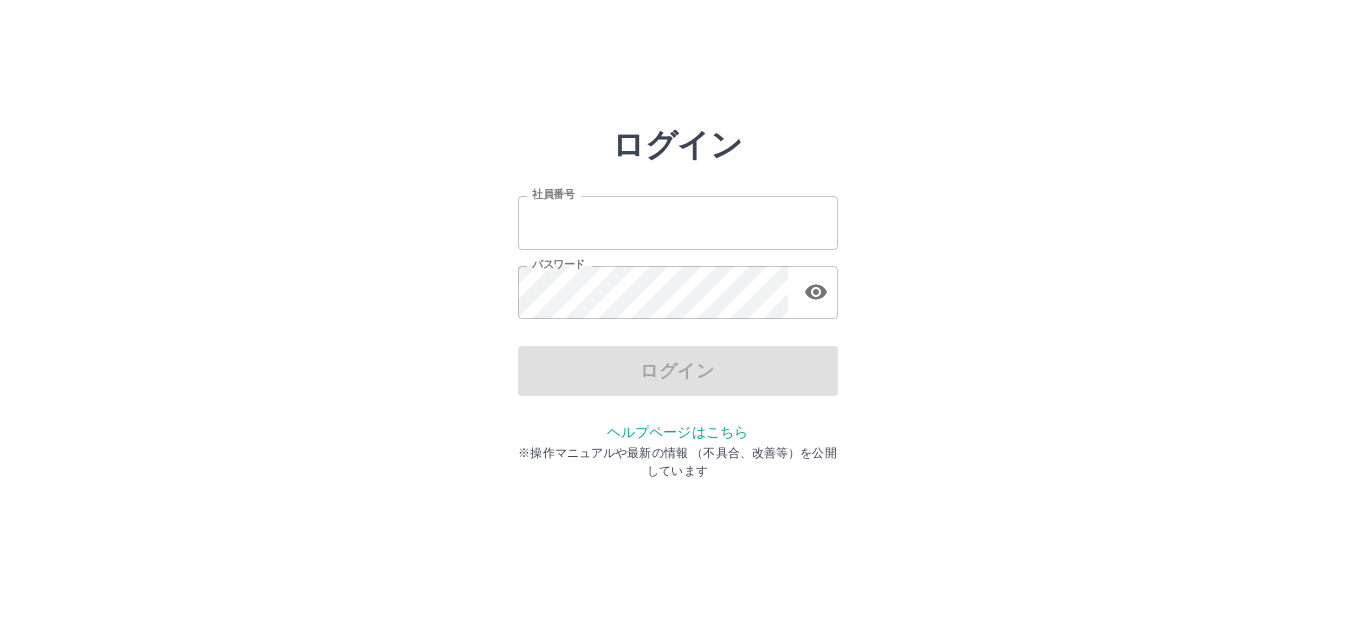 scroll, scrollTop: 0, scrollLeft: 0, axis: both 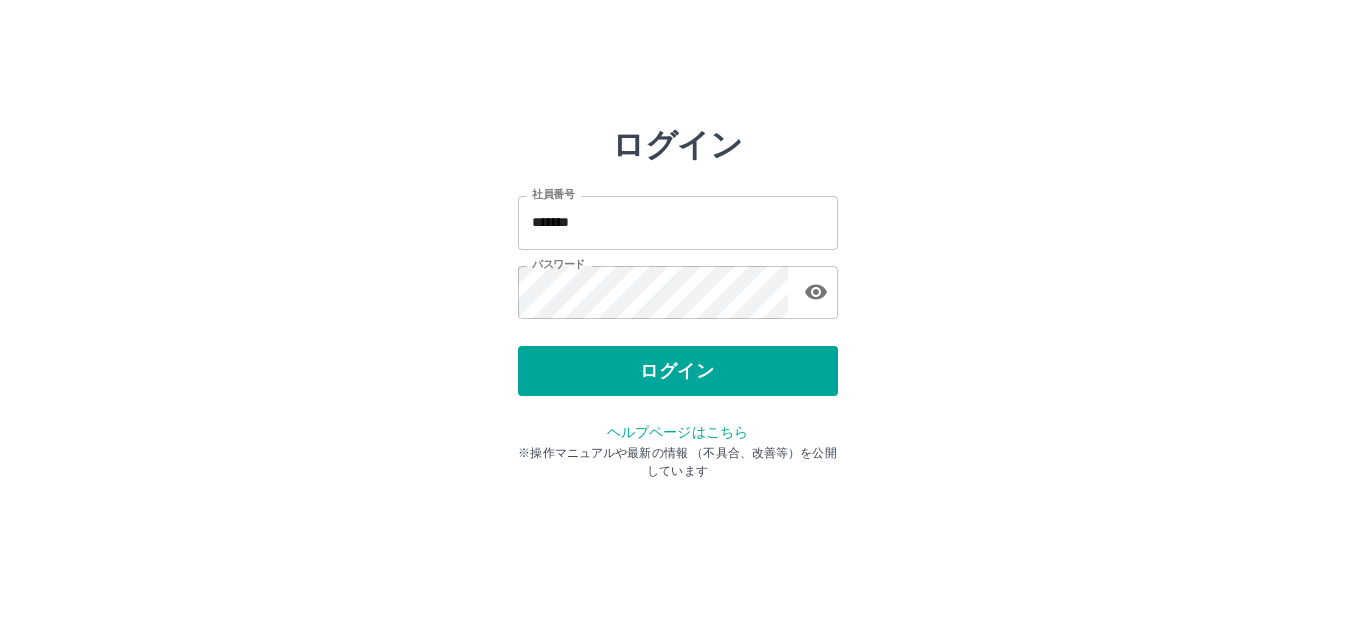 click on "ログイン" at bounding box center (678, 371) 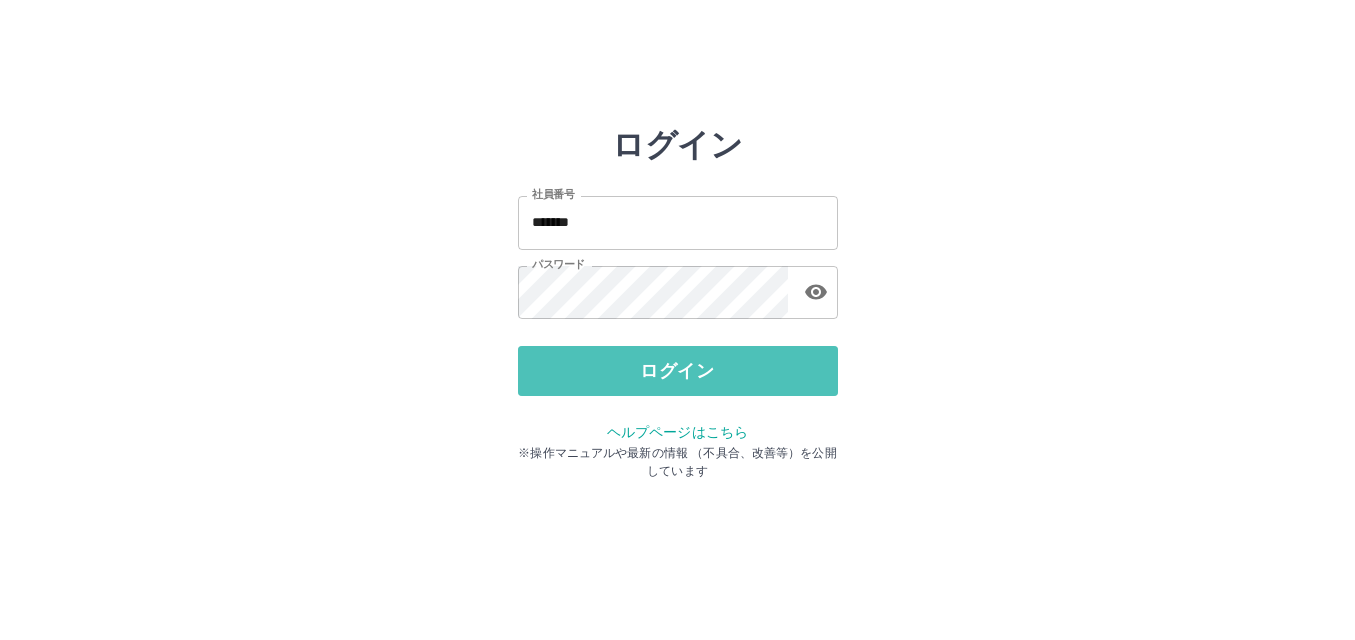 click on "ログイン" at bounding box center [678, 371] 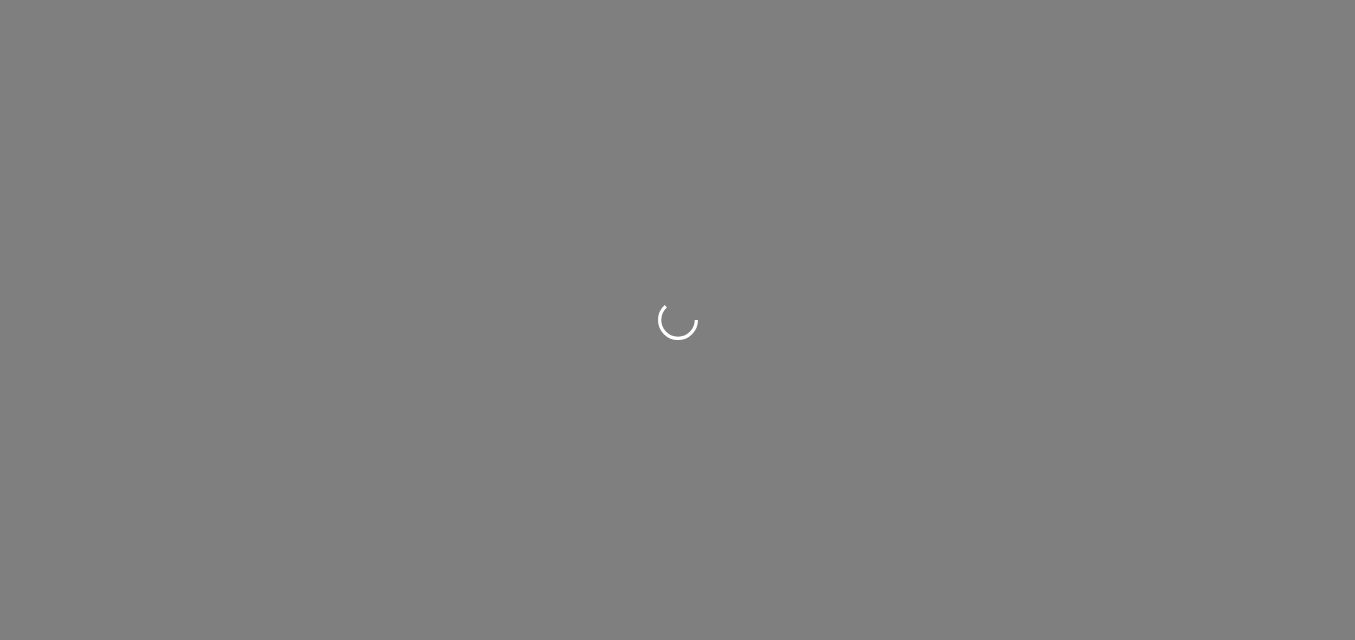 scroll, scrollTop: 0, scrollLeft: 0, axis: both 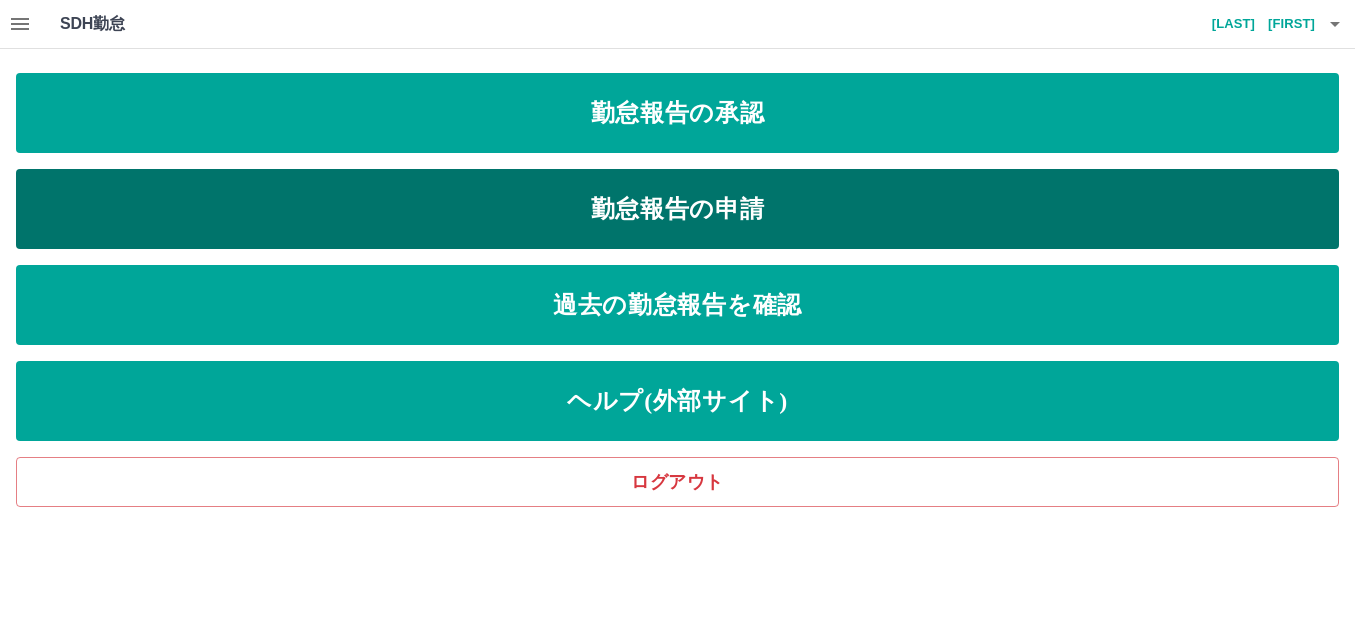 click on "勤怠報告の申請" at bounding box center [677, 209] 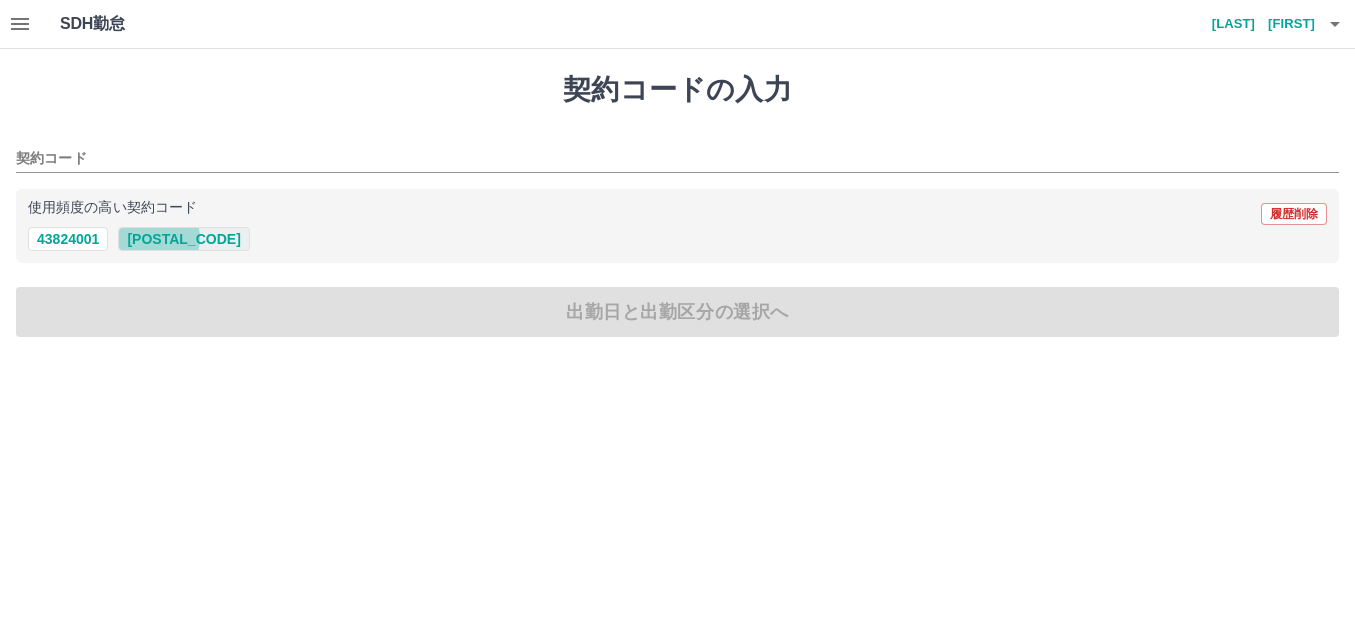 click on "[NUMBER]" at bounding box center (183, 239) 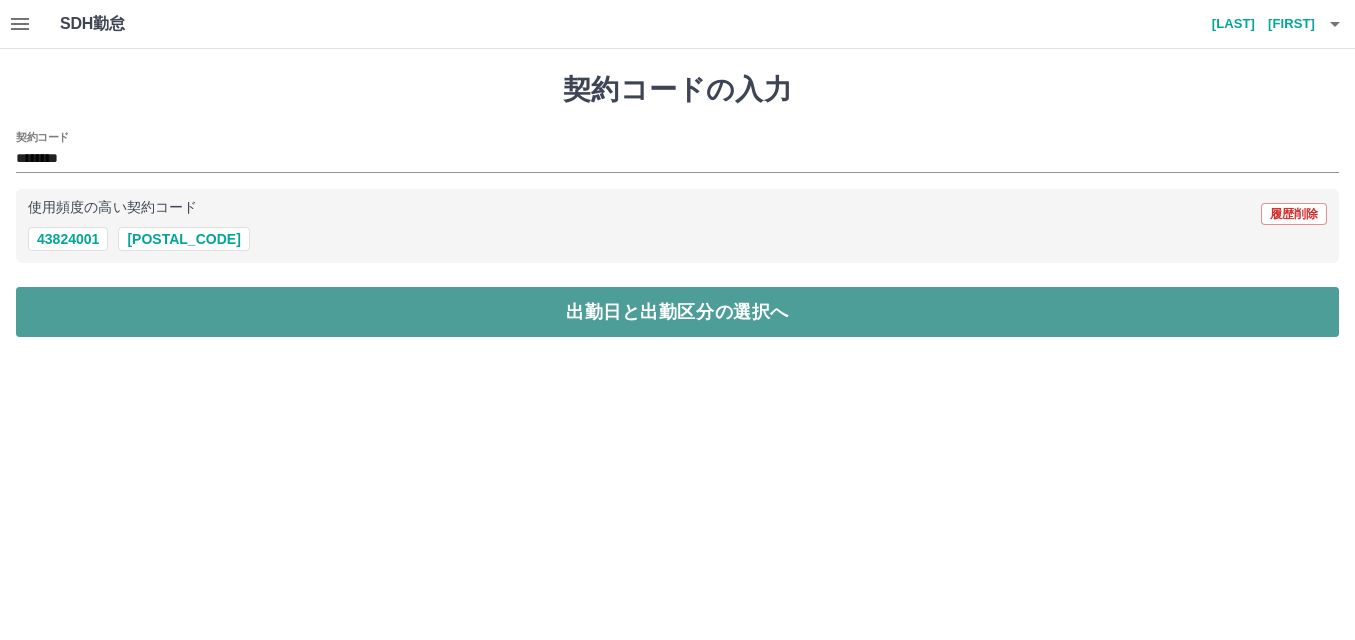 click on "出勤日と出勤区分の選択へ" at bounding box center (677, 312) 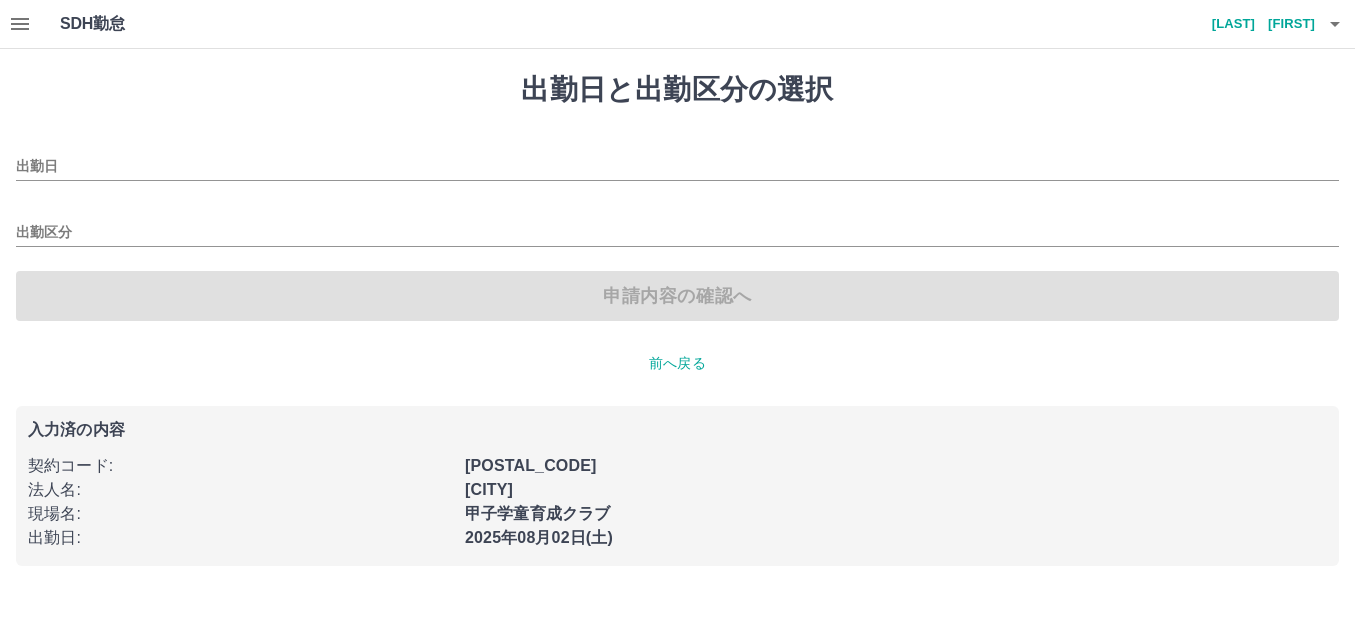 type on "**********" 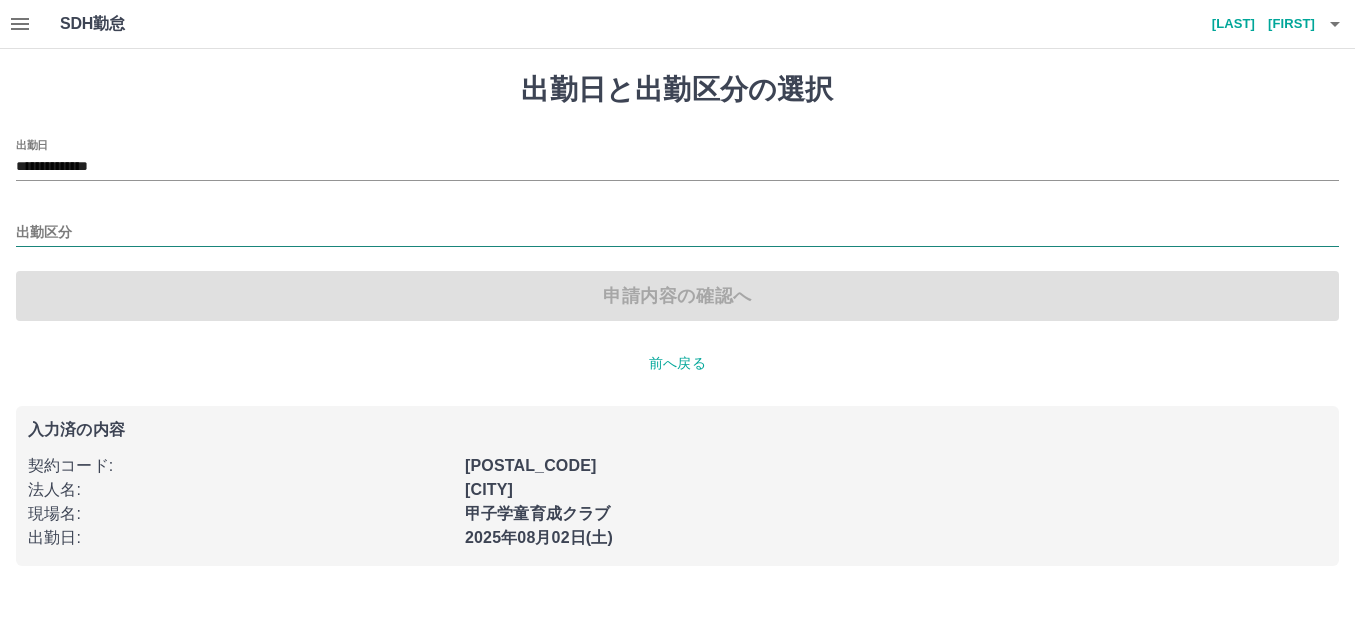 click on "出勤区分" at bounding box center (677, 233) 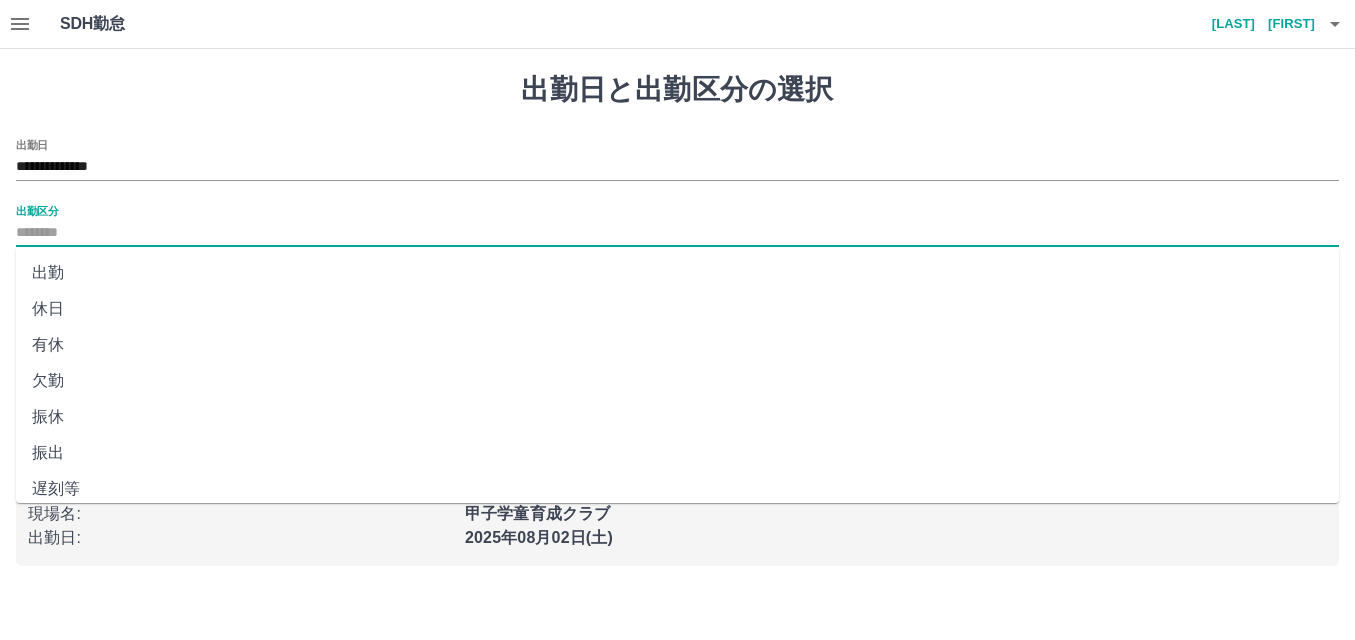 click on "休日" at bounding box center [677, 309] 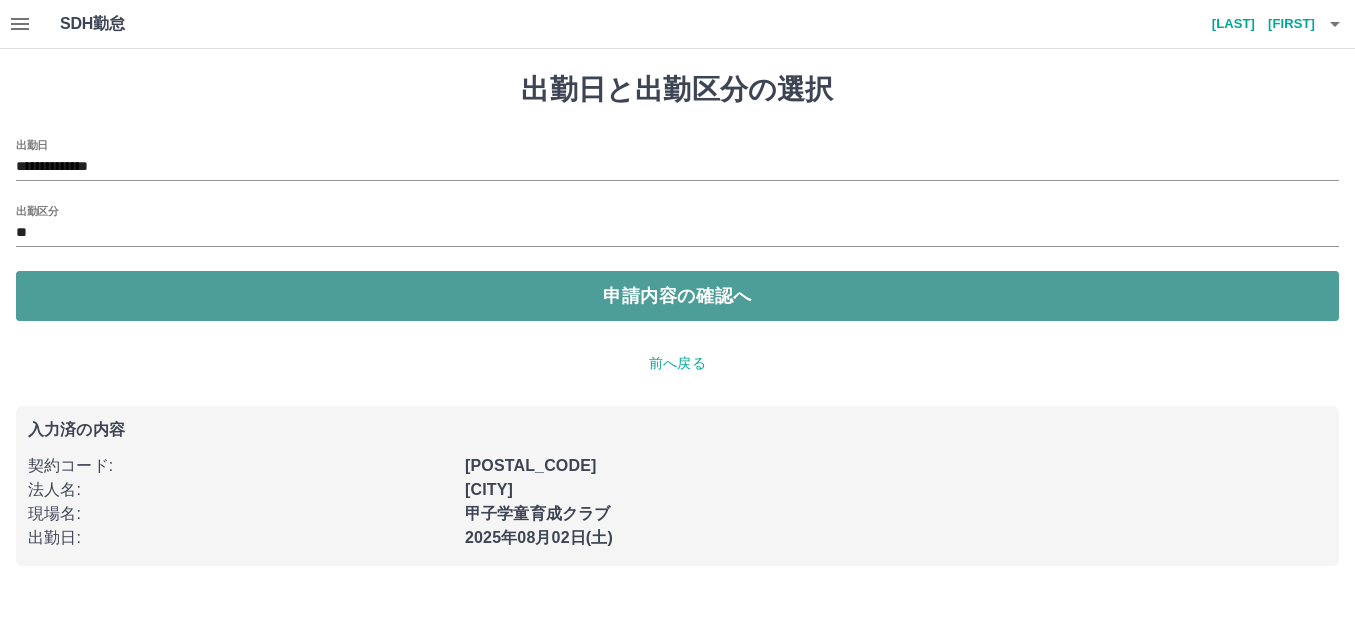 click on "申請内容の確認へ" at bounding box center (677, 296) 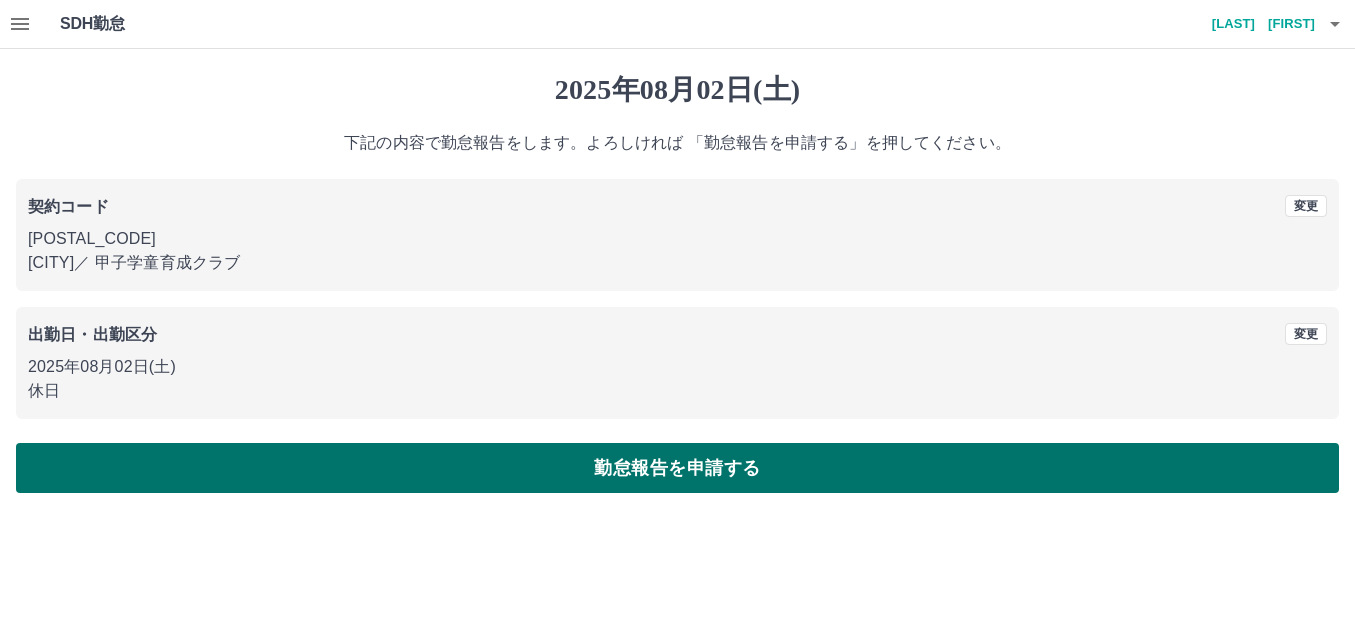click on "勤怠報告を申請する" at bounding box center (677, 468) 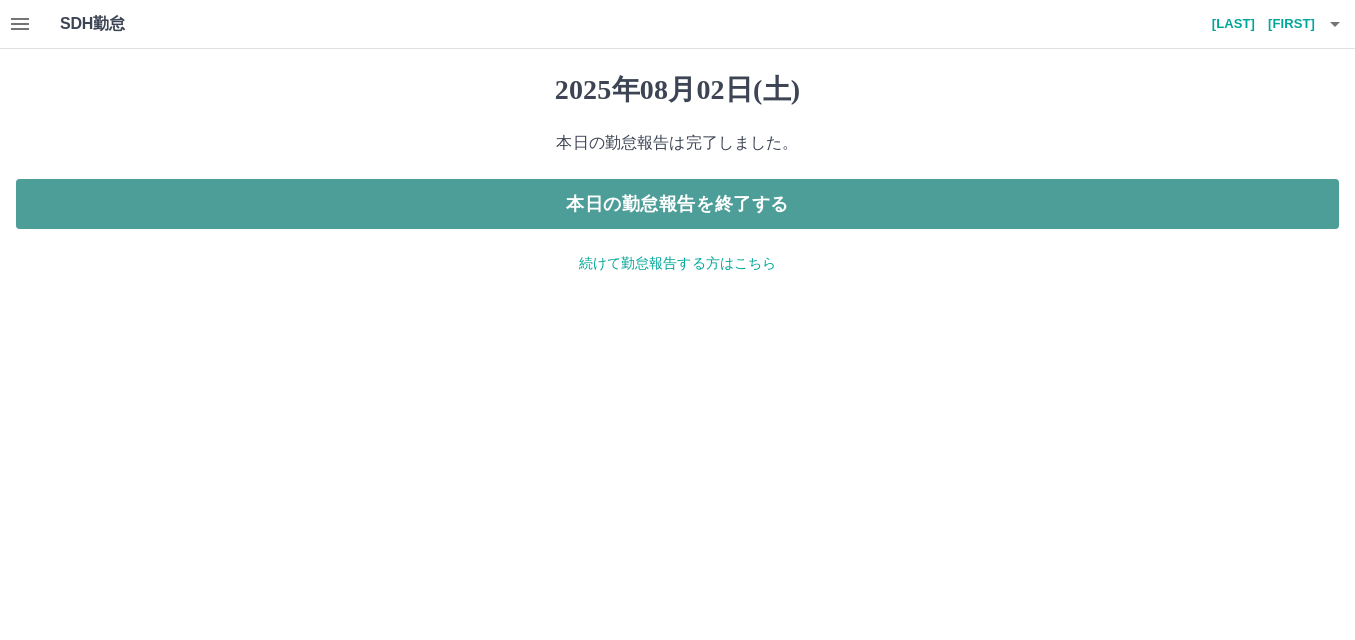 click on "本日の勤怠報告を終了する" at bounding box center [677, 204] 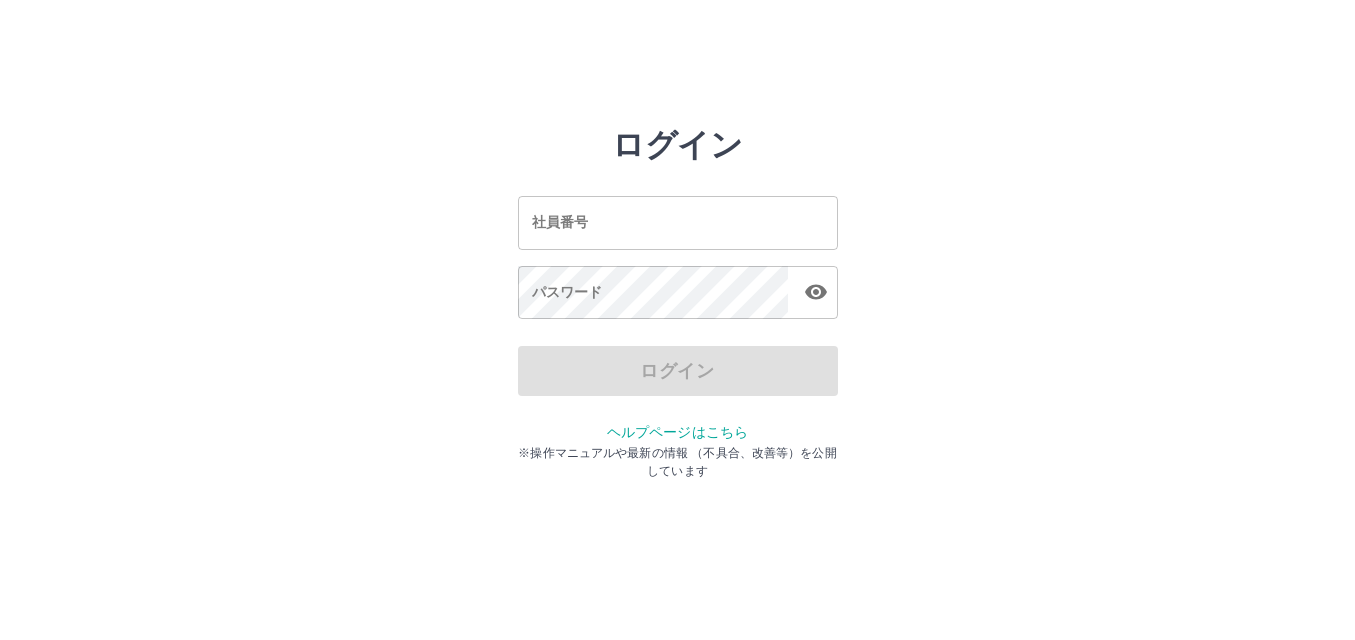 scroll, scrollTop: 0, scrollLeft: 0, axis: both 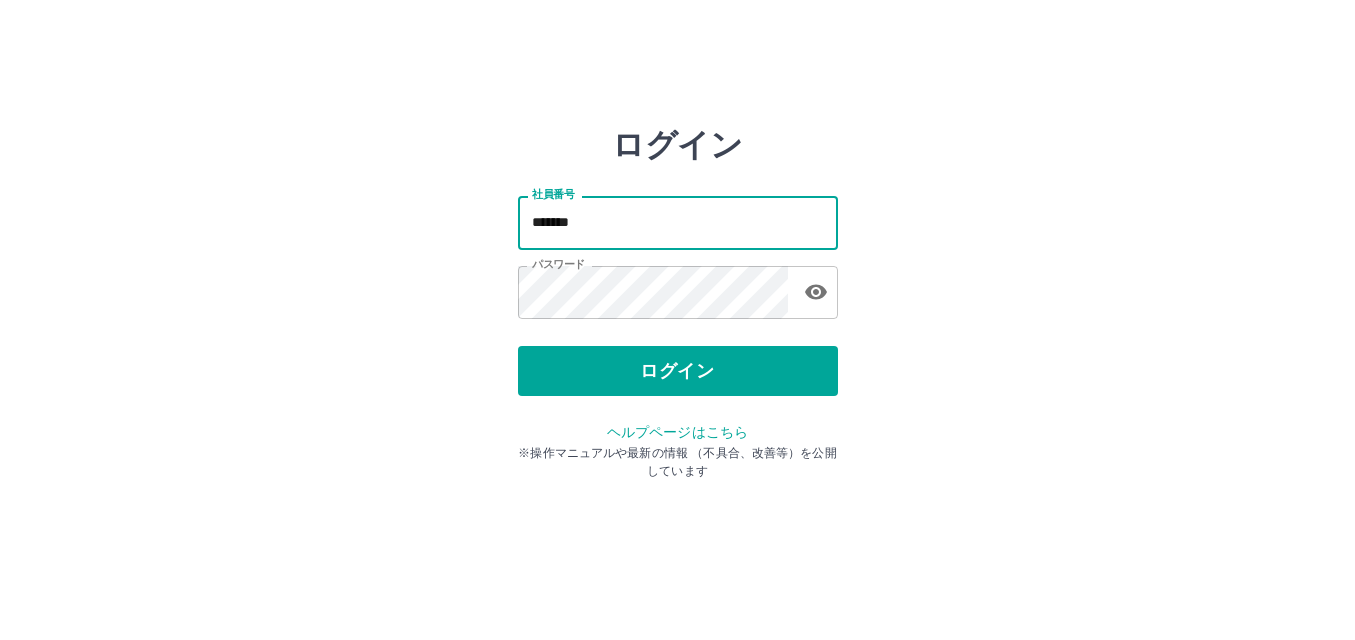 click on "*******" at bounding box center [678, 222] 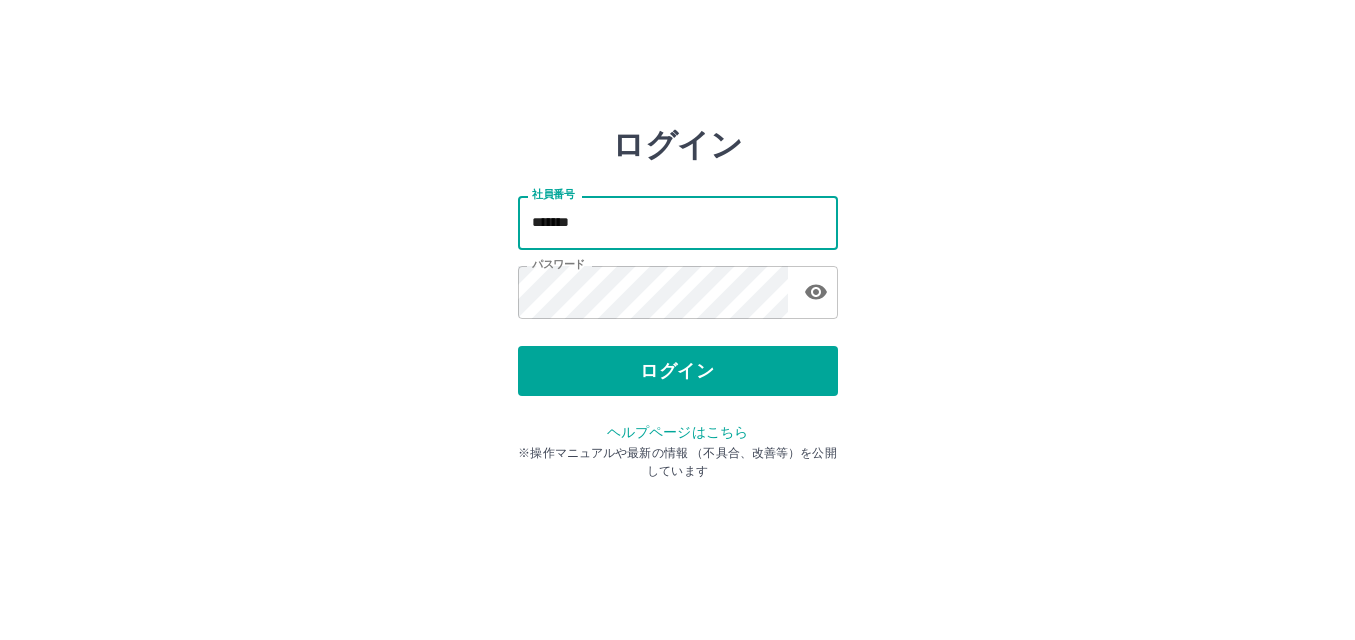 type on "*******" 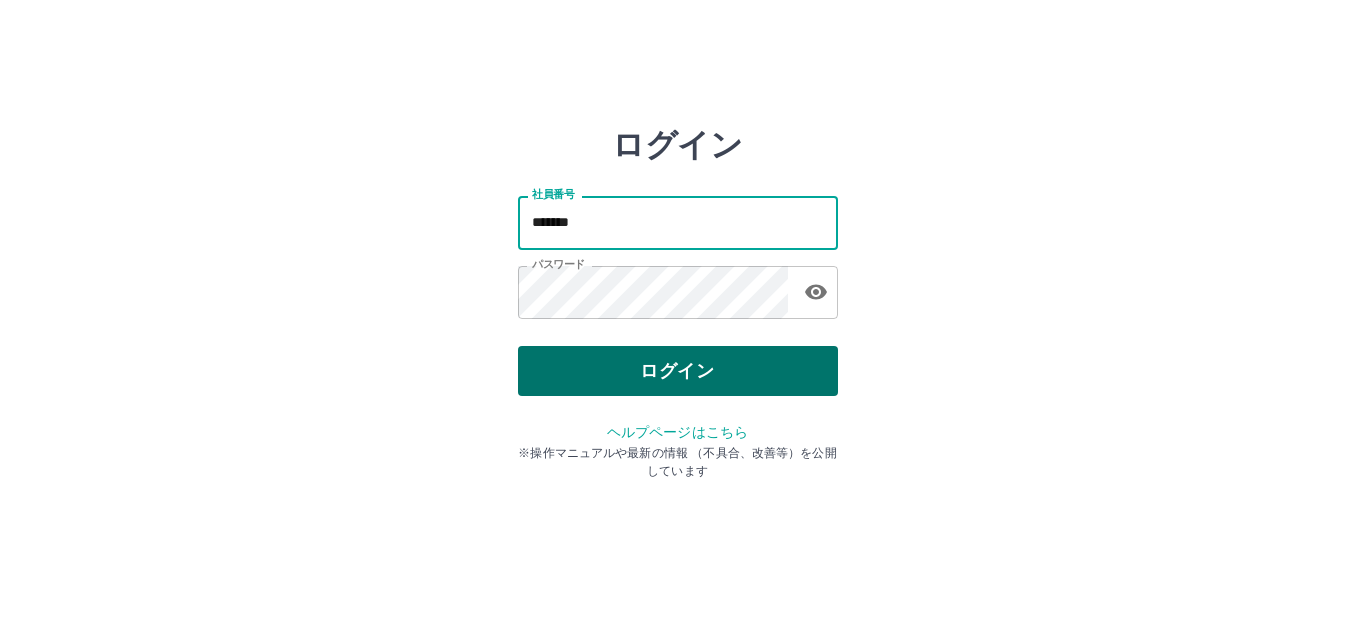 click on "ログイン" at bounding box center [678, 371] 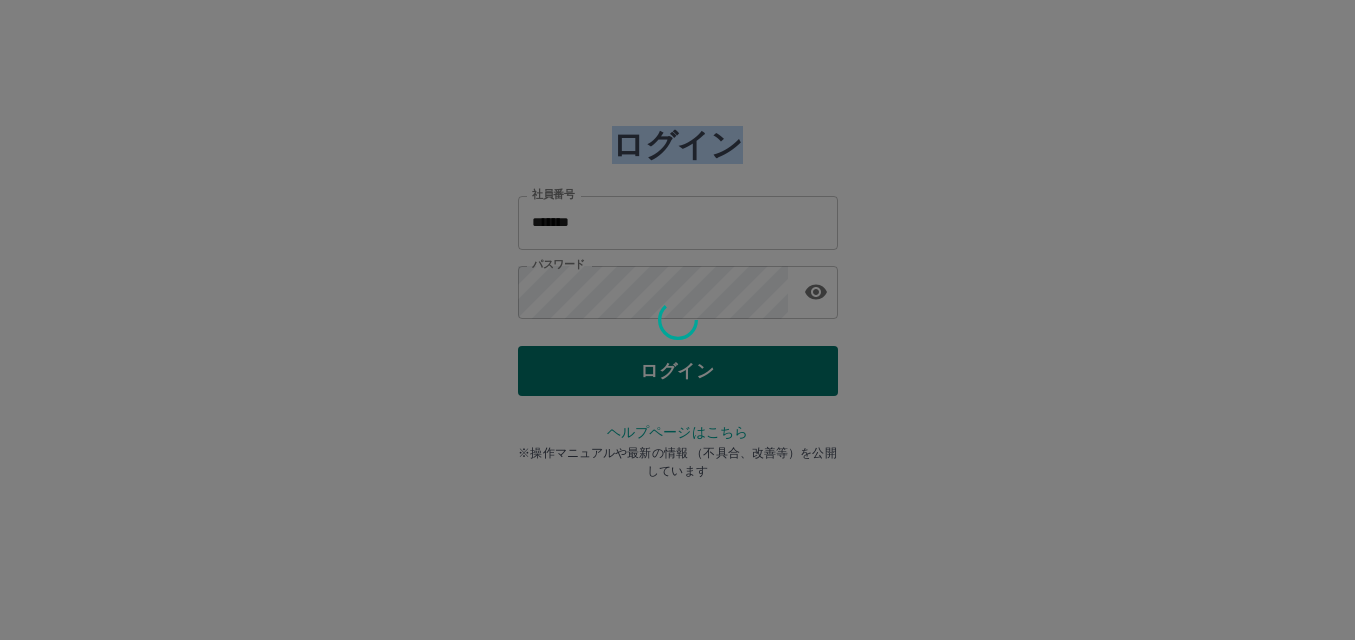 click at bounding box center [677, 320] 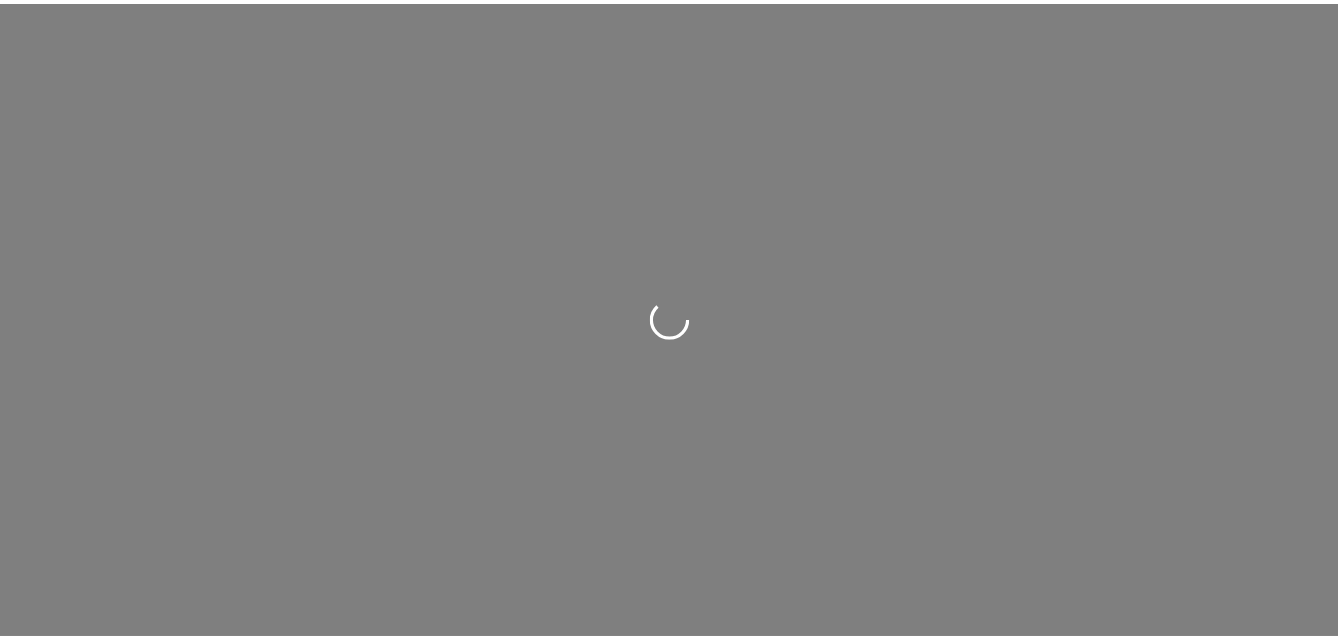scroll, scrollTop: 0, scrollLeft: 0, axis: both 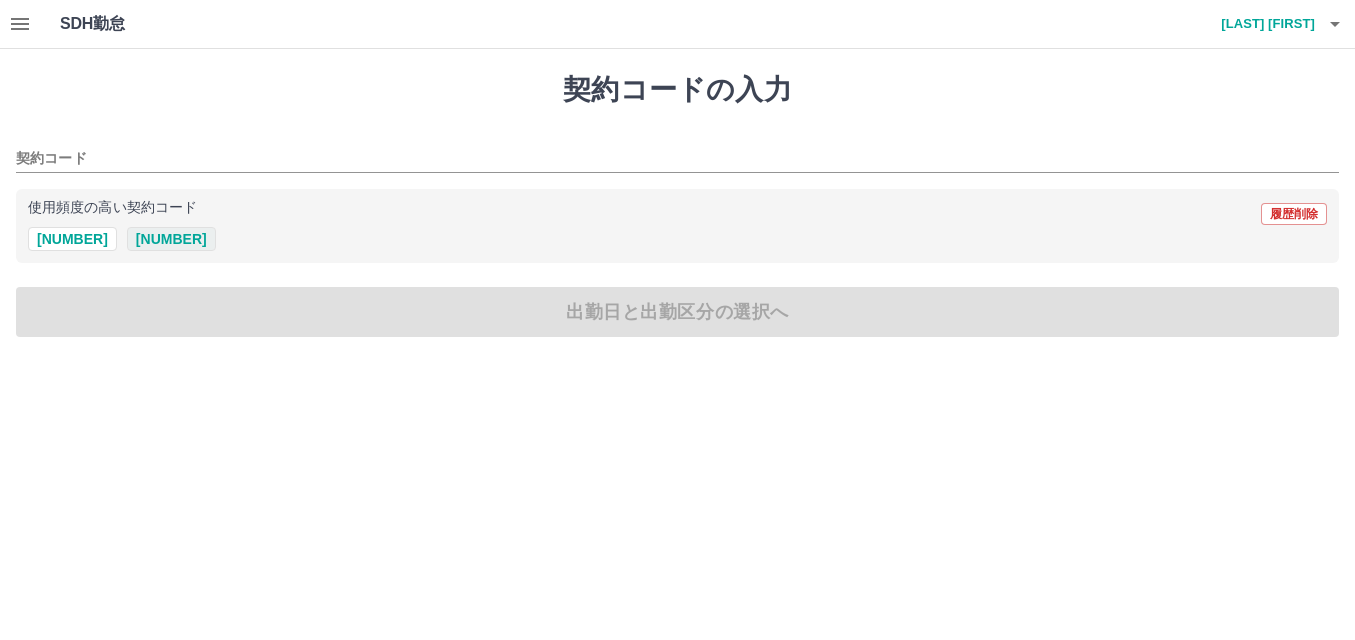 click on "[NUMBER]" at bounding box center (171, 239) 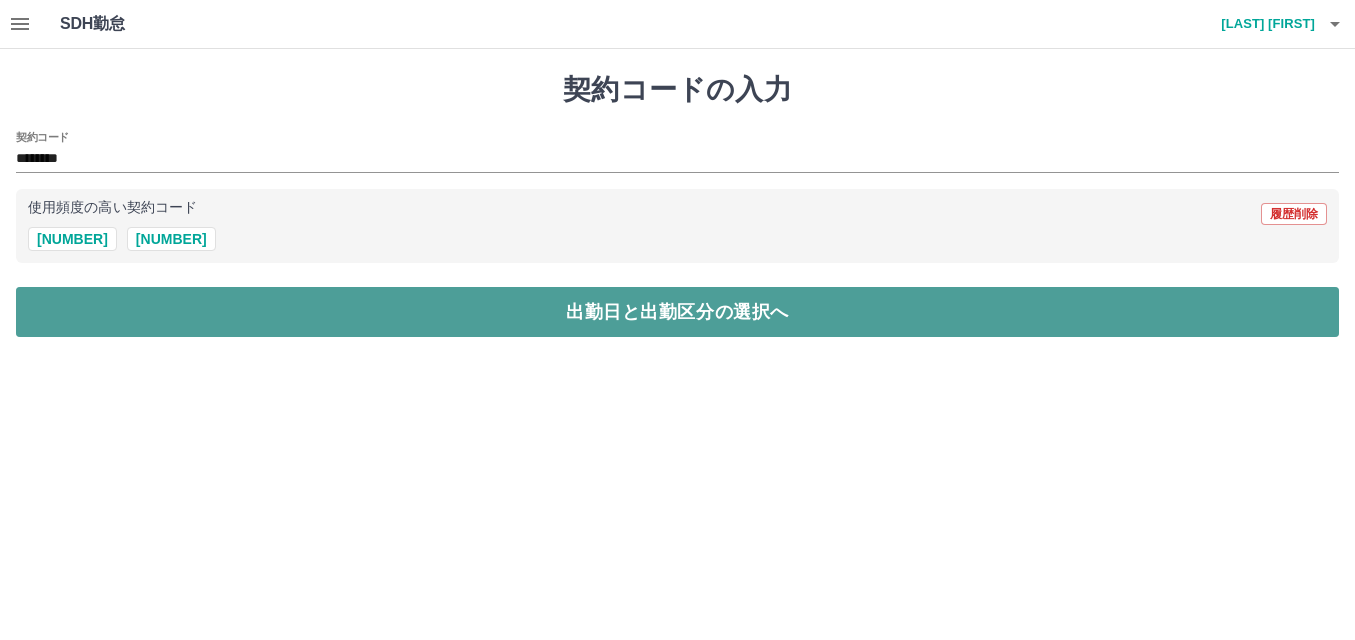 click on "出勤日と出勤区分の選択へ" at bounding box center [677, 312] 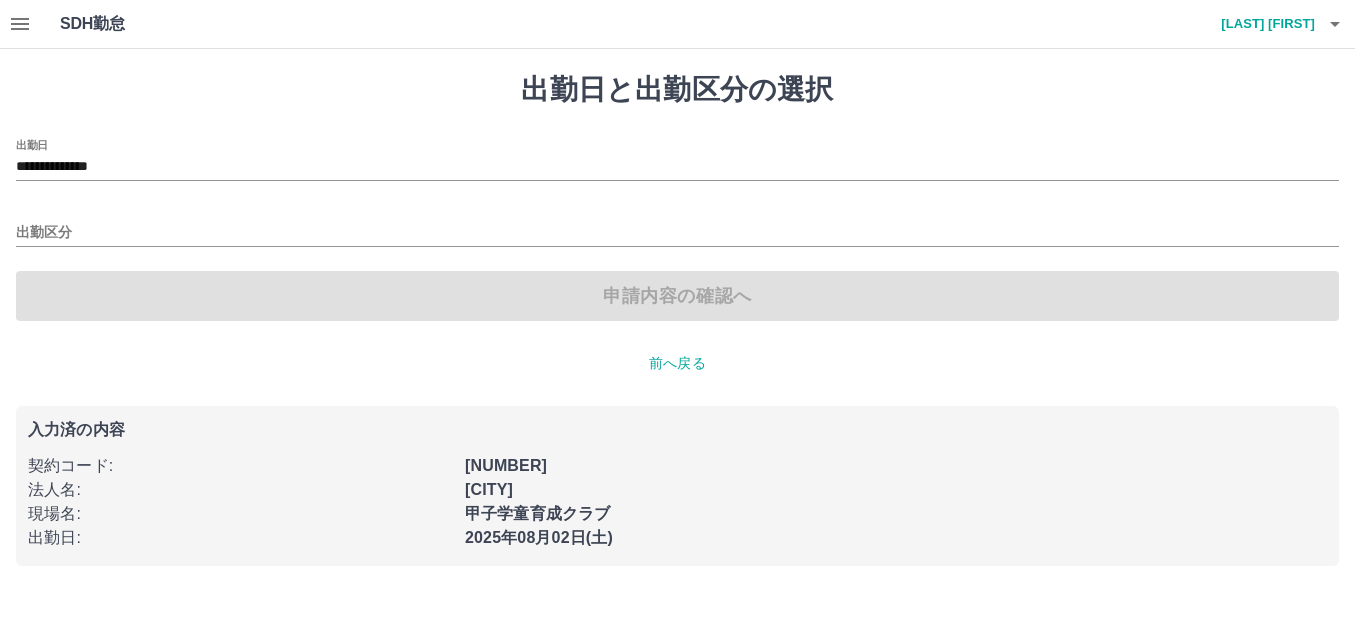 click on "出勤区分" at bounding box center (677, 226) 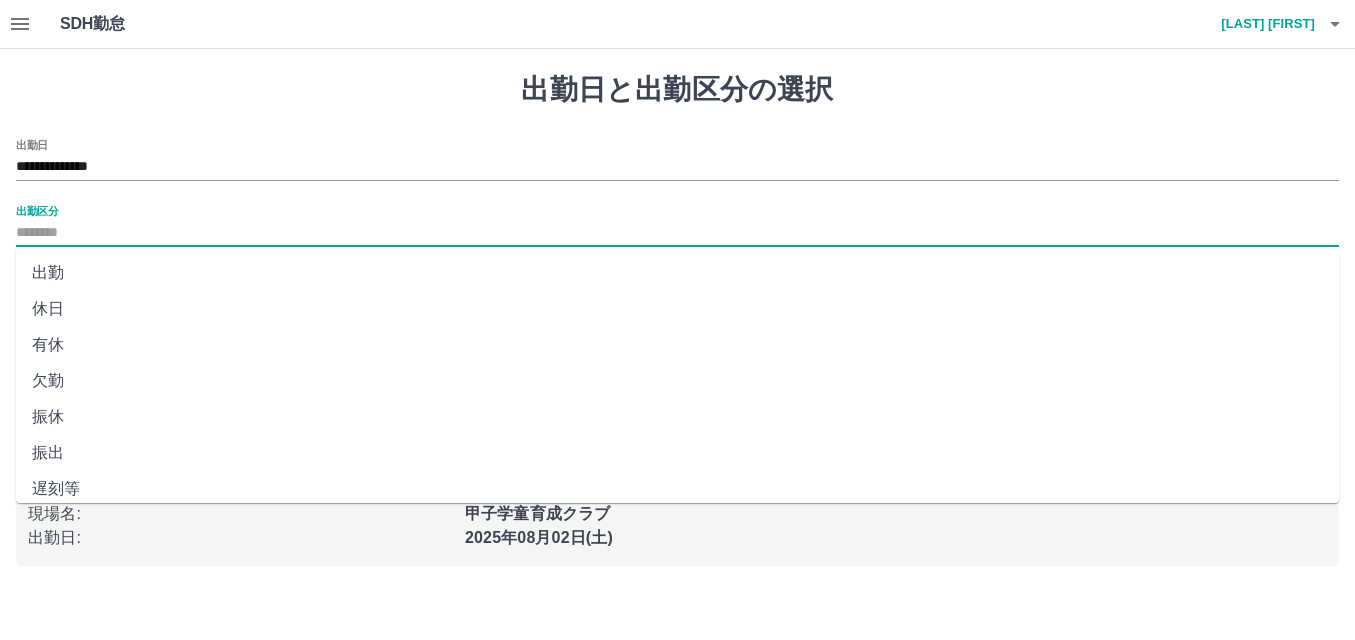 click on "出勤区分" at bounding box center (677, 233) 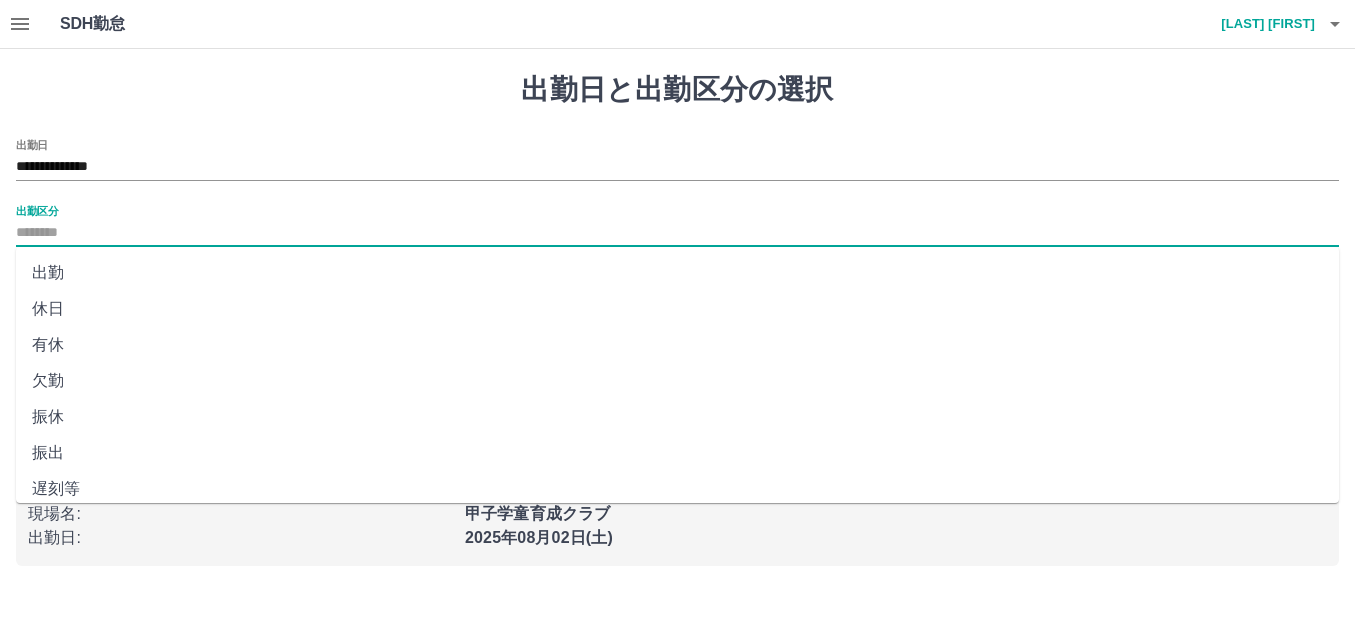 click on "出勤" at bounding box center (677, 273) 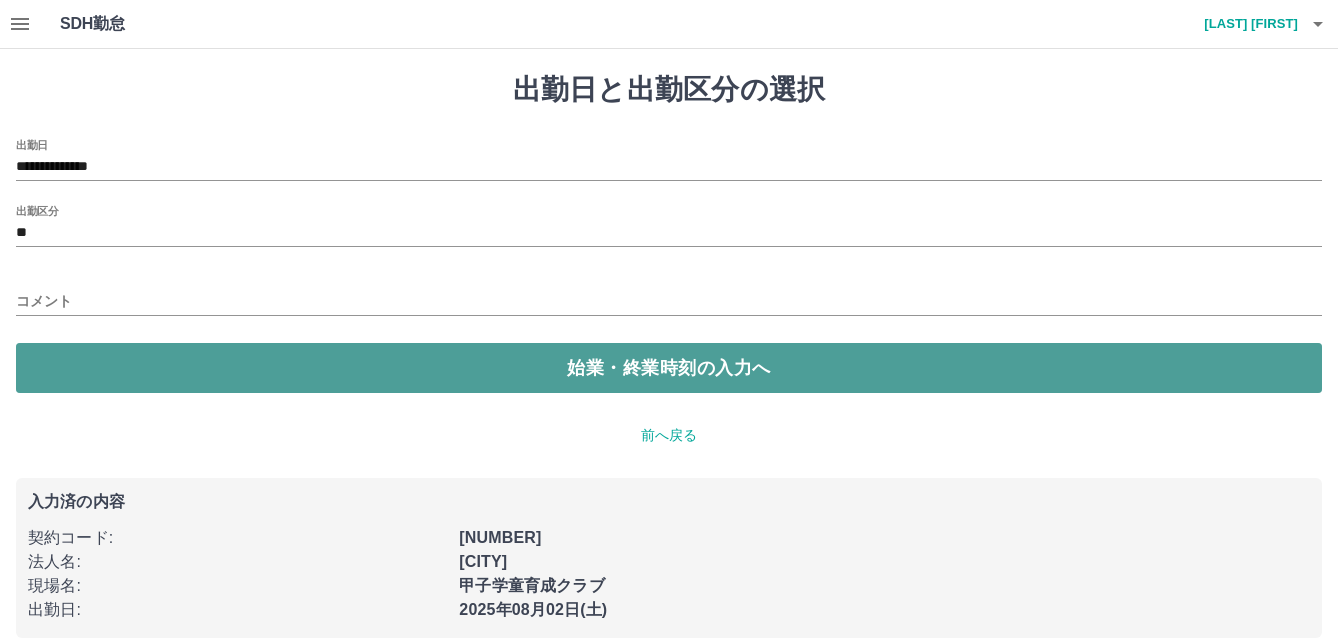 click on "始業・終業時刻の入力へ" at bounding box center [669, 368] 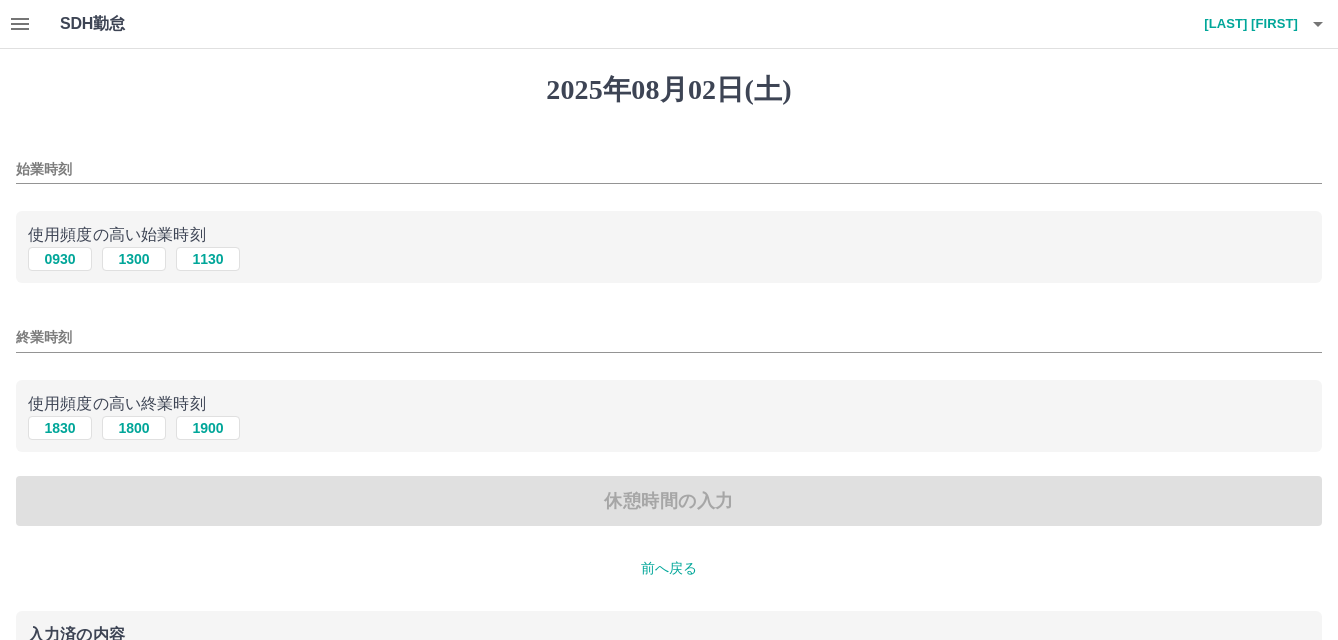 click on "始業時刻" at bounding box center (669, 169) 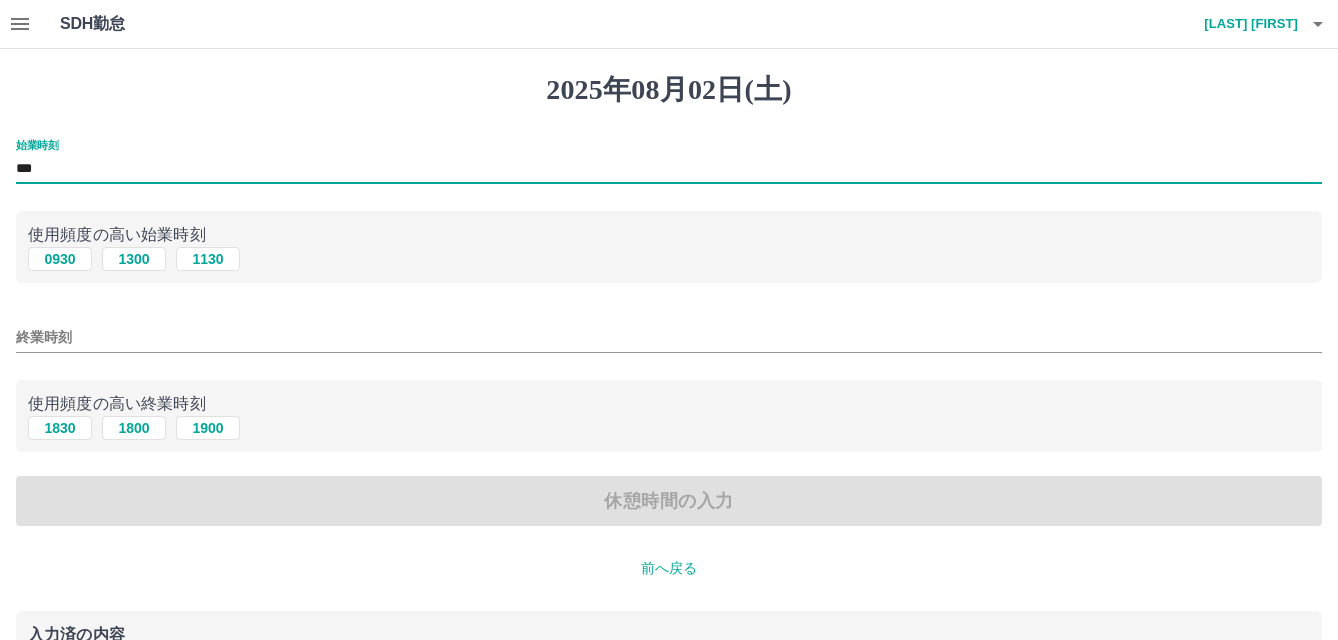 type on "***" 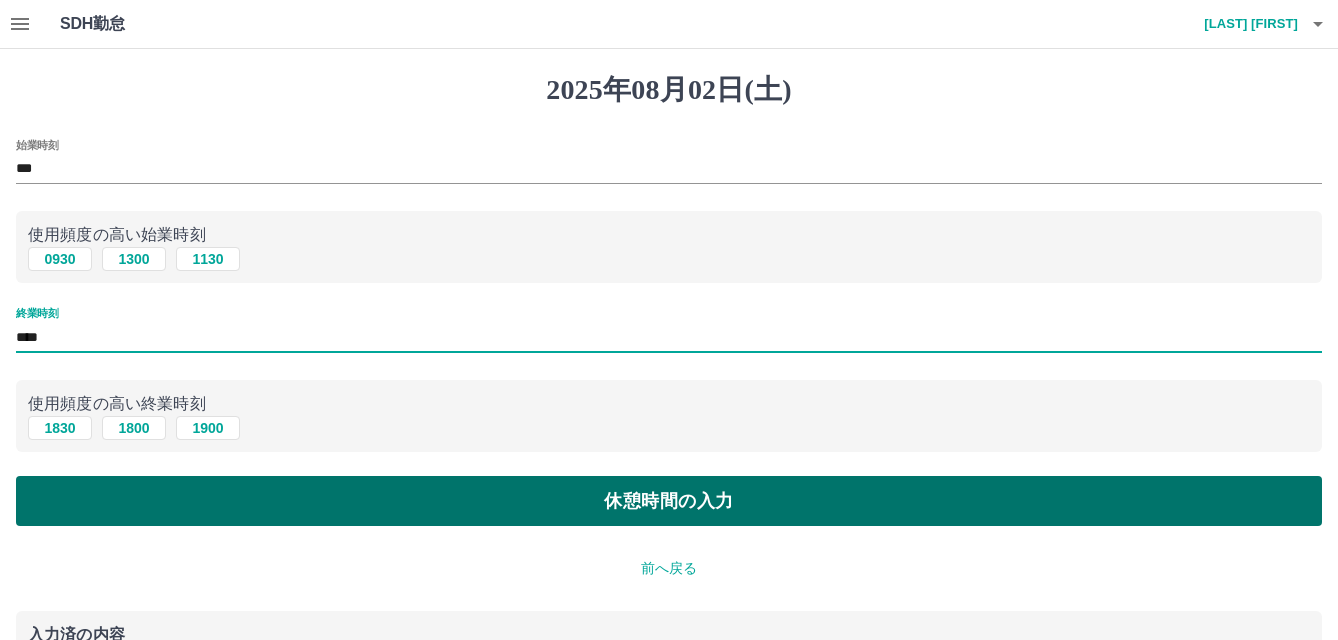 type on "****" 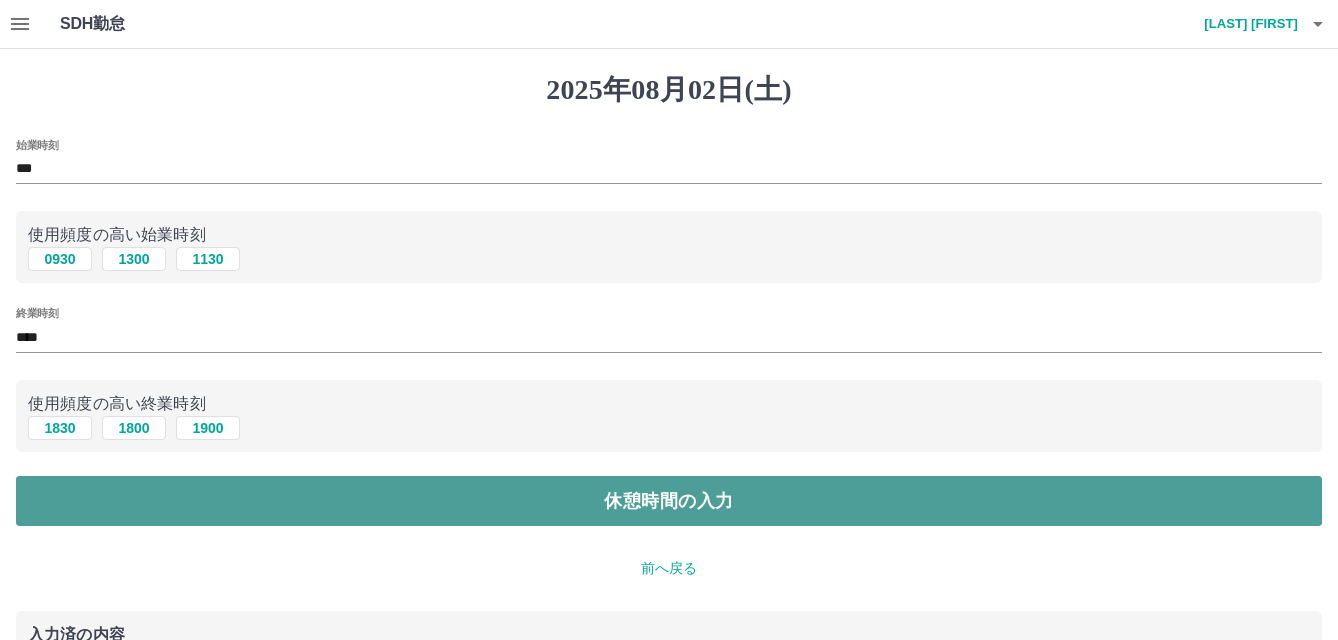 click on "休憩時間の入力" at bounding box center [669, 501] 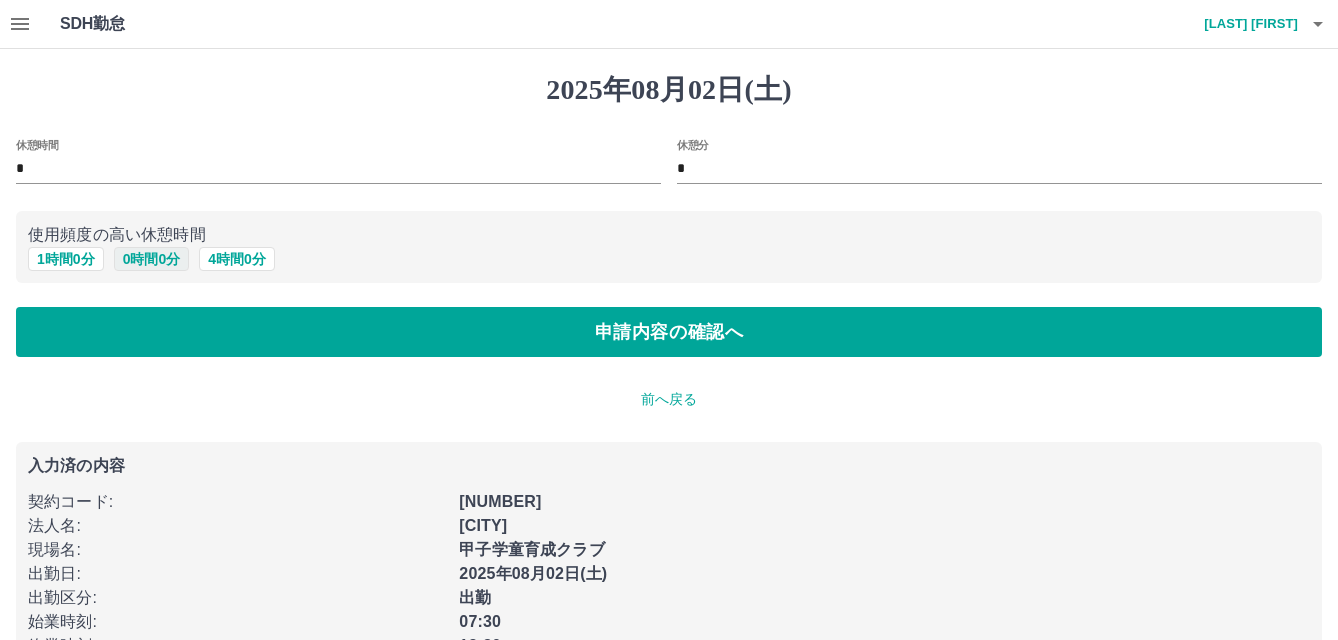 drag, startPoint x: 148, startPoint y: 252, endPoint x: 148, endPoint y: 269, distance: 17 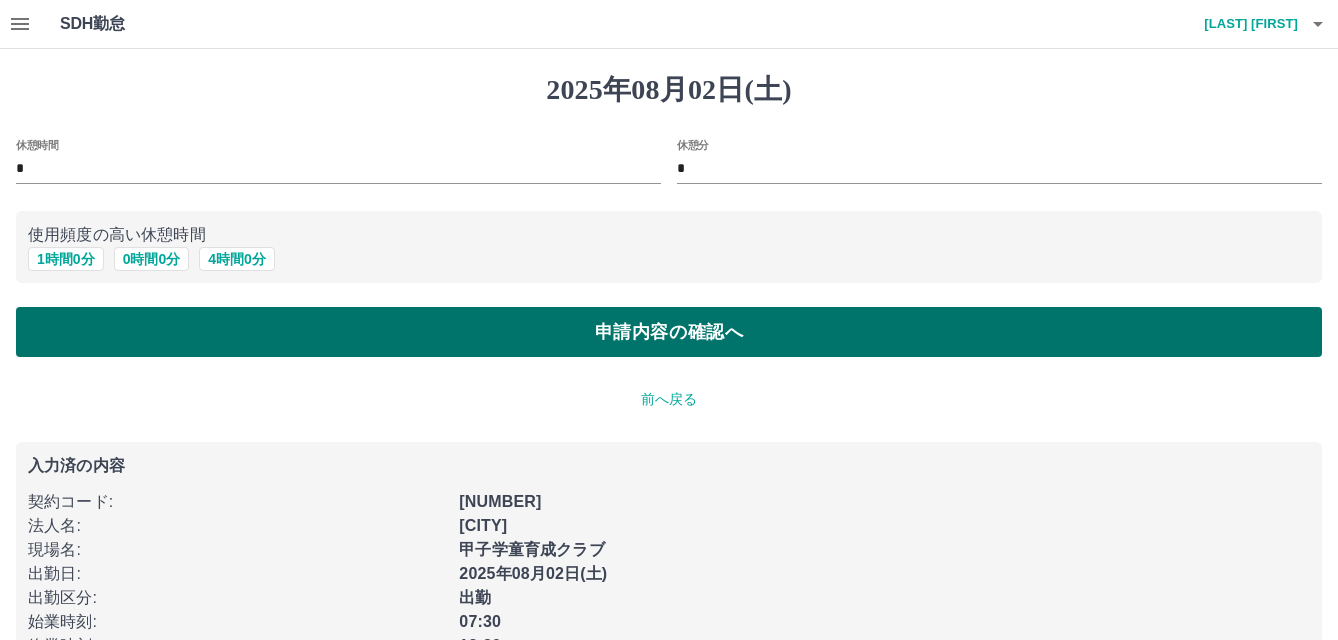 click on "申請内容の確認へ" at bounding box center [669, 332] 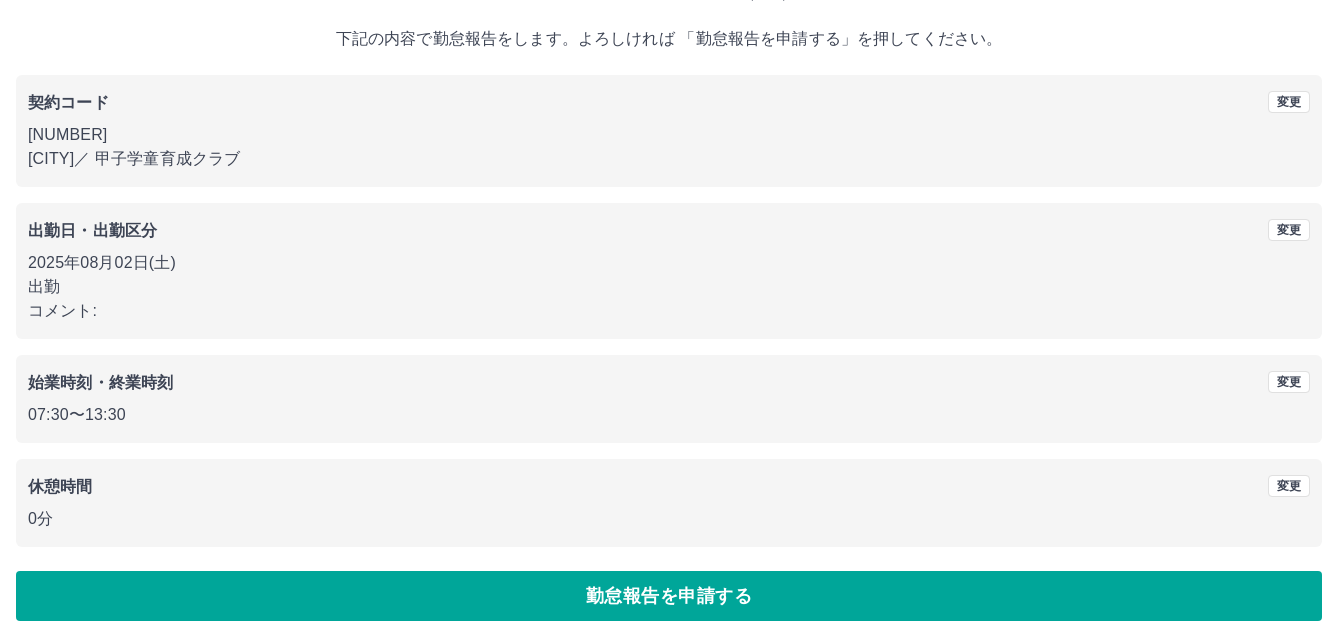 scroll, scrollTop: 109, scrollLeft: 0, axis: vertical 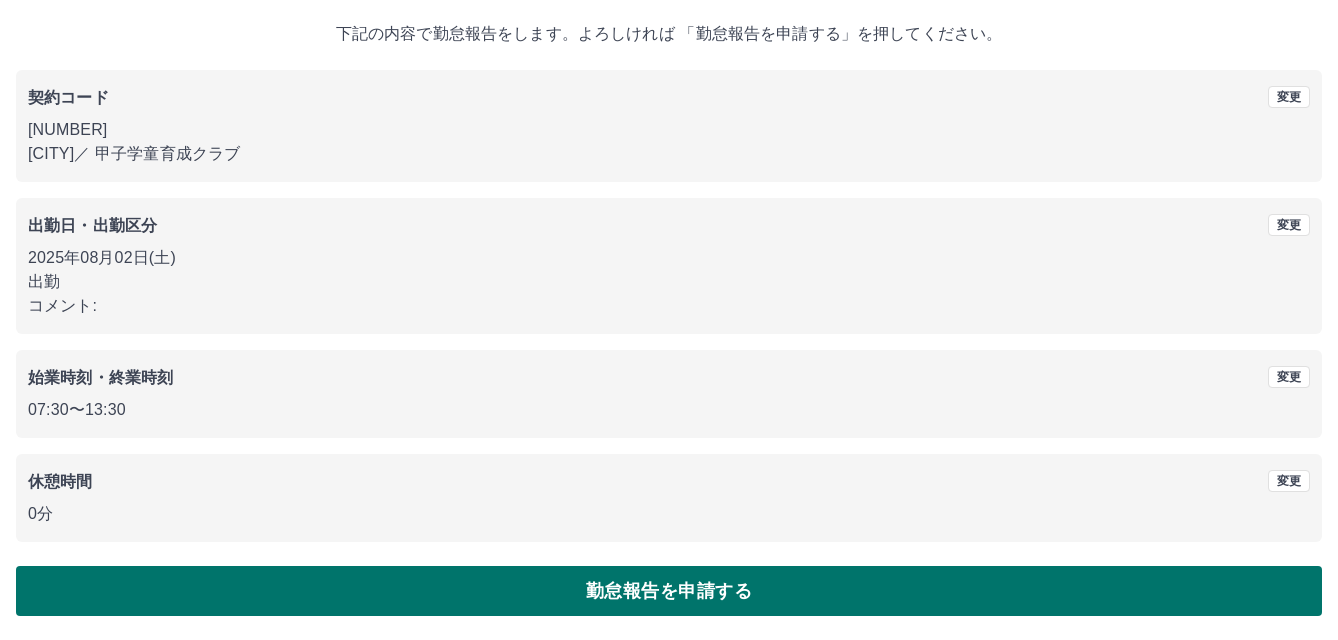 click on "勤怠報告を申請する" at bounding box center [669, 591] 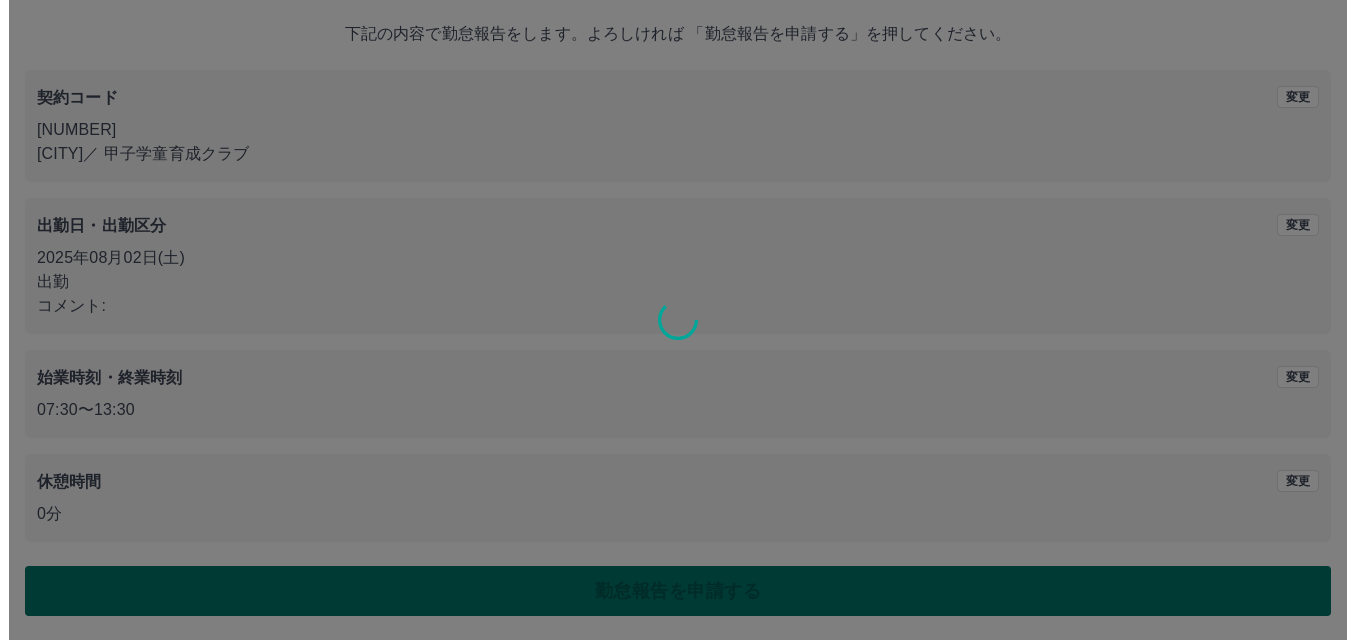 scroll, scrollTop: 0, scrollLeft: 0, axis: both 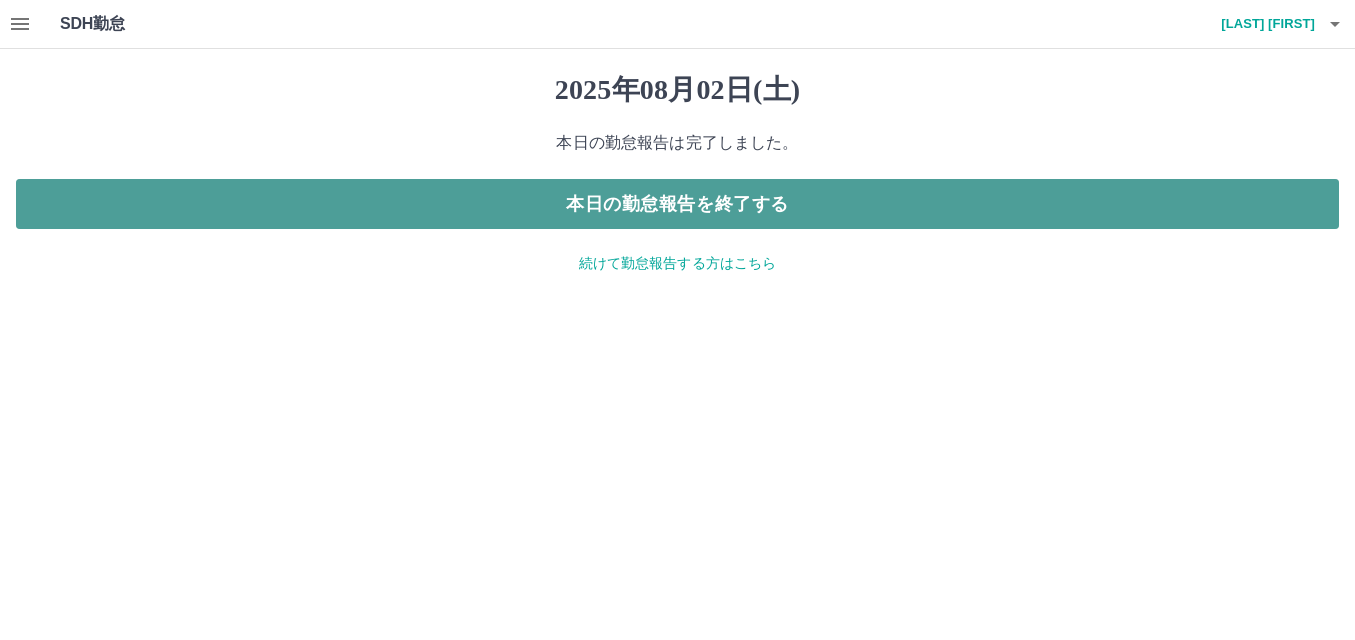 click on "本日の勤怠報告を終了する" at bounding box center (677, 204) 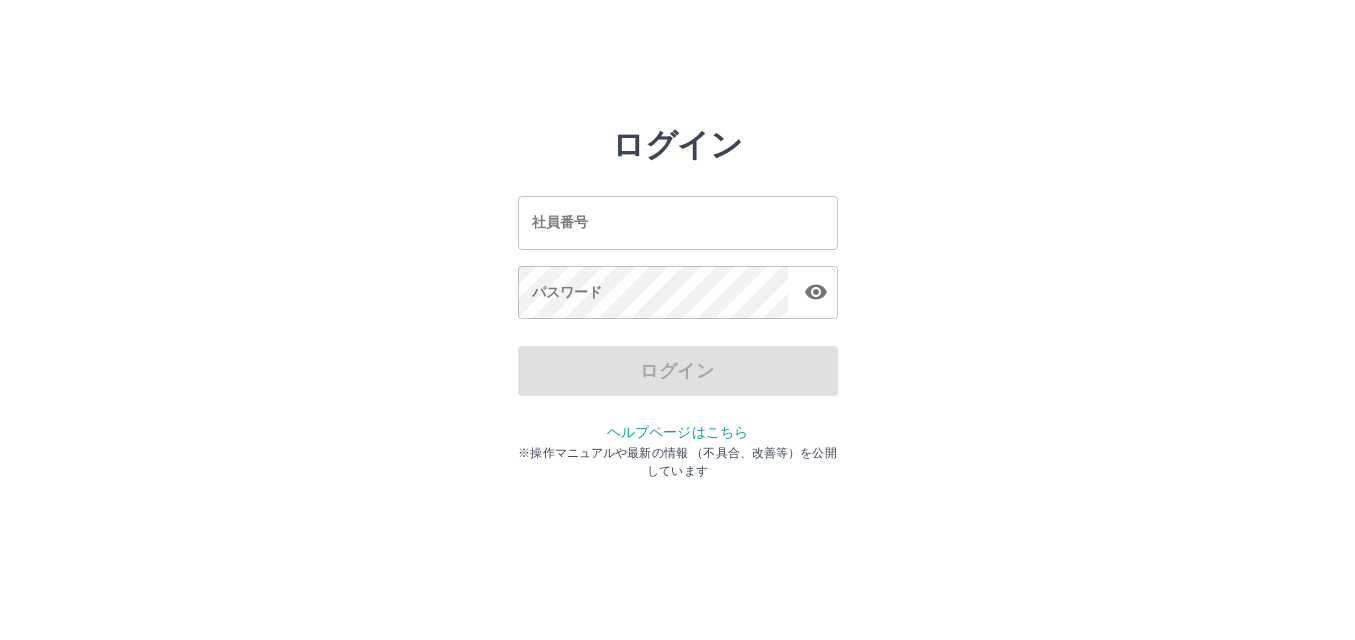 scroll, scrollTop: 0, scrollLeft: 0, axis: both 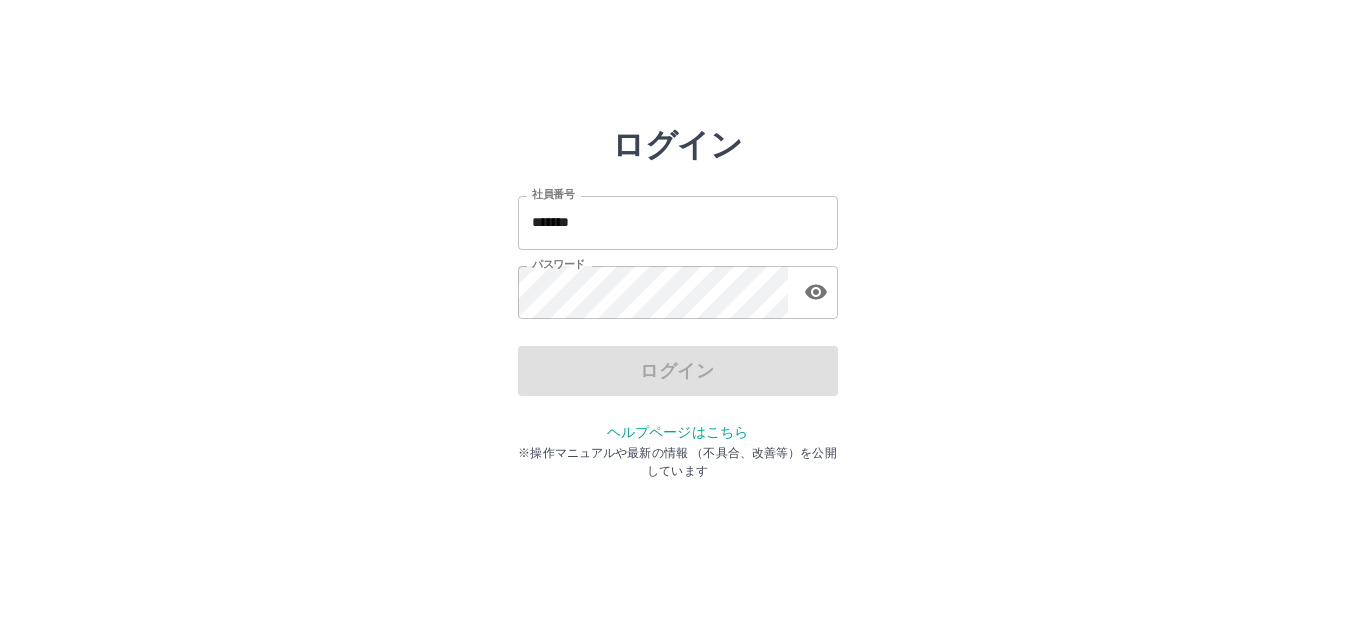 click on "*******" at bounding box center (678, 222) 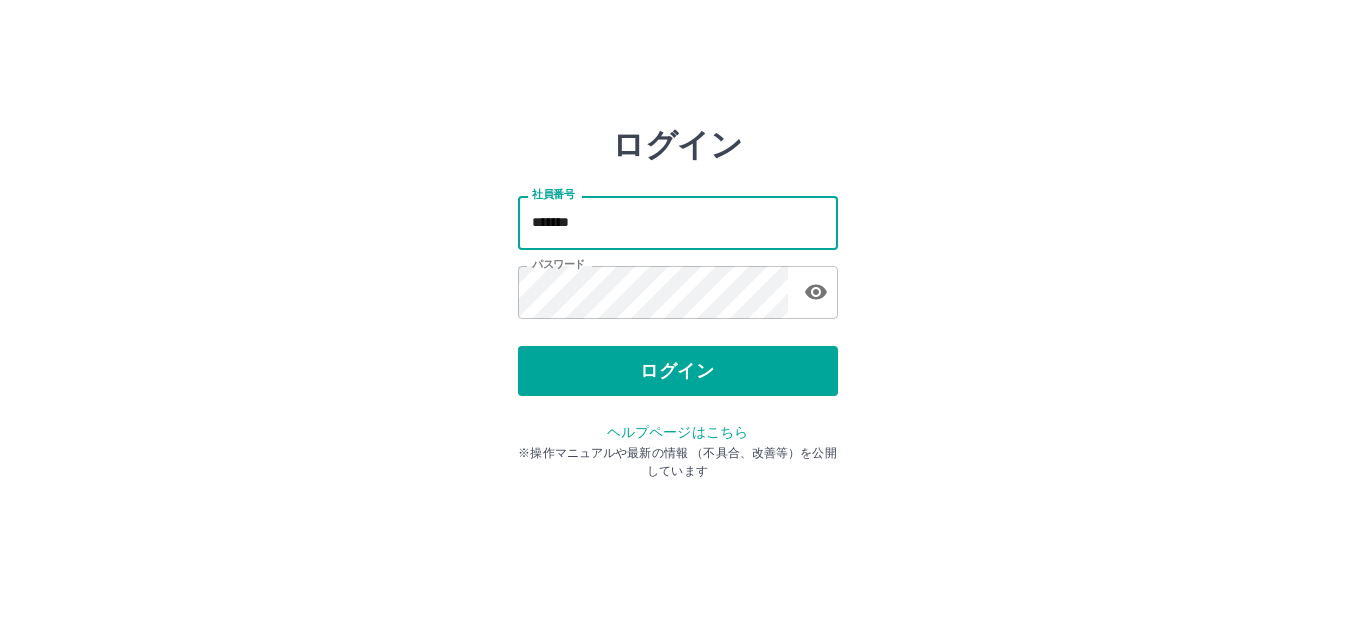 type on "*******" 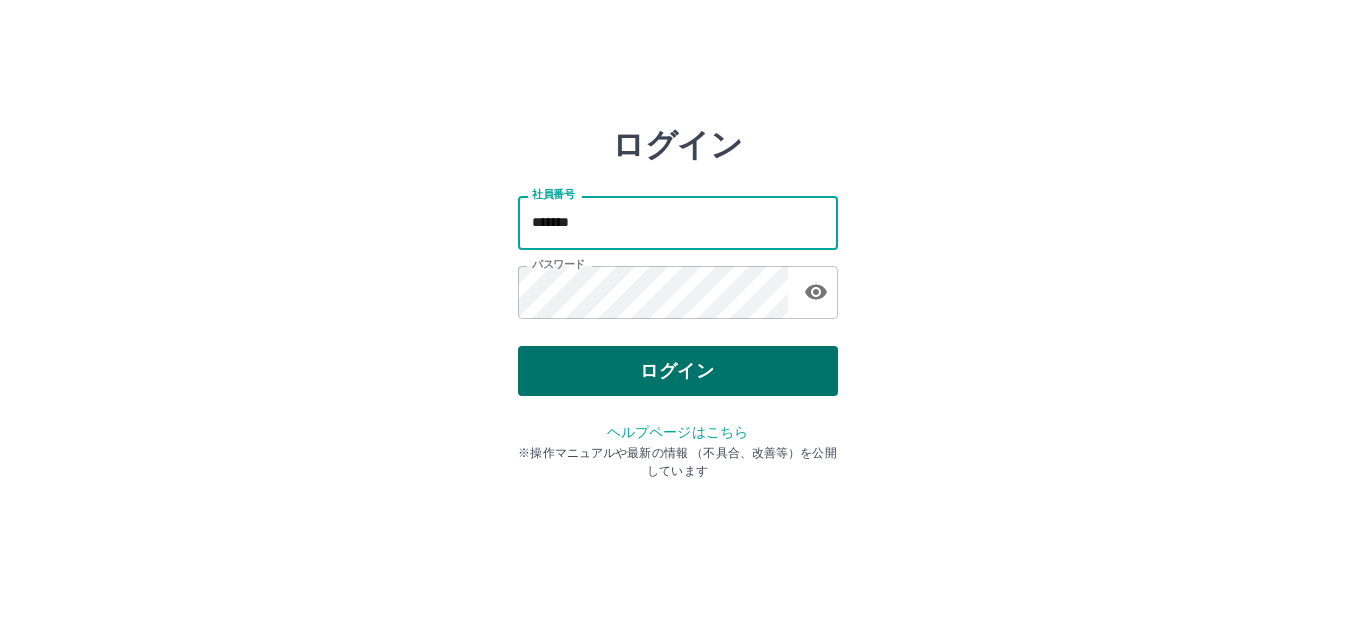 click on "ログイン" at bounding box center (678, 371) 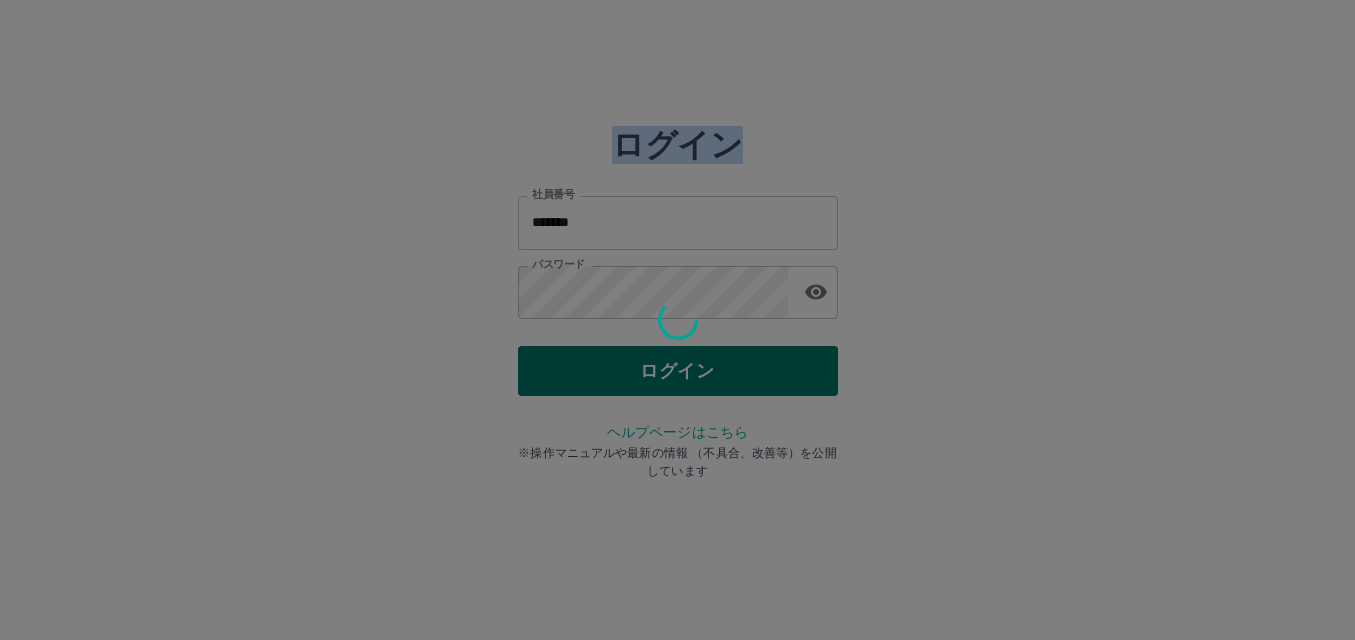 click at bounding box center [677, 320] 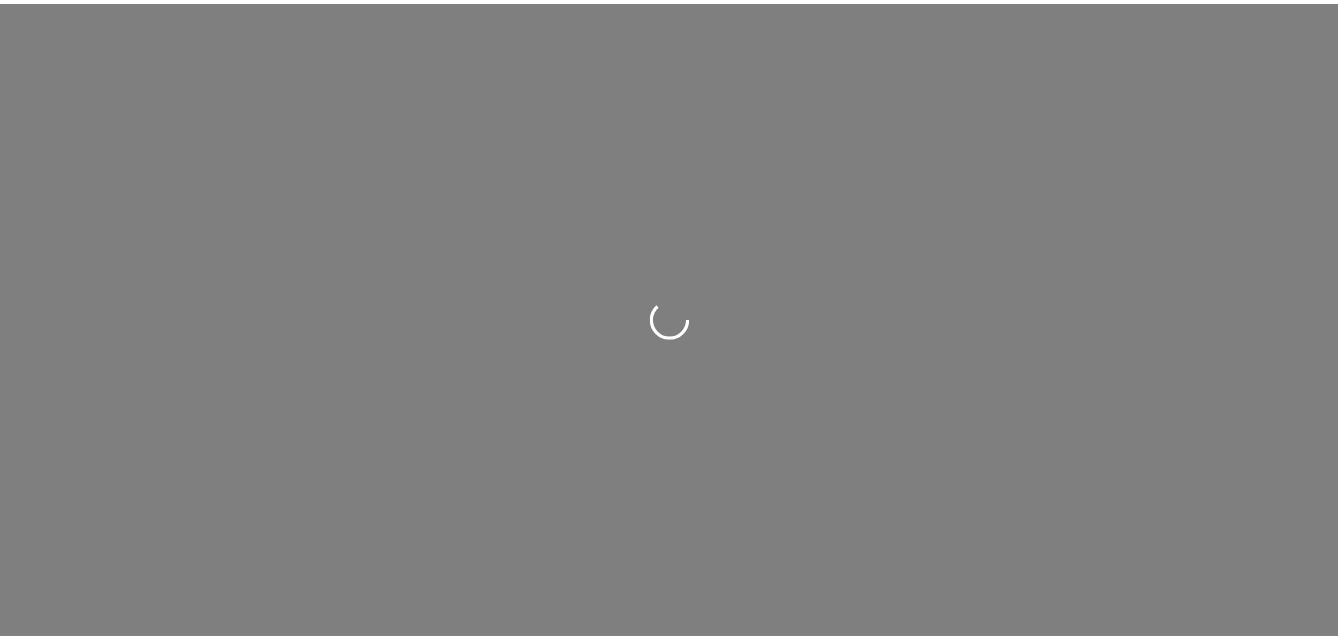 scroll, scrollTop: 0, scrollLeft: 0, axis: both 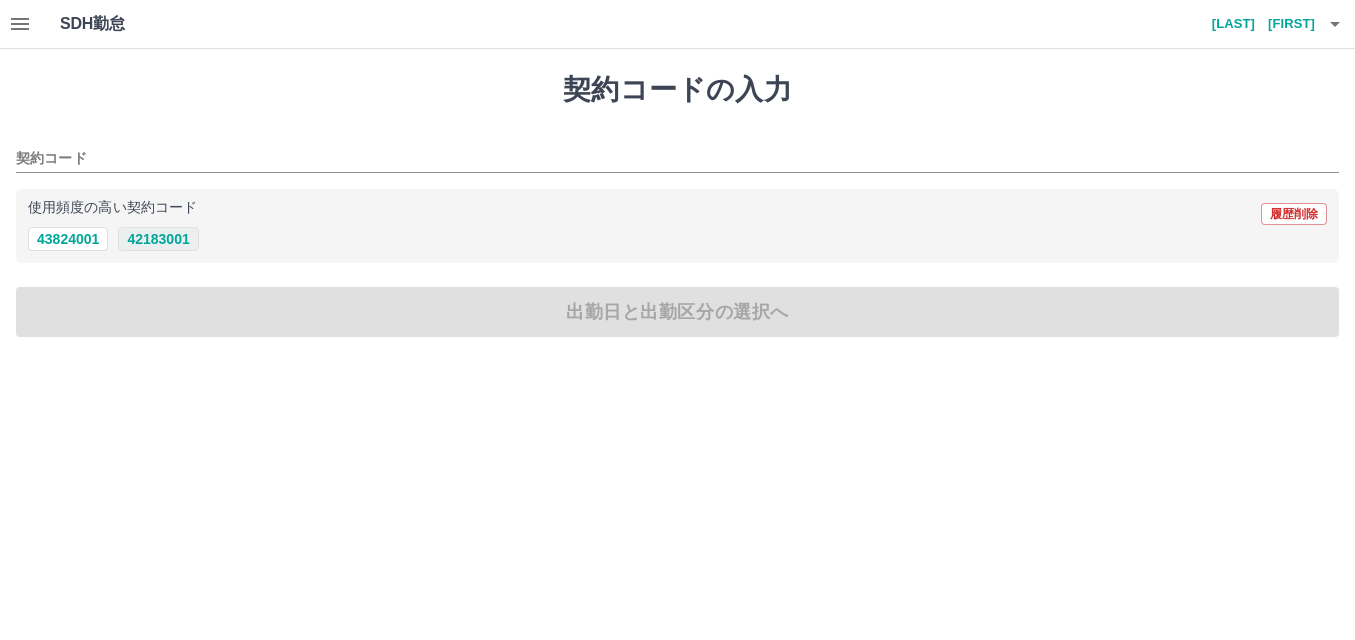 click on "42183001" at bounding box center (158, 239) 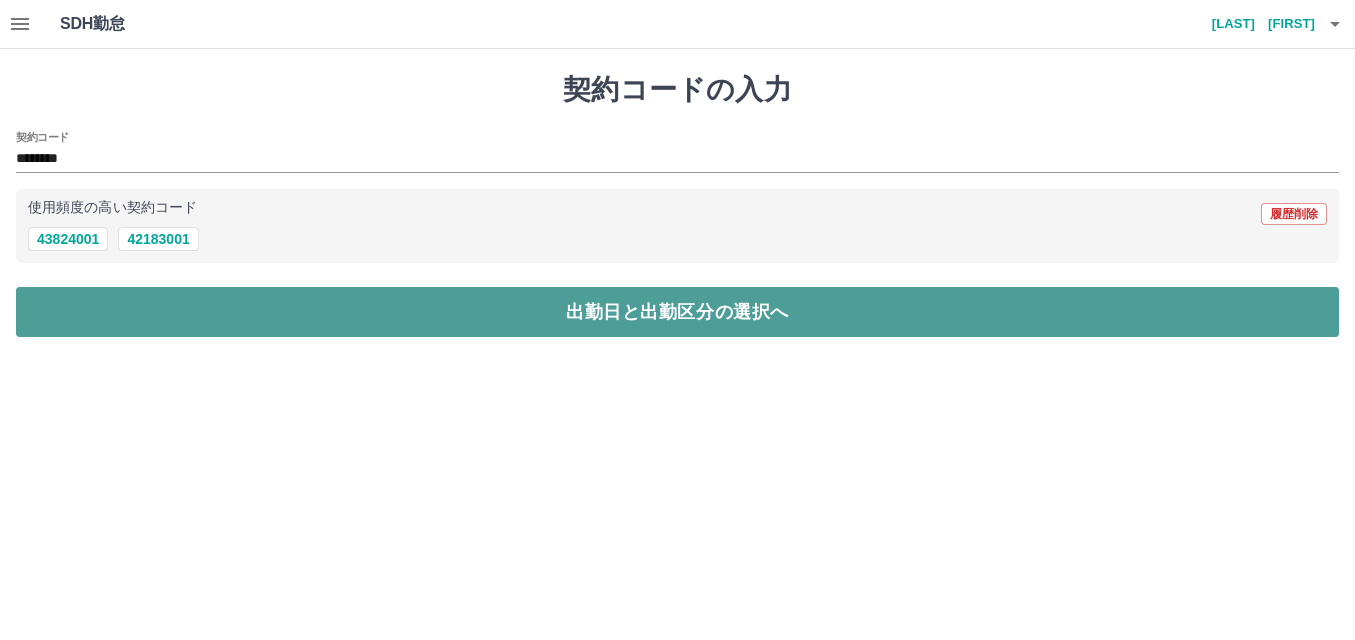 click on "出勤日と出勤区分の選択へ" at bounding box center [677, 312] 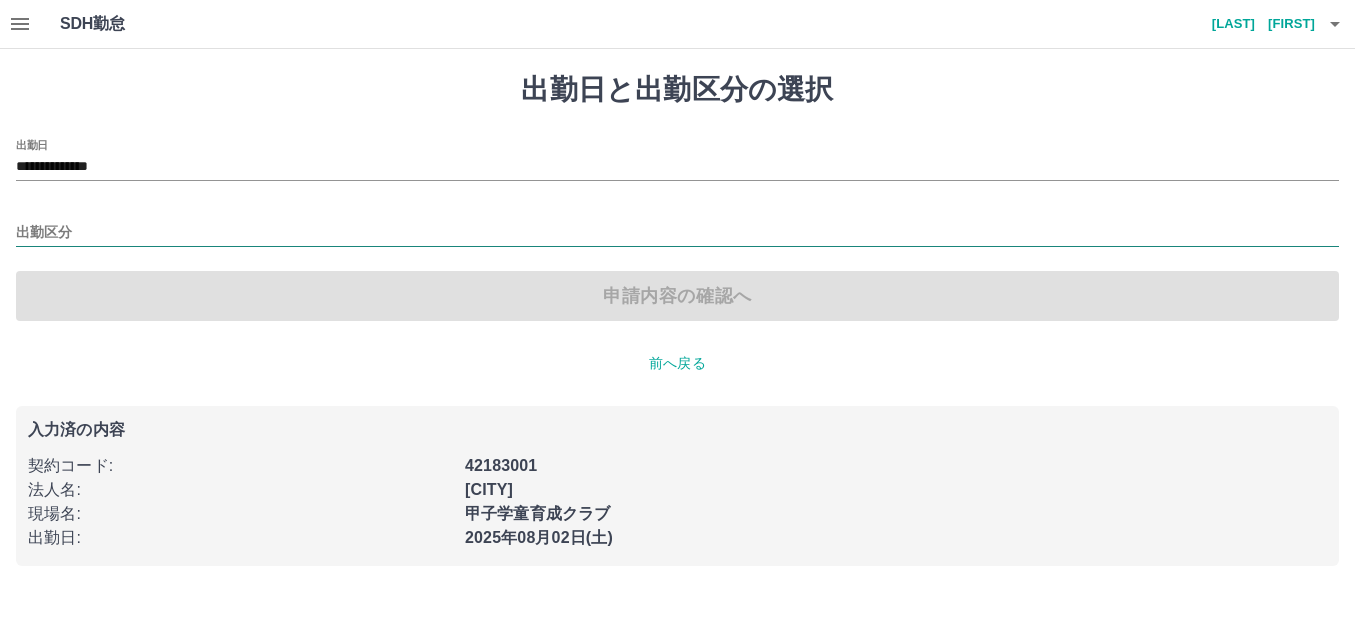 click on "出勤区分" at bounding box center (677, 233) 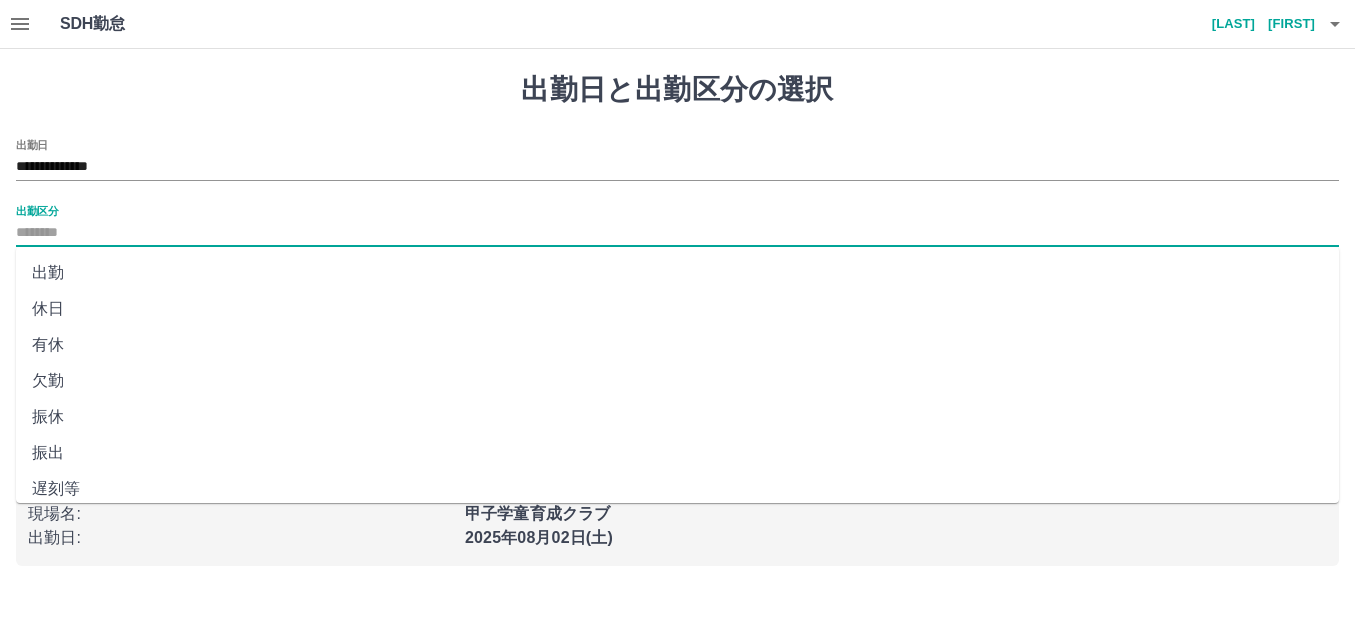 click on "出勤" at bounding box center (677, 273) 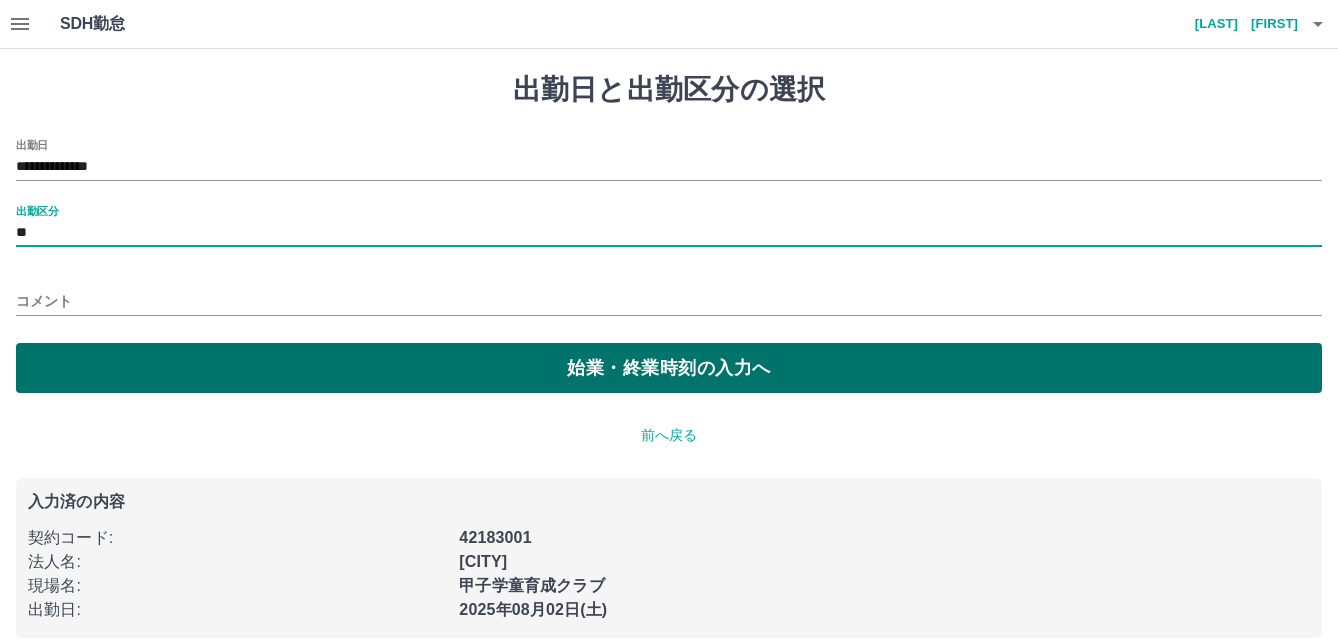 click on "始業・終業時刻の入力へ" at bounding box center [669, 368] 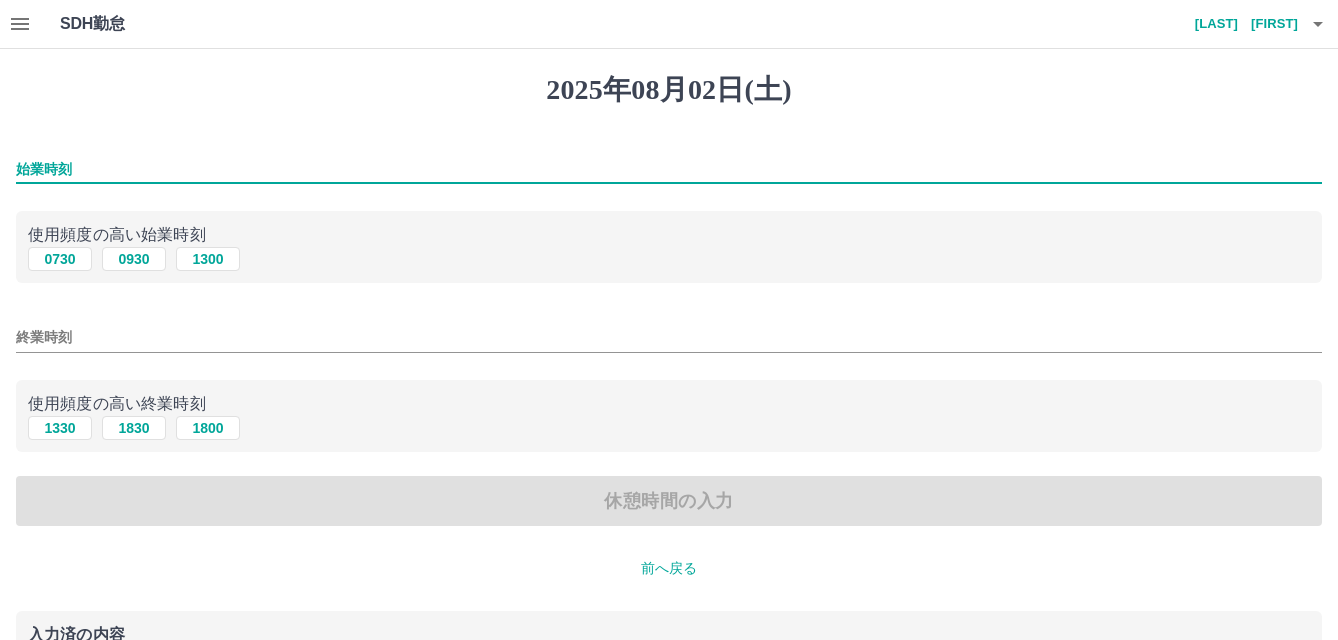 click on "始業時刻" at bounding box center (669, 169) 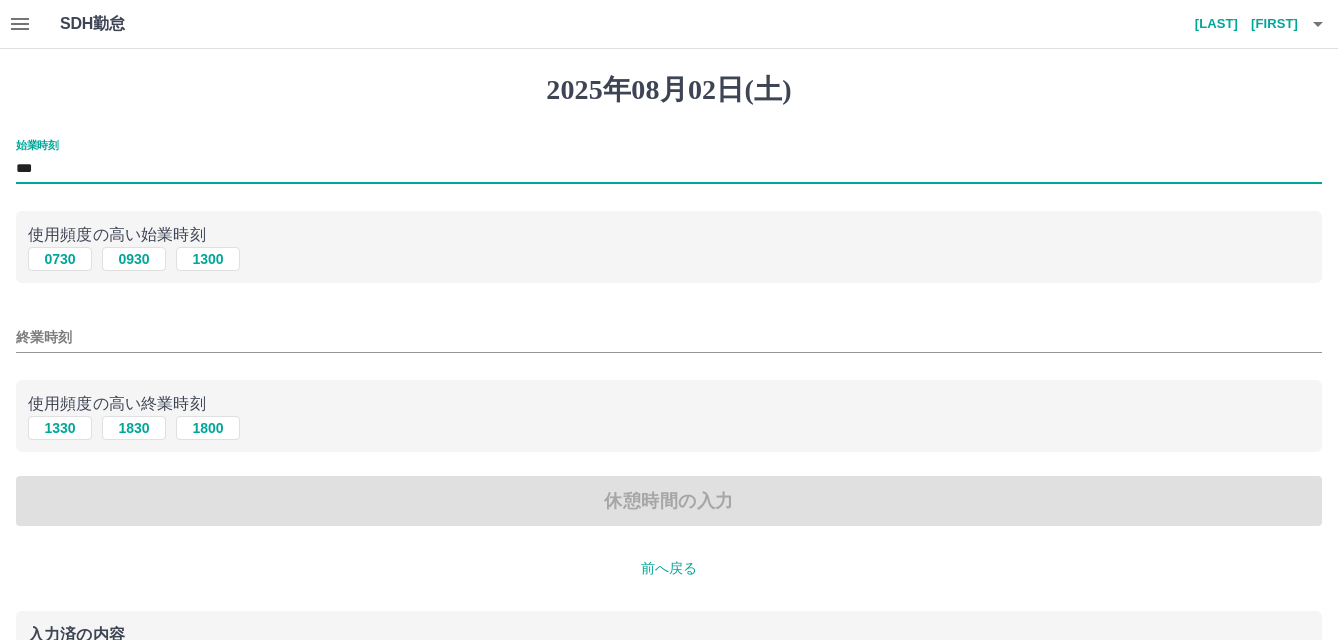 type on "***" 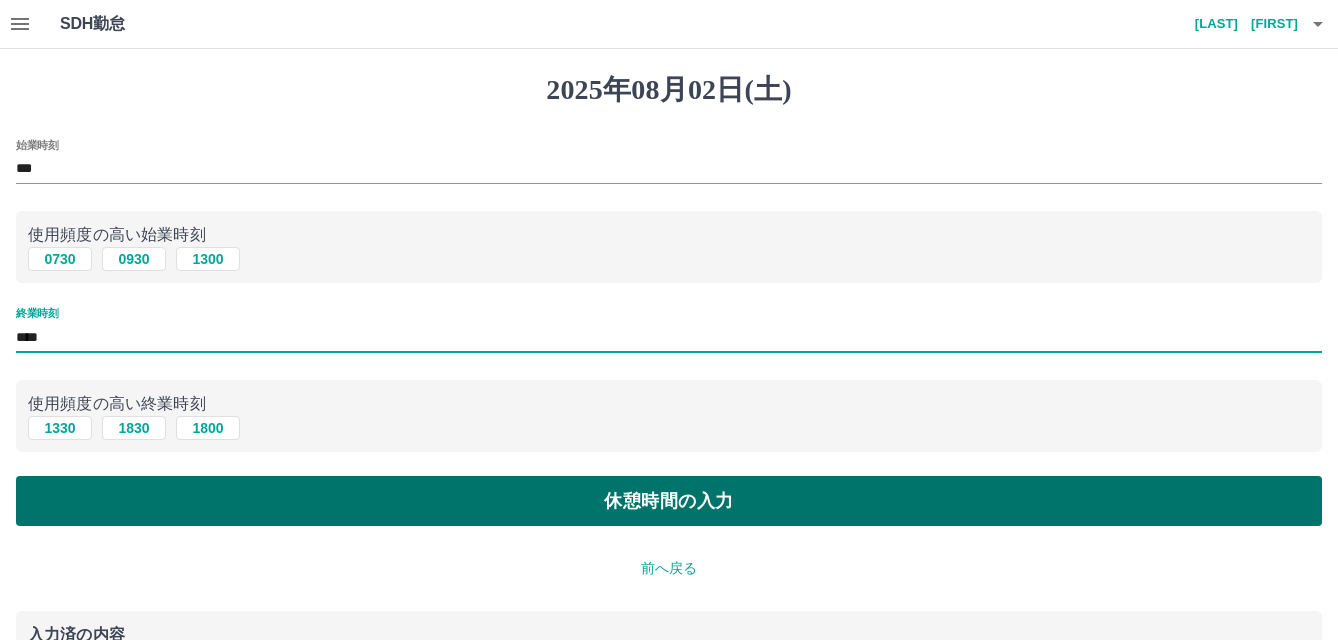 type on "****" 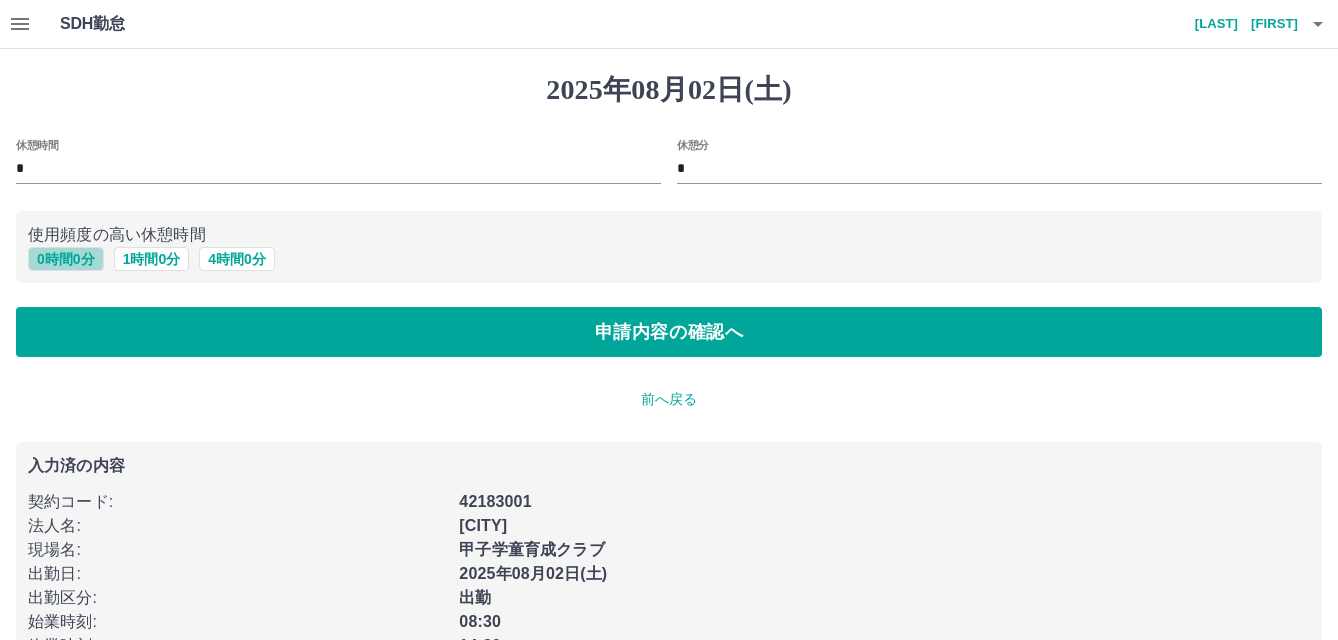 click on "0 時間 0 分" at bounding box center (66, 259) 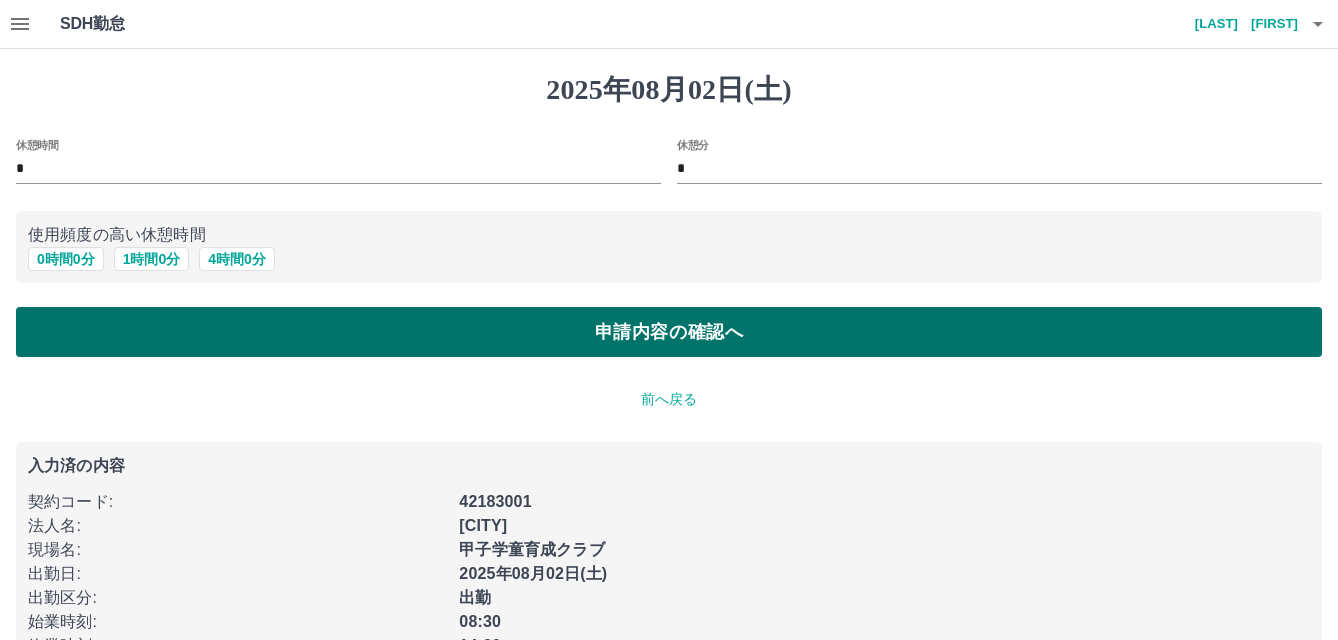 click on "申請内容の確認へ" at bounding box center (669, 332) 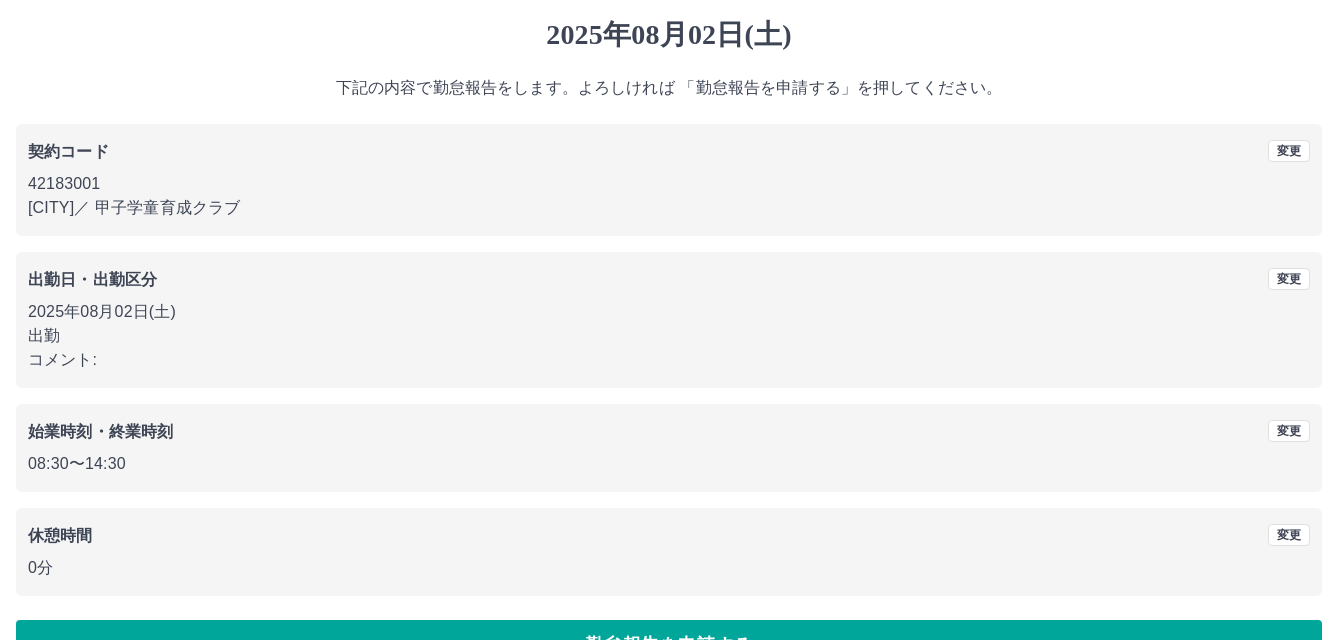 scroll, scrollTop: 109, scrollLeft: 0, axis: vertical 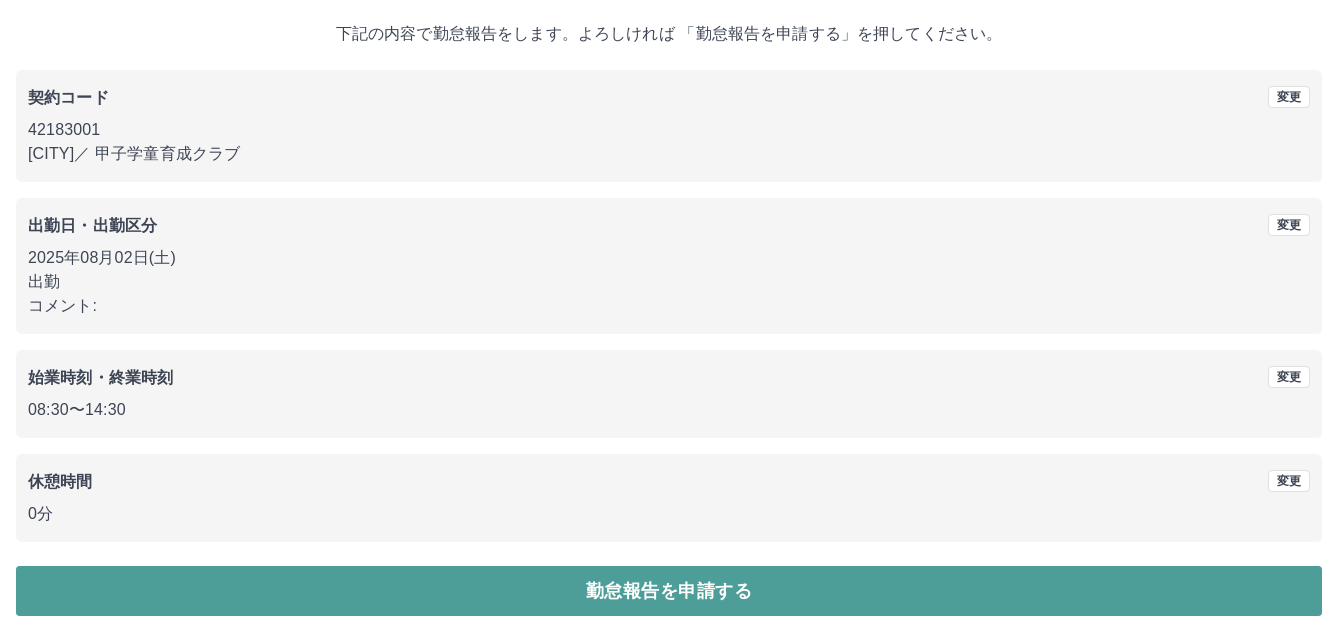 click on "勤怠報告を申請する" at bounding box center [669, 591] 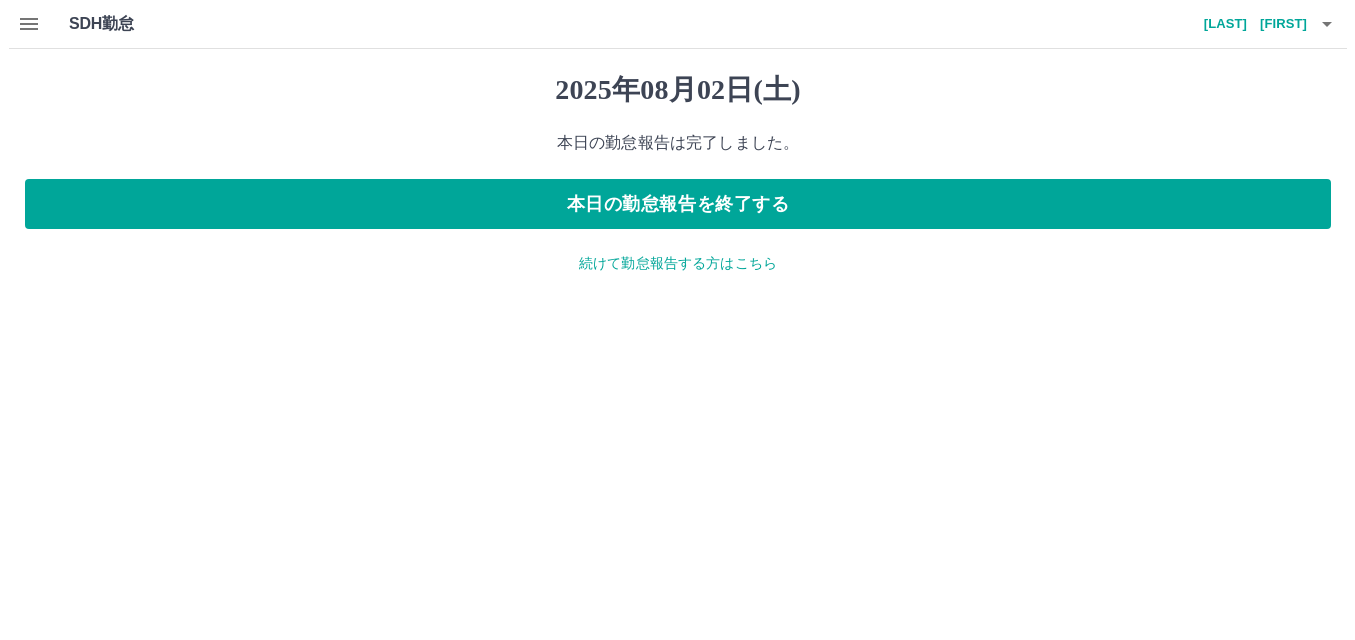 scroll, scrollTop: 0, scrollLeft: 0, axis: both 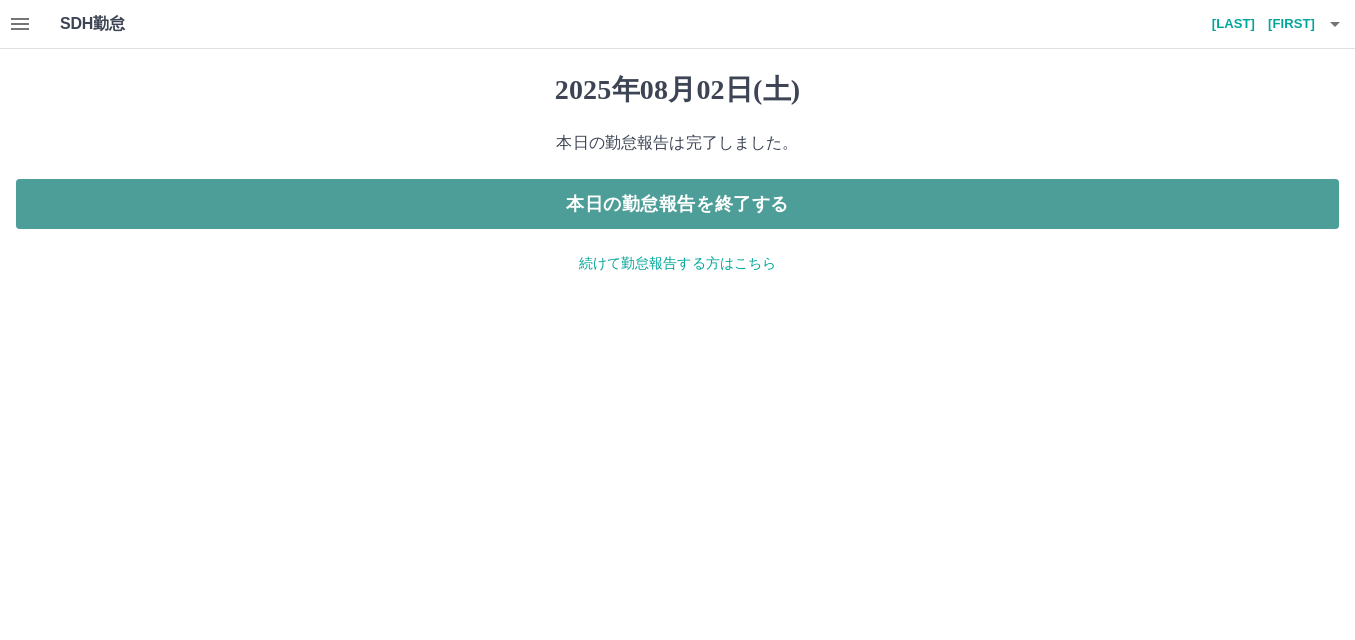 click on "本日の勤怠報告を終了する" at bounding box center [677, 204] 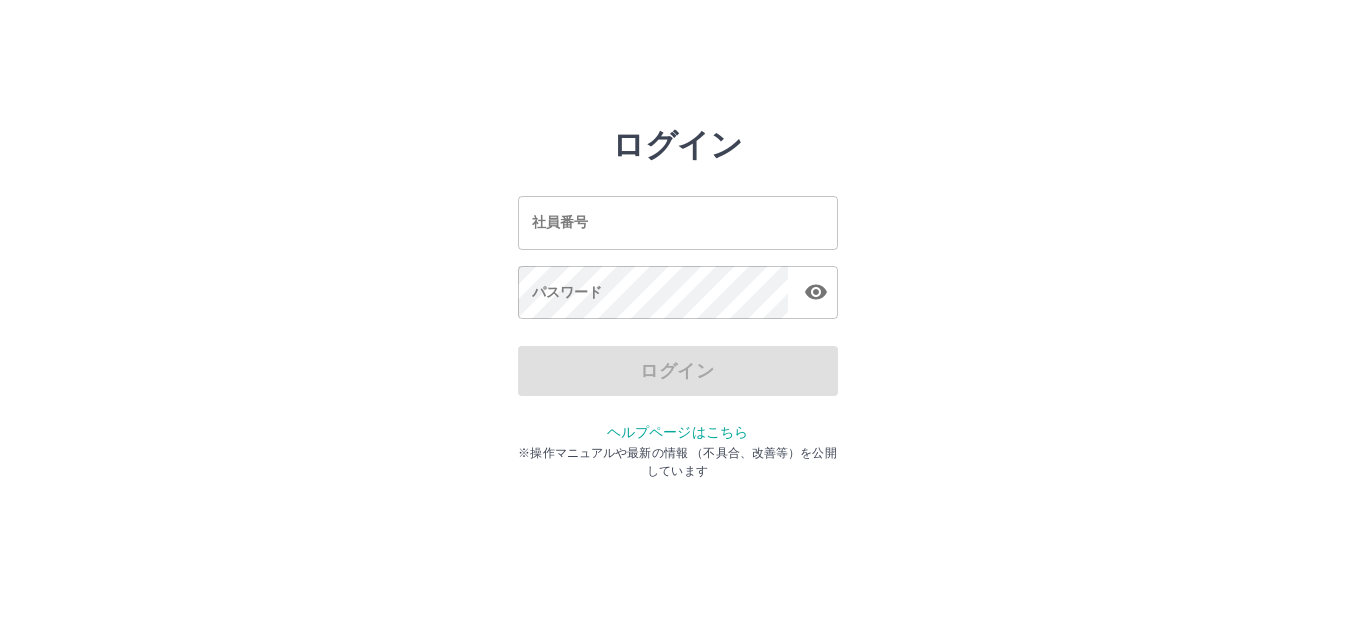 scroll, scrollTop: 0, scrollLeft: 0, axis: both 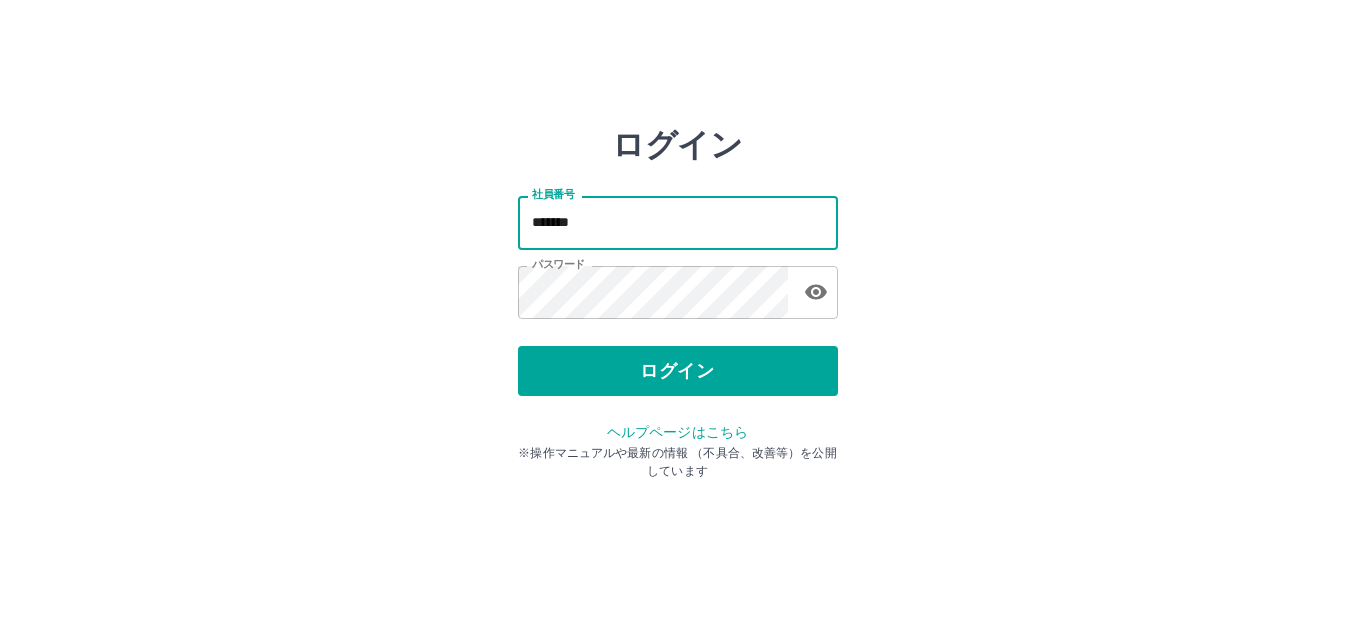 click on "*******" at bounding box center (678, 222) 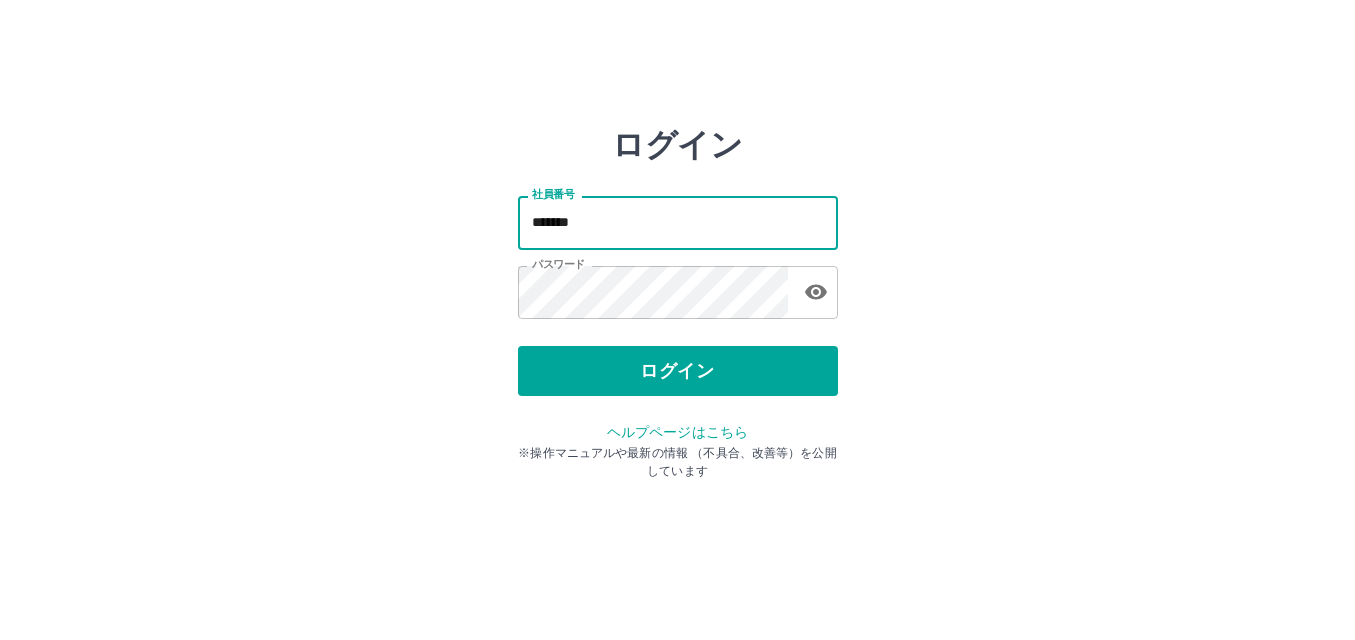 type on "*******" 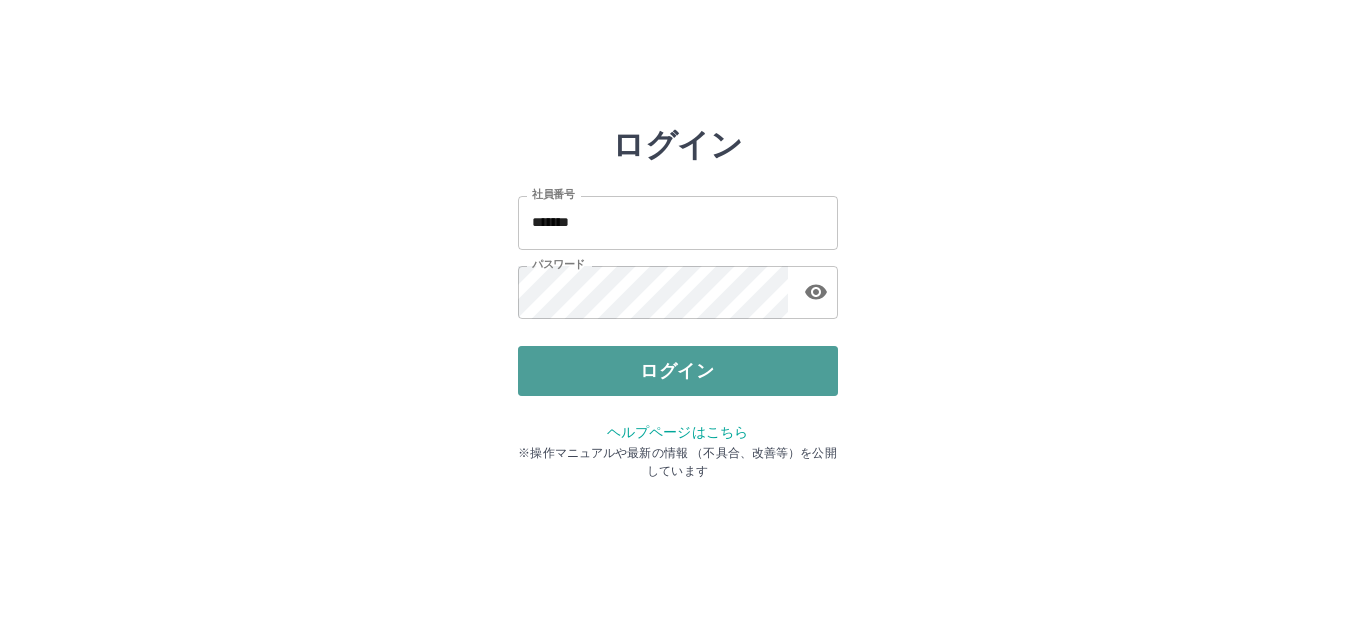 click on "ログイン" at bounding box center [678, 371] 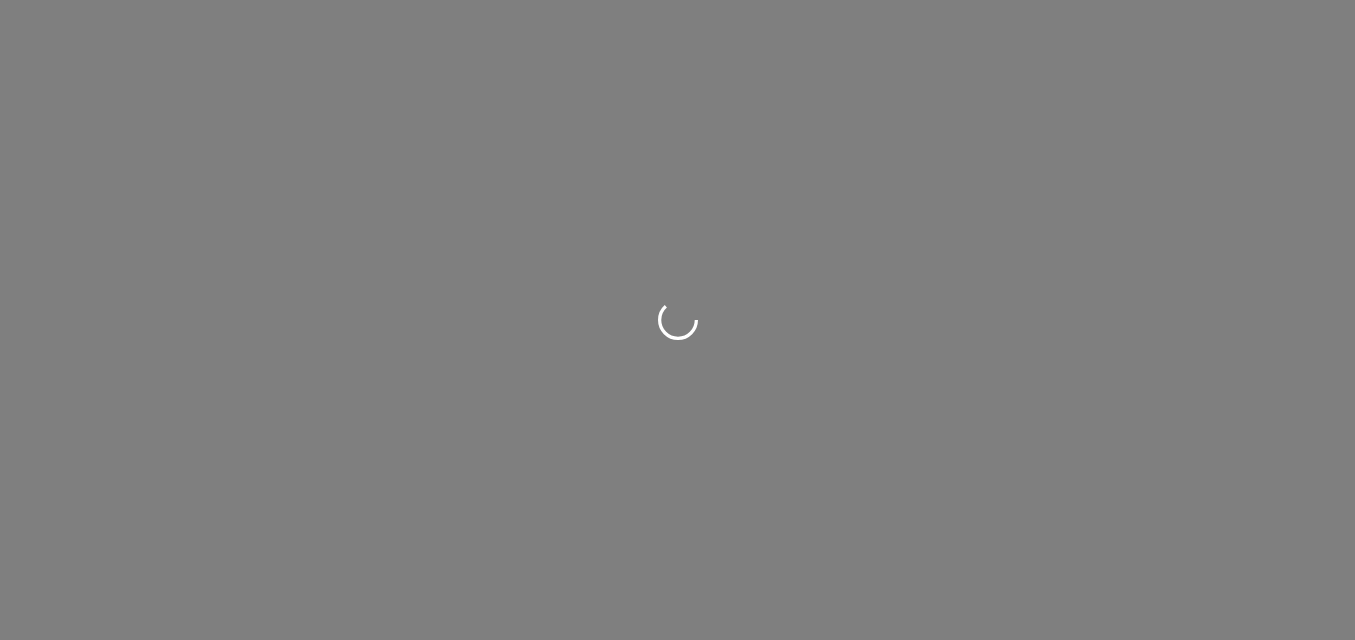 scroll, scrollTop: 0, scrollLeft: 0, axis: both 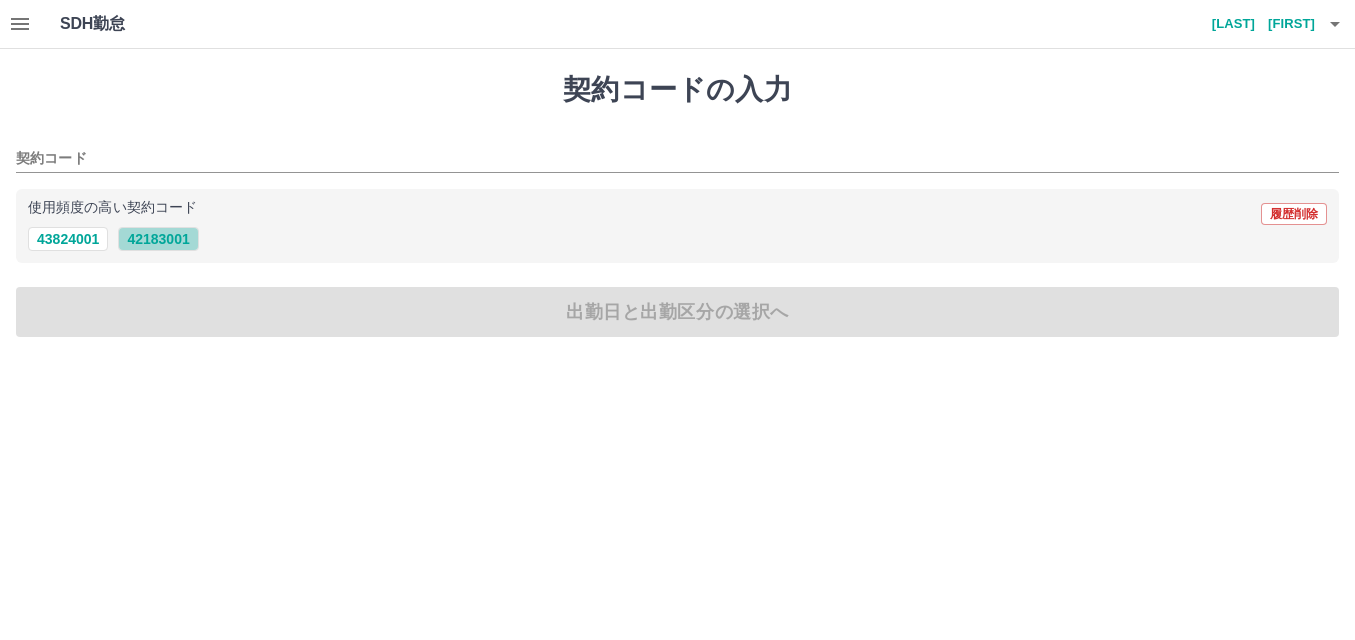 click on "42183001" at bounding box center [158, 239] 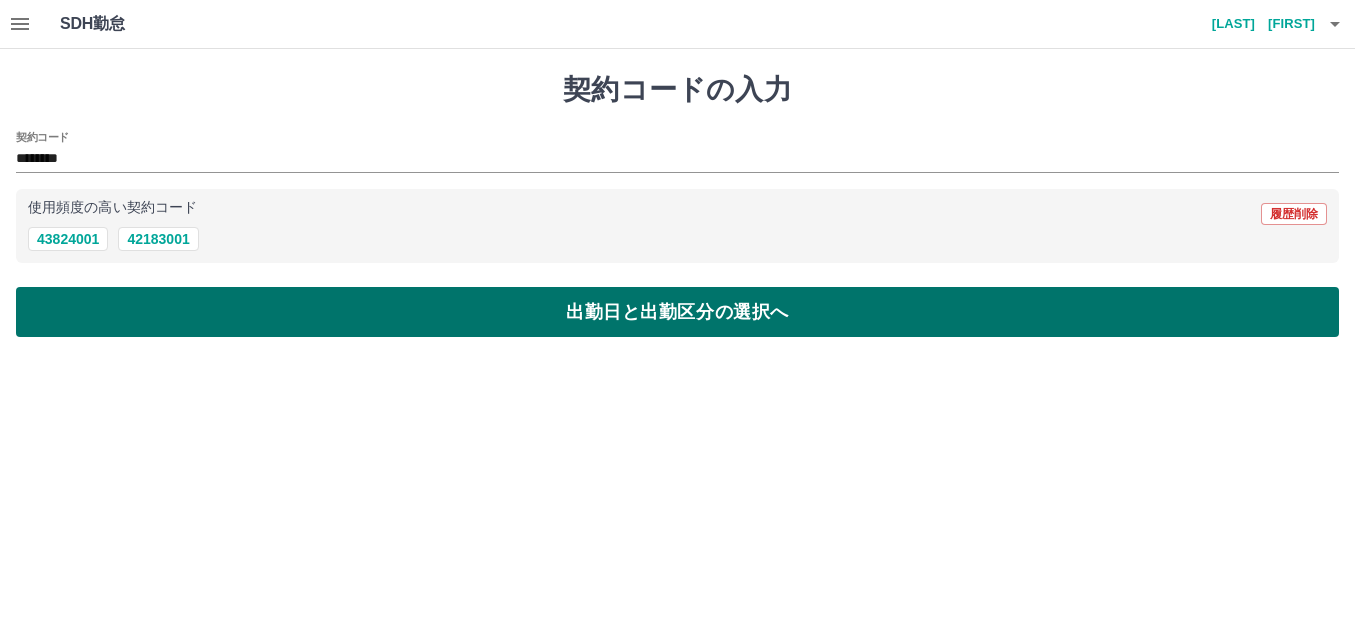 click on "出勤日と出勤区分の選択へ" at bounding box center (677, 312) 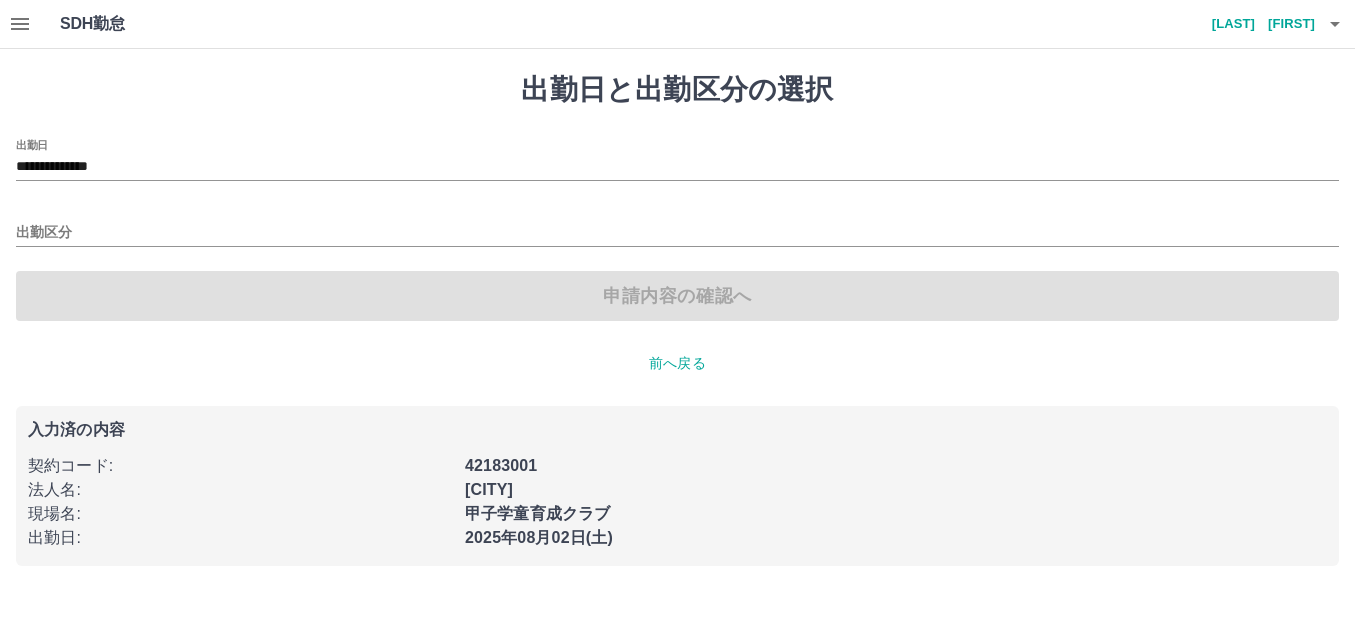 click on "出勤区分" at bounding box center (677, 226) 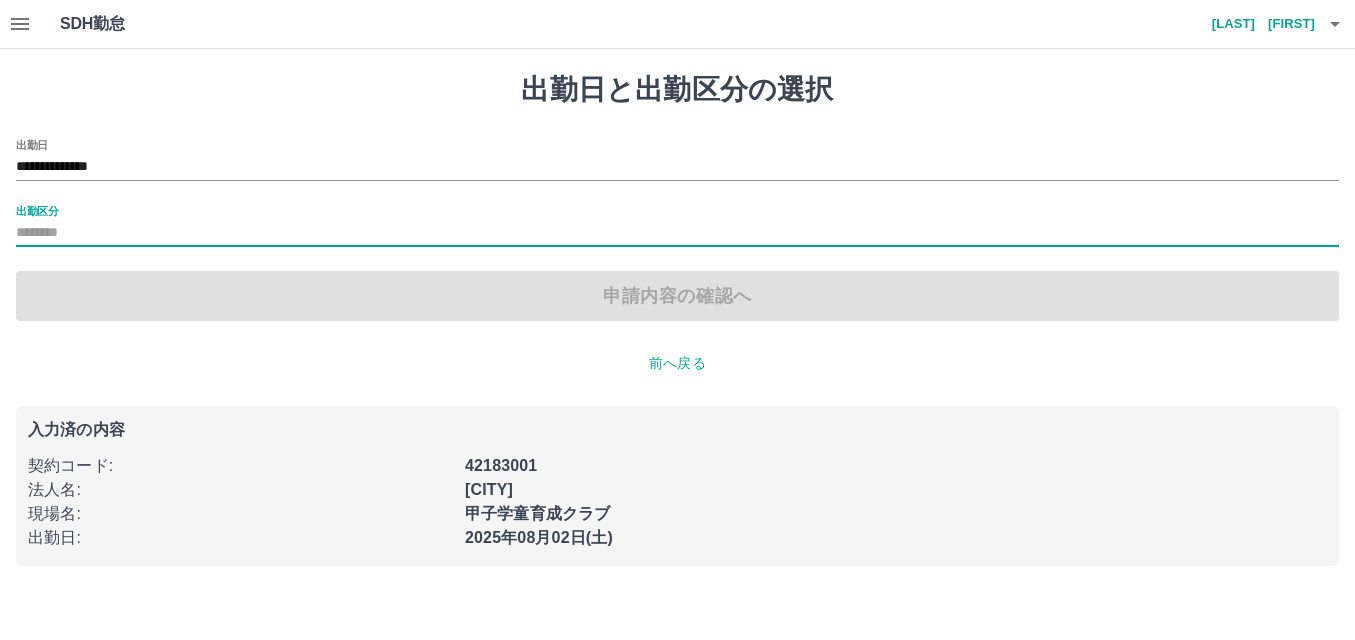 click on "出勤区分" at bounding box center (37, 210) 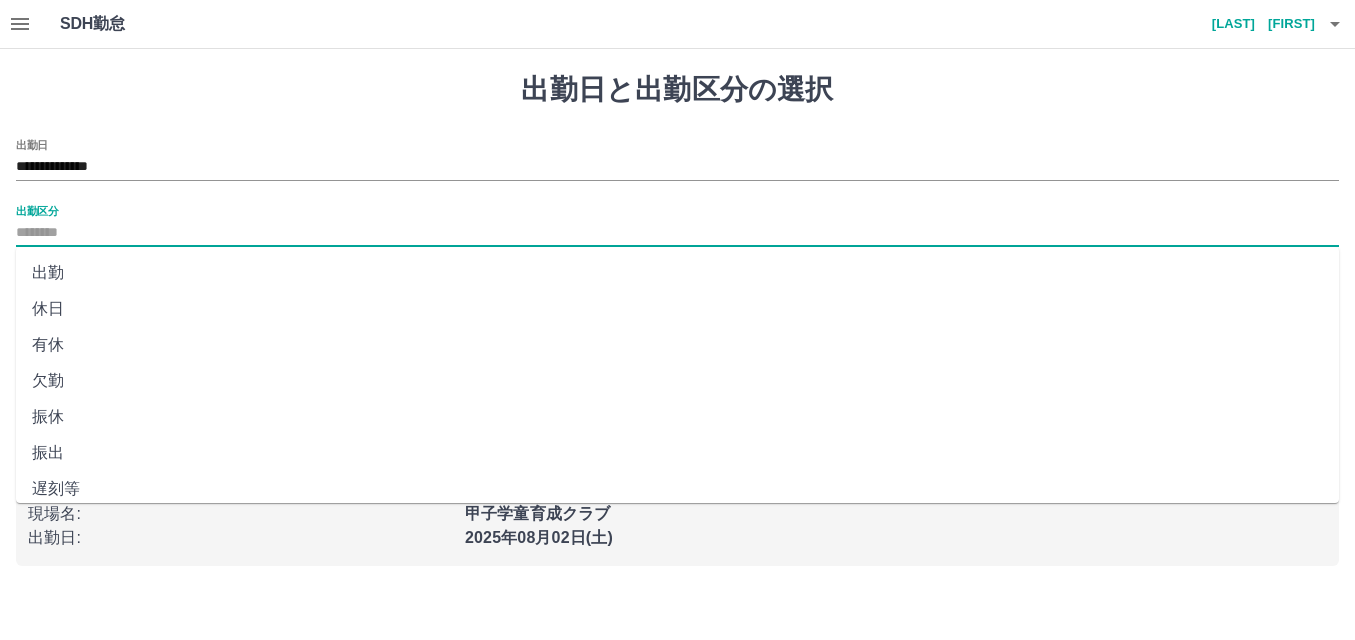 click on "休日" at bounding box center [677, 309] 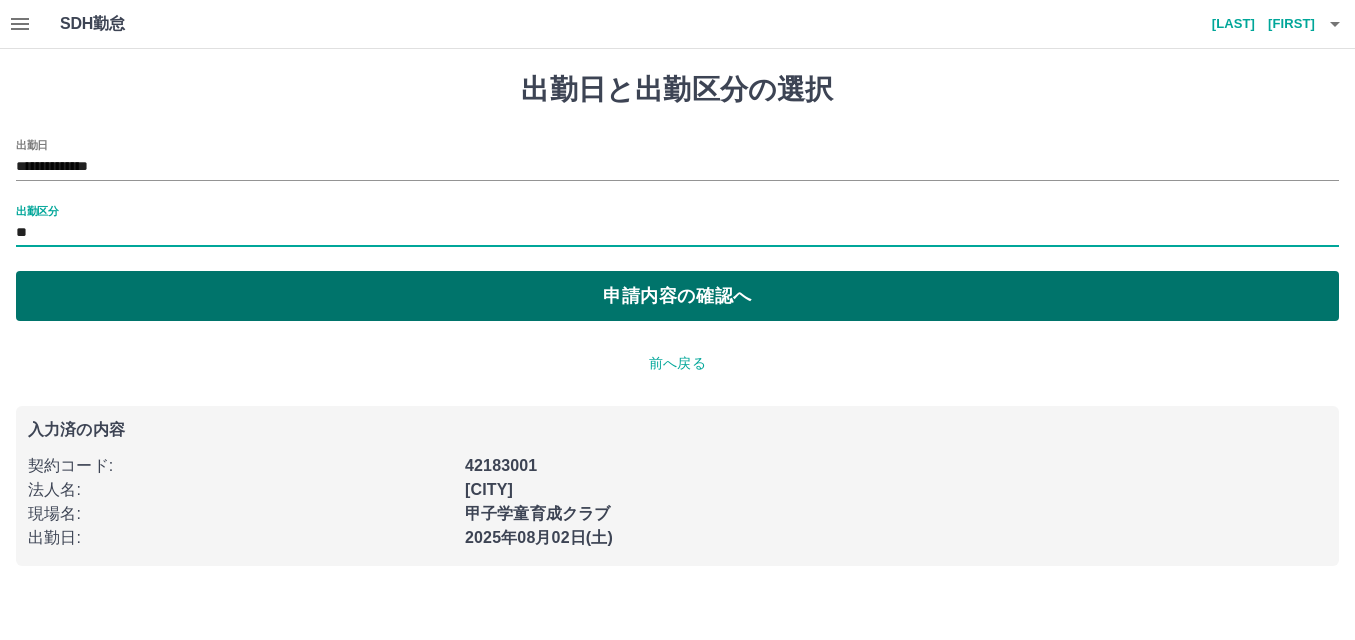 click on "申請内容の確認へ" at bounding box center [677, 296] 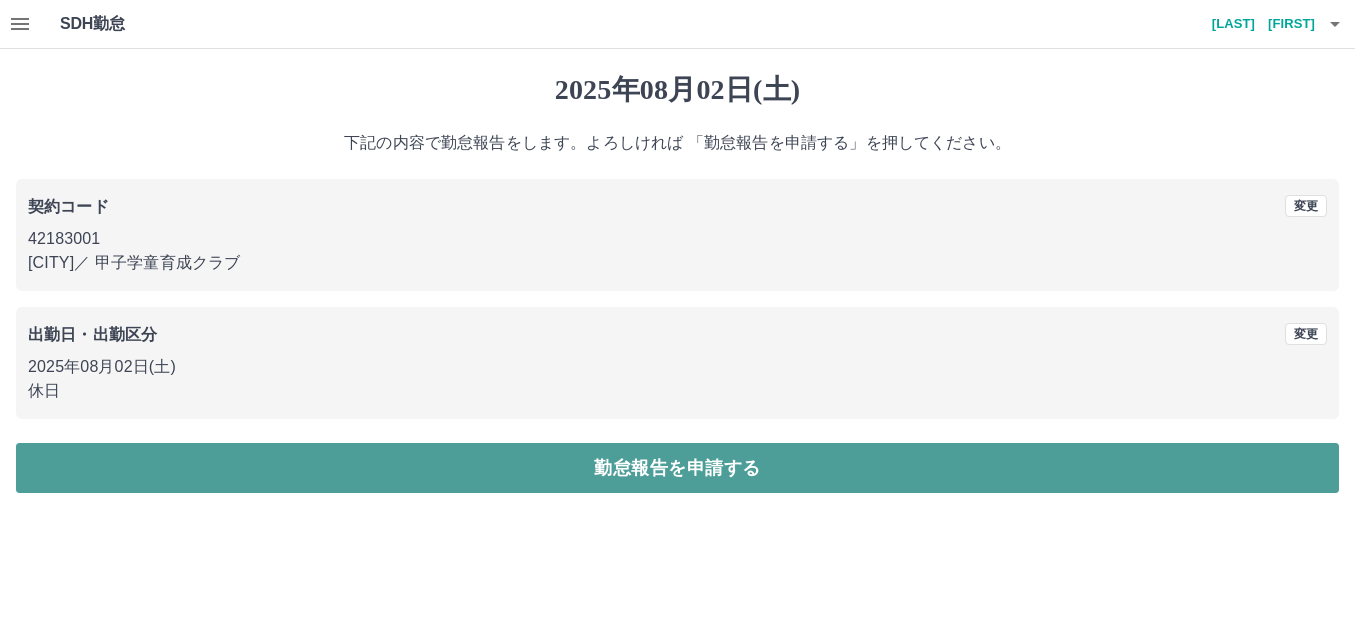 click on "勤怠報告を申請する" at bounding box center (677, 468) 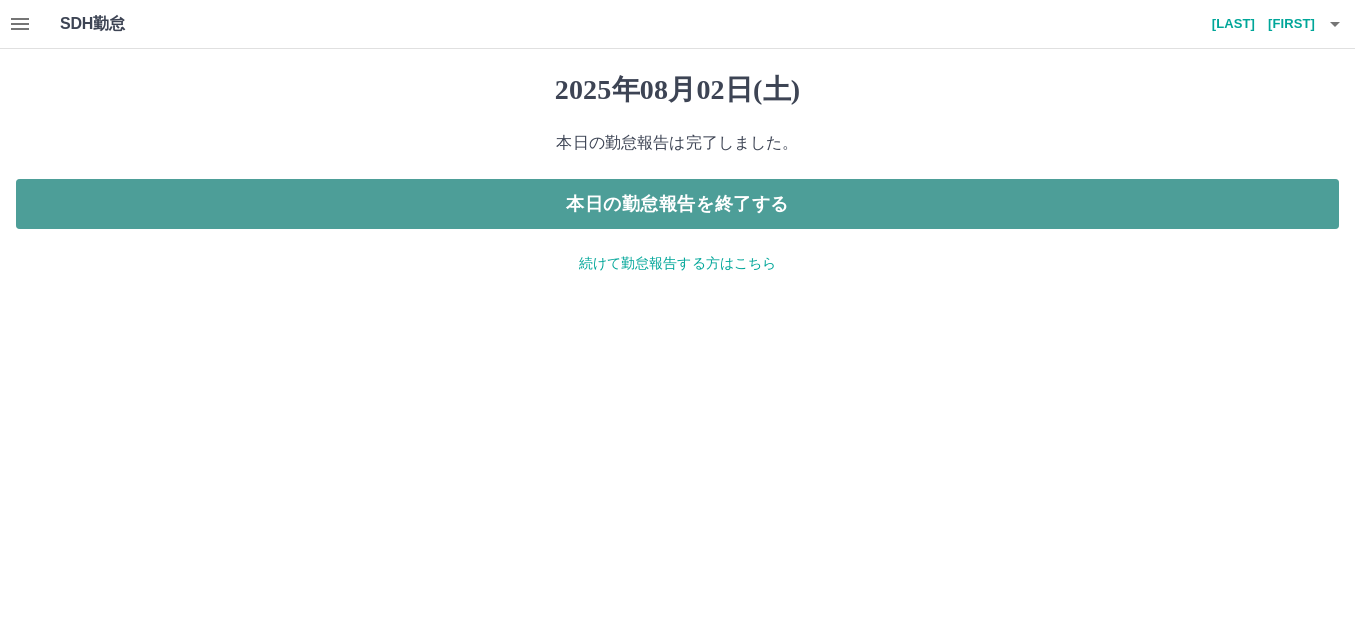 click on "本日の勤怠報告を終了する" at bounding box center [677, 204] 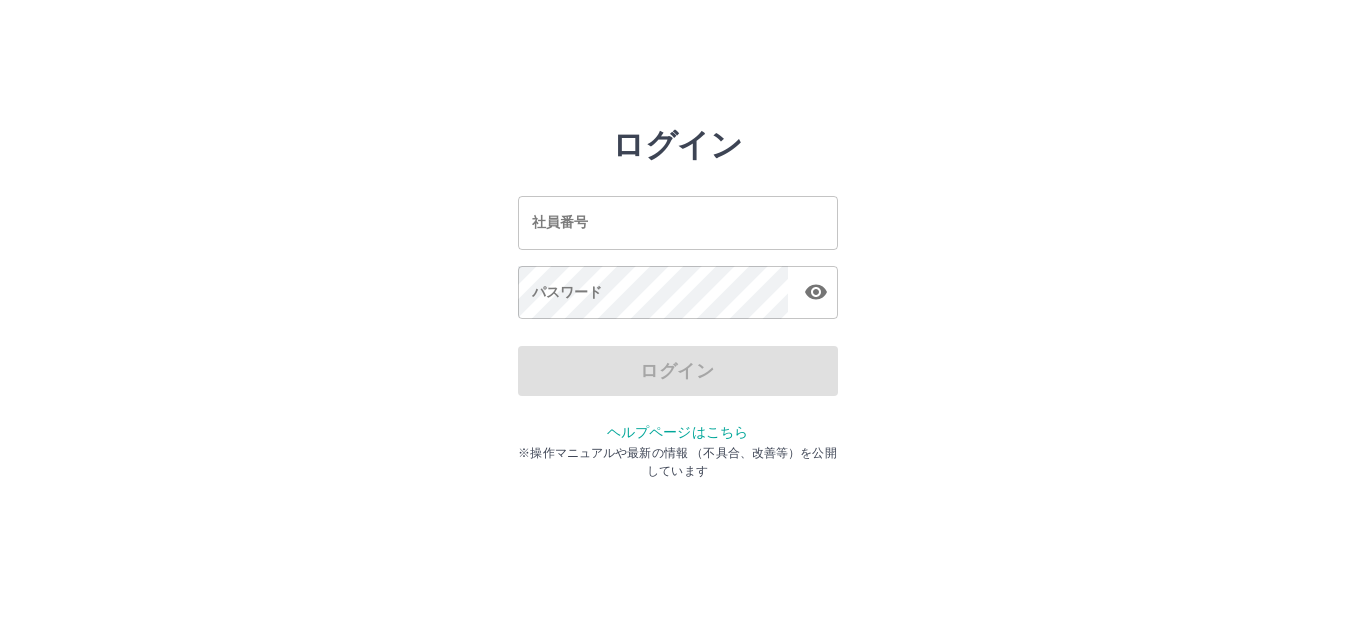 scroll, scrollTop: 0, scrollLeft: 0, axis: both 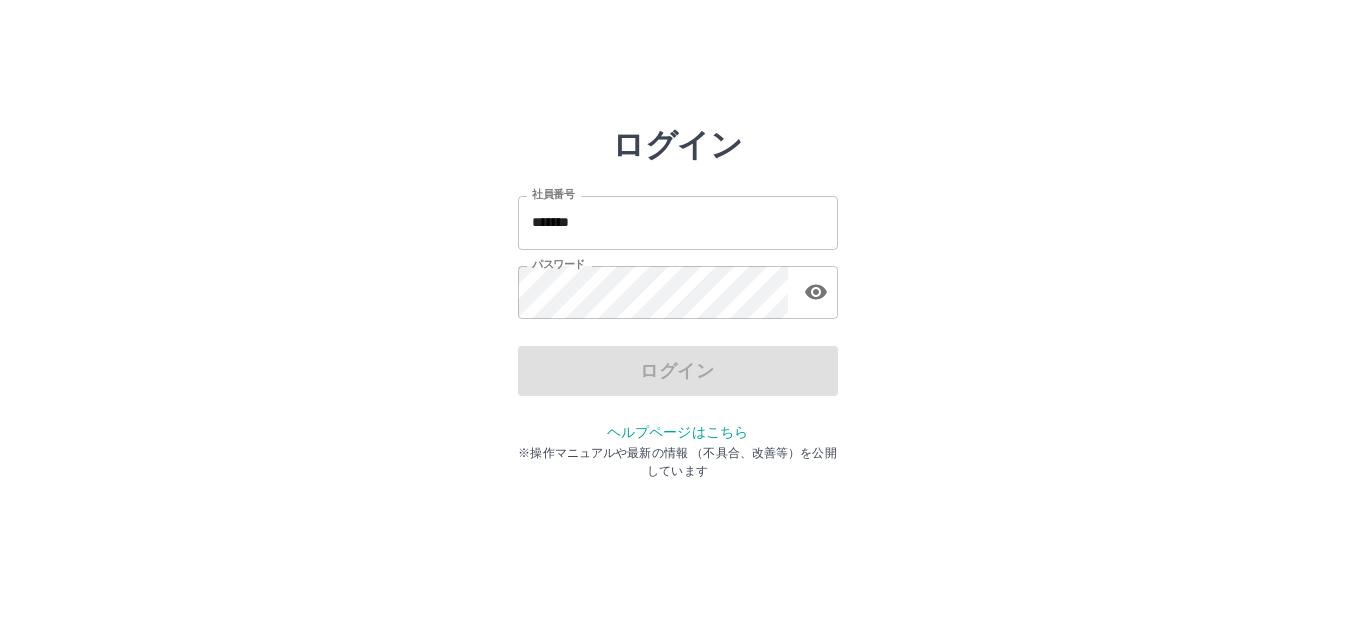 click on "*******" at bounding box center [678, 222] 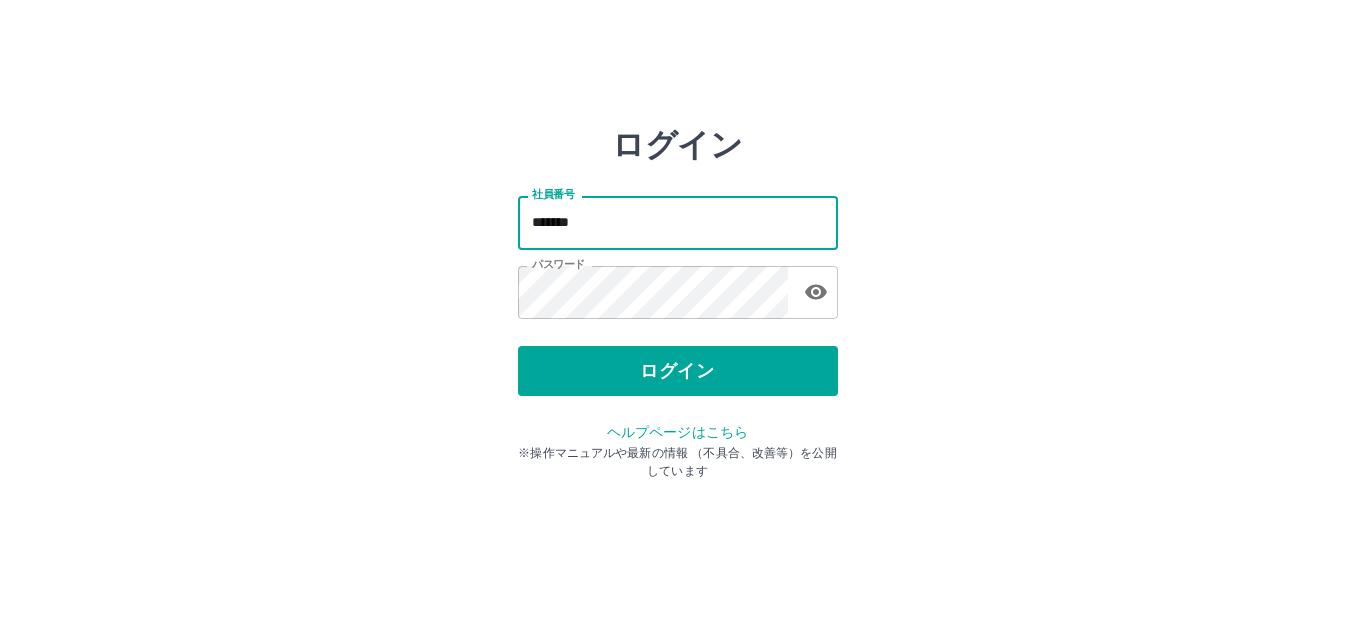 type on "*******" 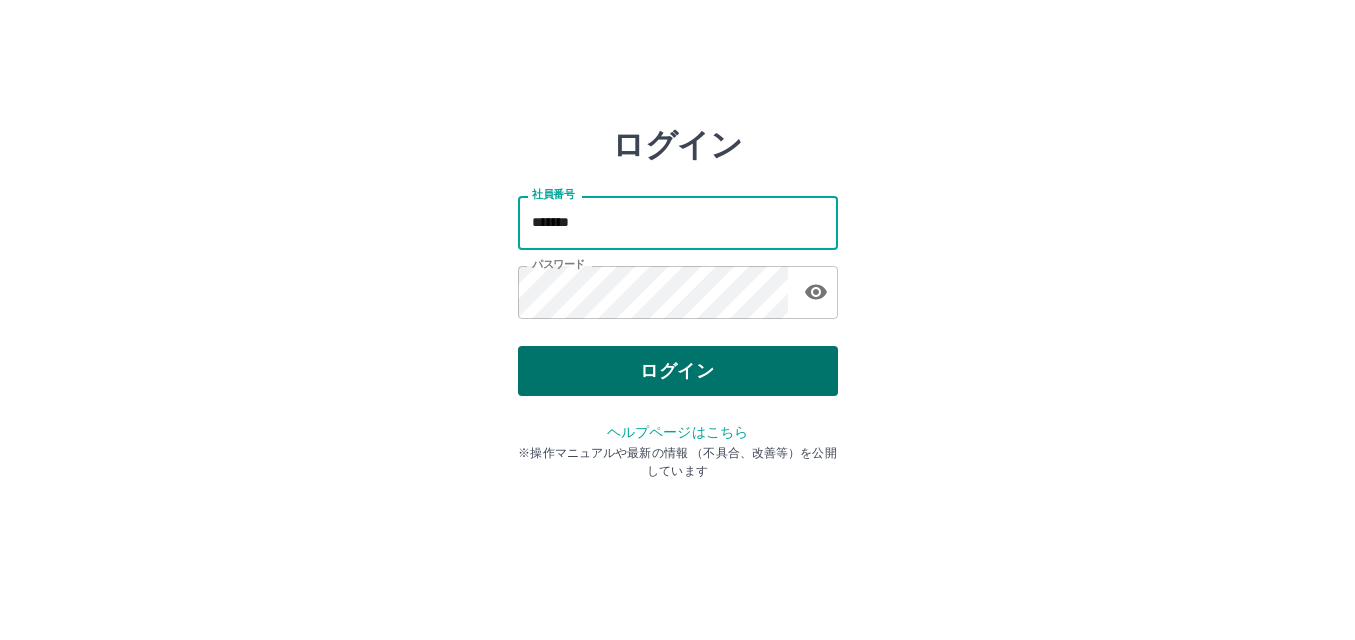 click on "ログイン" at bounding box center (678, 371) 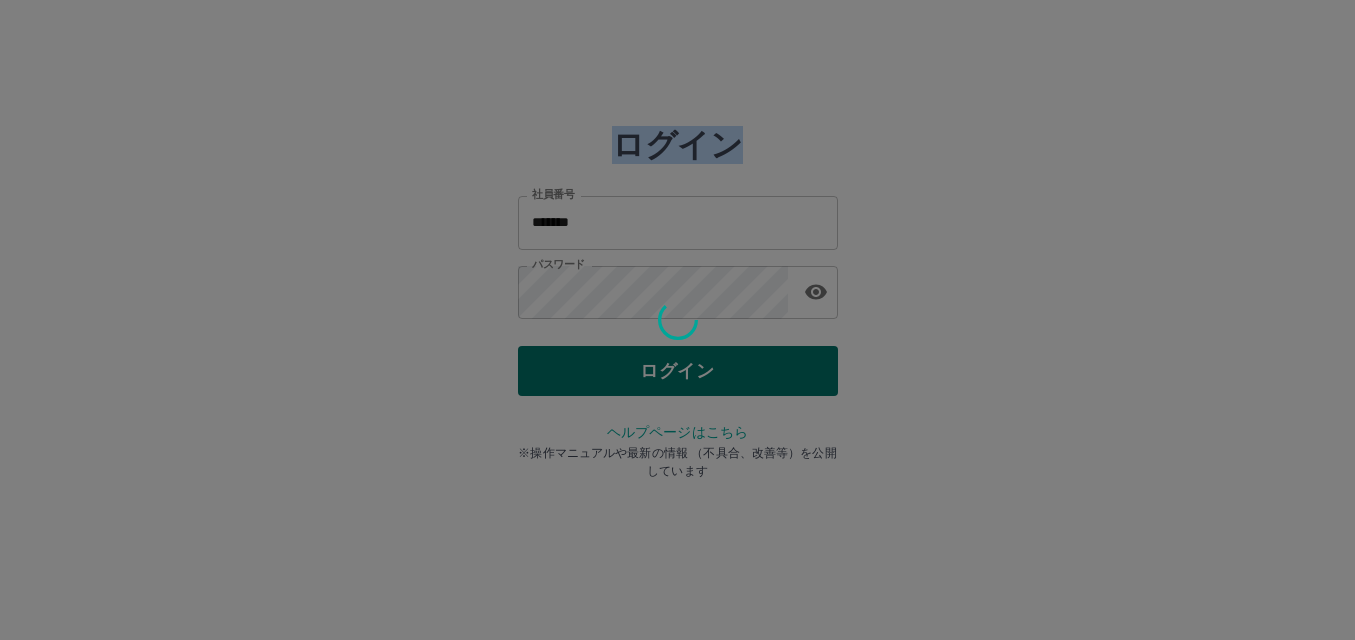 click at bounding box center [677, 320] 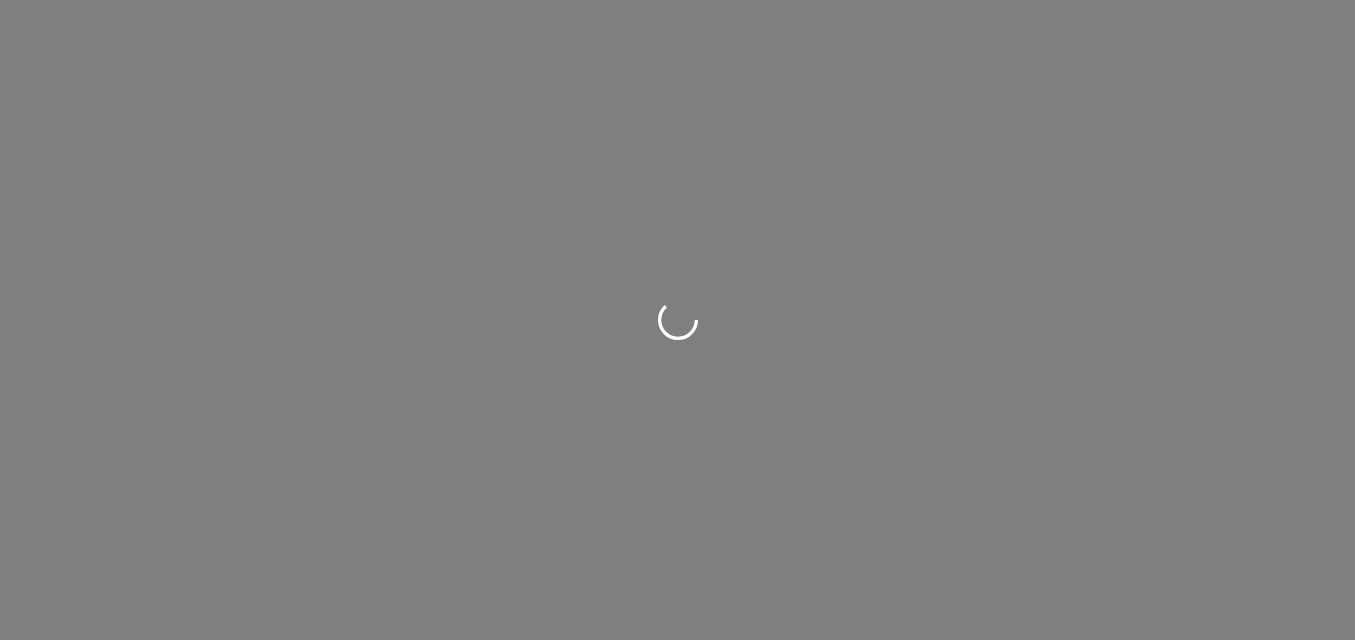 scroll, scrollTop: 0, scrollLeft: 0, axis: both 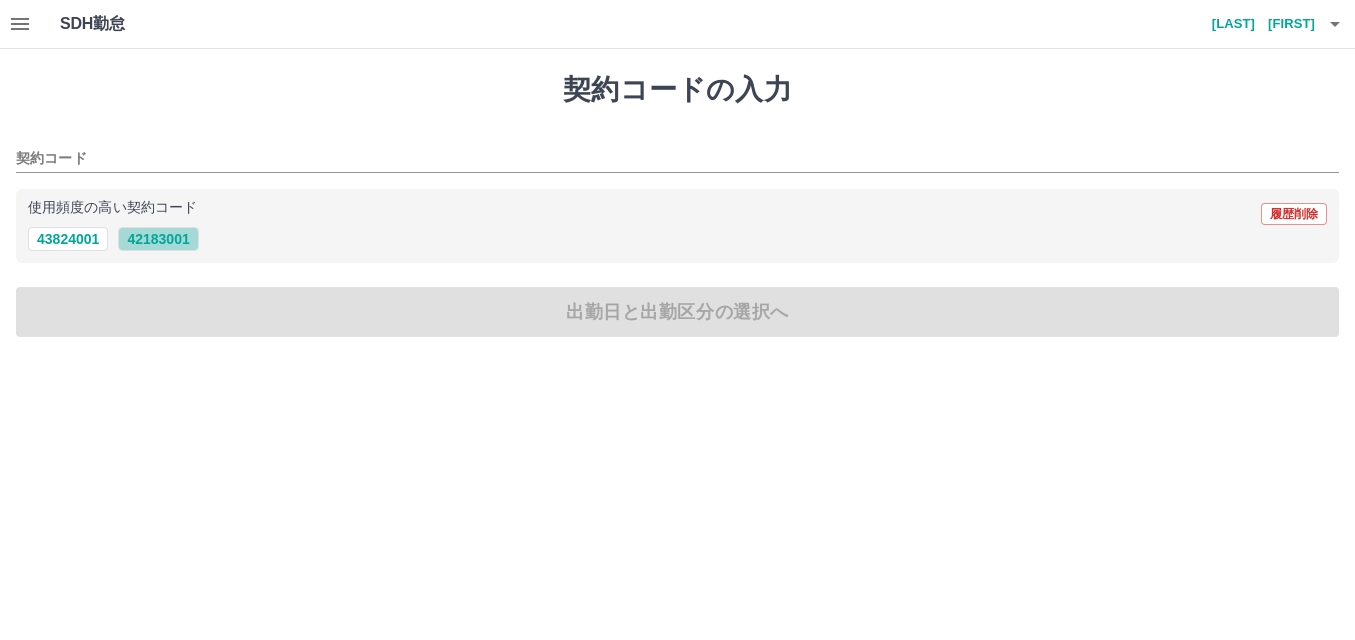 click on "42183001" at bounding box center [158, 239] 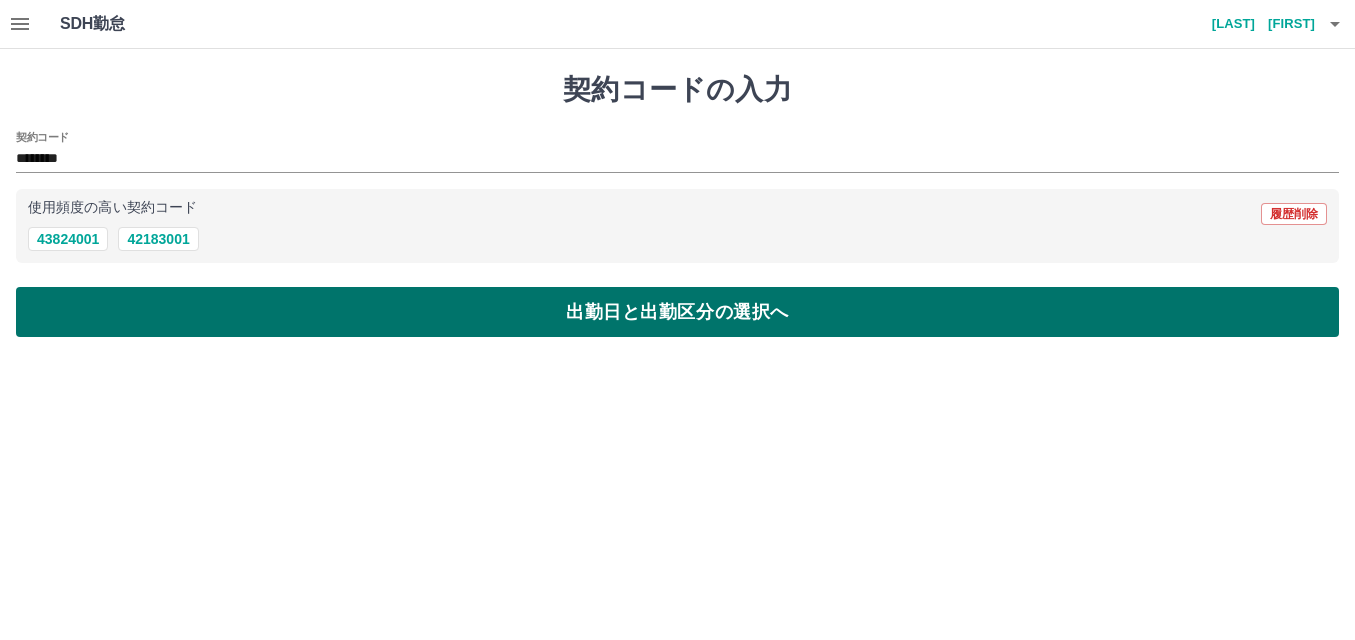 click on "出勤日と出勤区分の選択へ" at bounding box center [677, 312] 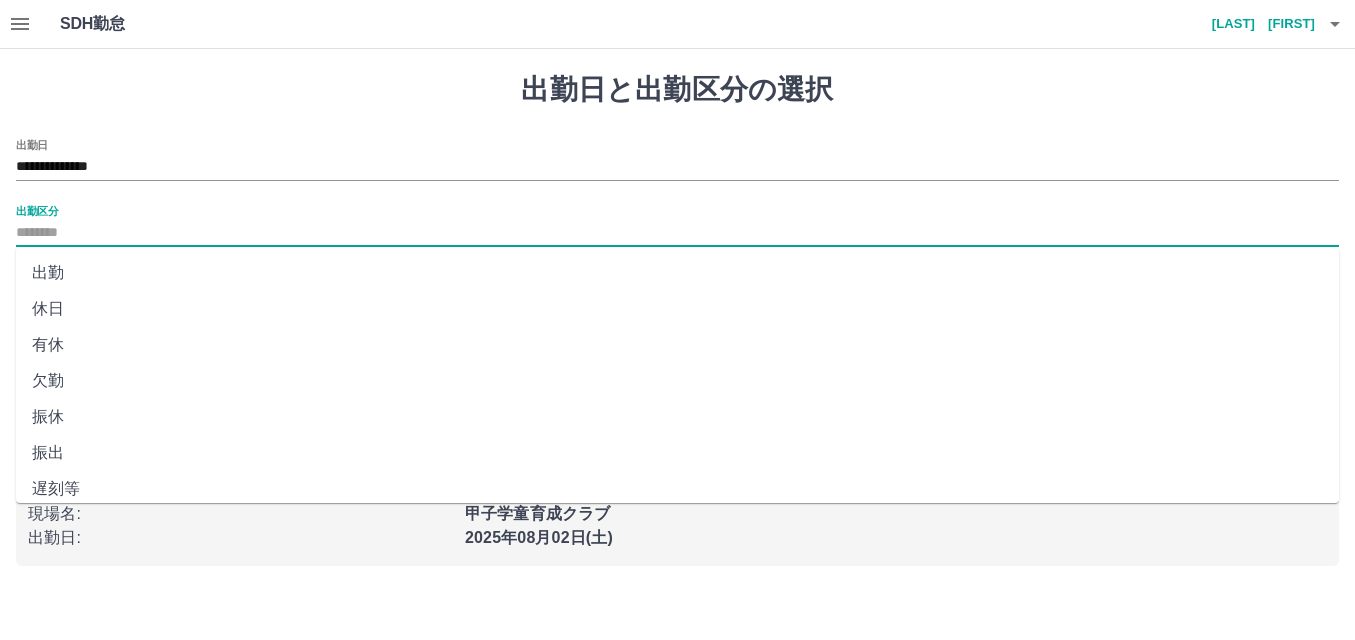 click on "出勤区分" at bounding box center [677, 233] 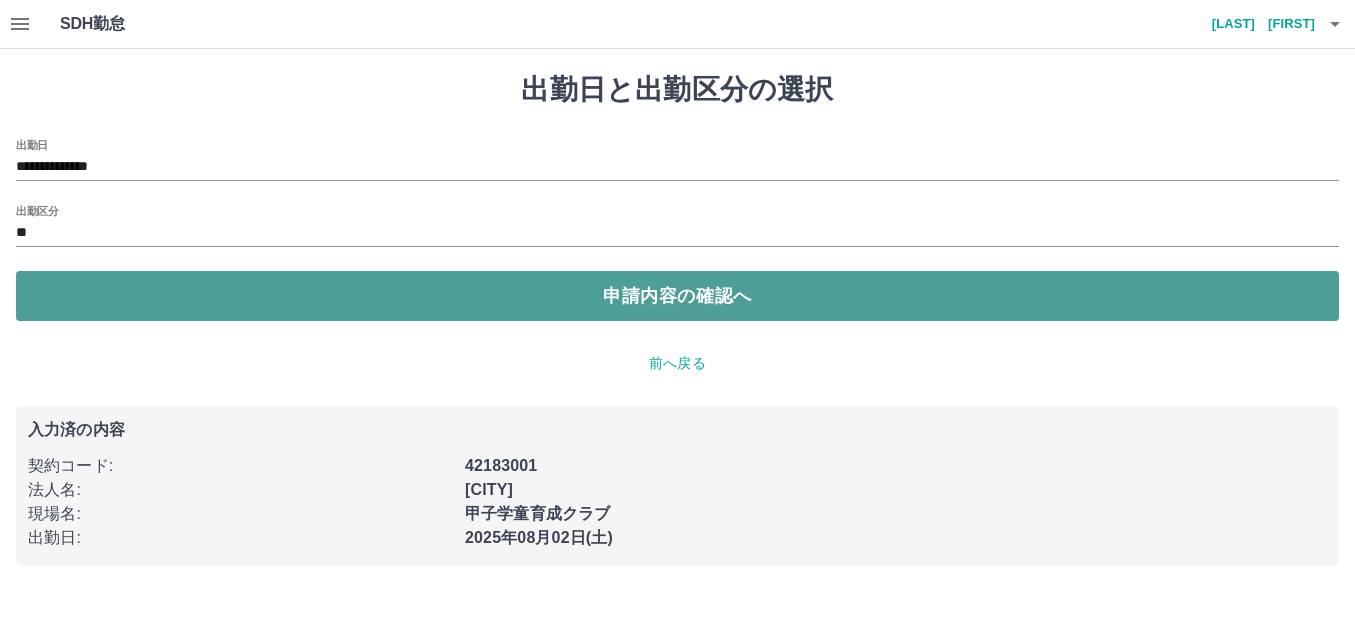 click on "申請内容の確認へ" at bounding box center (677, 296) 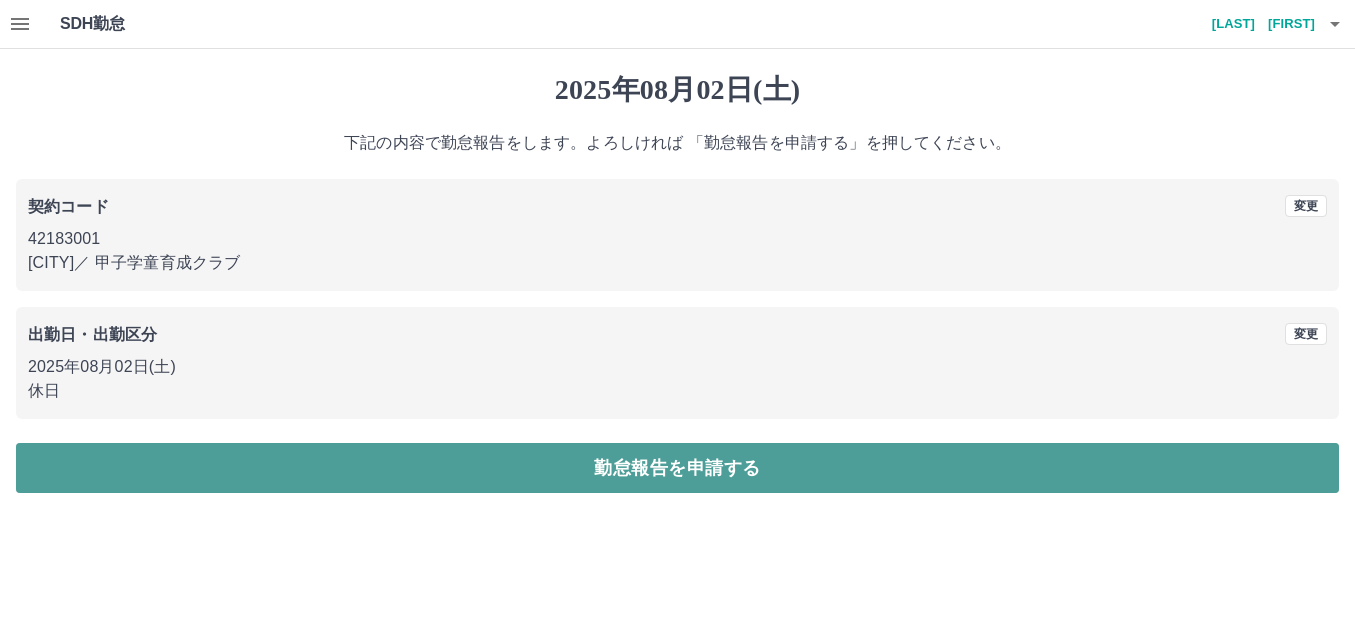 click on "勤怠報告を申請する" at bounding box center (677, 468) 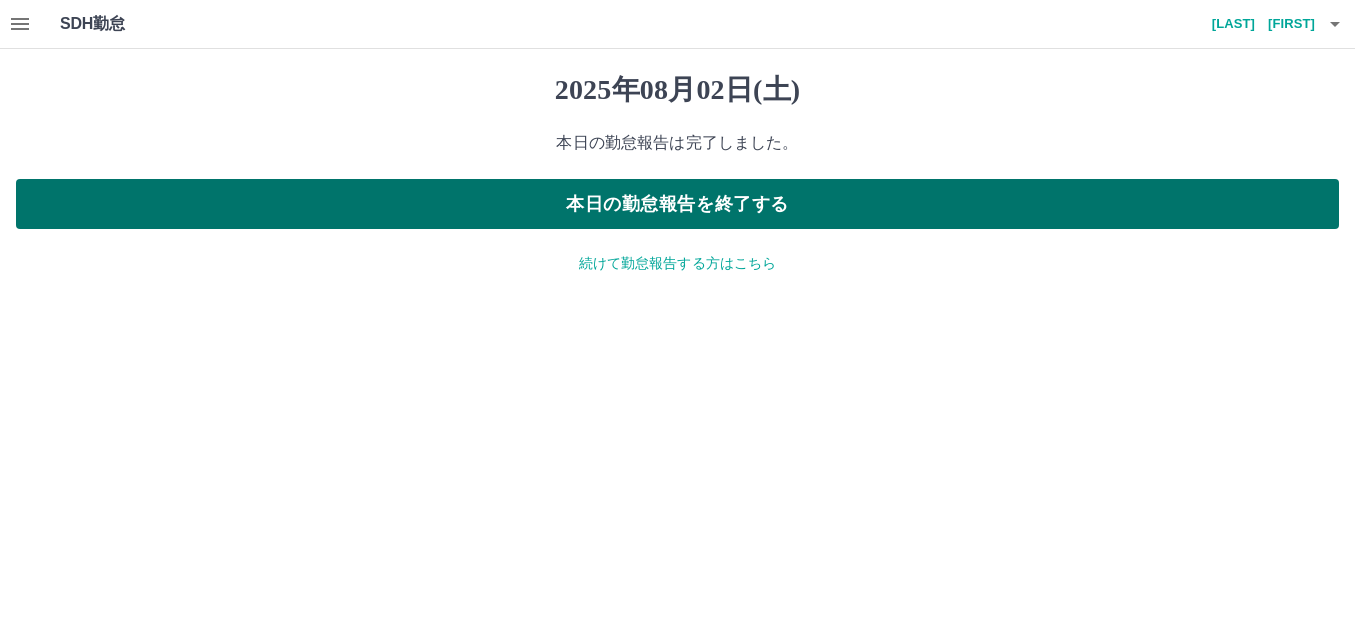 click on "本日の勤怠報告を終了する" at bounding box center (677, 204) 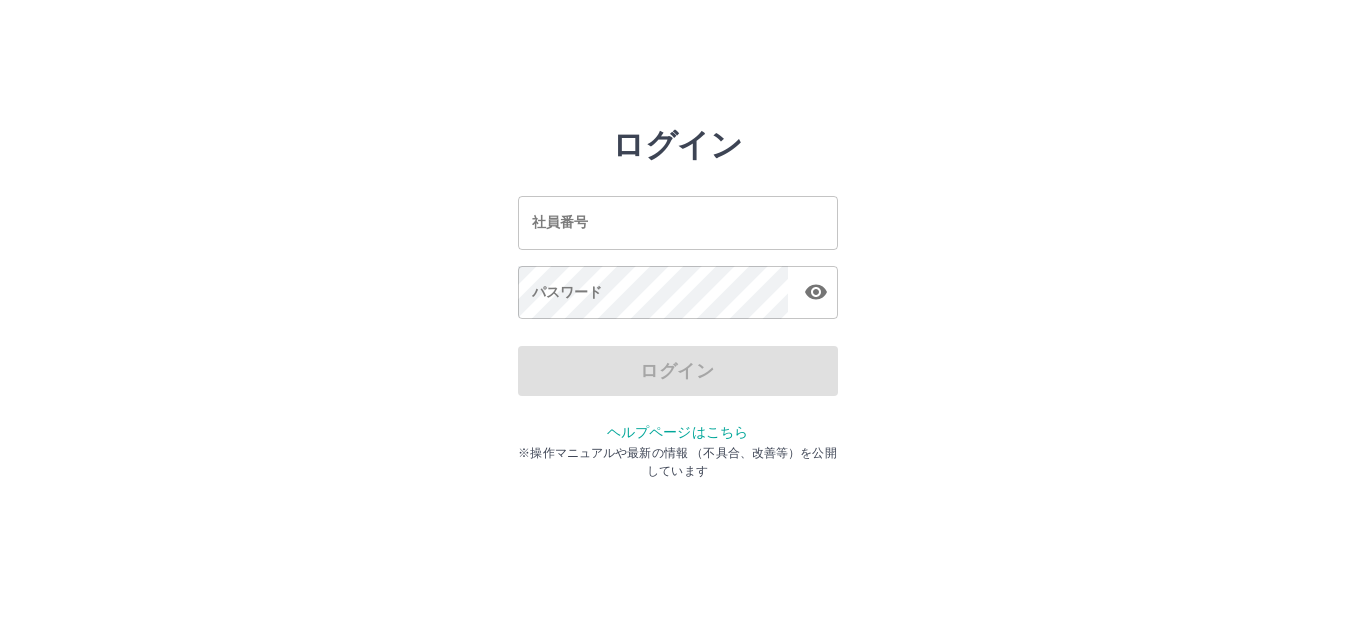 scroll, scrollTop: 0, scrollLeft: 0, axis: both 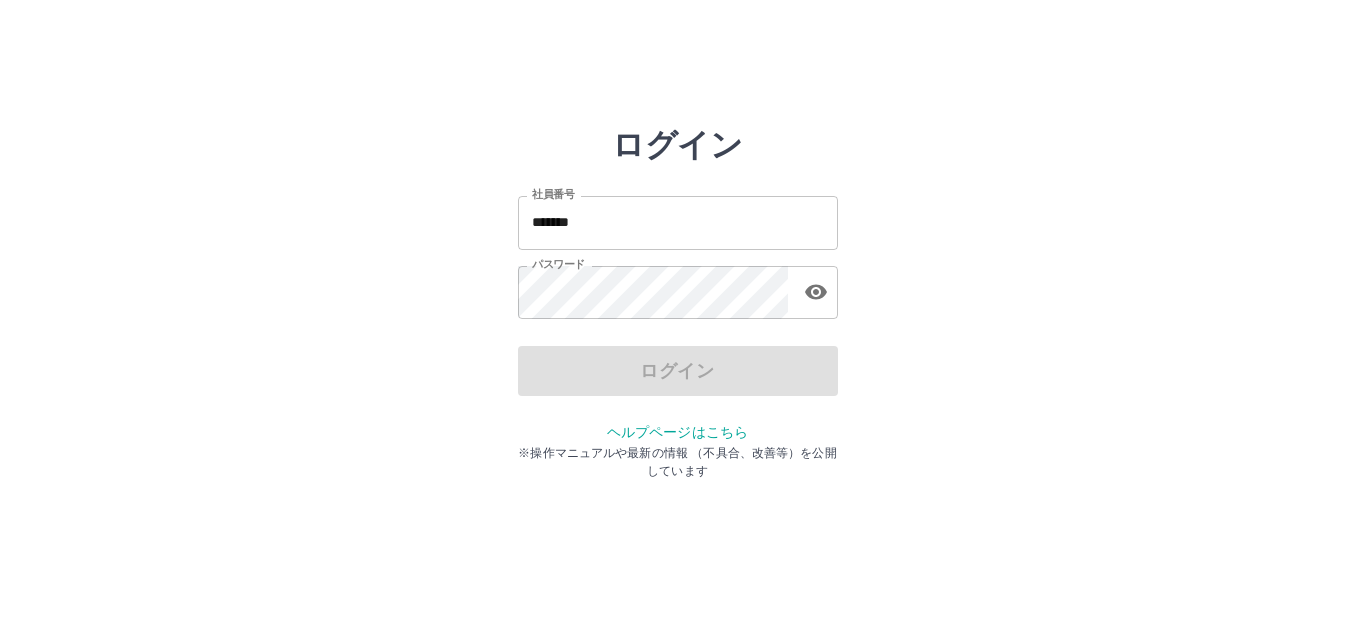 click on "*******" at bounding box center (678, 222) 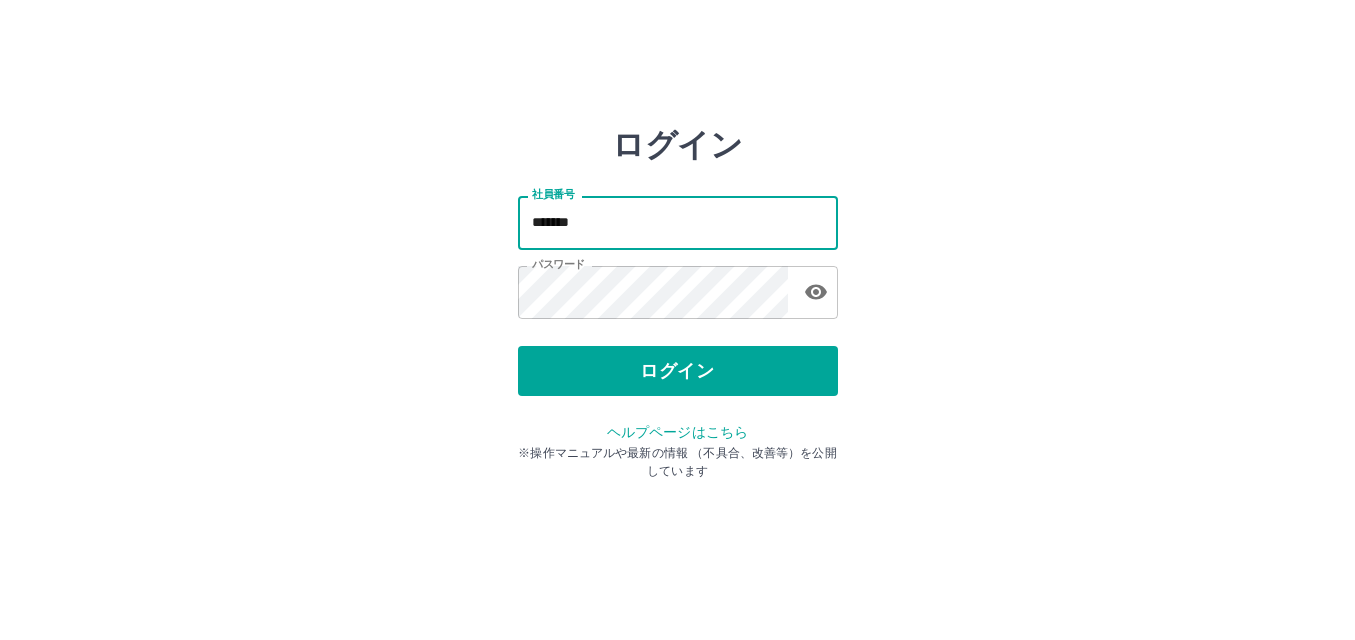 type on "*******" 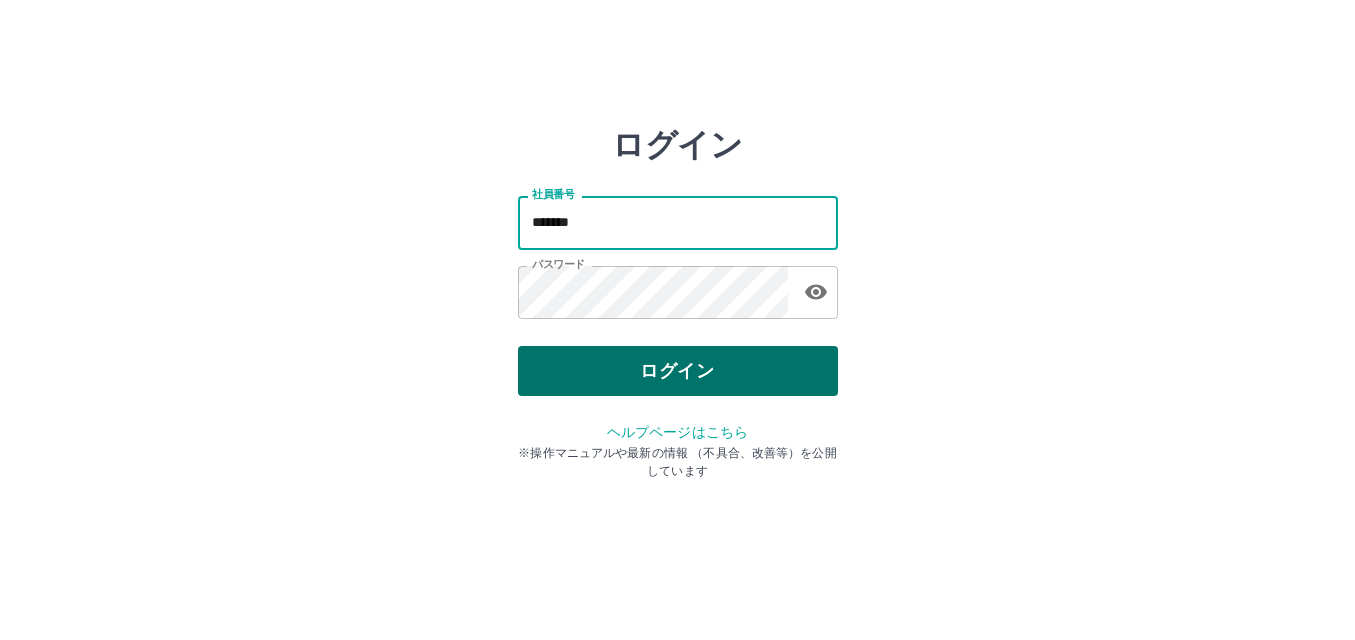 click on "ログイン" at bounding box center (678, 371) 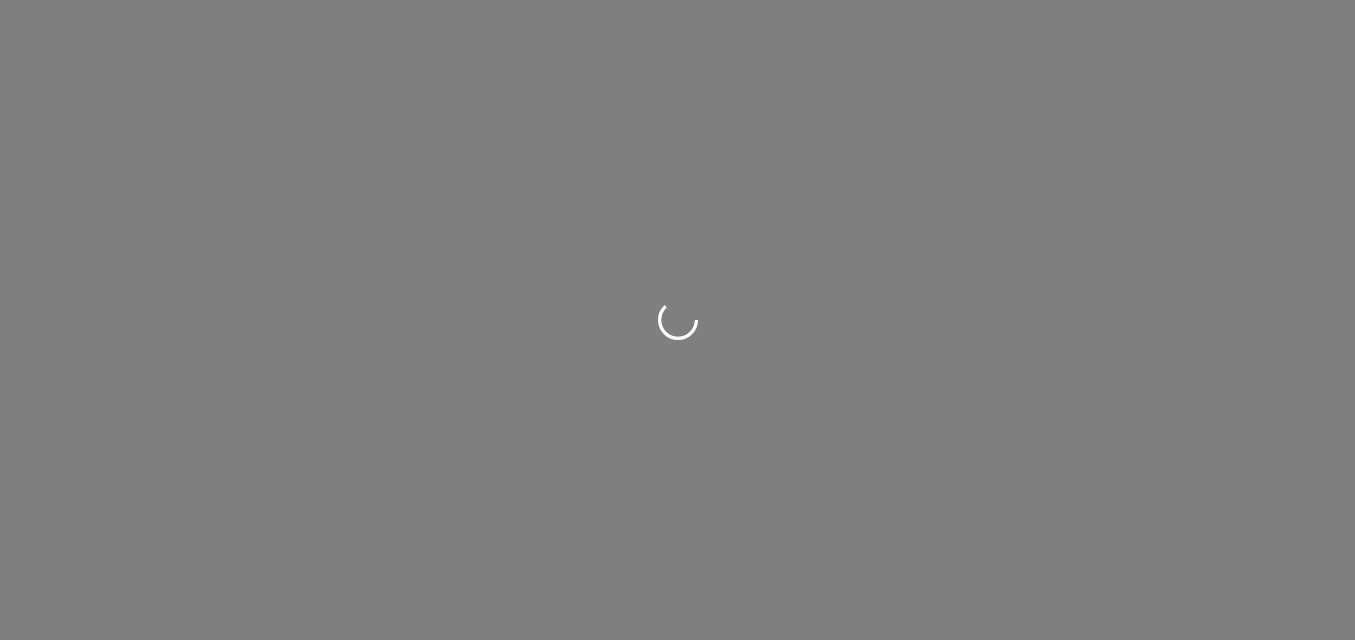 scroll, scrollTop: 0, scrollLeft: 0, axis: both 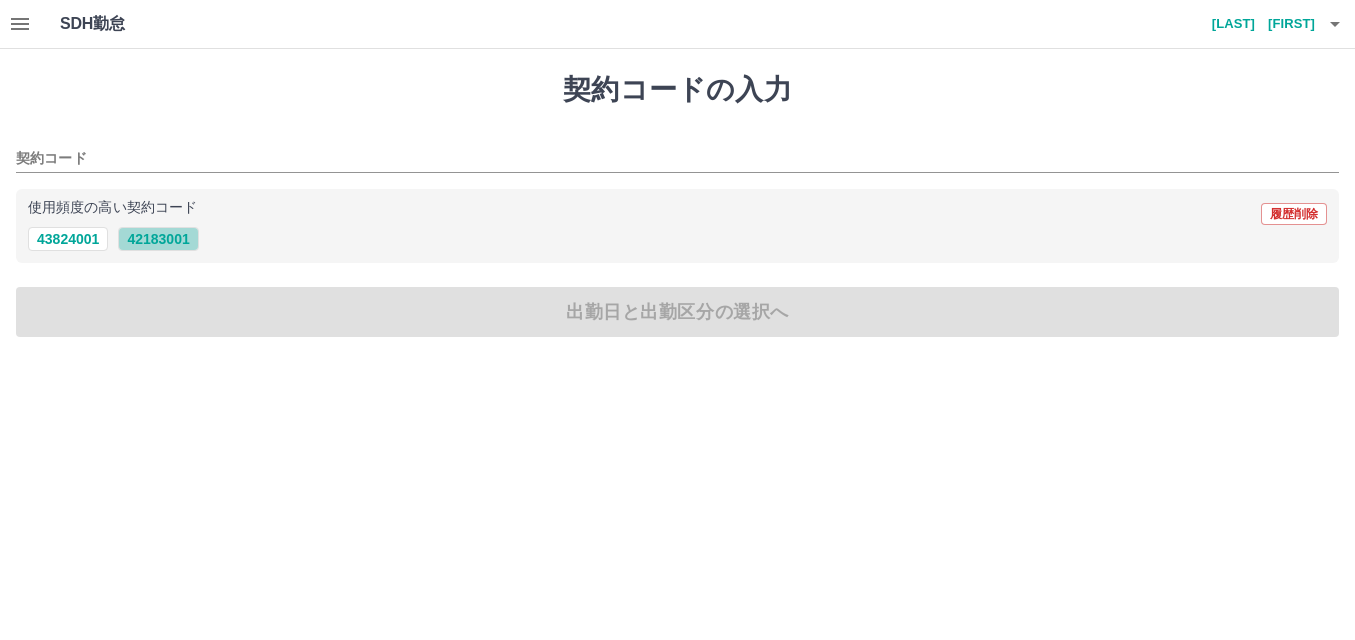 click on "42183001" at bounding box center (158, 239) 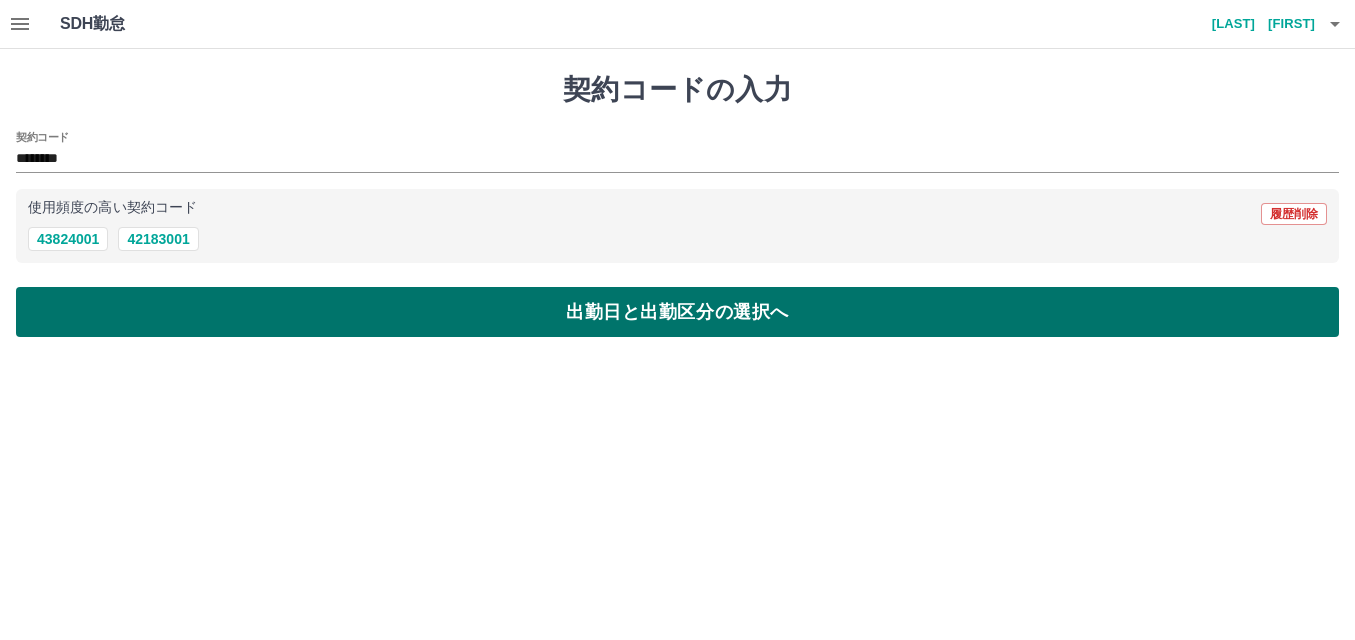 click on "出勤日と出勤区分の選択へ" at bounding box center [677, 312] 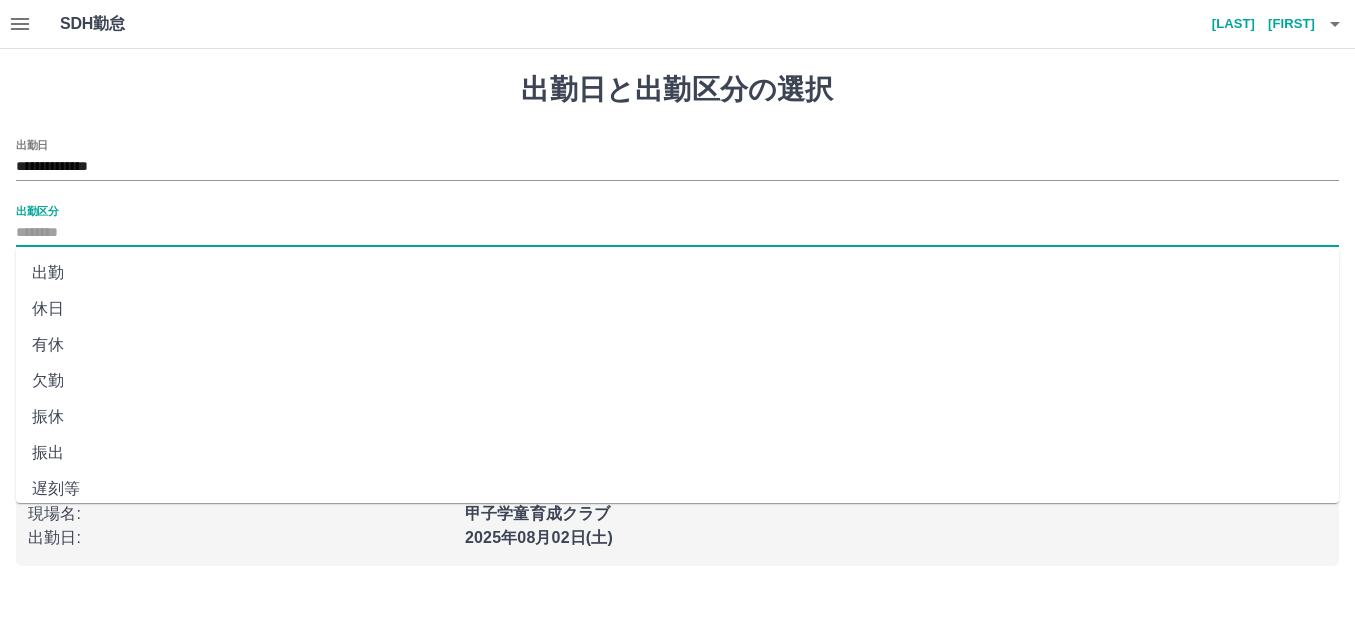 click on "出勤区分" at bounding box center (677, 233) 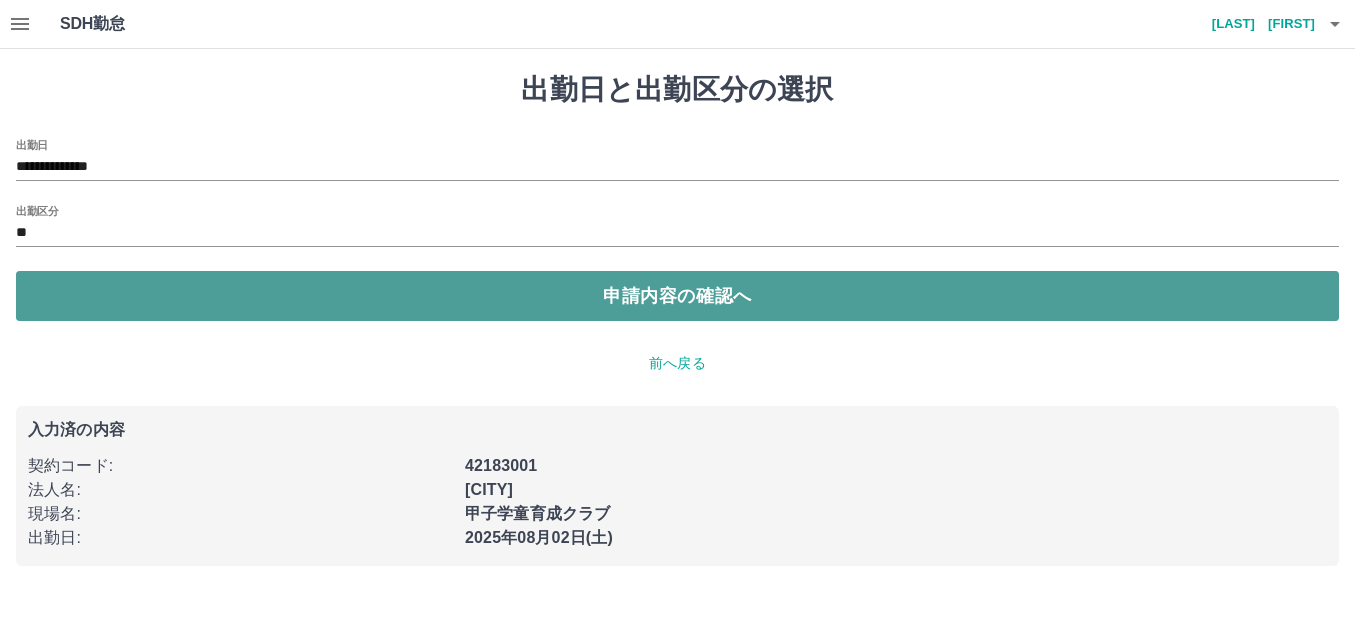 click on "申請内容の確認へ" at bounding box center (677, 296) 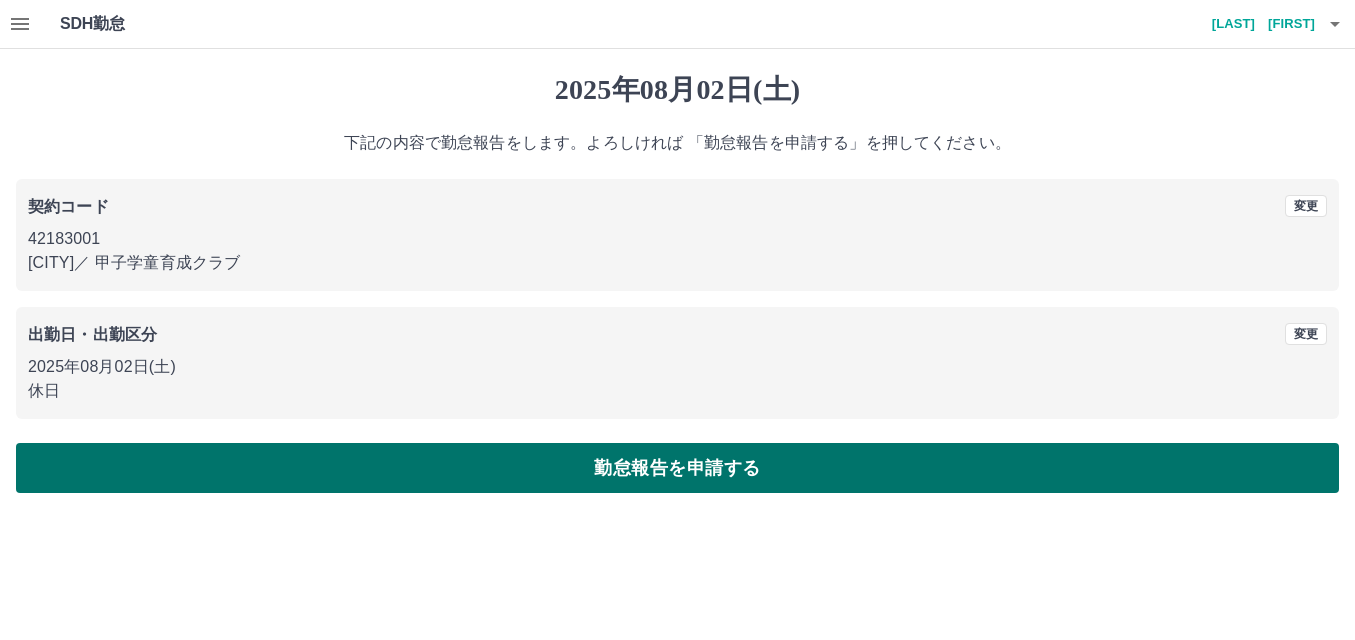 click on "勤怠報告を申請する" at bounding box center [677, 468] 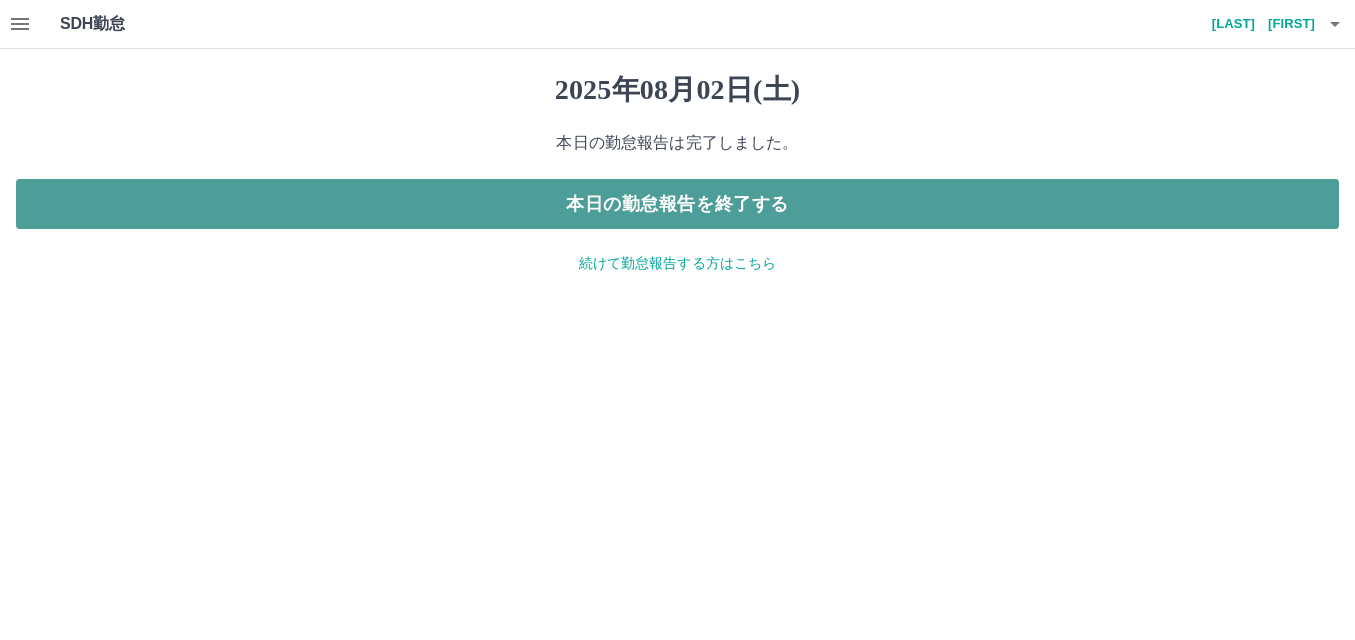 click on "本日の勤怠報告を終了する" at bounding box center (677, 204) 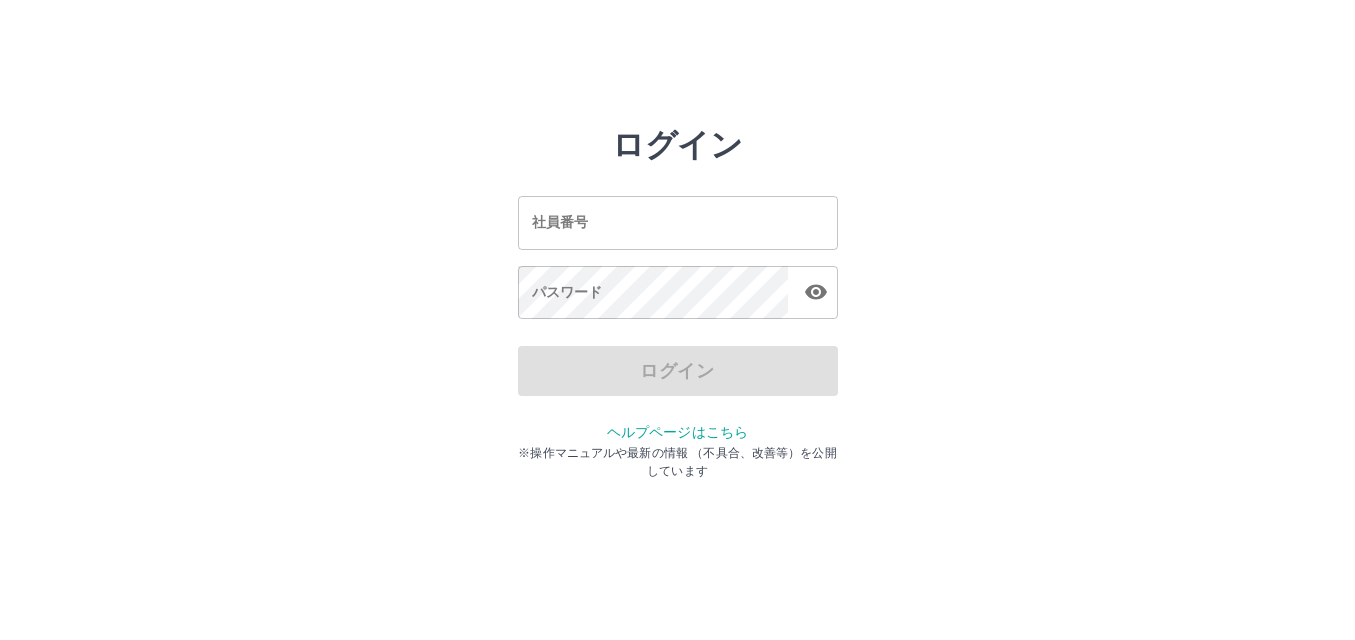 scroll, scrollTop: 0, scrollLeft: 0, axis: both 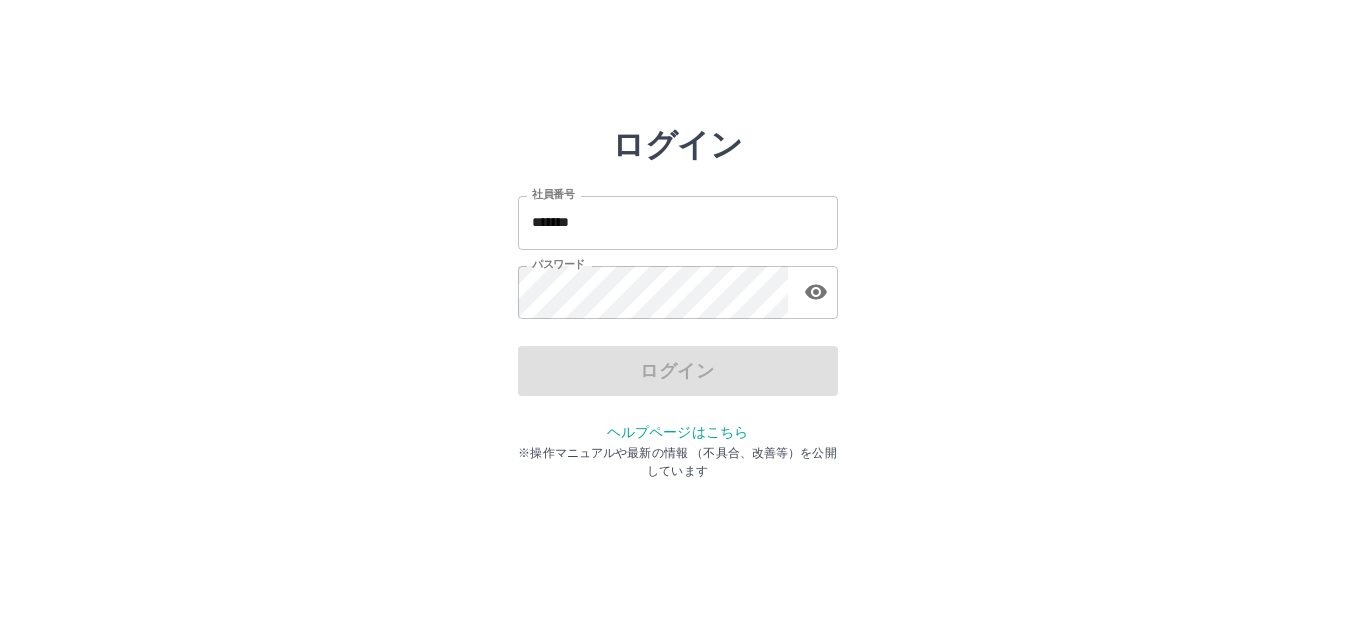click on "*******" at bounding box center [678, 222] 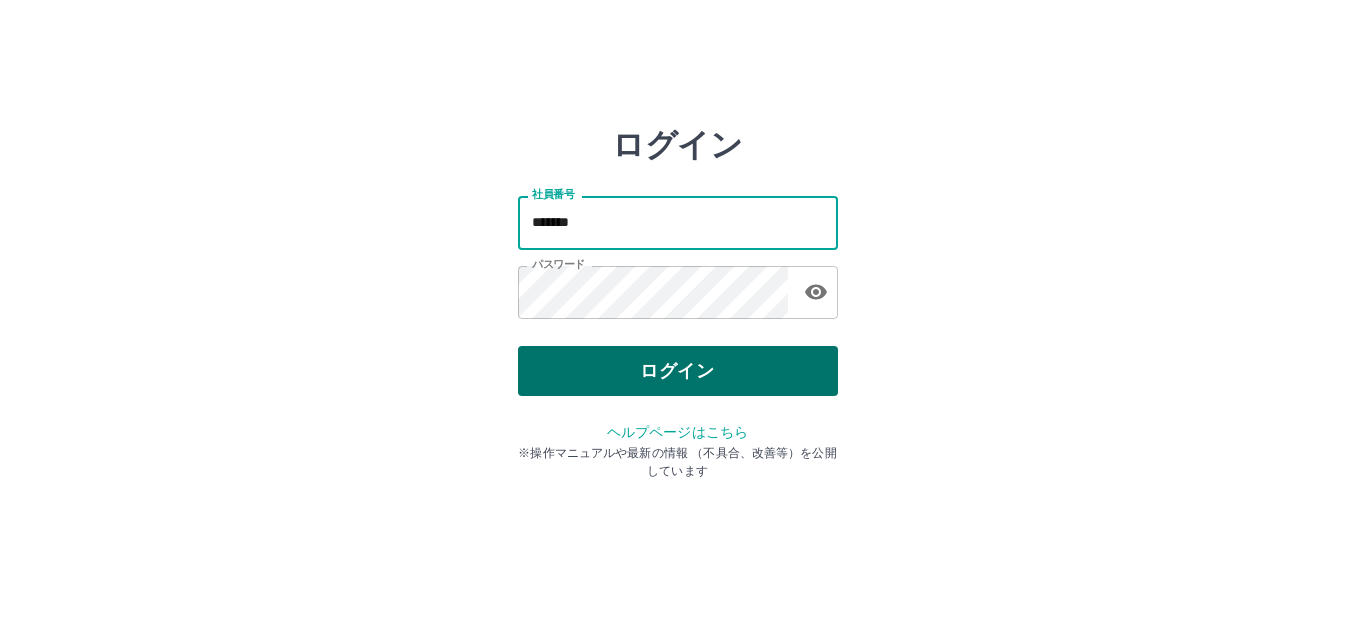 type on "*******" 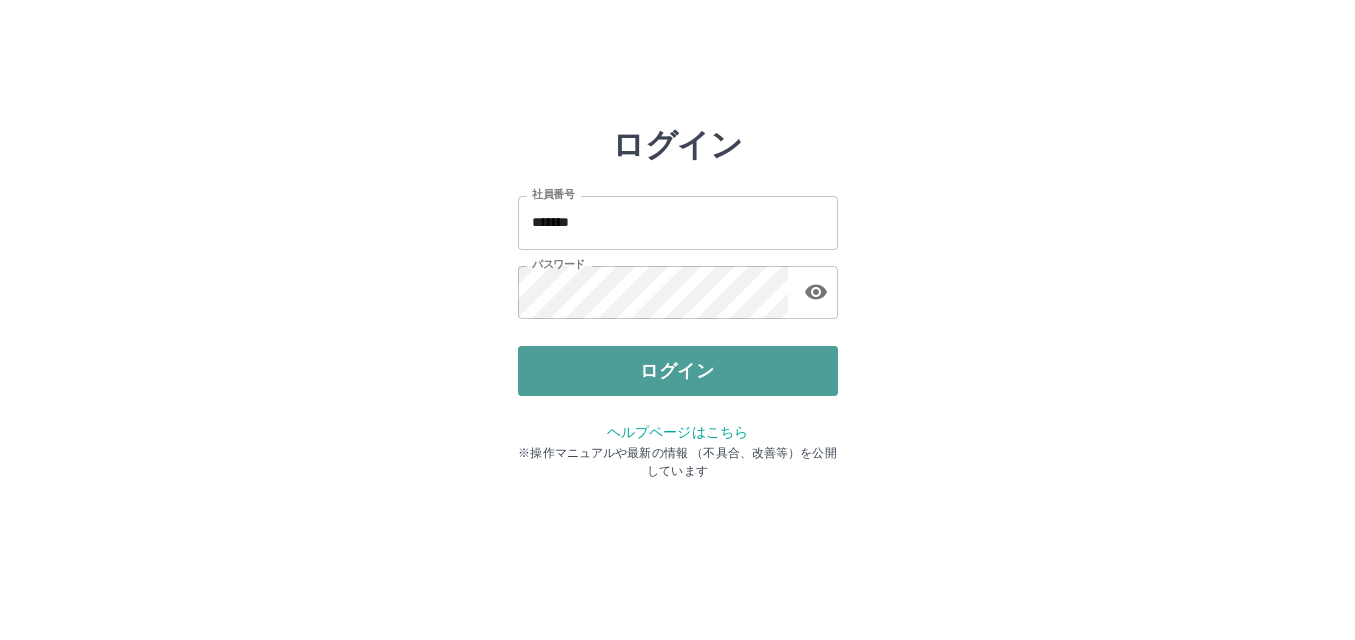 click on "ログイン" at bounding box center (678, 371) 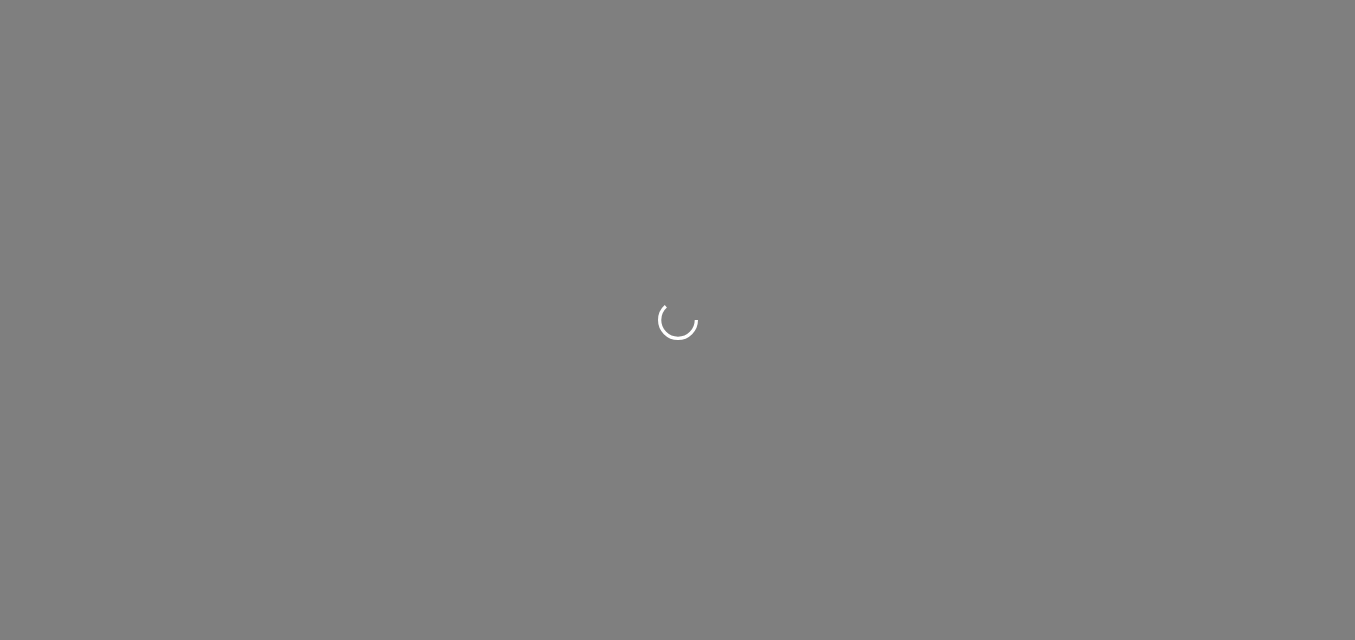 scroll, scrollTop: 0, scrollLeft: 0, axis: both 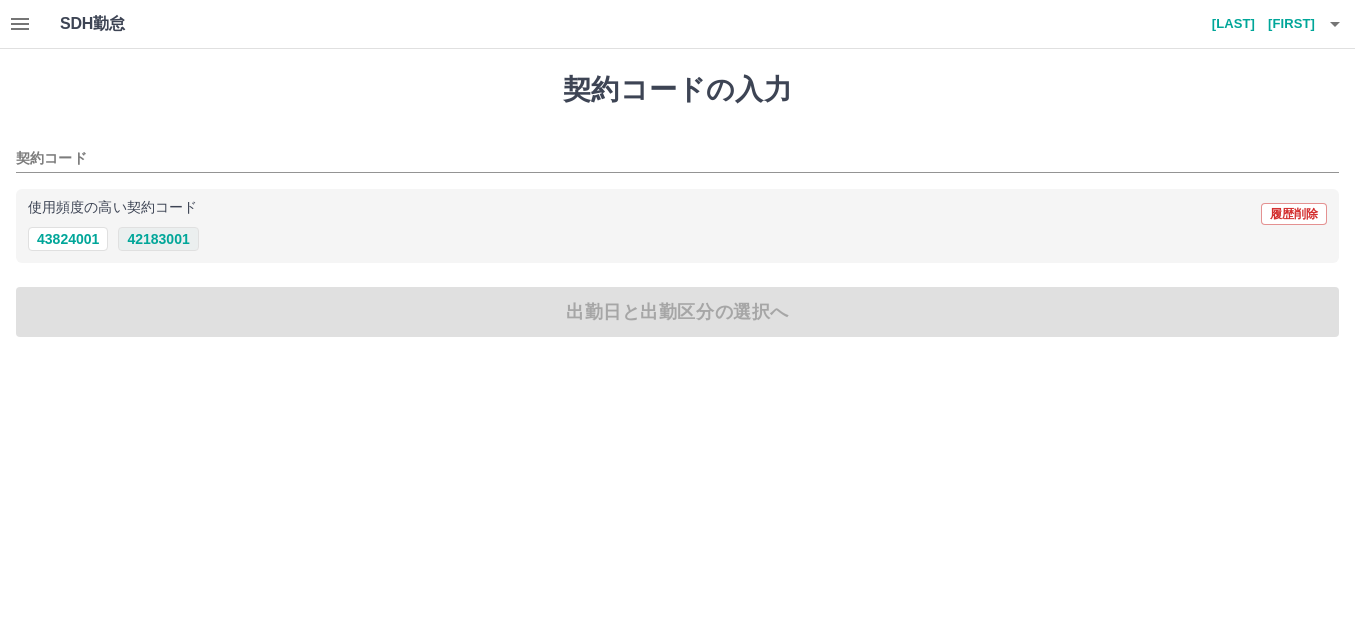 click on "42183001" at bounding box center (158, 239) 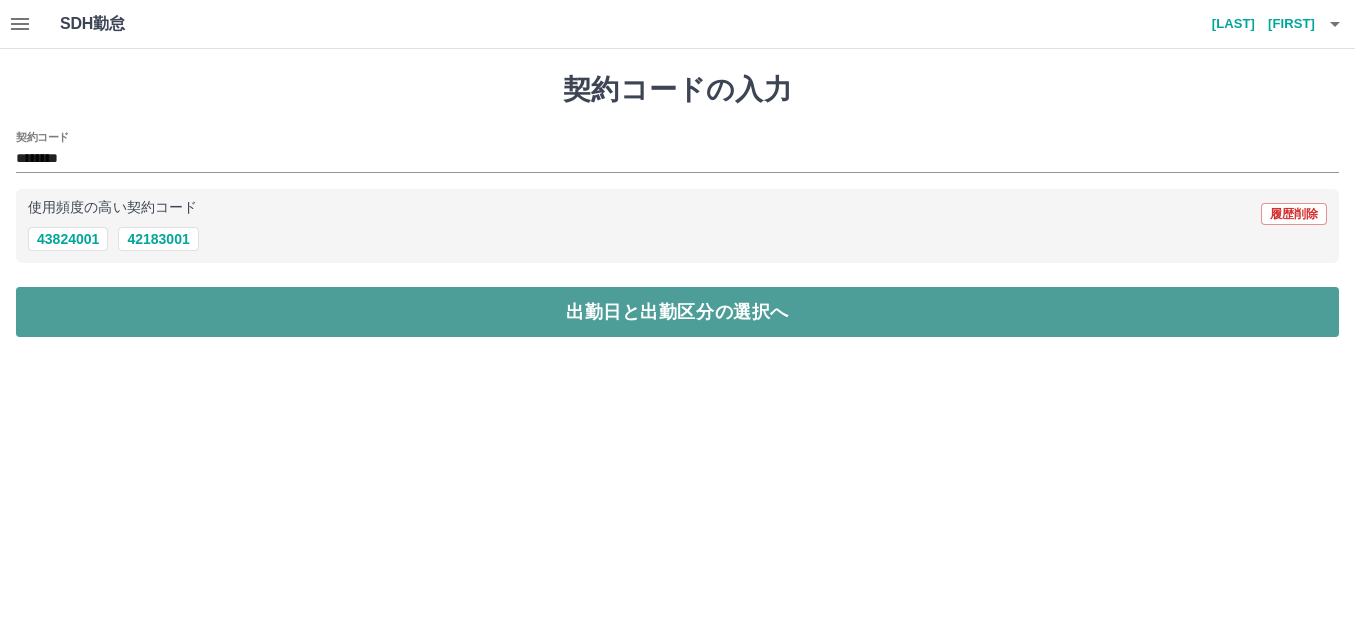 click on "出勤日と出勤区分の選択へ" at bounding box center (677, 312) 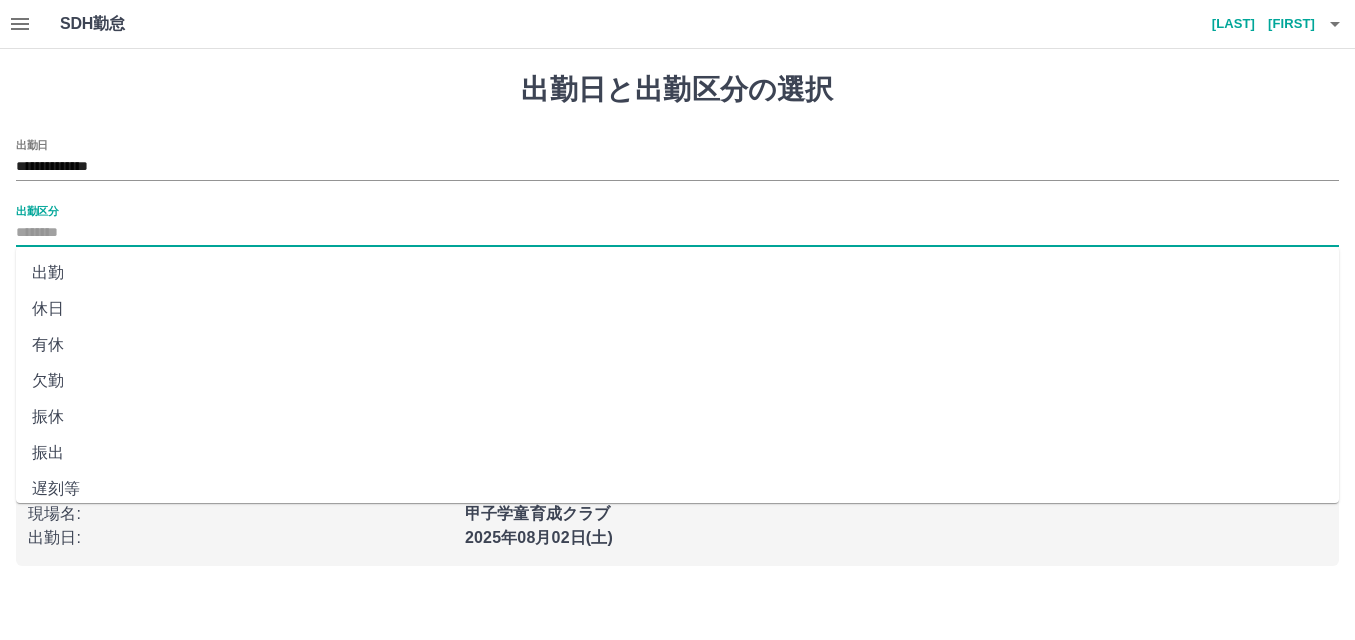 click on "出勤区分" at bounding box center [677, 233] 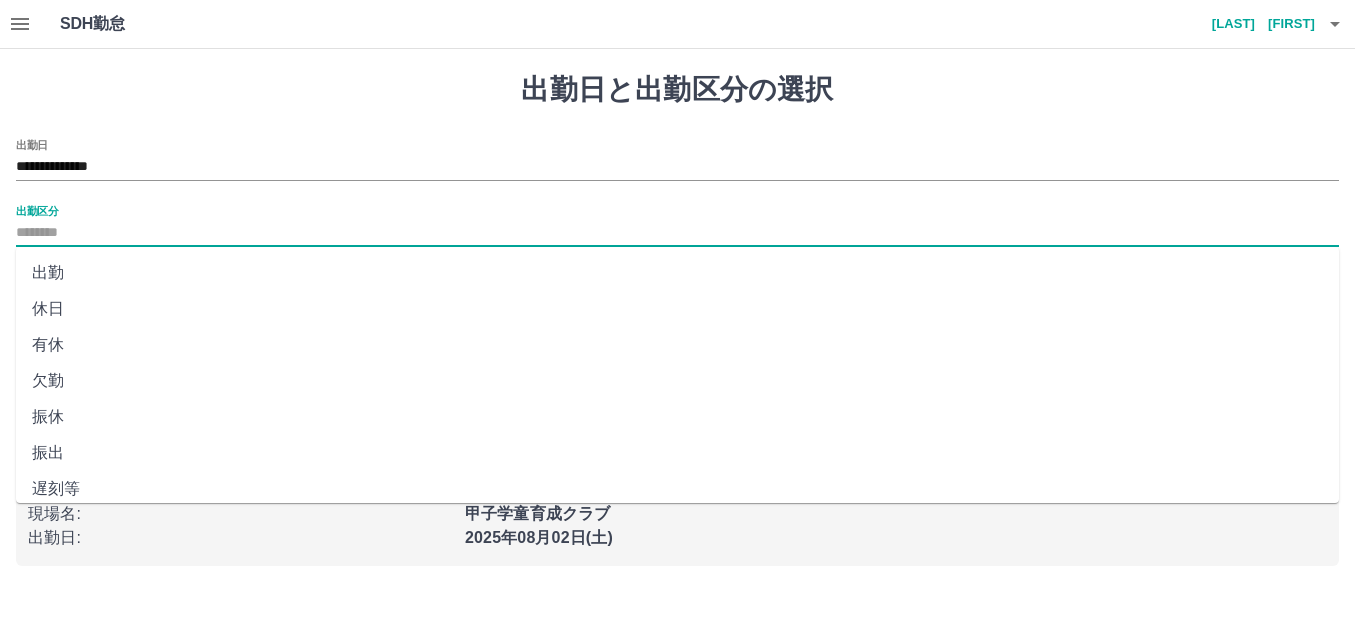 click on "休日" at bounding box center [677, 309] 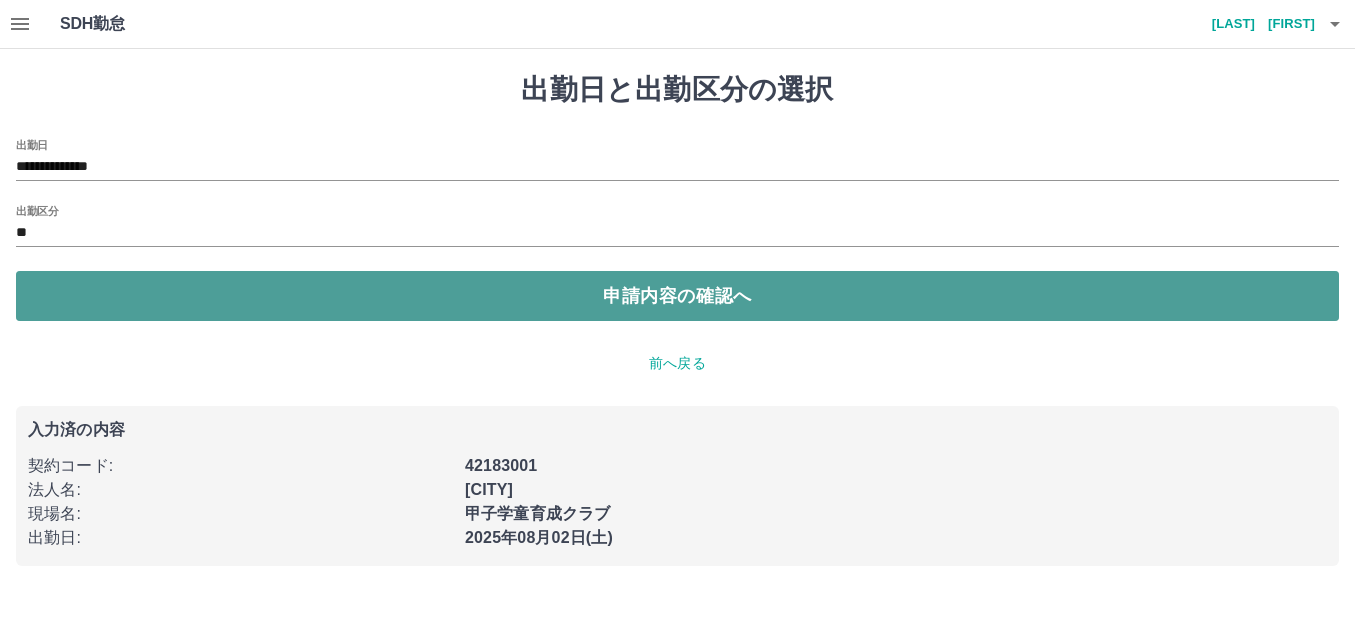 click on "申請内容の確認へ" at bounding box center (677, 296) 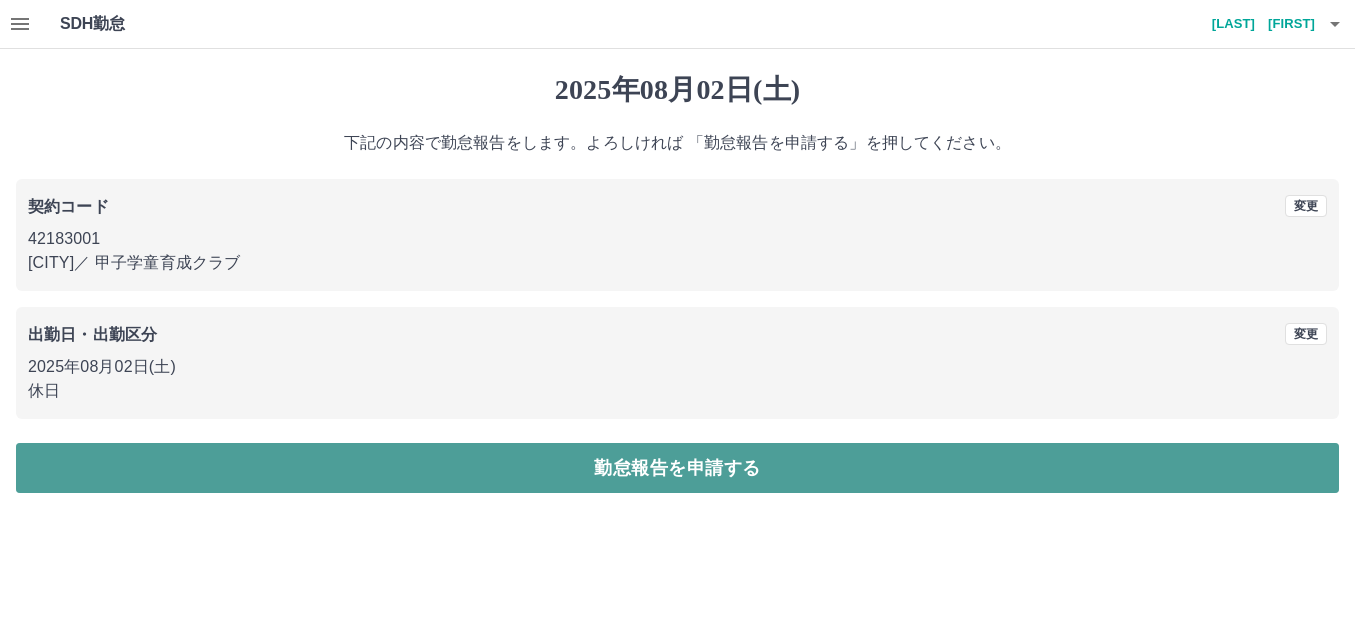 click on "勤怠報告を申請する" at bounding box center [677, 468] 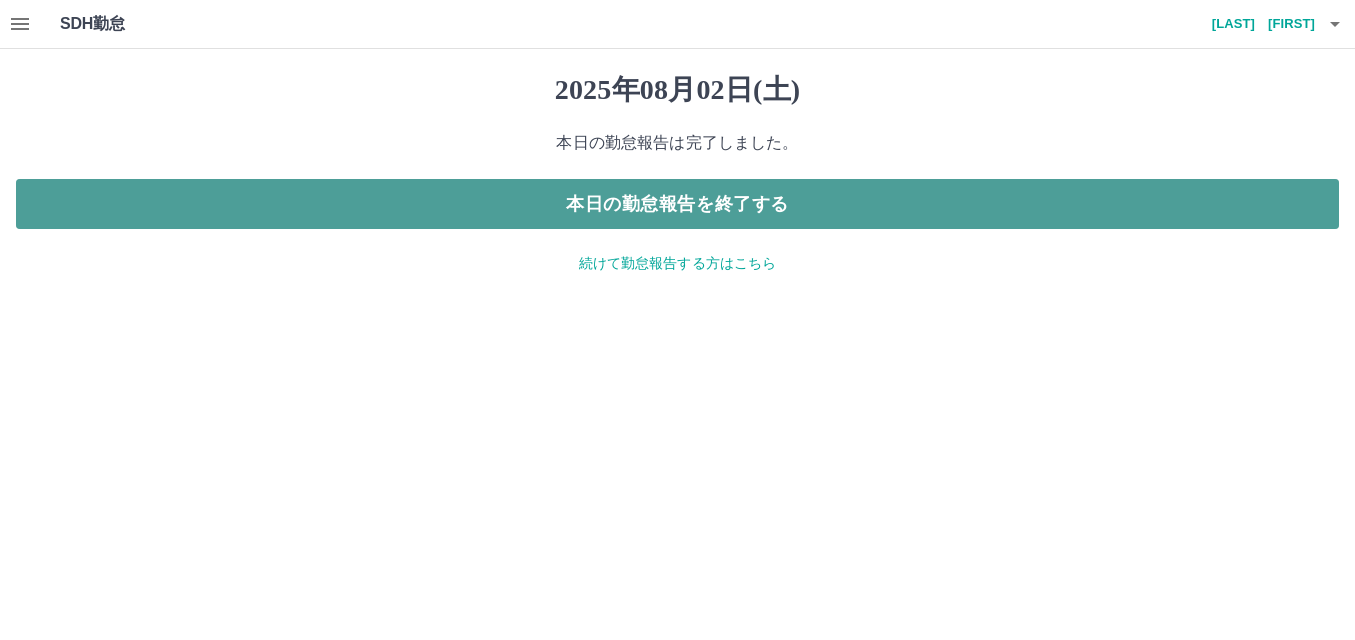 click on "本日の勤怠報告を終了する" at bounding box center (677, 204) 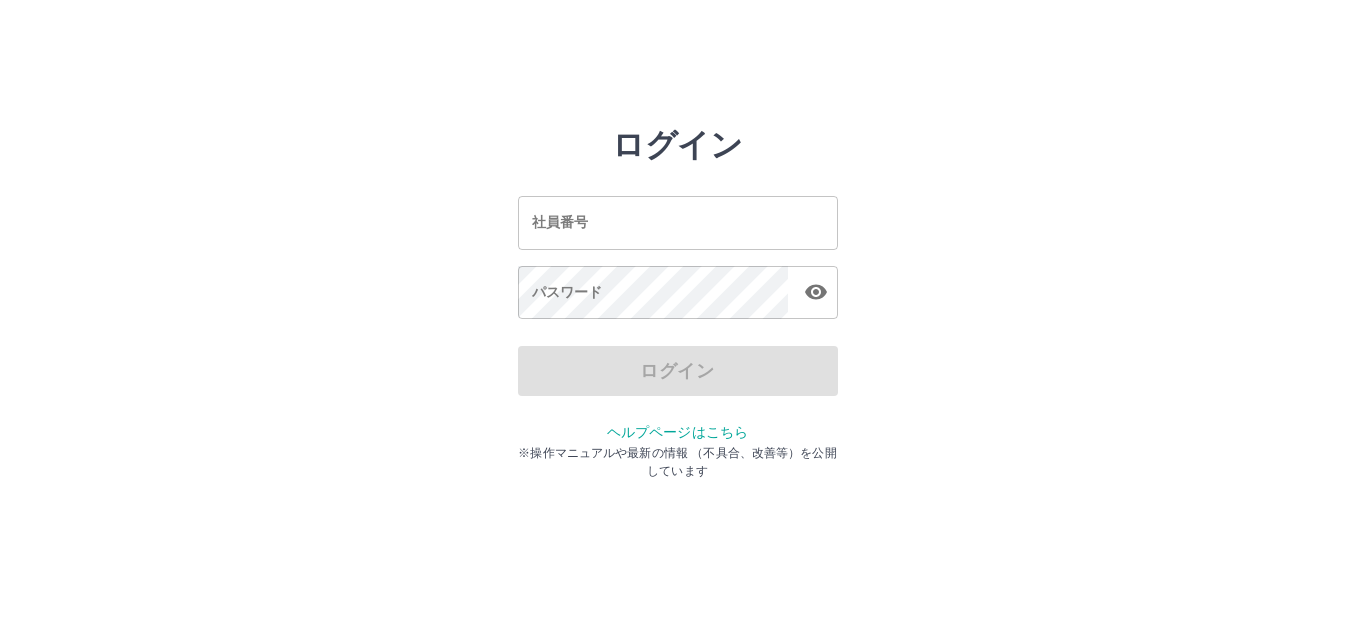 scroll, scrollTop: 0, scrollLeft: 0, axis: both 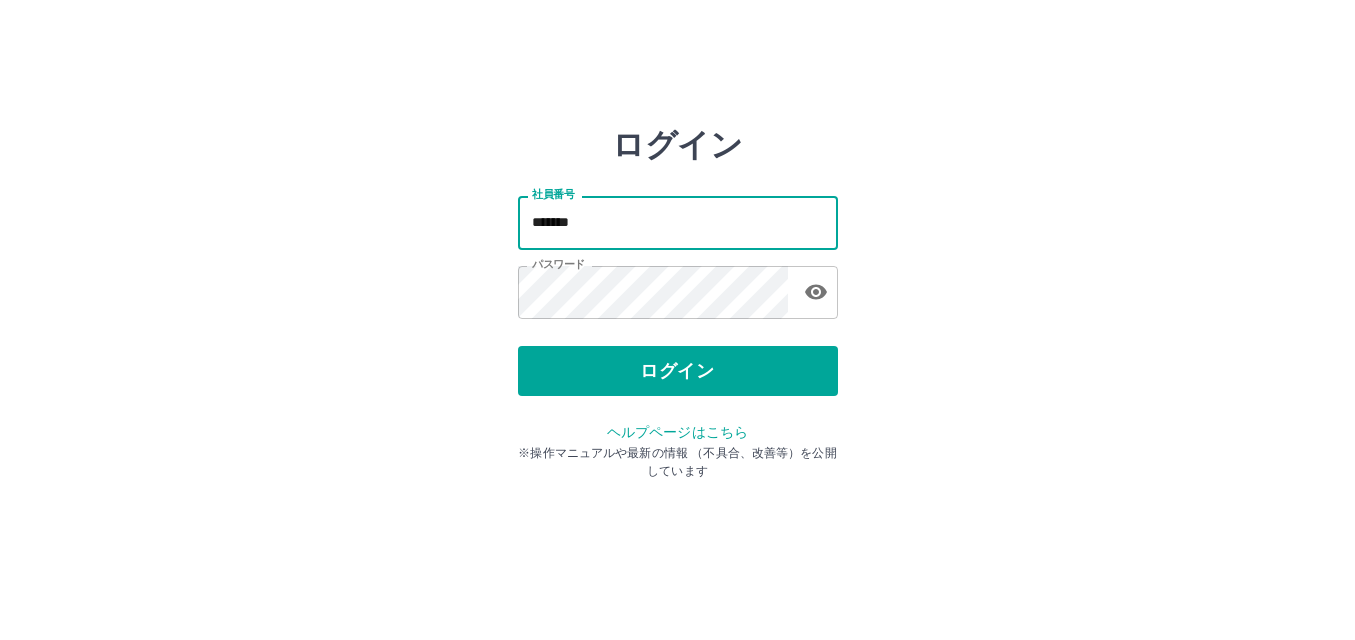 drag, startPoint x: 0, startPoint y: 0, endPoint x: 614, endPoint y: 211, distance: 649.2434 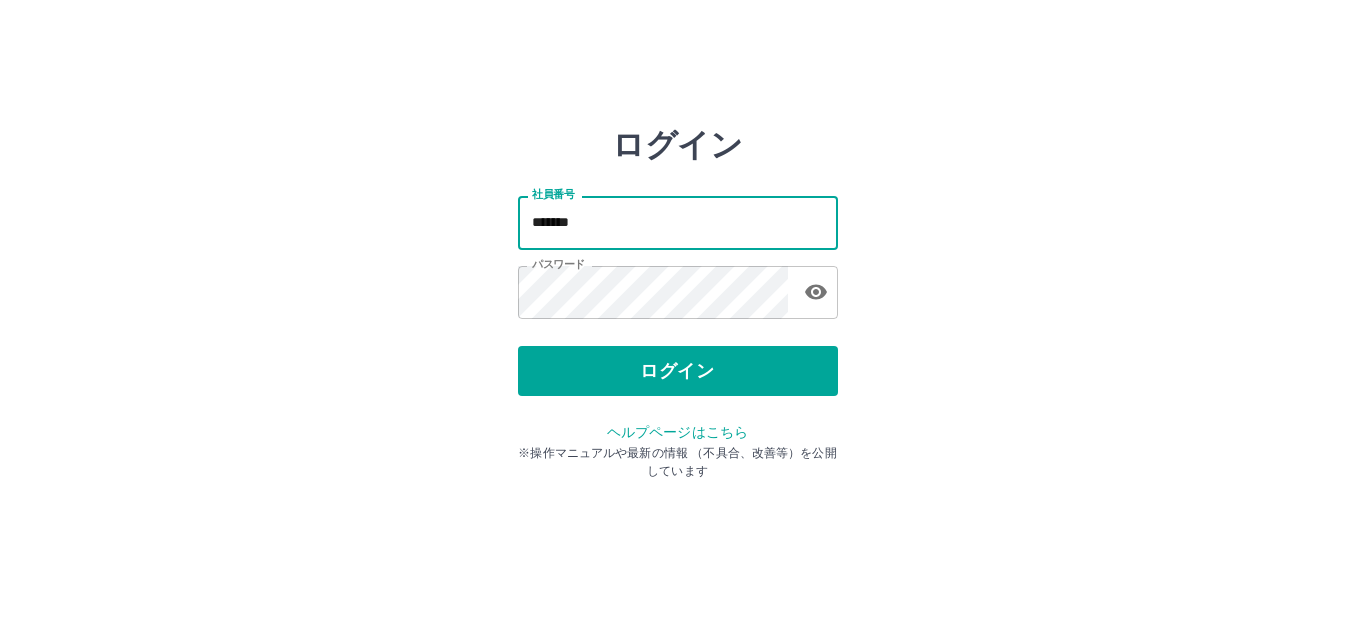 type on "*******" 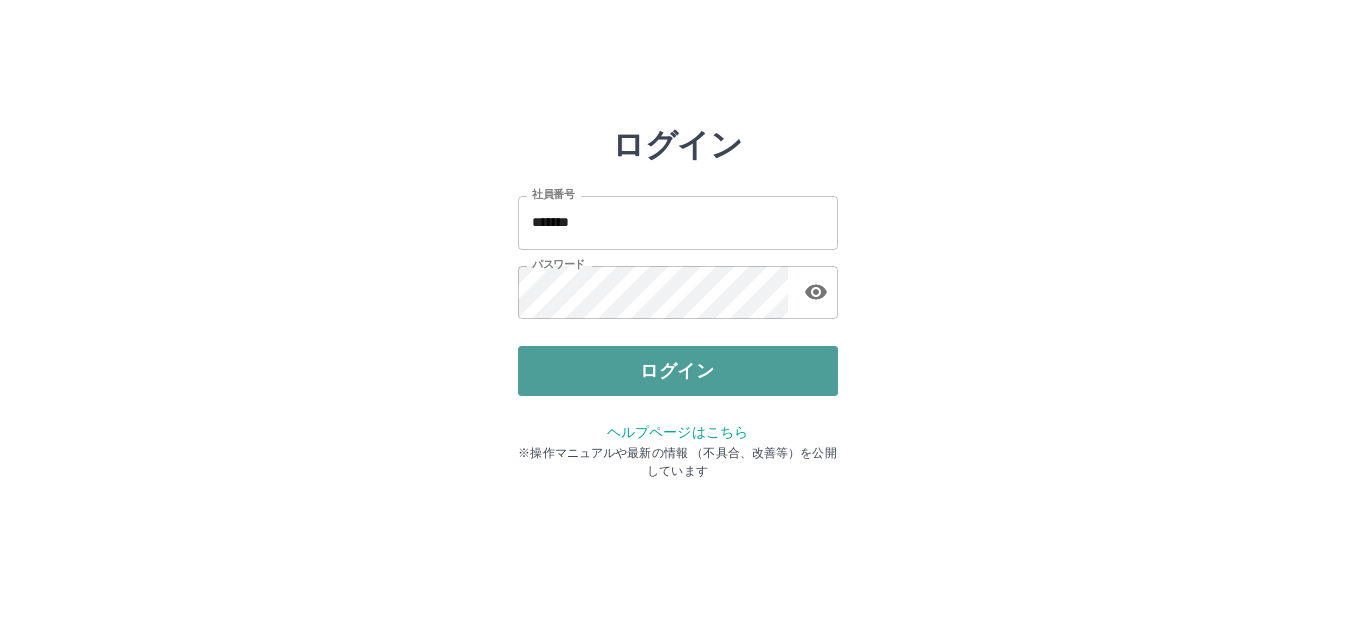 click on "ログイン" at bounding box center [678, 371] 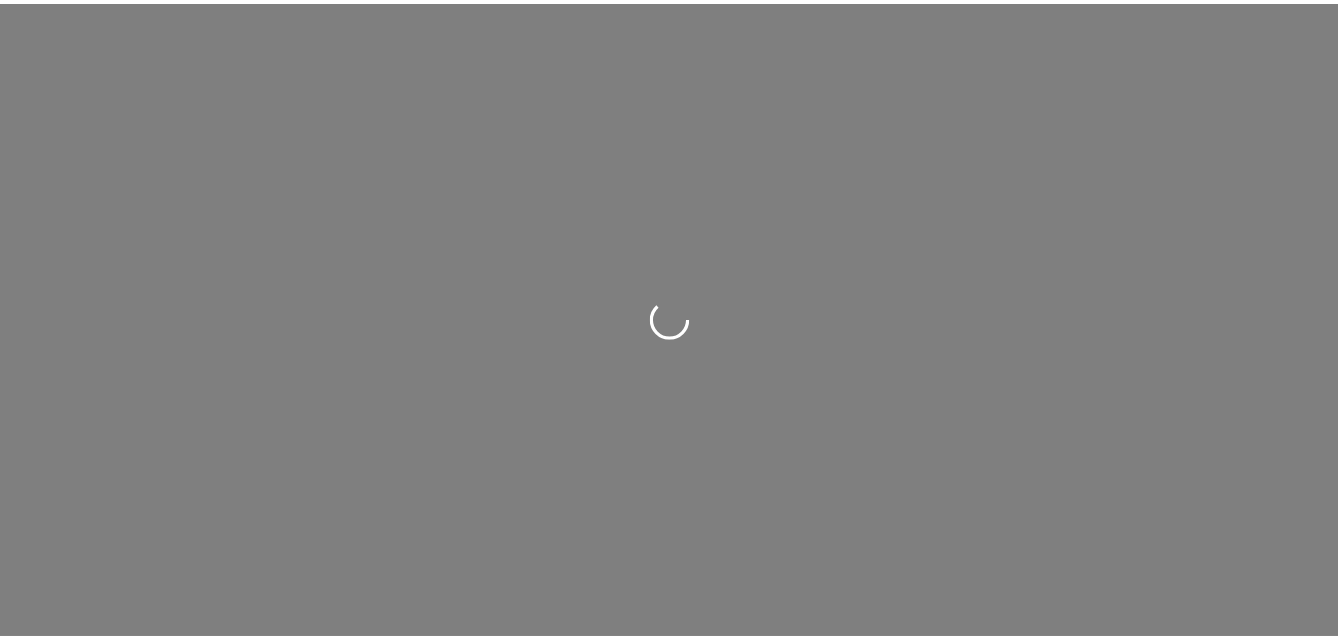 scroll, scrollTop: 0, scrollLeft: 0, axis: both 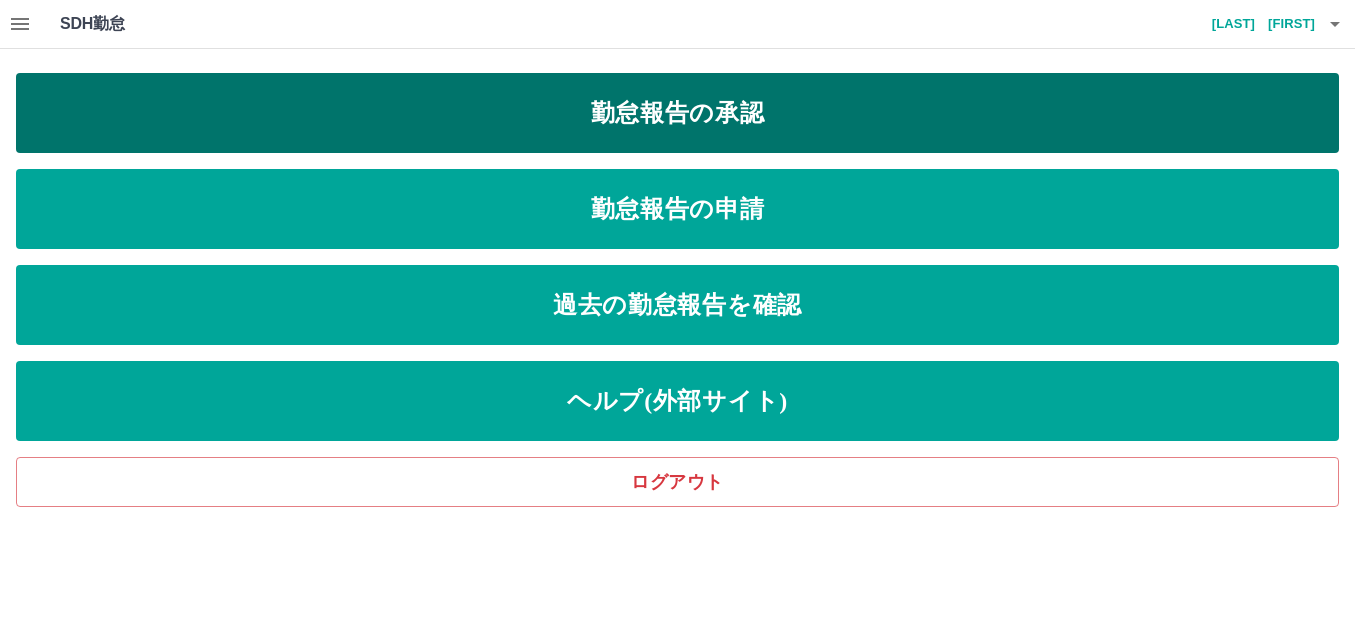 click on "勤怠報告の承認" at bounding box center [677, 113] 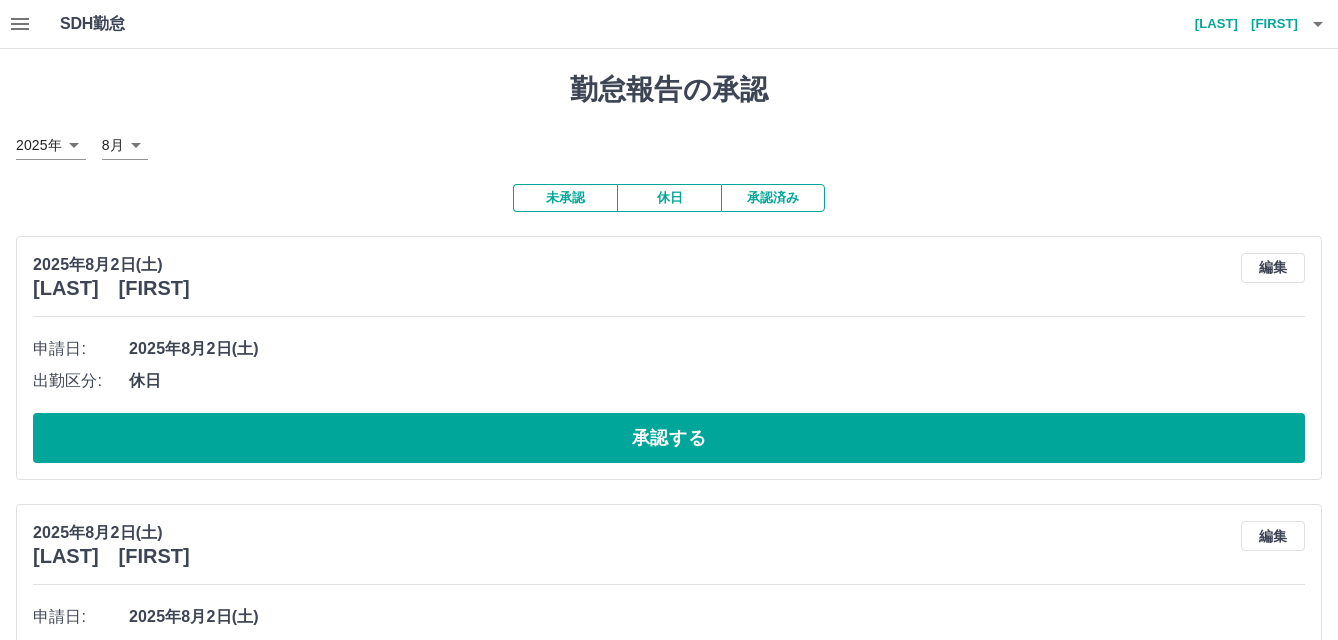 click on "SDH勤怠 大上　真由美 勤怠報告の承認 2025年 **** 8月 * 未承認 休日 承認済み 2025年8月2日(土) 熊谷　由美子 編集 申請日: 2025年8月2日(土) 出勤区分: 休日 承認する 2025年8月2日(土) 笹森　ルミ子 編集 申請日: 2025年8月2日(土) 出勤区分: 休日 承認する 2025年8月2日(土) 大上　真由美 編集 申請日: 2025年8月2日(土) 出勤区分: 休日 承認する 2025年8月2日(土) 佐藤　貴穂 編集 申請日: 2025年8月2日(土) 出勤区分: 出勤 始業時刻: 07:30 終業時刻: 13:30 休憩時間: 0分 コメント: 所定開始: 07:30 所定終業: 13:30 所定休憩: 00:00 所定内: 6時間0分 所定外: 0分 承認する 2025年8月2日(土) 松下　琉奈 編集 申請日: 2025年8月2日(土) 出勤区分: 休日 承認する 2025年8月2日(土) 植田　由香子 編集 申請日: 2025年8月2日(土) 出勤区分: 出勤 始業時刻: 08:30 終業時刻: 14:30 休憩時間: 0分 コメント: 所定開始: 08:30" at bounding box center [669, 1345] 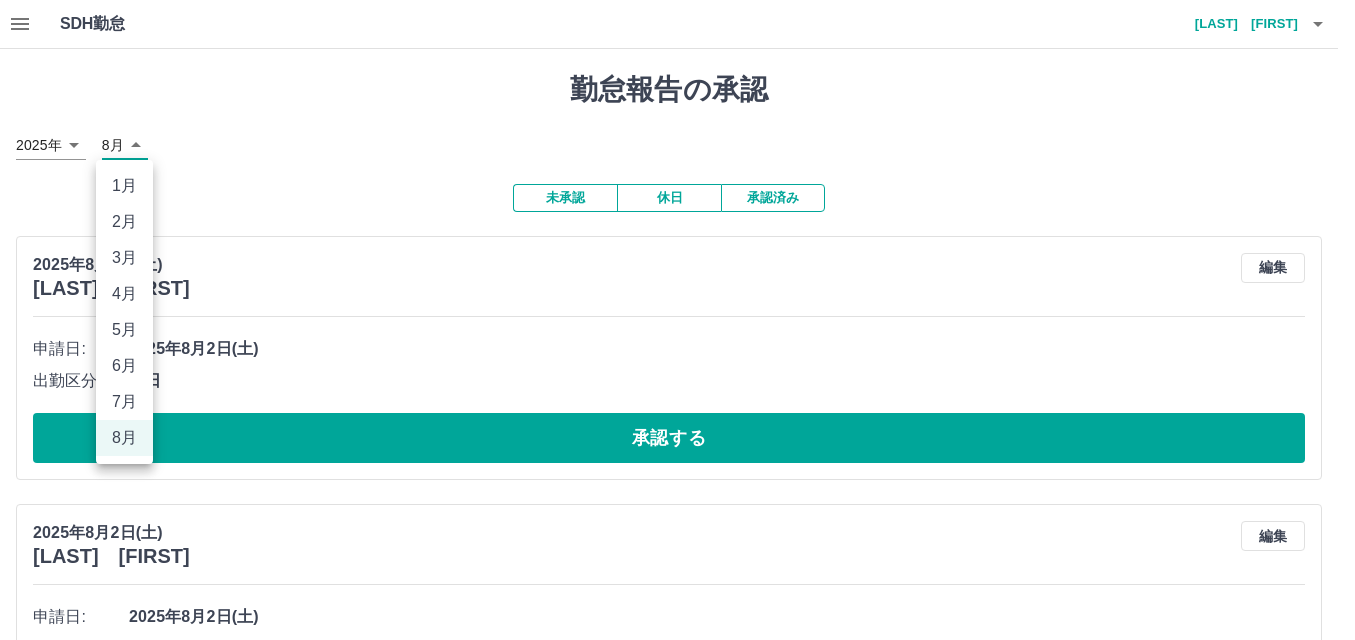 click on "7月" at bounding box center (124, 402) 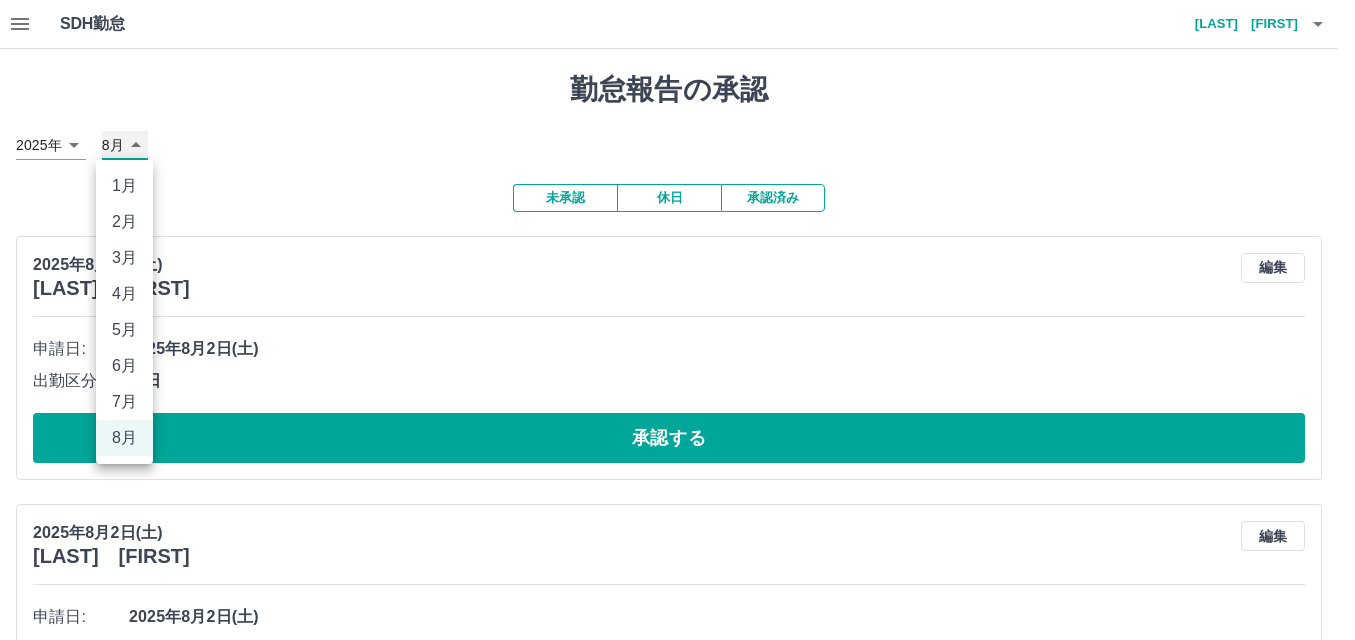 type on "*" 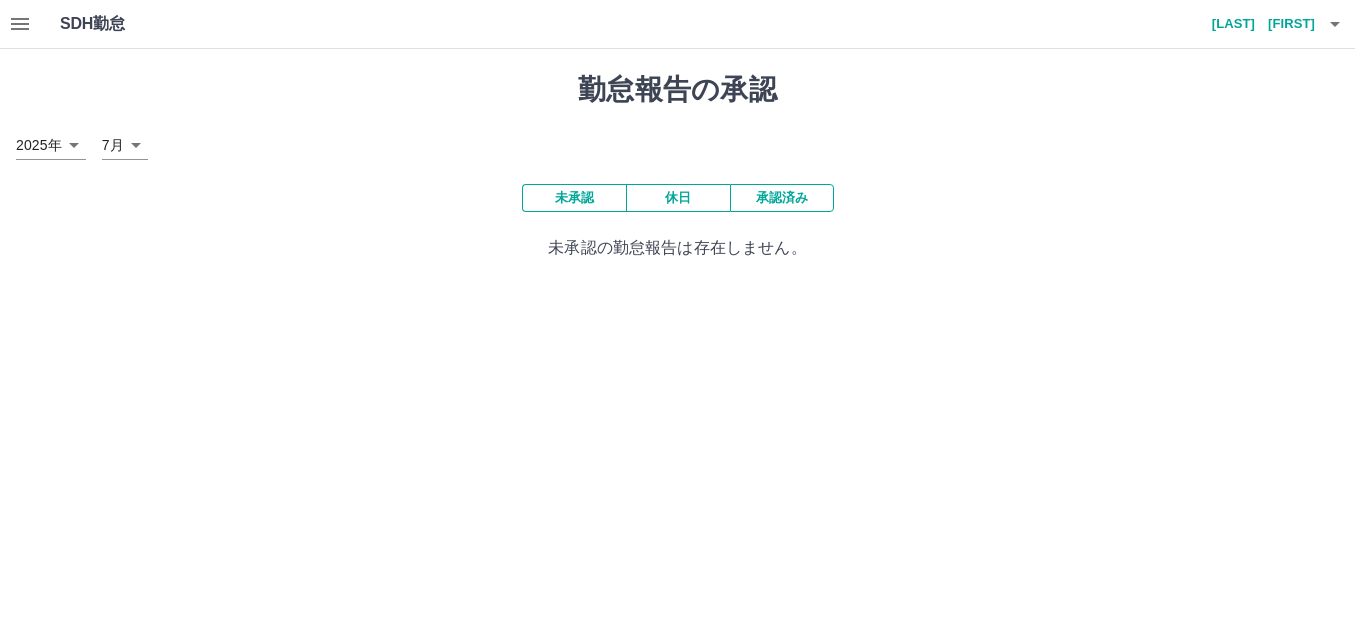 click on "承認済み" at bounding box center [782, 198] 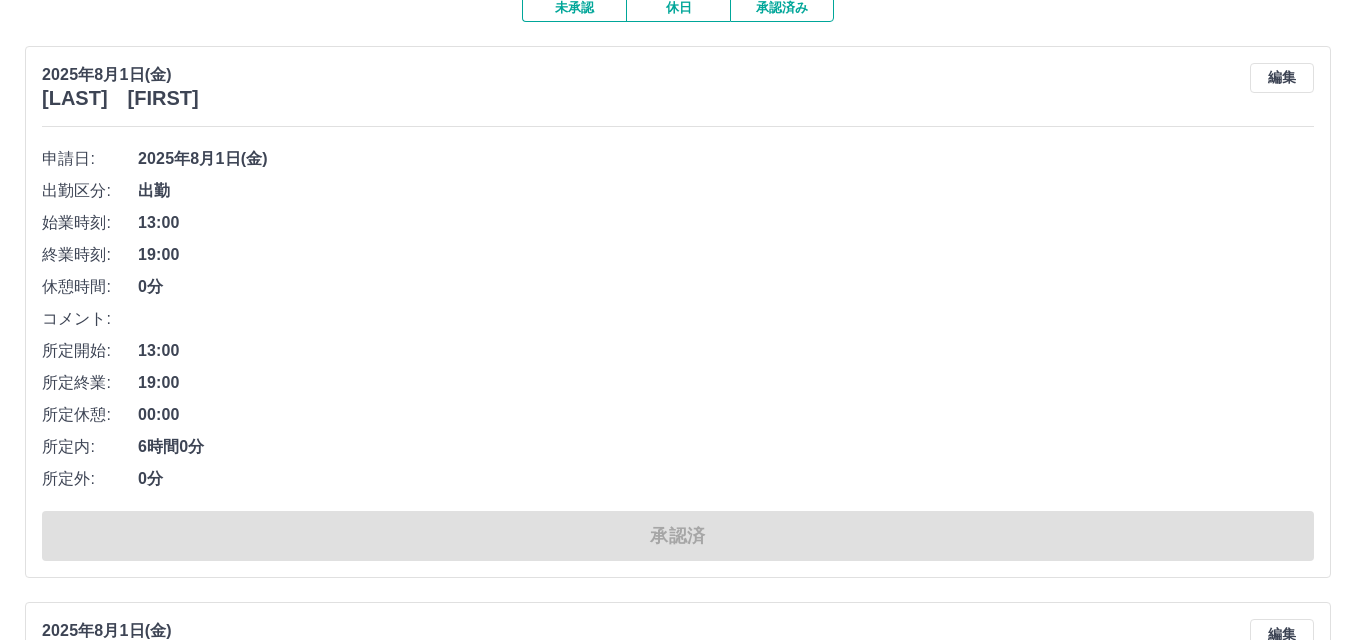 scroll, scrollTop: 92, scrollLeft: 0, axis: vertical 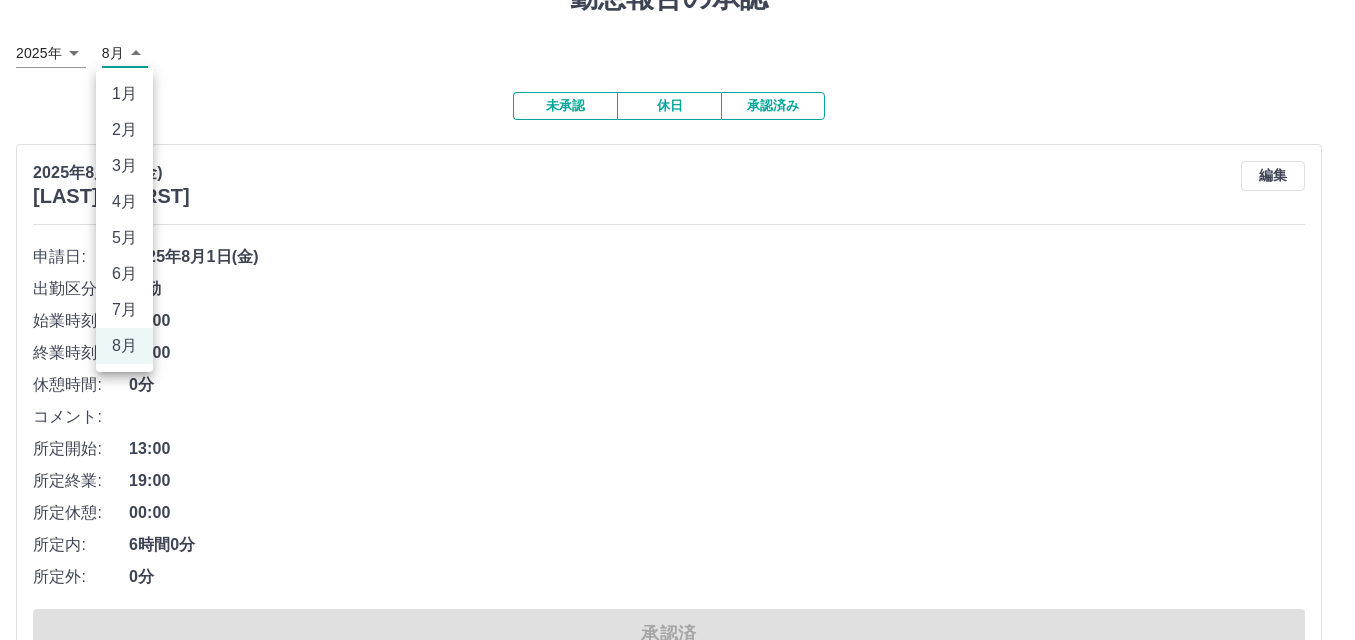 click on "SDH勤怠 大上　真由美 勤怠報告の承認 2025年 **** 8月 * 未承認 休日 承認済み 2025年8月1日(金) 前川　美奈子 編集 申請日: 2025年8月1日(金) 出勤区分: 出勤 始業時刻: 13:00 終業時刻: 19:00 休憩時間: 0分 コメント: 所定開始: 13:00 所定終業: 19:00 所定休憩: 00:00 所定内: 6時間0分 所定外: 0分 承認済 2025年8月1日(金) 大上　真由美 編集 申請日: 2025年8月1日(金) 出勤区分: 出勤 始業時刻: 09:30 終業時刻: 18:30 休憩時間: 1時間0分 コメント: 所定開始: 09:30 所定終業: 18:30 所定休憩: 01:00 所定内: 8時間0分 所定外: 0分 承認済 2025年8月1日(金) 佐藤　貴穂 編集 申請日: 2025年8月1日(金) 出勤区分: 出勤 始業時刻: 07:15 終業時刻: 15:45 休憩時間: 1時間0分 コメント: 所定開始: 07:15 所定終業: 15:45 所定休憩: 01:00 所定内: 7時間30分 所定外: 0分 承認済 2025年8月1日(金) 植田　由香子 編集 申請日: 出勤" at bounding box center (677, 1973) 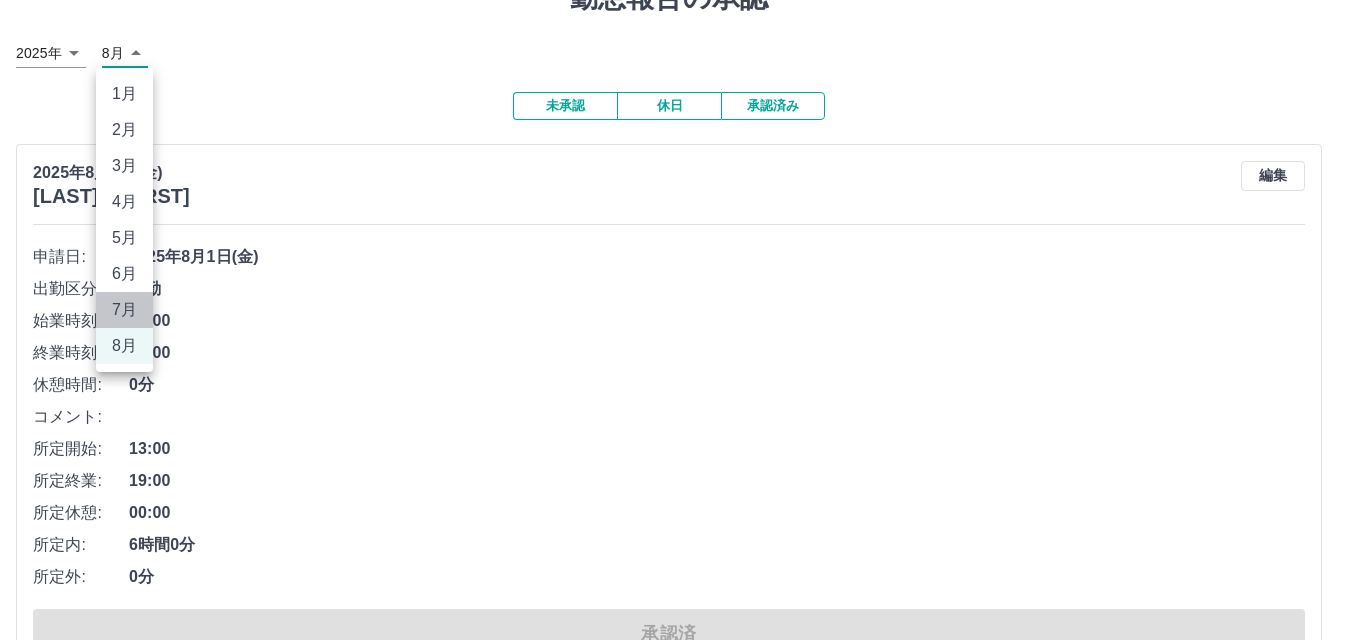 click on "7月" at bounding box center [124, 310] 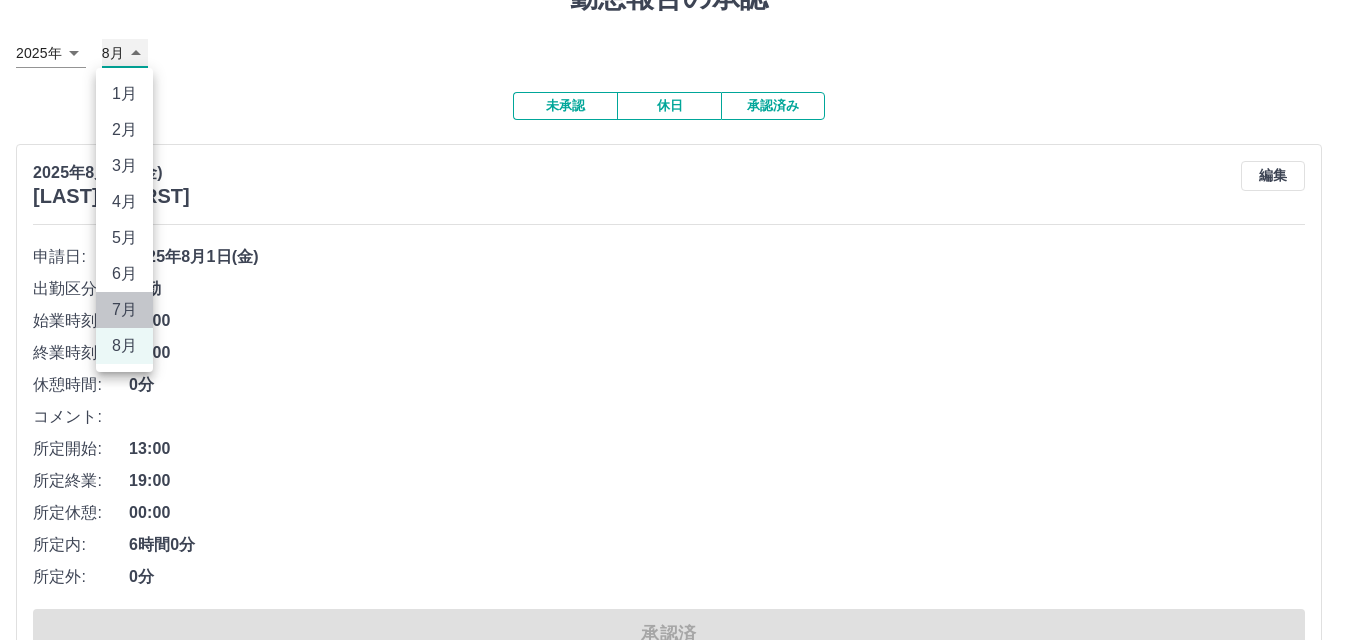 type on "*" 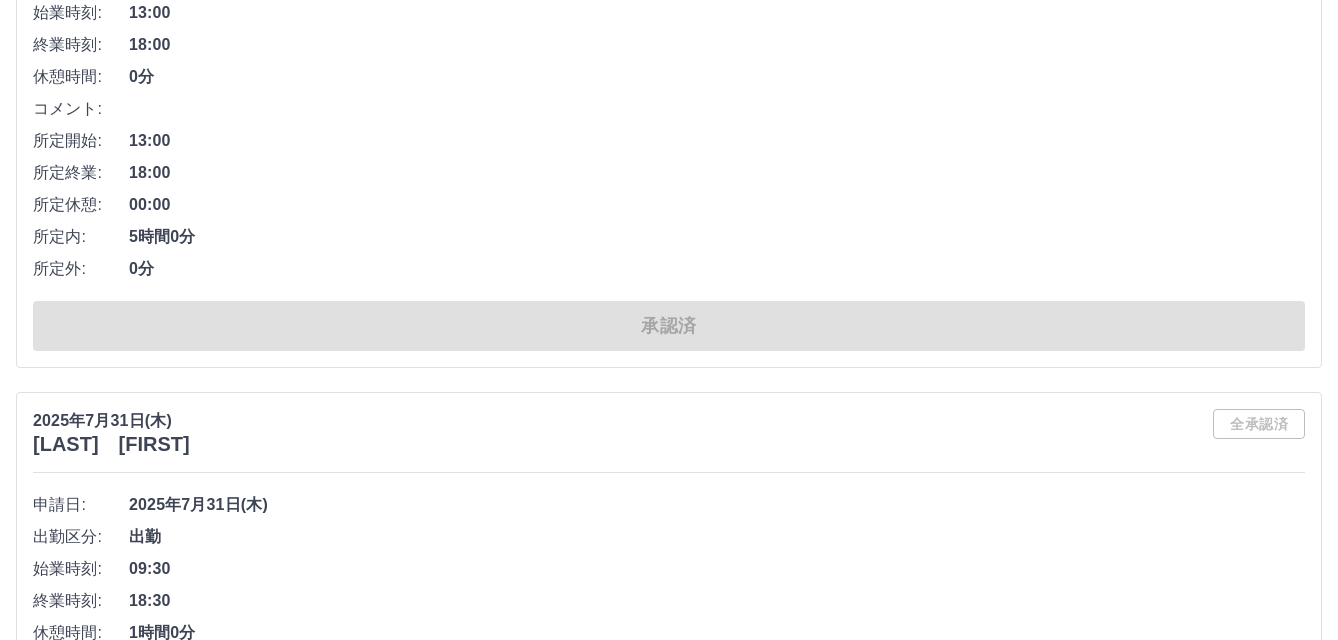 scroll, scrollTop: 0, scrollLeft: 0, axis: both 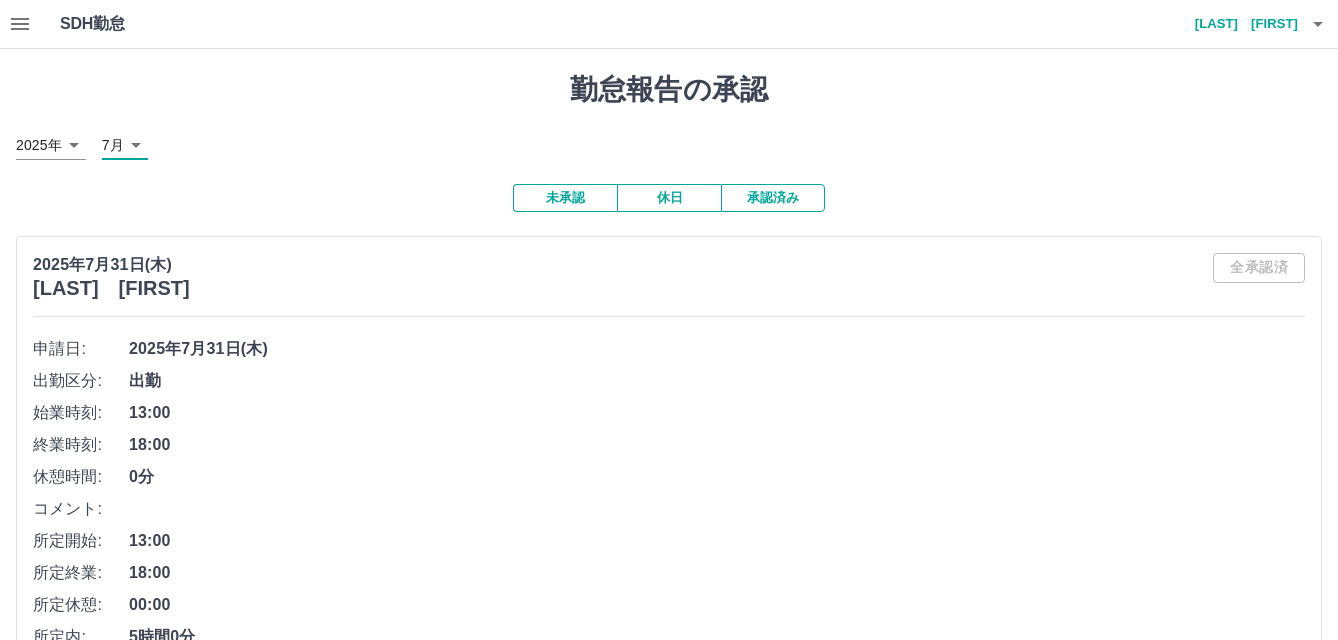 click on "未承認" at bounding box center [565, 198] 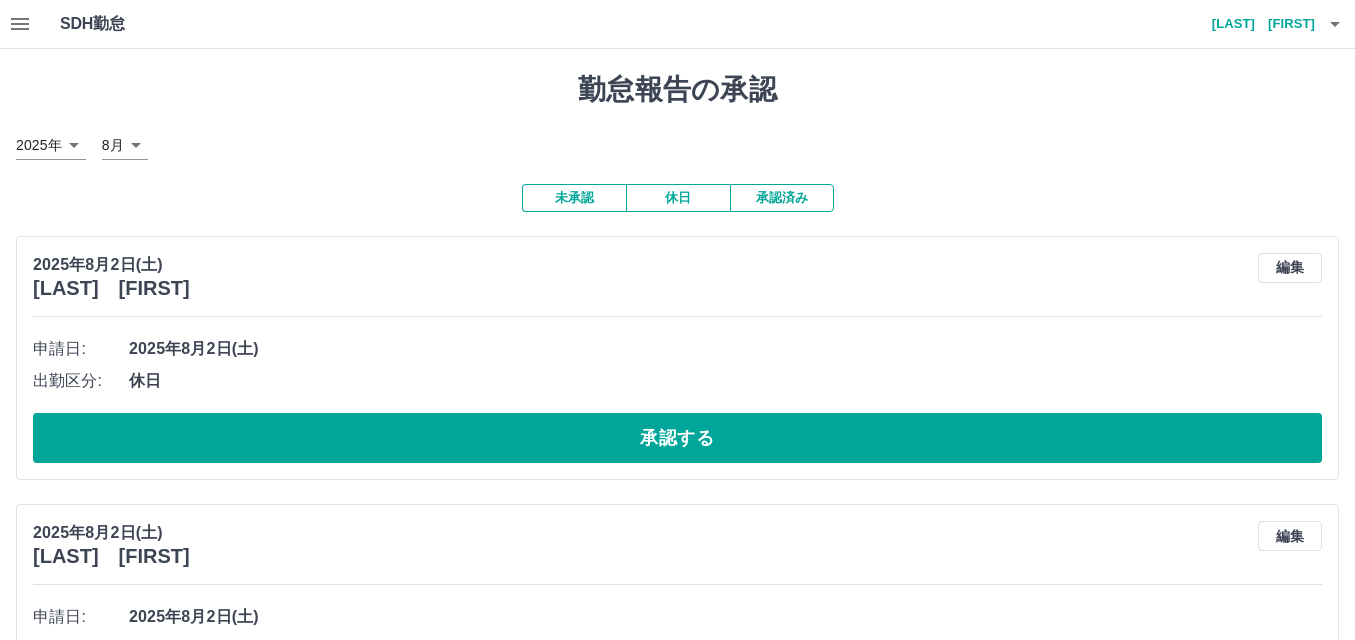 click on "SDH勤怠 大上　真由美 勤怠報告の承認 2025年 **** 8月 * 未承認 休日 承認済み 2025年8月2日(土) 熊谷　由美子 編集 申請日: 2025年8月2日(土) 出勤区分: 休日 承認する 2025年8月2日(土) 笹森　ルミ子 編集 申請日: 2025年8月2日(土) 出勤区分: 休日 承認する 2025年8月2日(土) 大上　真由美 編集 申請日: 2025年8月2日(土) 出勤区分: 休日 承認する 2025年8月2日(土) 佐藤　貴穂 編集 申請日: 2025年8月2日(土) 出勤区分: 出勤 始業時刻: 07:30 終業時刻: 13:30 休憩時間: 0分 コメント: 所定開始: 07:30 所定終業: 13:30 所定休憩: 00:00 所定内: 6時間0分 所定外: 0分 承認する 2025年8月2日(土) 松下　琉奈 編集 申請日: 2025年8月2日(土) 出勤区分: 休日 承認する 2025年8月2日(土) 植田　由香子 編集 申請日: 2025年8月2日(土) 出勤区分: 出勤 始業時刻: 08:30 終業時刻: 14:30 休憩時間: 0分 コメント: 所定開始: 08:30" at bounding box center (677, 1345) 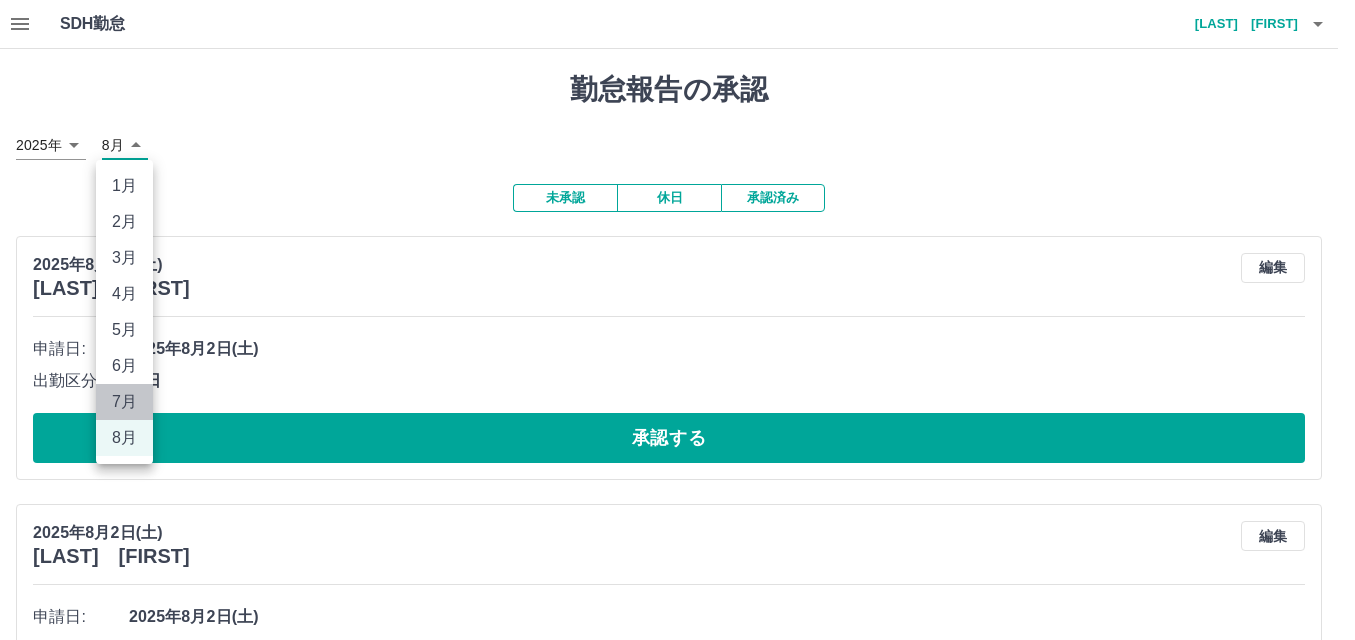 click on "7月" at bounding box center [124, 402] 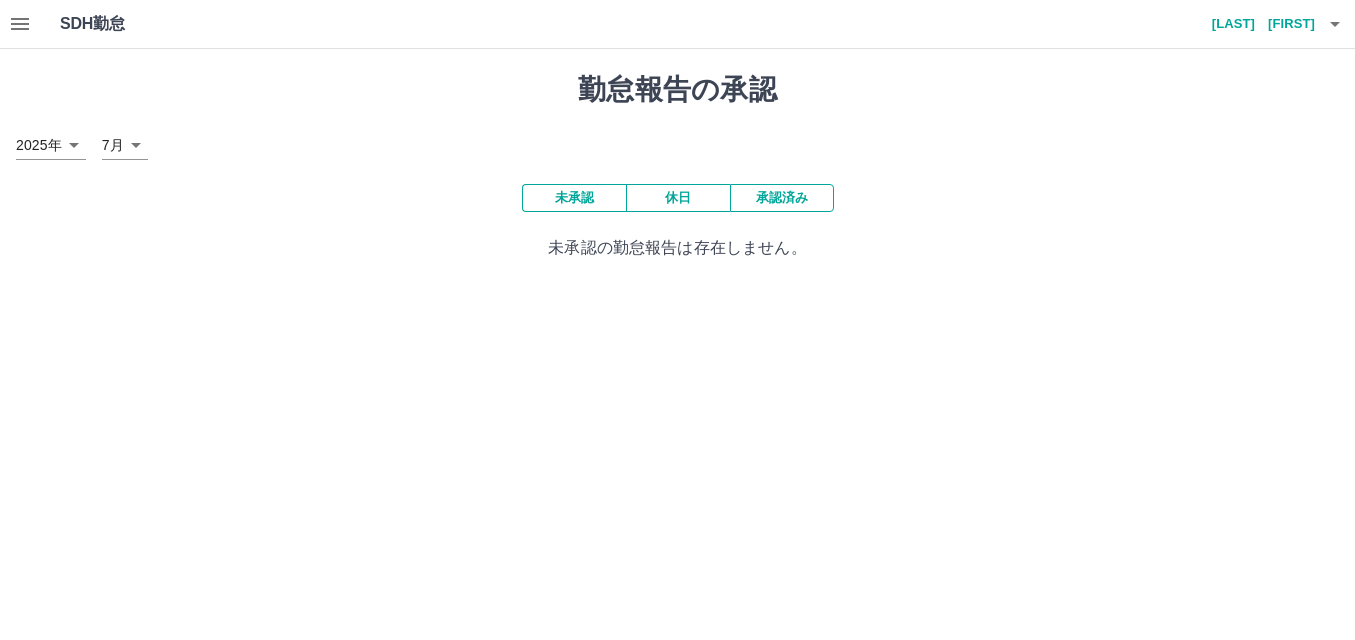 click on "2025年 **** 7月 *" at bounding box center (677, 145) 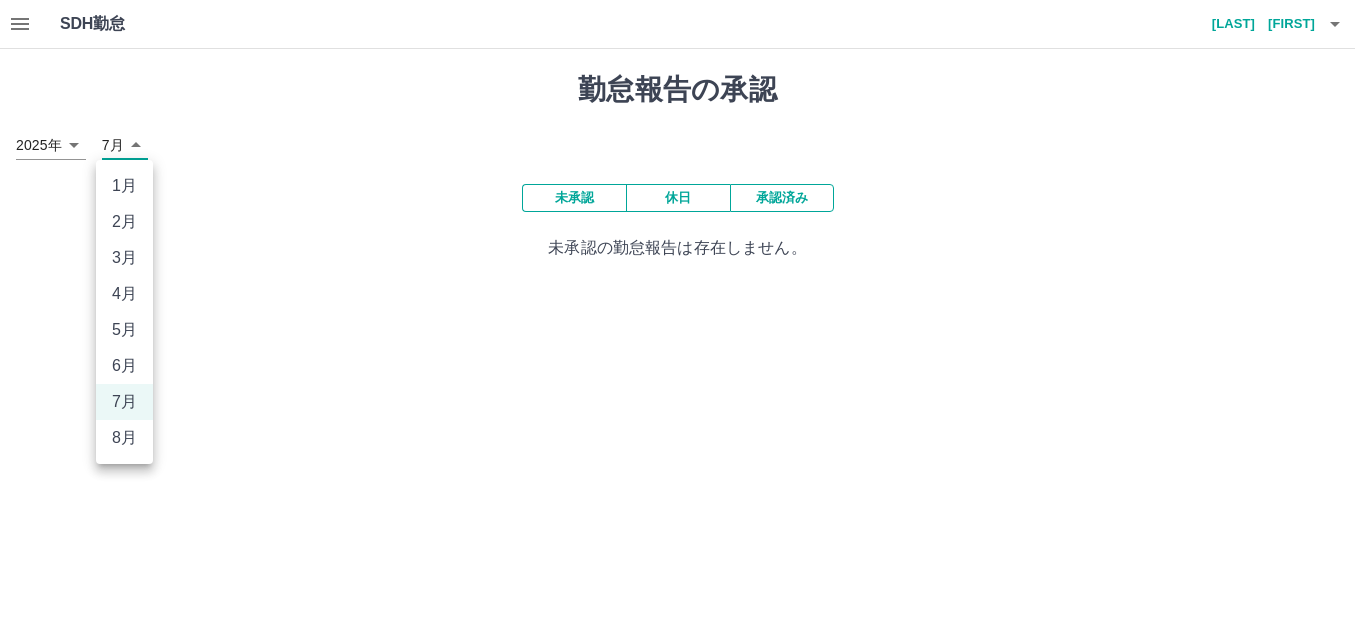 click on "8月" at bounding box center (124, 438) 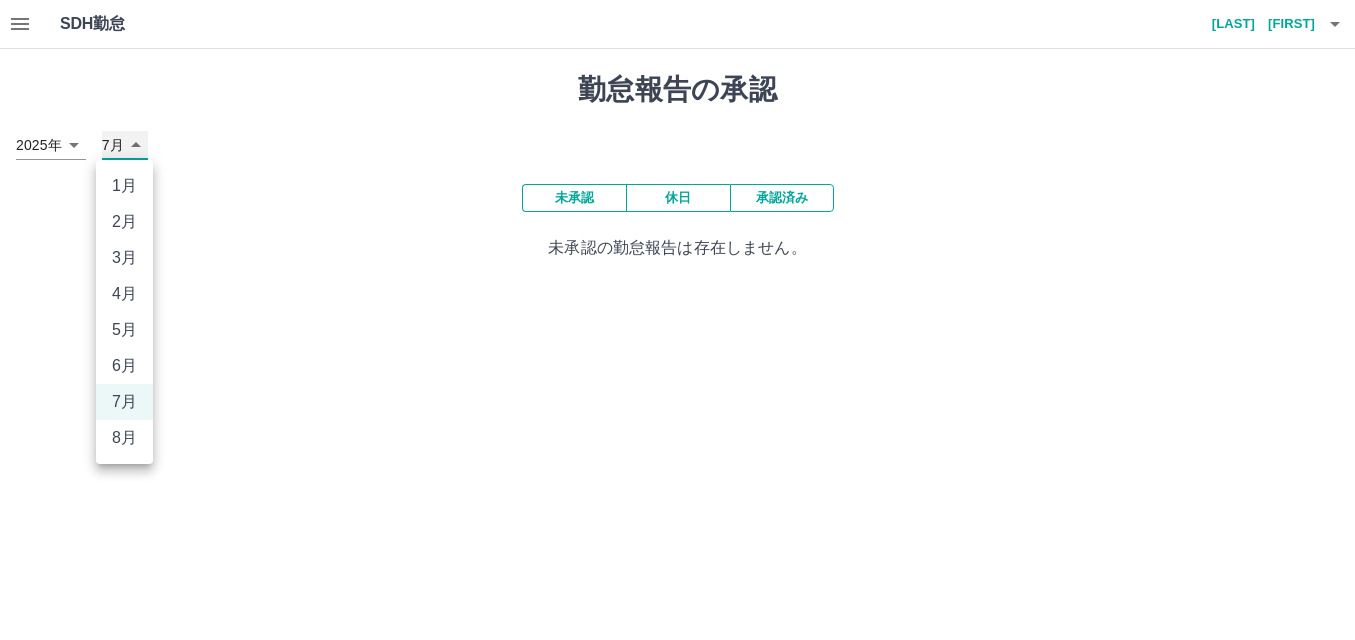 type on "*" 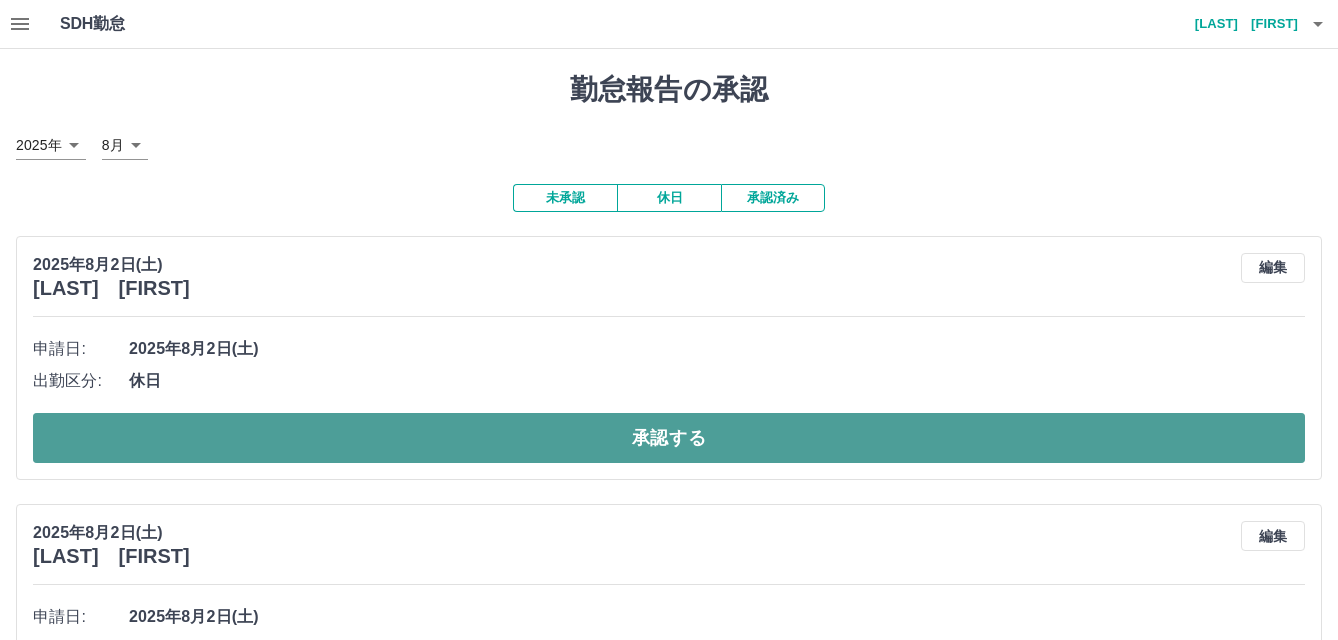 click on "承認する" at bounding box center [669, 438] 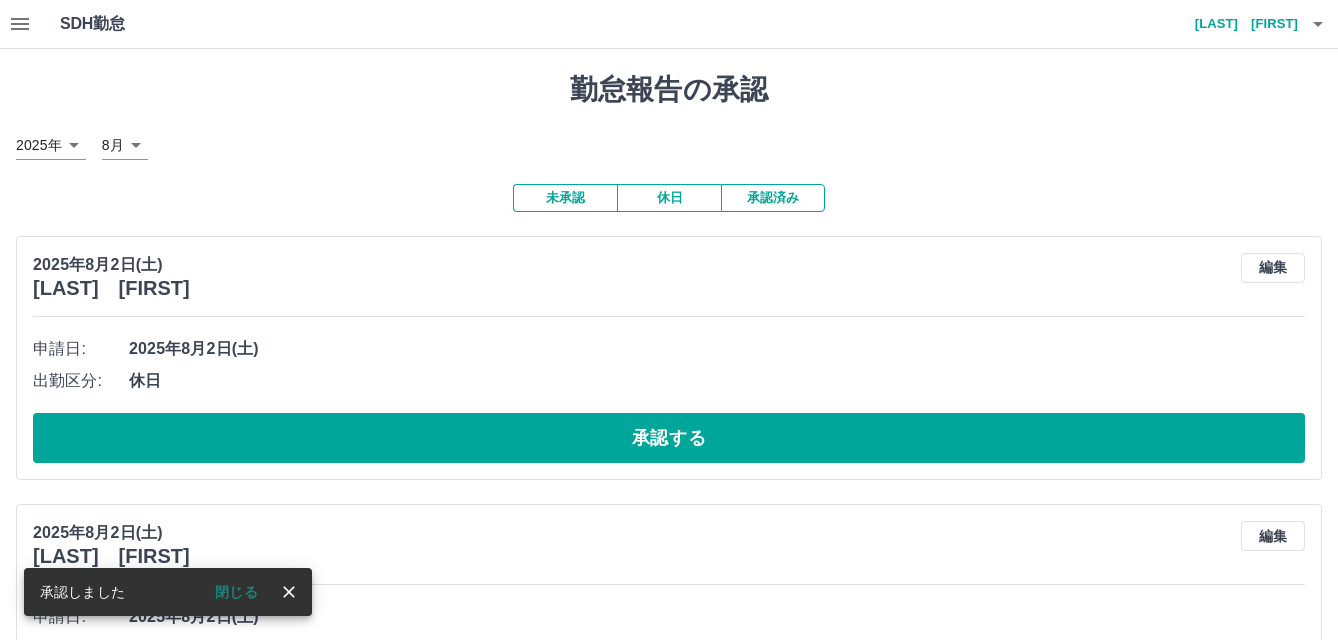 click 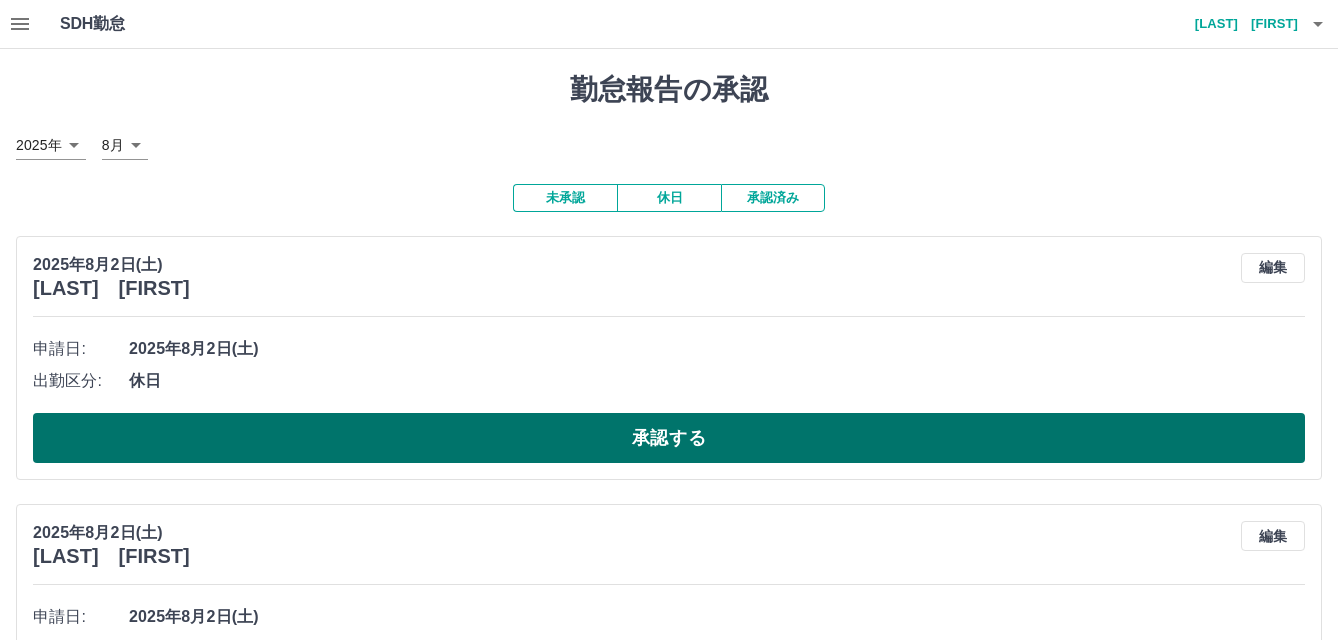 click on "承認する" at bounding box center [669, 438] 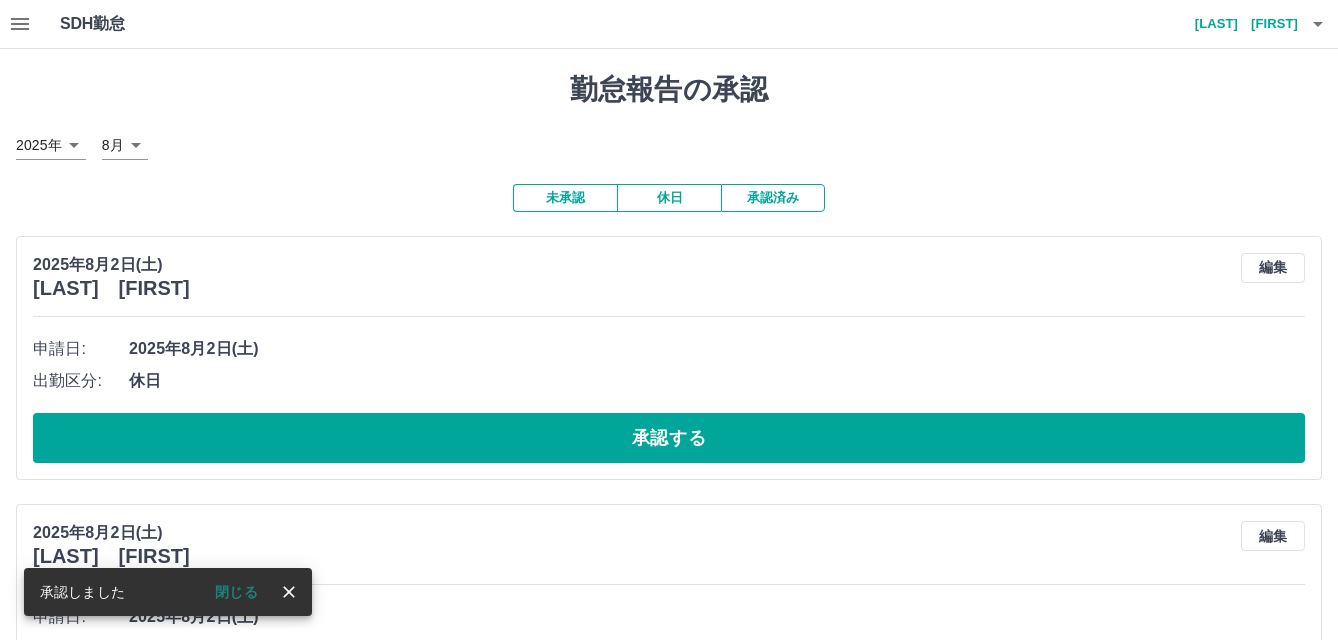 click 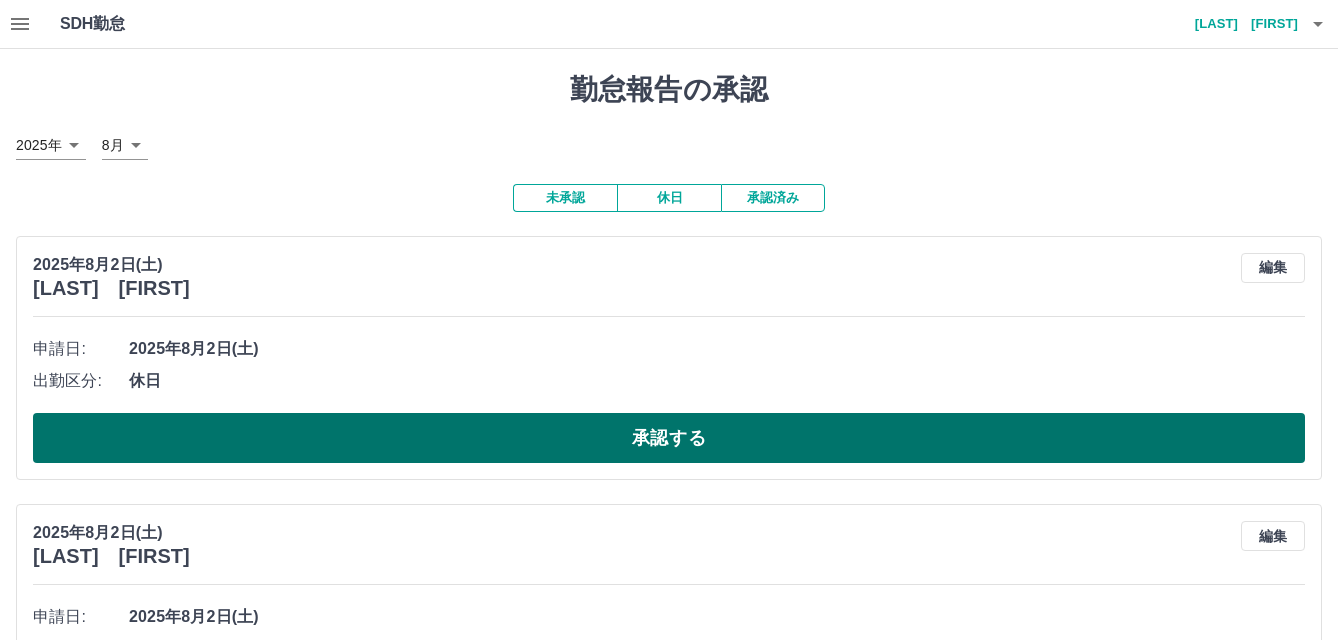 click on "承認する" at bounding box center [669, 438] 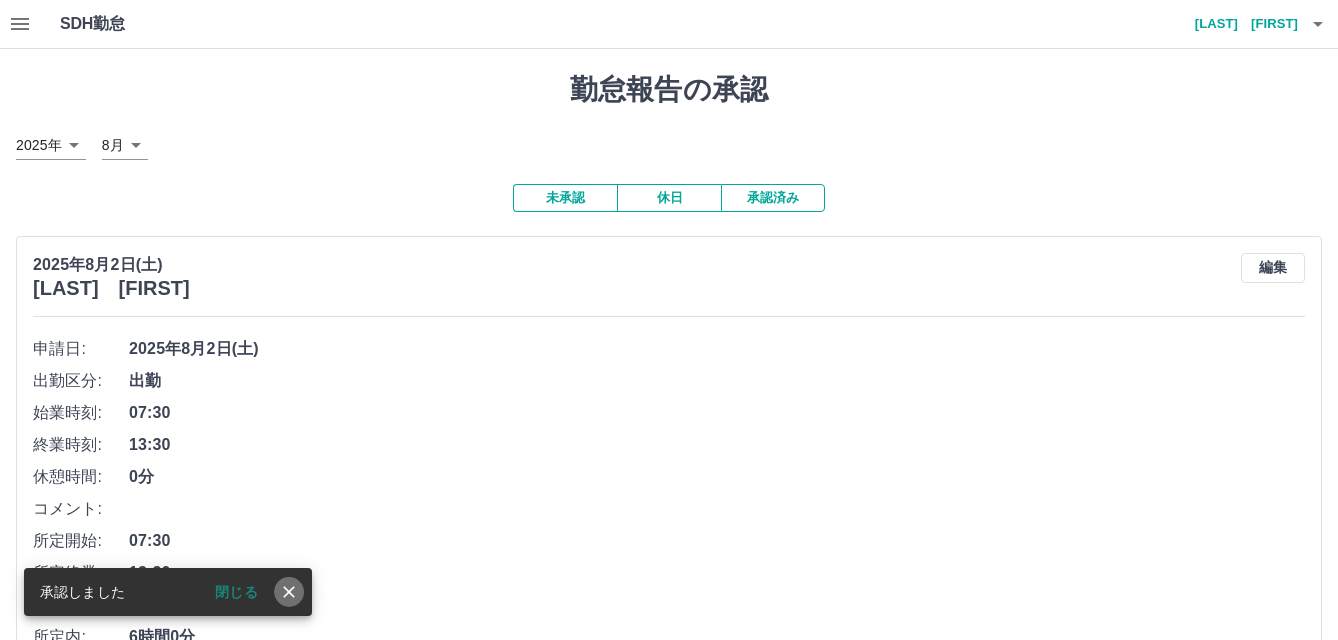 click 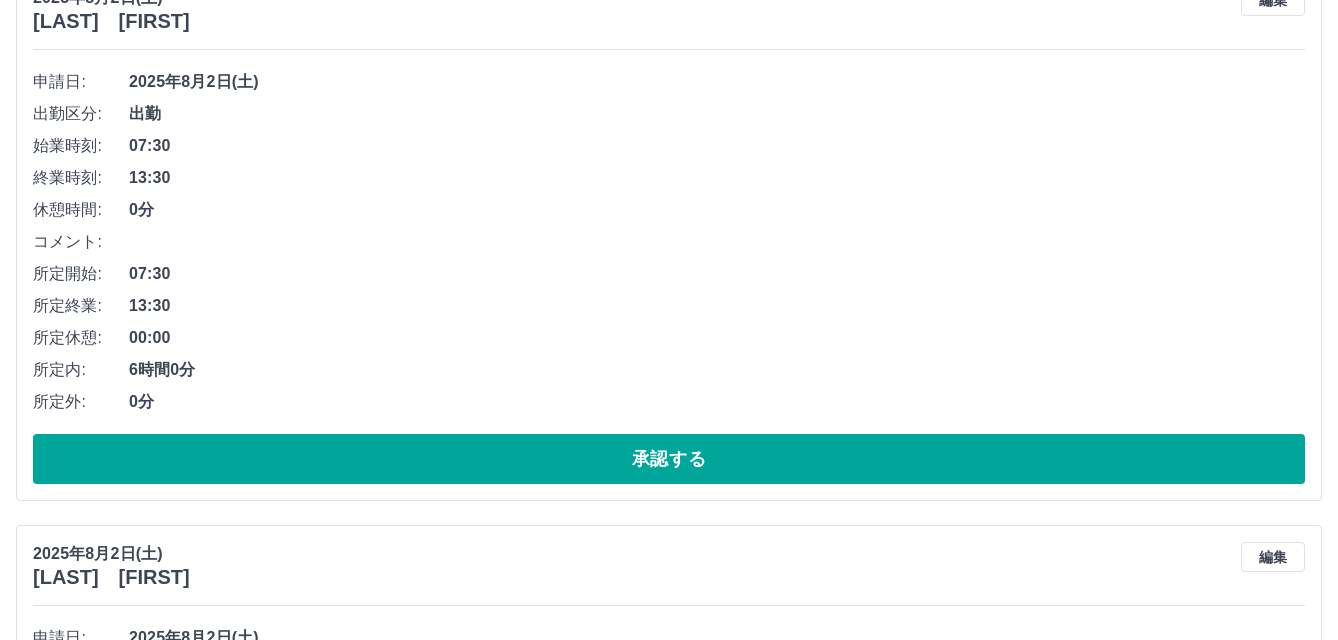 scroll, scrollTop: 300, scrollLeft: 0, axis: vertical 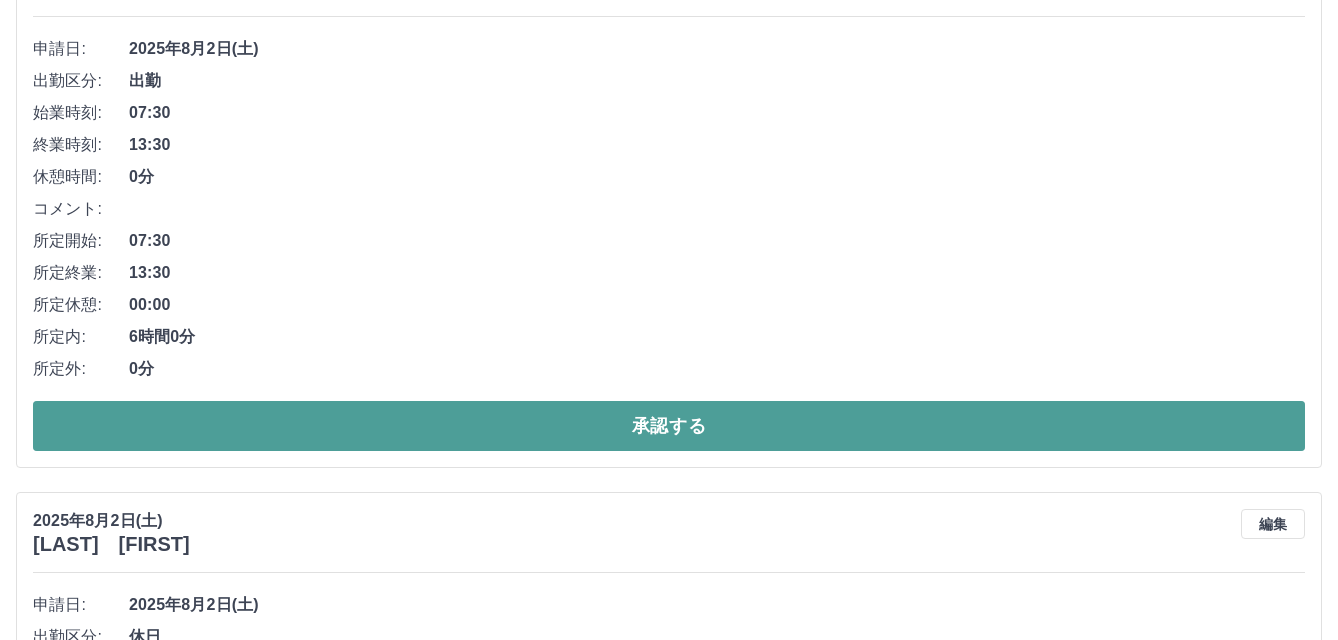 click on "承認する" at bounding box center [669, 426] 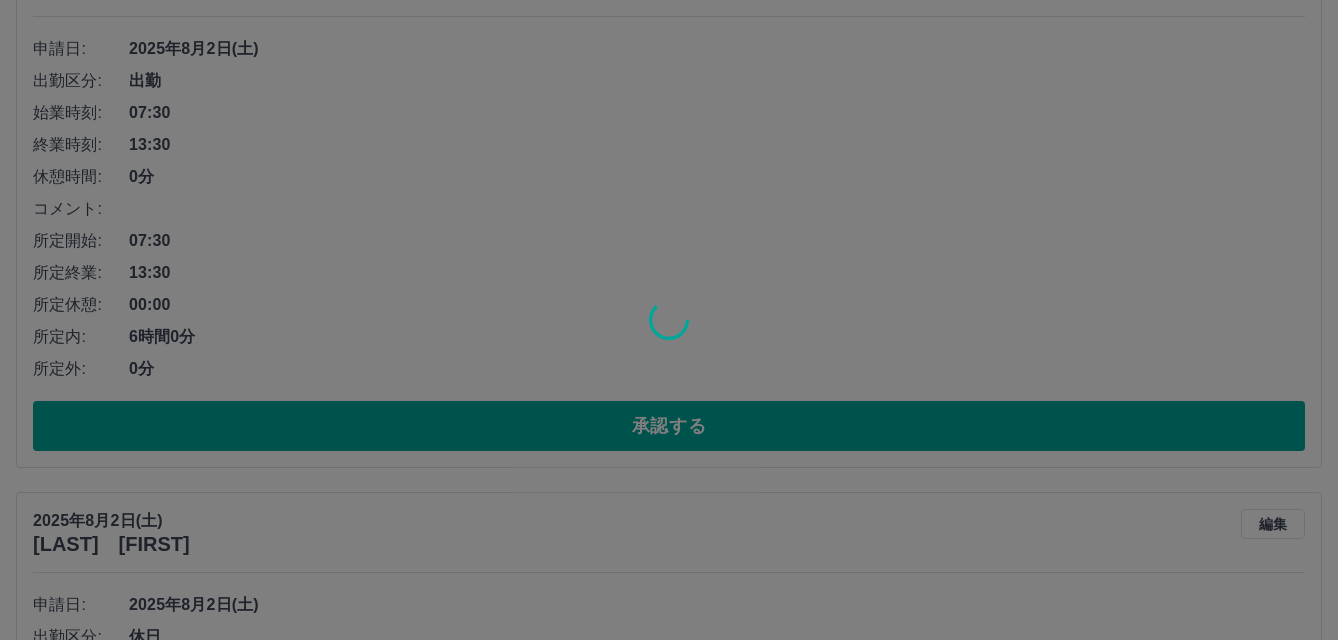 scroll, scrollTop: 0, scrollLeft: 0, axis: both 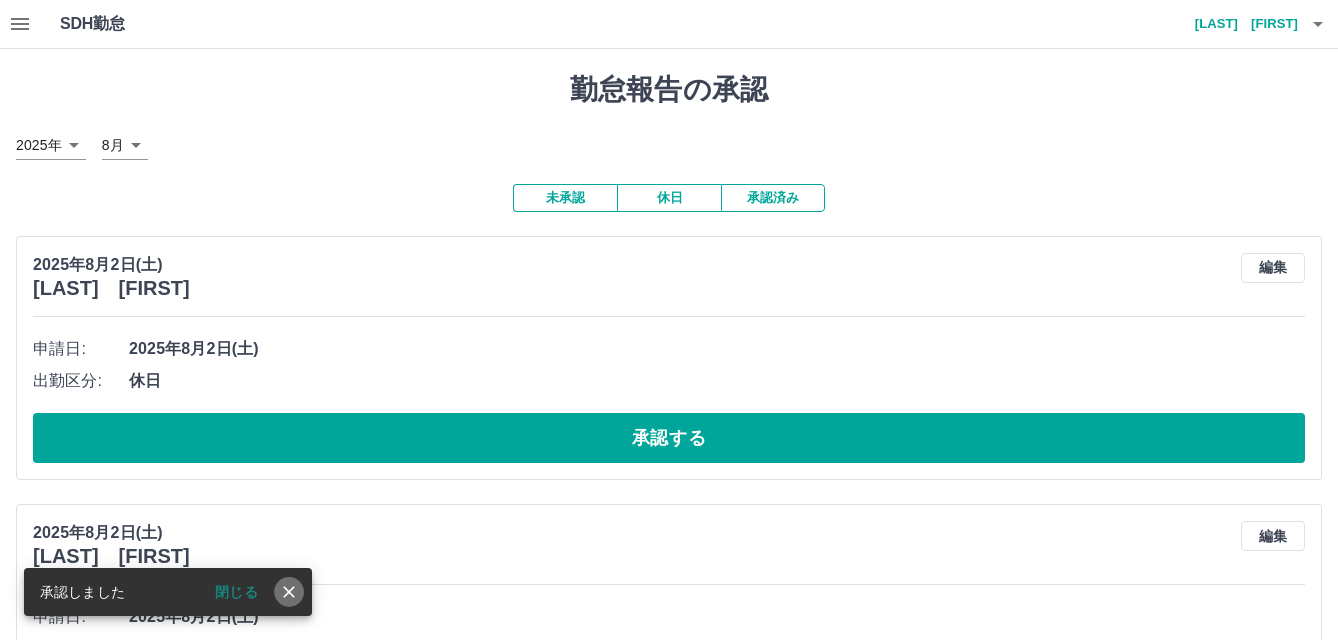 drag, startPoint x: 284, startPoint y: 596, endPoint x: 418, endPoint y: 600, distance: 134.0597 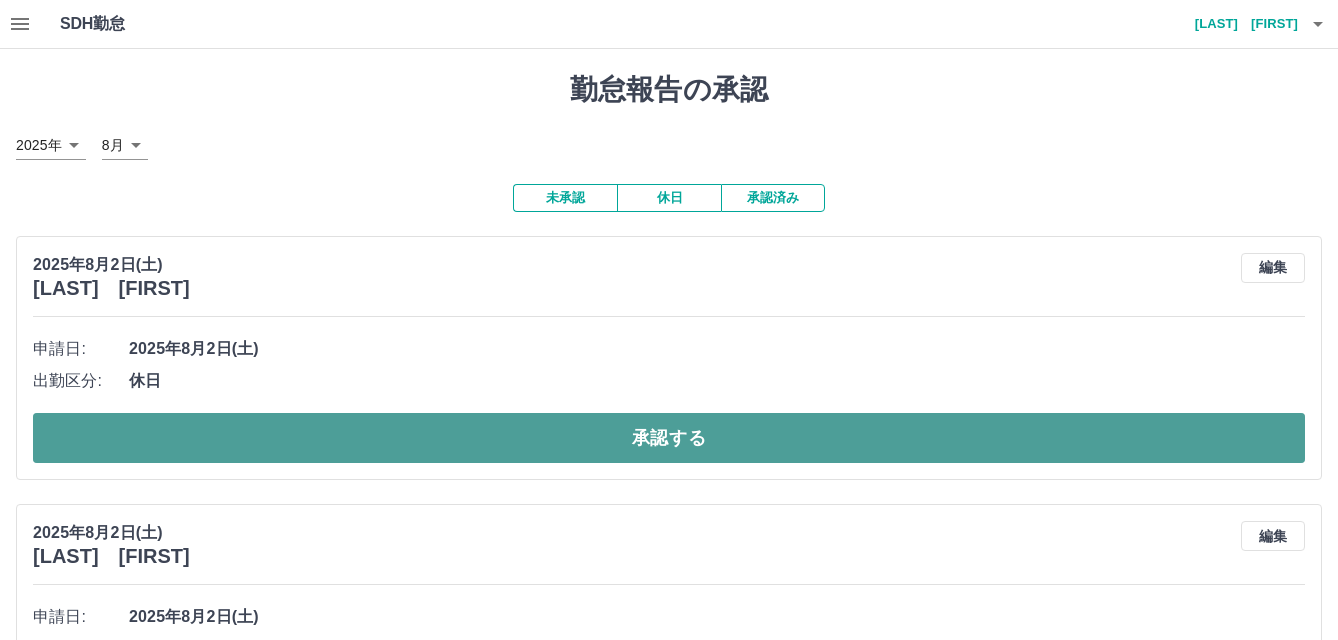 click on "承認する" at bounding box center (669, 438) 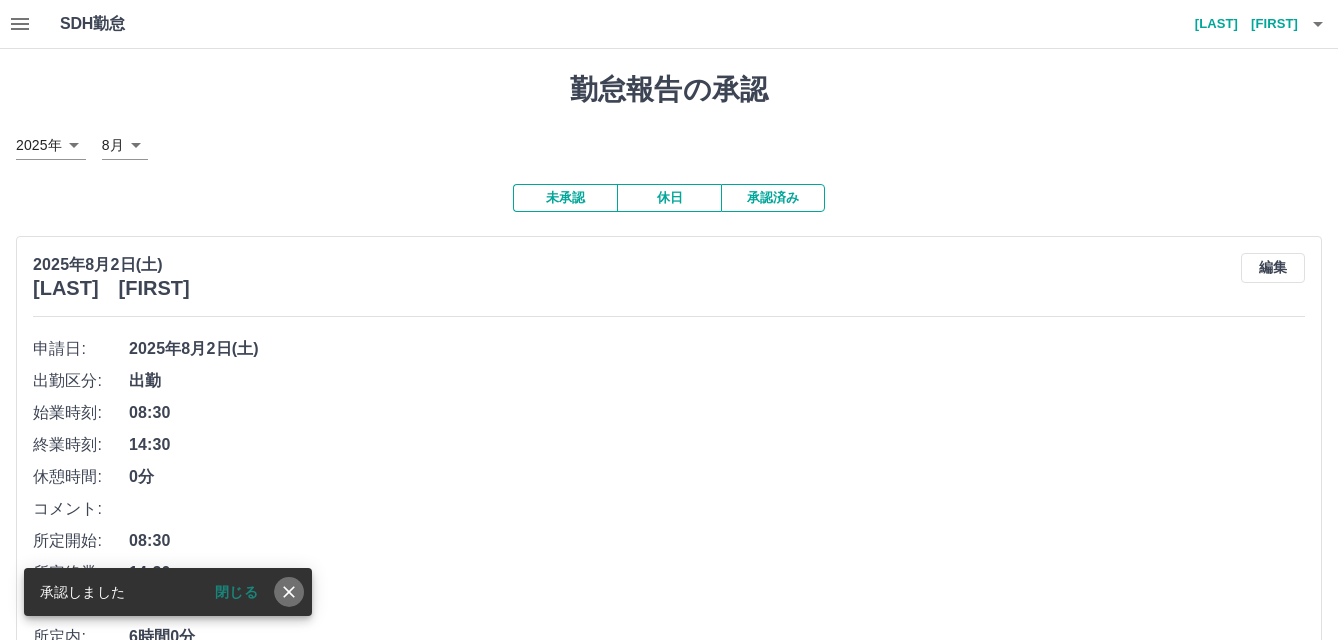 click 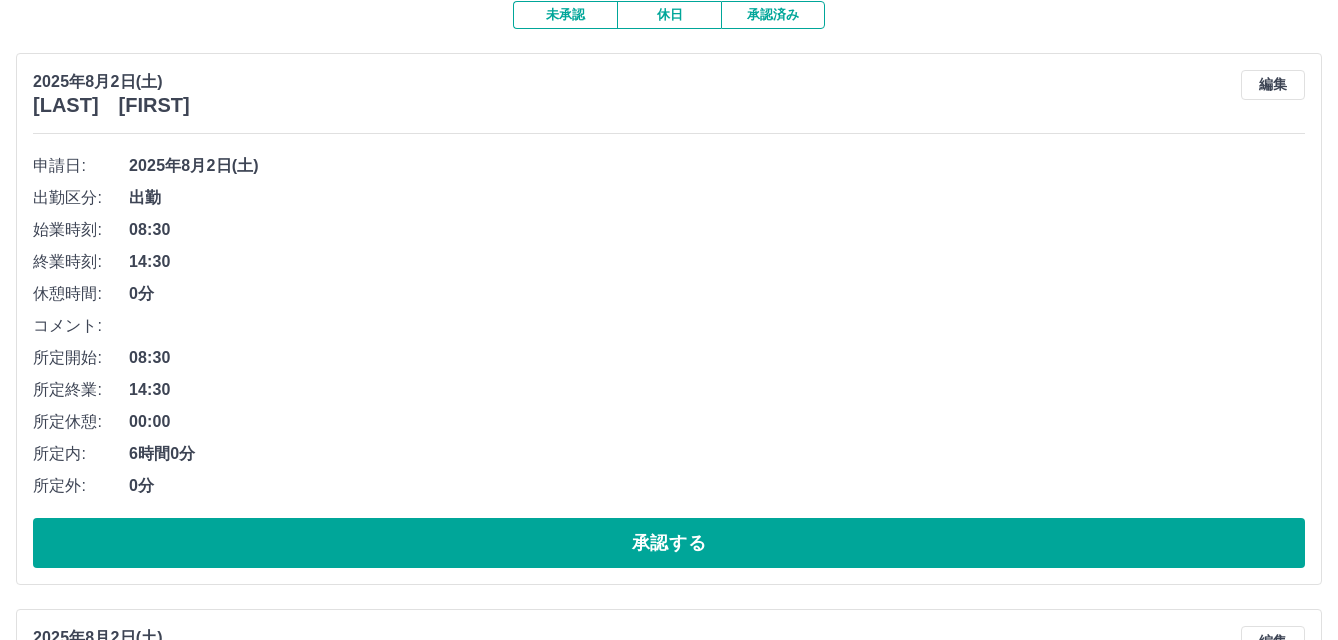 scroll, scrollTop: 200, scrollLeft: 0, axis: vertical 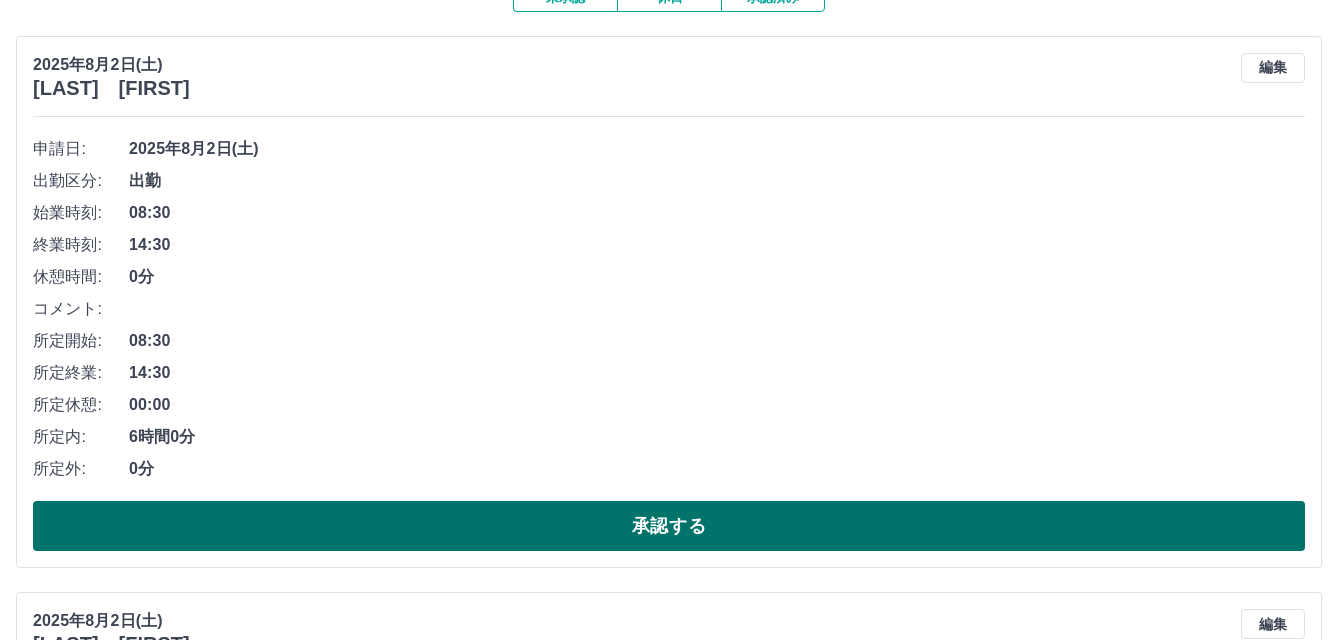 click on "承認する" at bounding box center (669, 526) 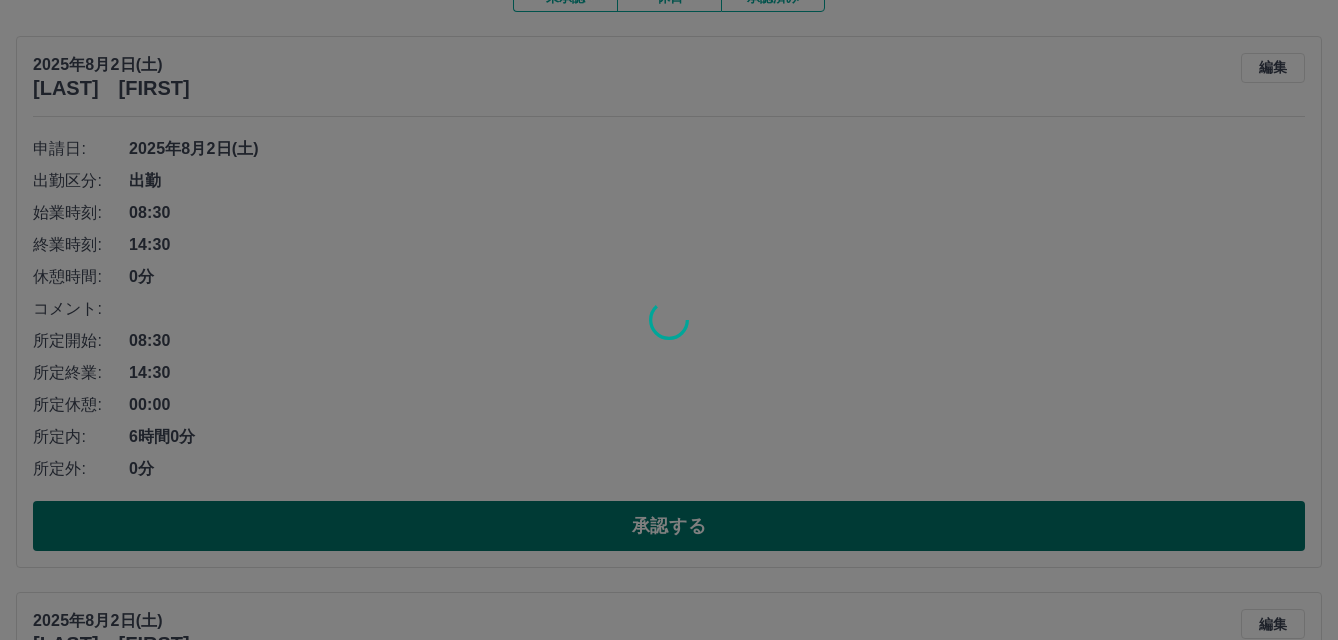 scroll, scrollTop: 0, scrollLeft: 0, axis: both 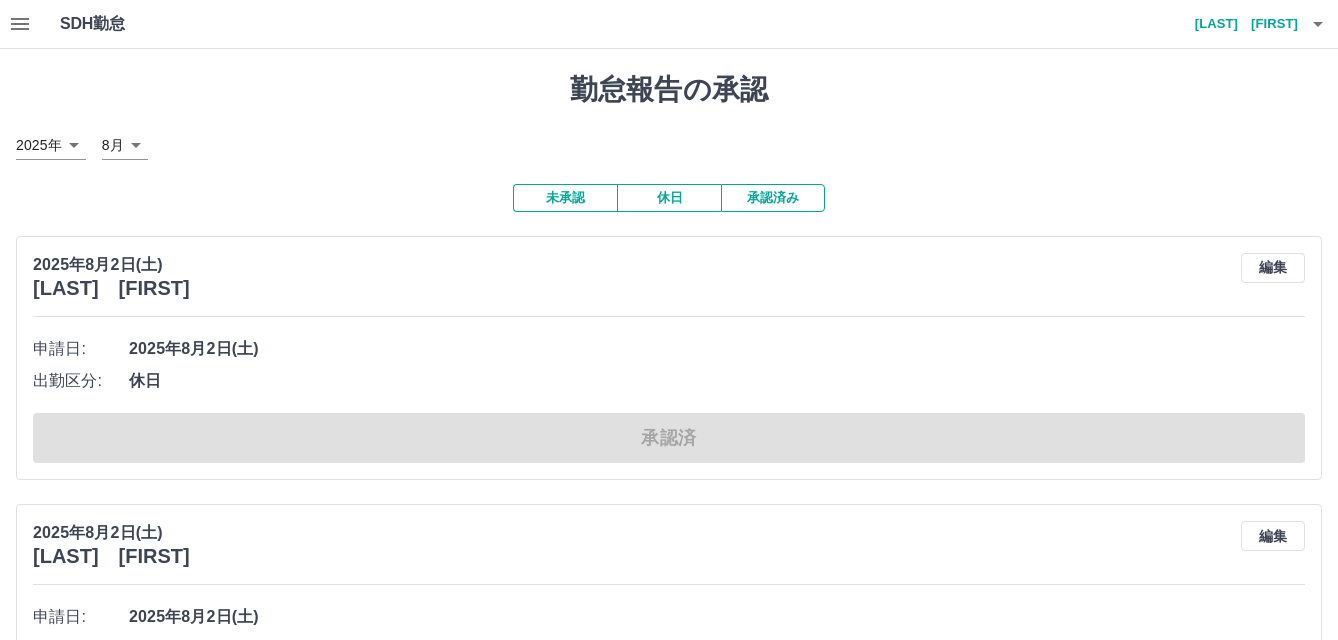 click on "未承認" at bounding box center (565, 198) 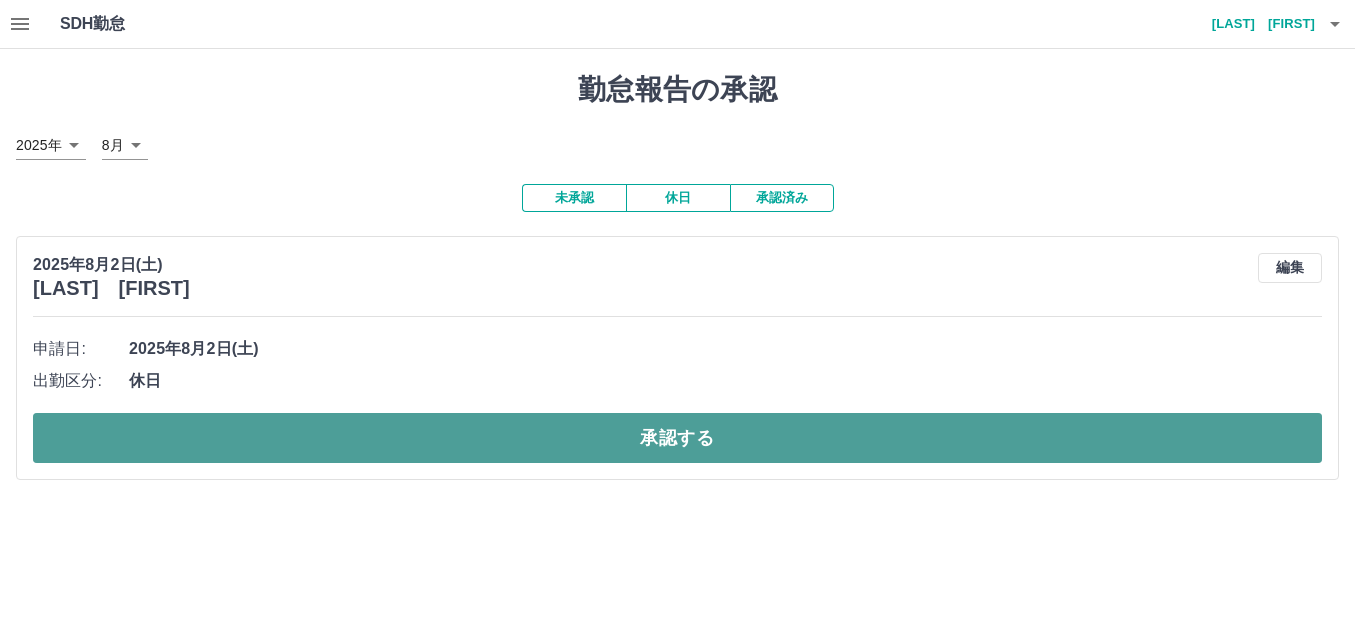 click on "承認する" at bounding box center [677, 438] 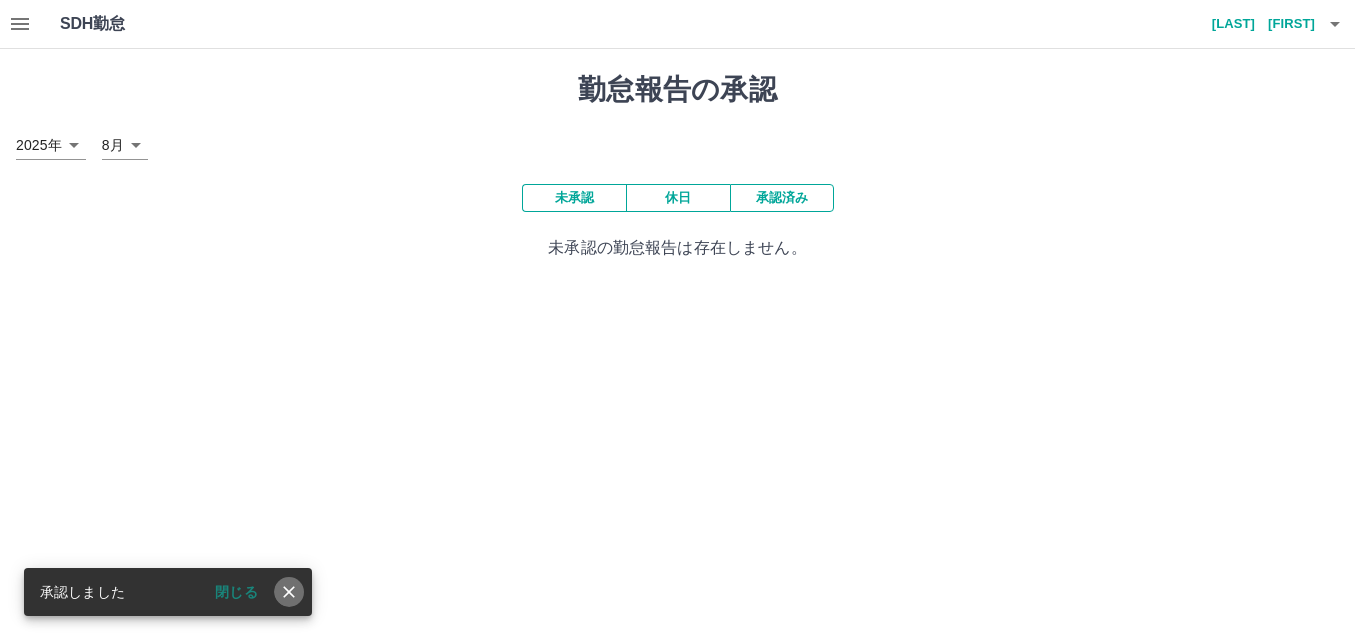 click 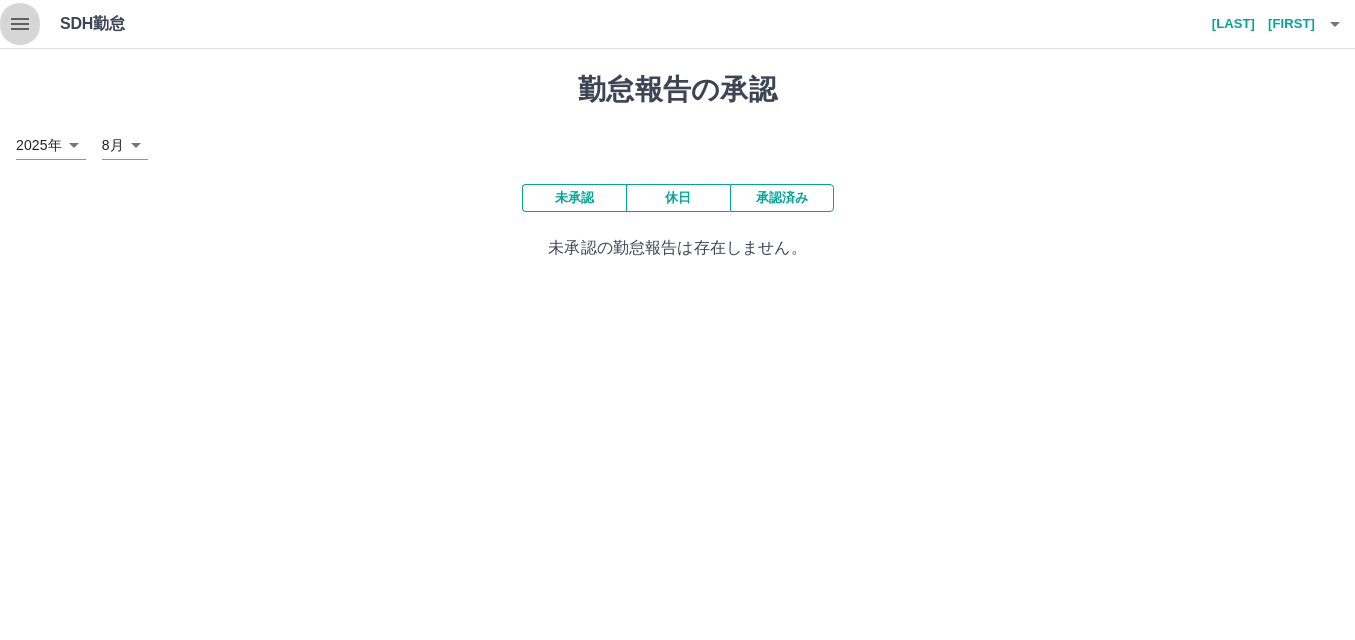 click 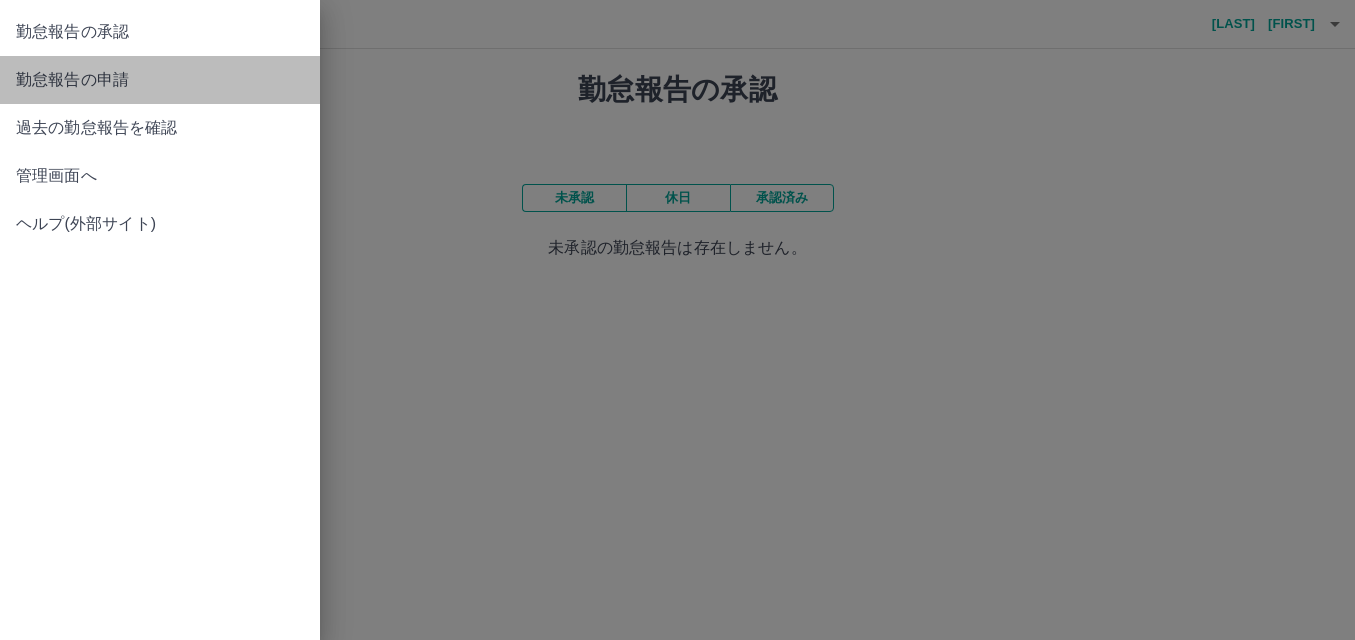 click on "勤怠報告の申請" at bounding box center (160, 80) 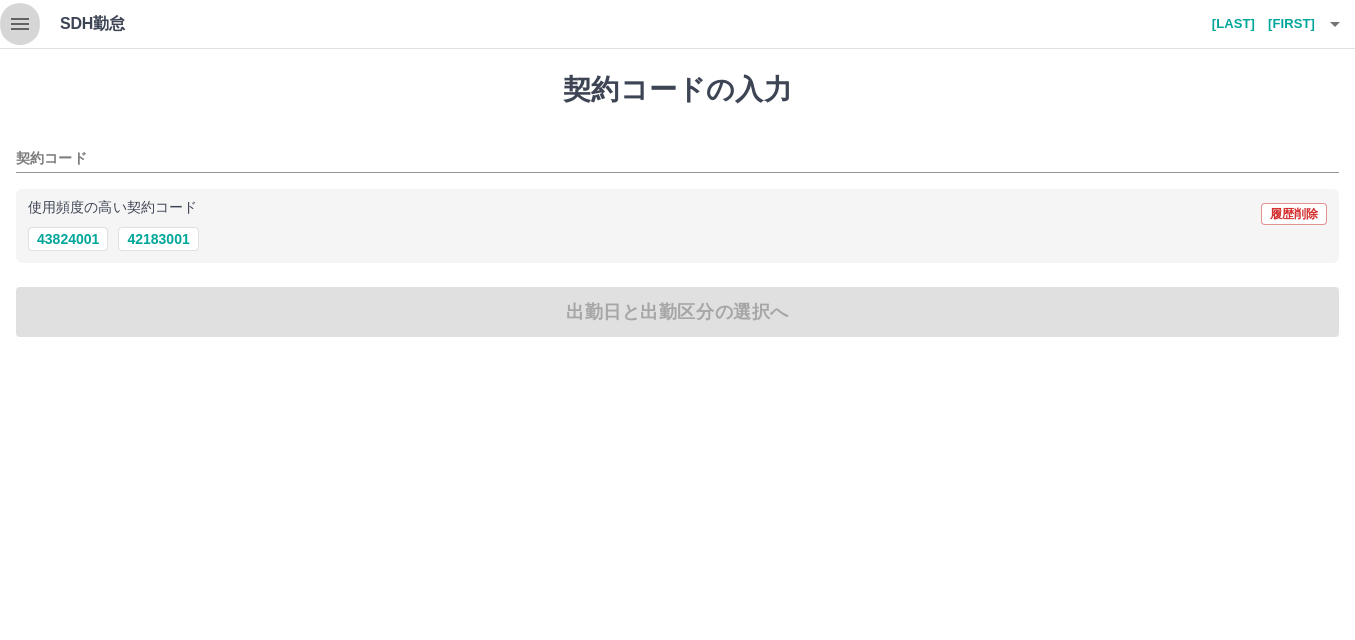 click 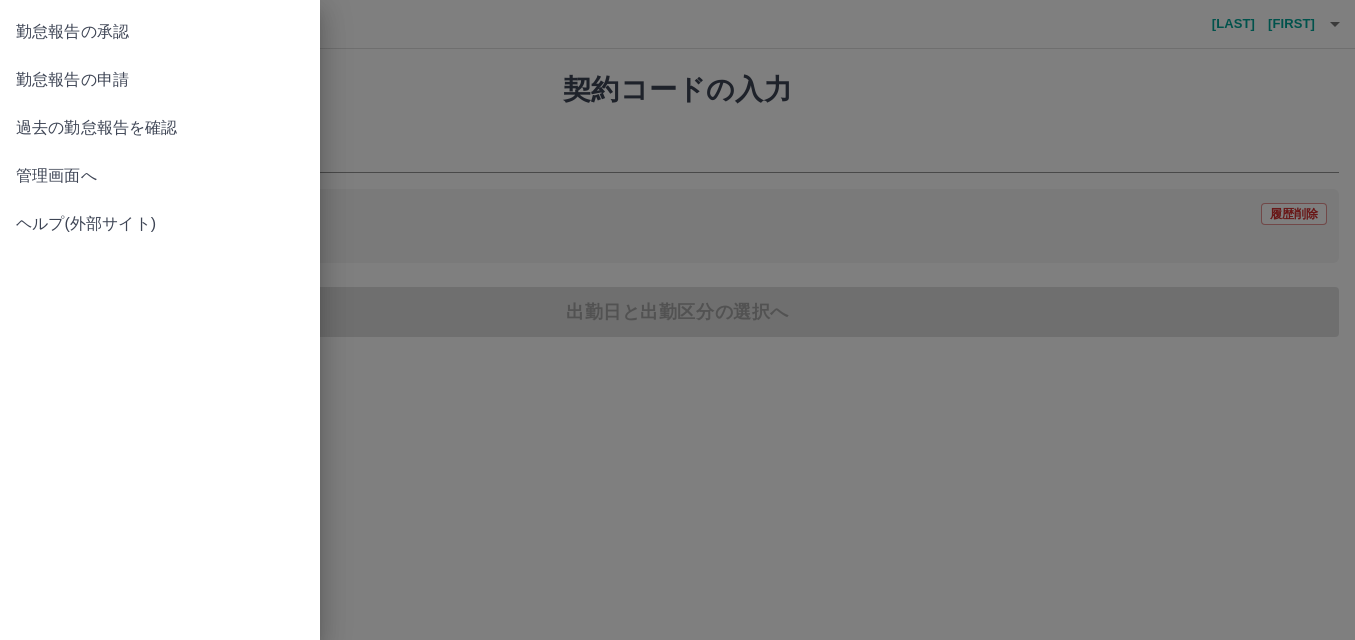 click on "過去の勤怠報告を確認" at bounding box center (160, 128) 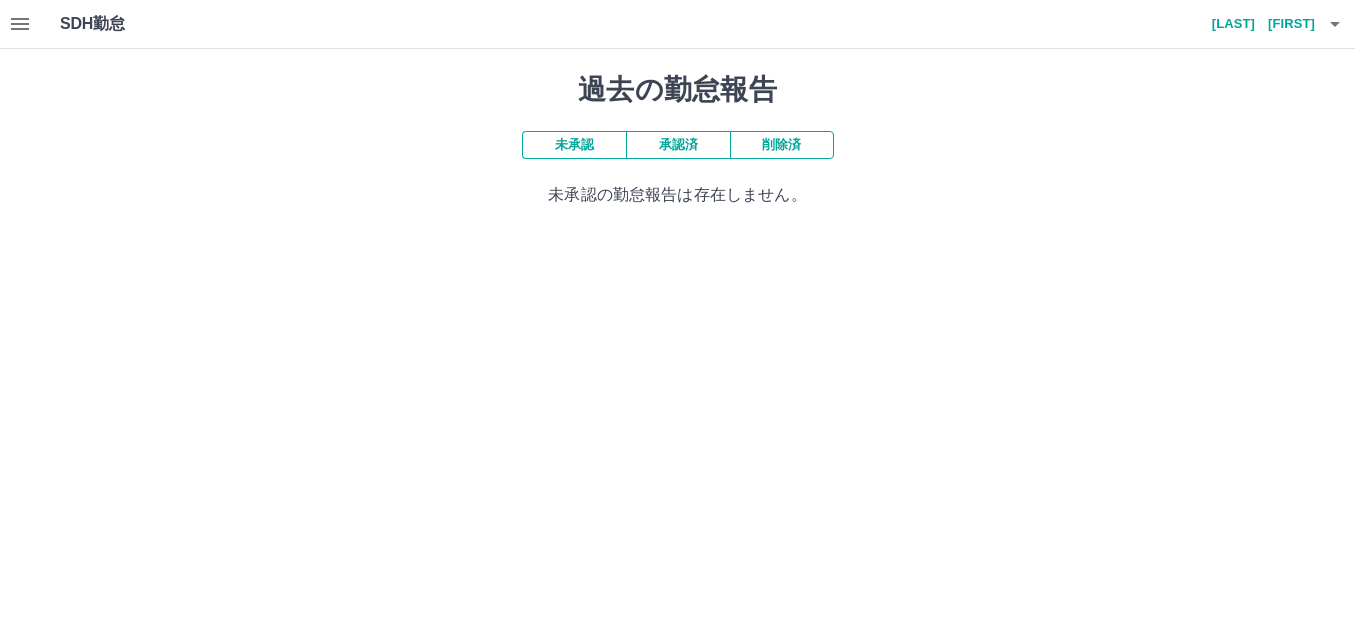 click on "承認済" at bounding box center (678, 145) 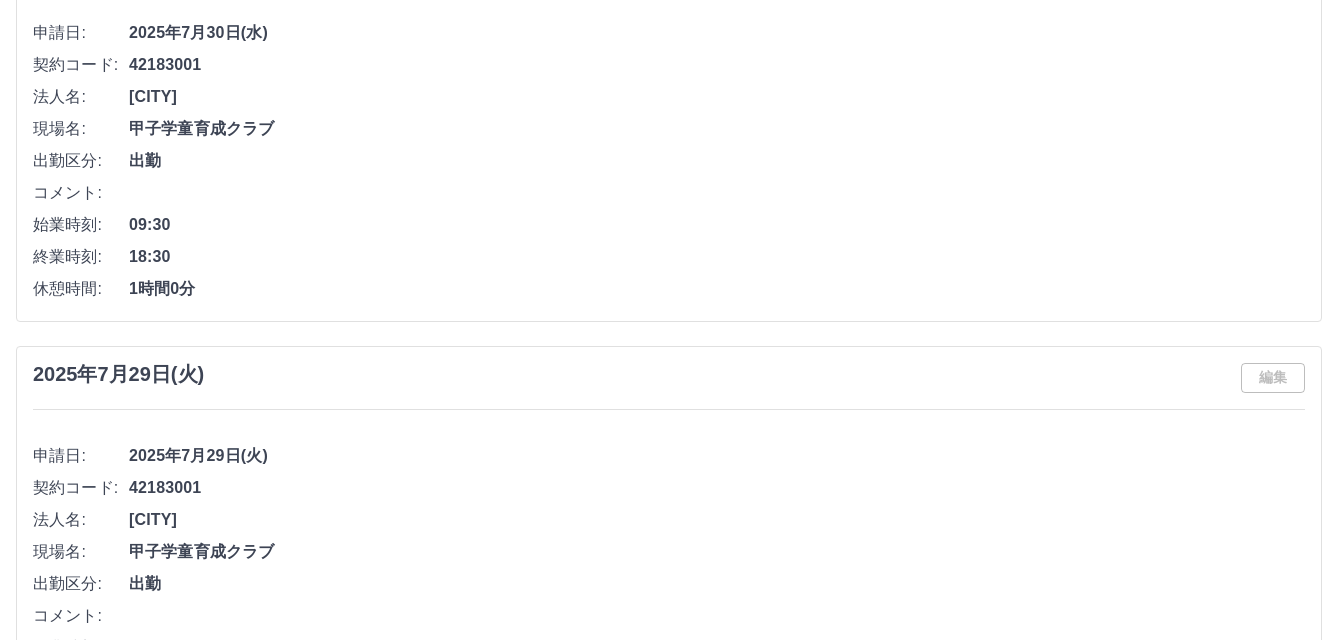 scroll, scrollTop: 1400, scrollLeft: 0, axis: vertical 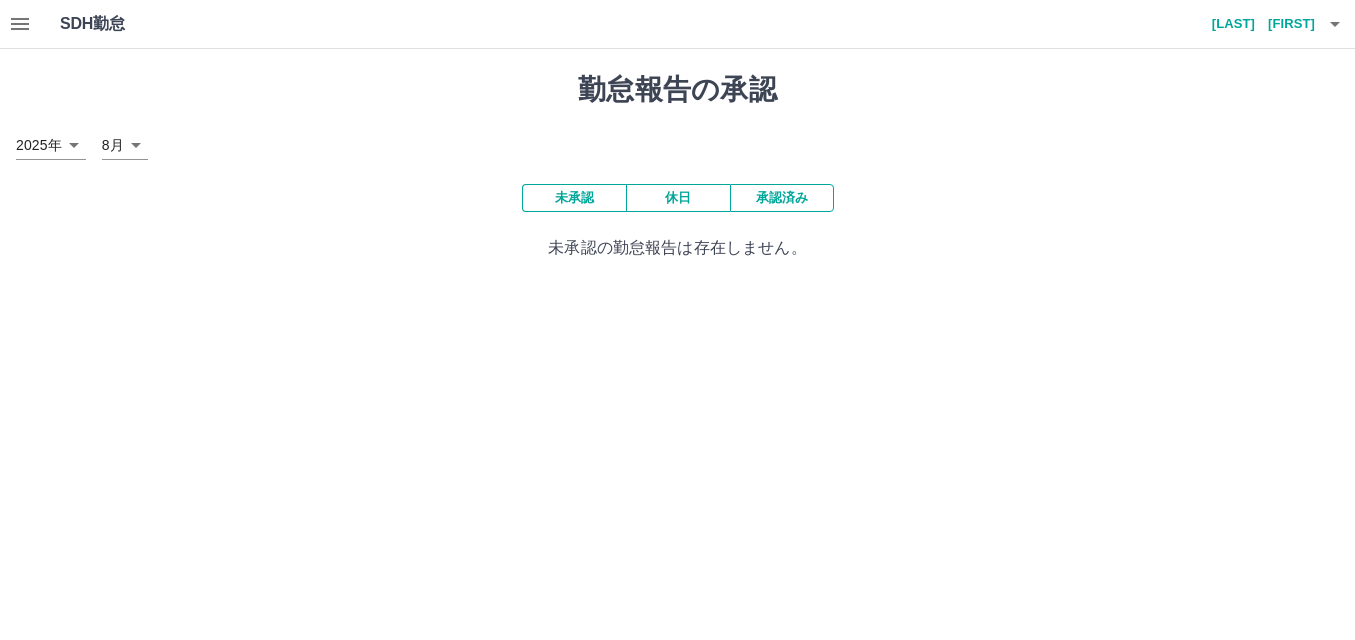 click 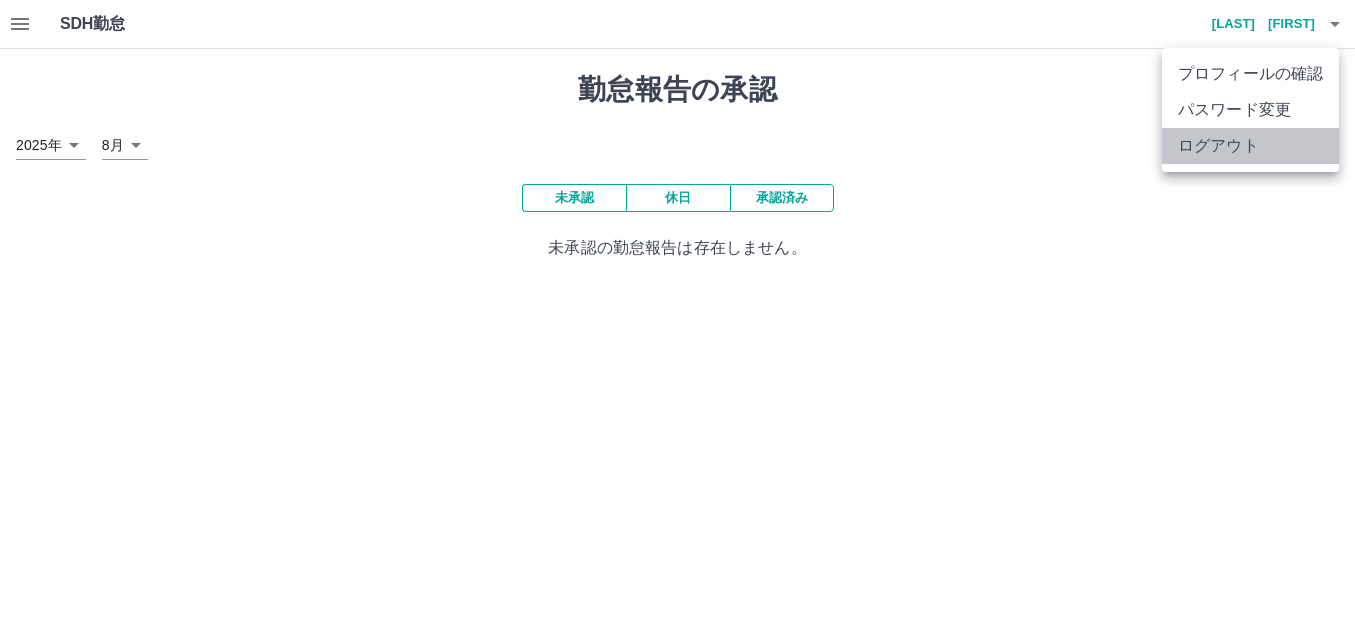 click on "ログアウト" at bounding box center (1250, 146) 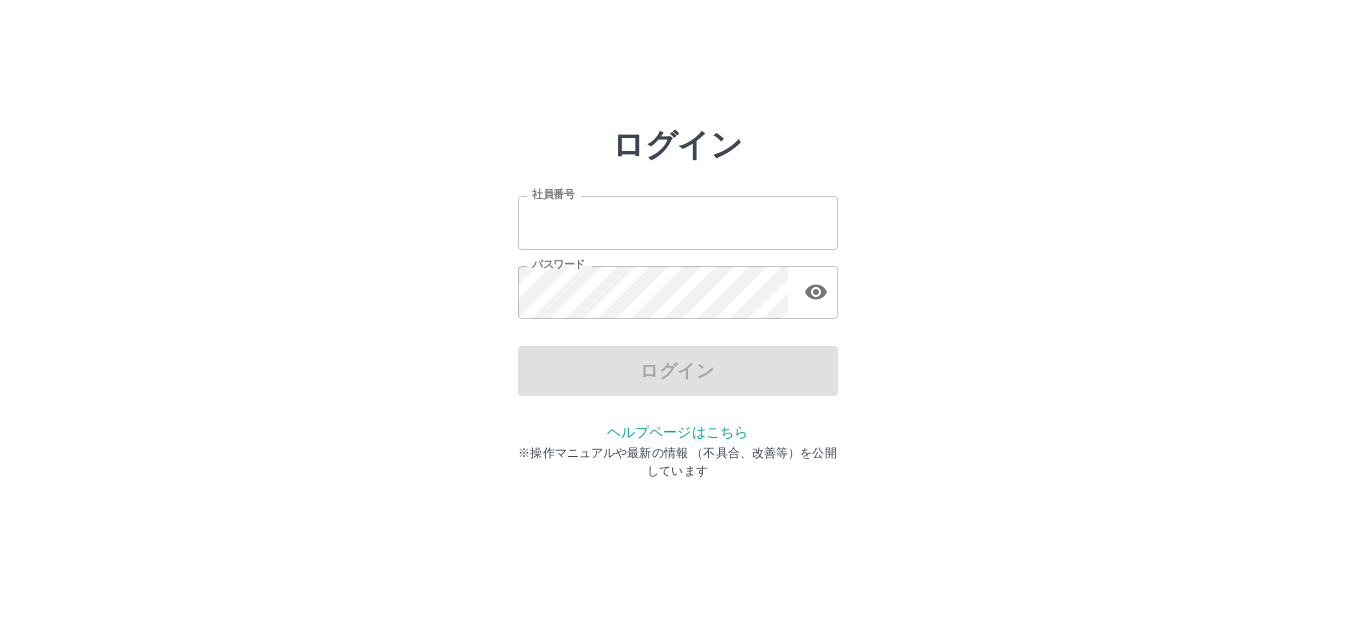 scroll, scrollTop: 0, scrollLeft: 0, axis: both 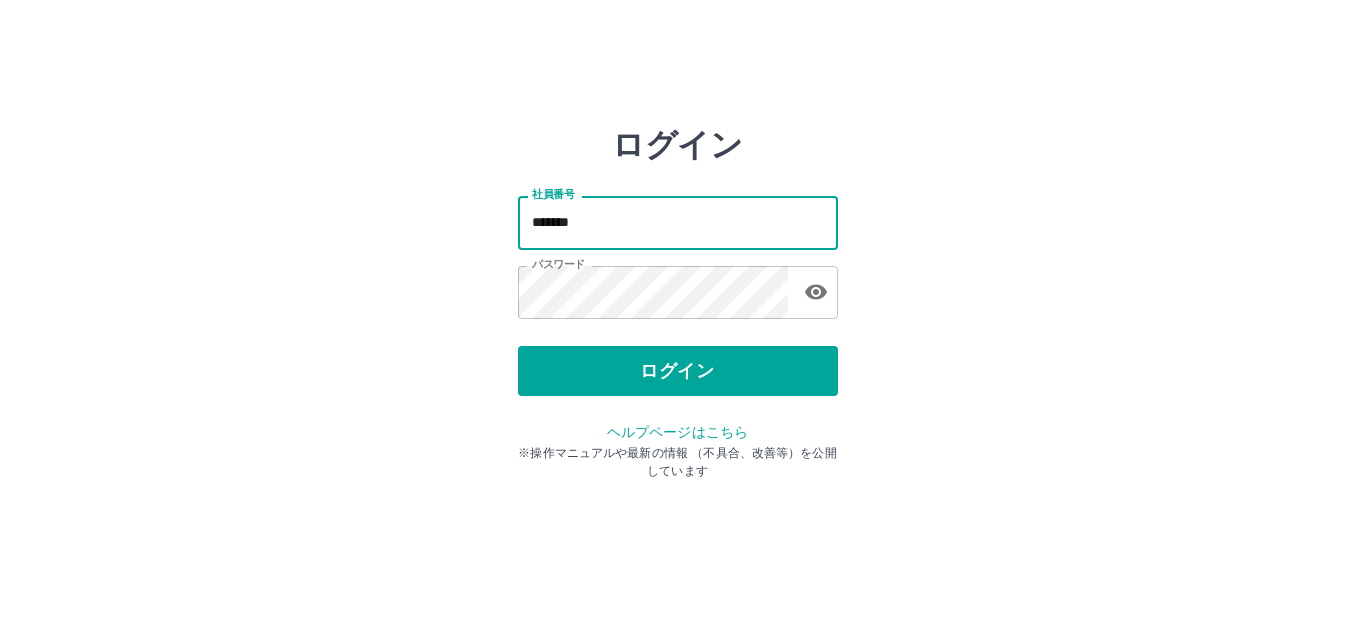 click on "*******" at bounding box center (678, 222) 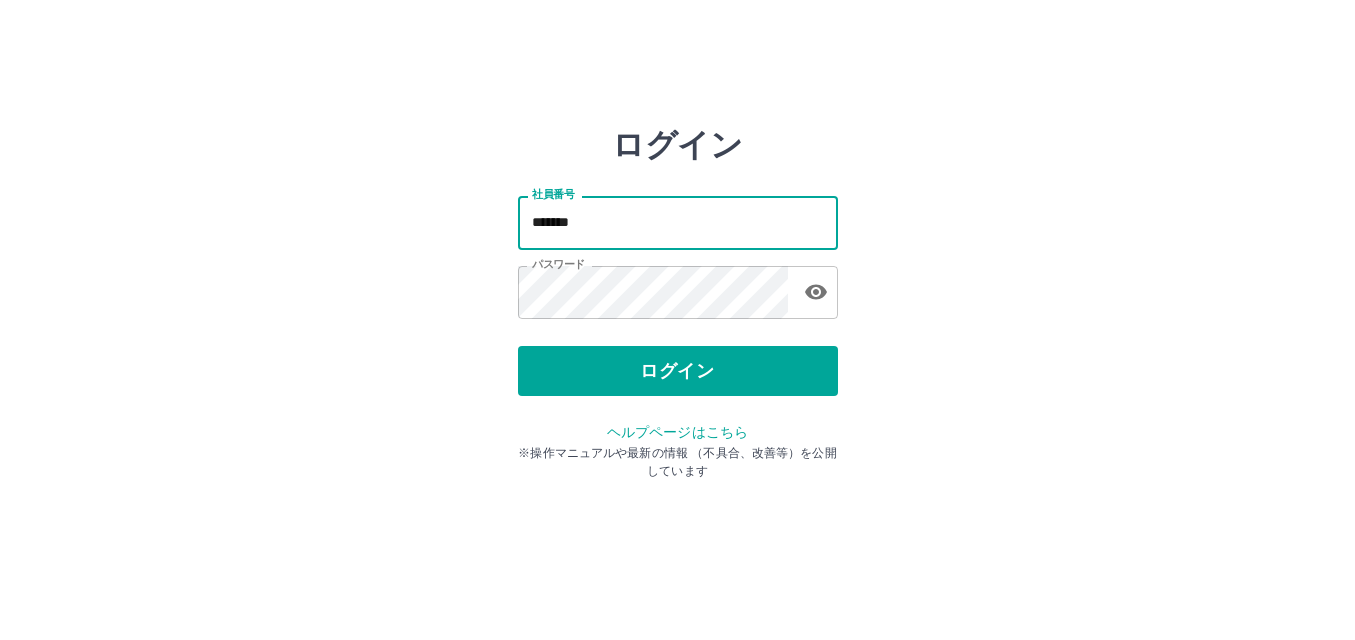type on "*******" 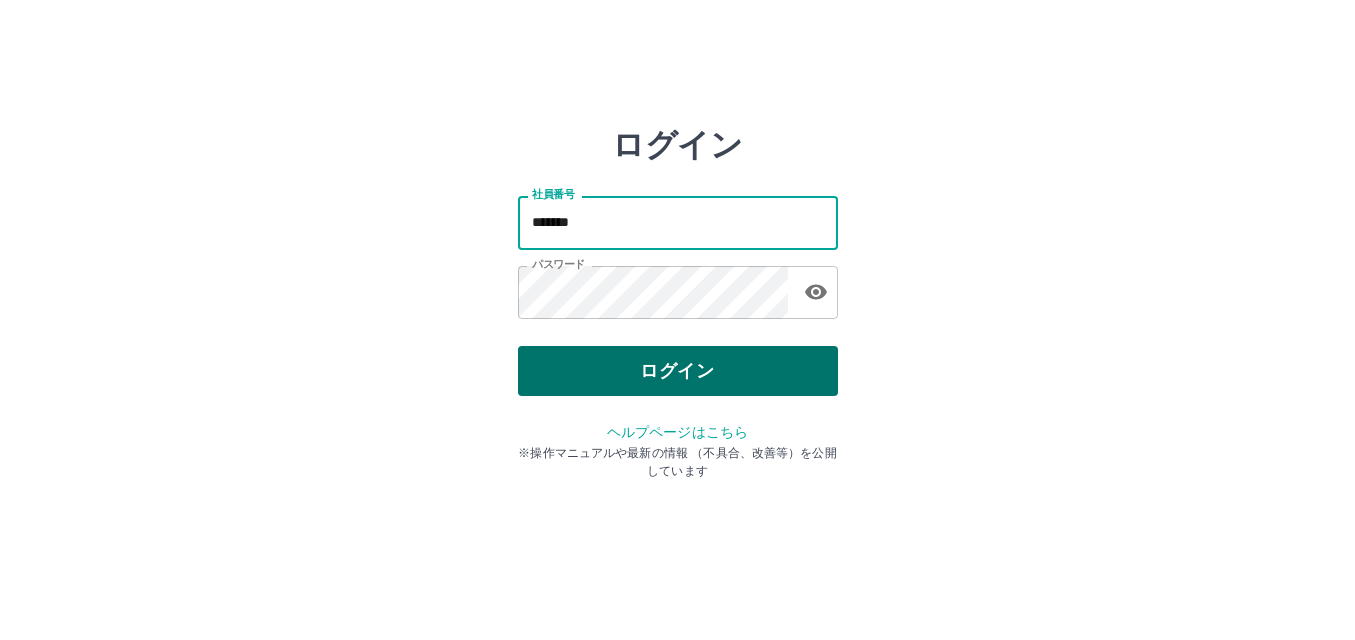 click on "ログイン" at bounding box center [678, 371] 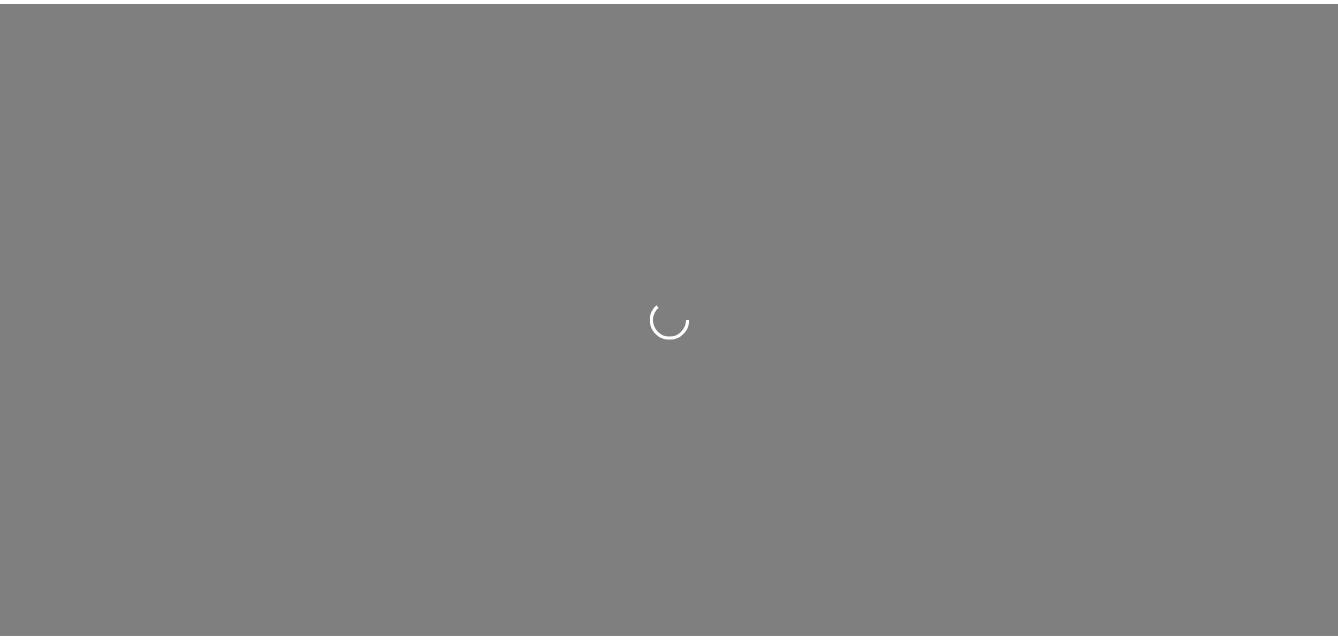 scroll, scrollTop: 0, scrollLeft: 0, axis: both 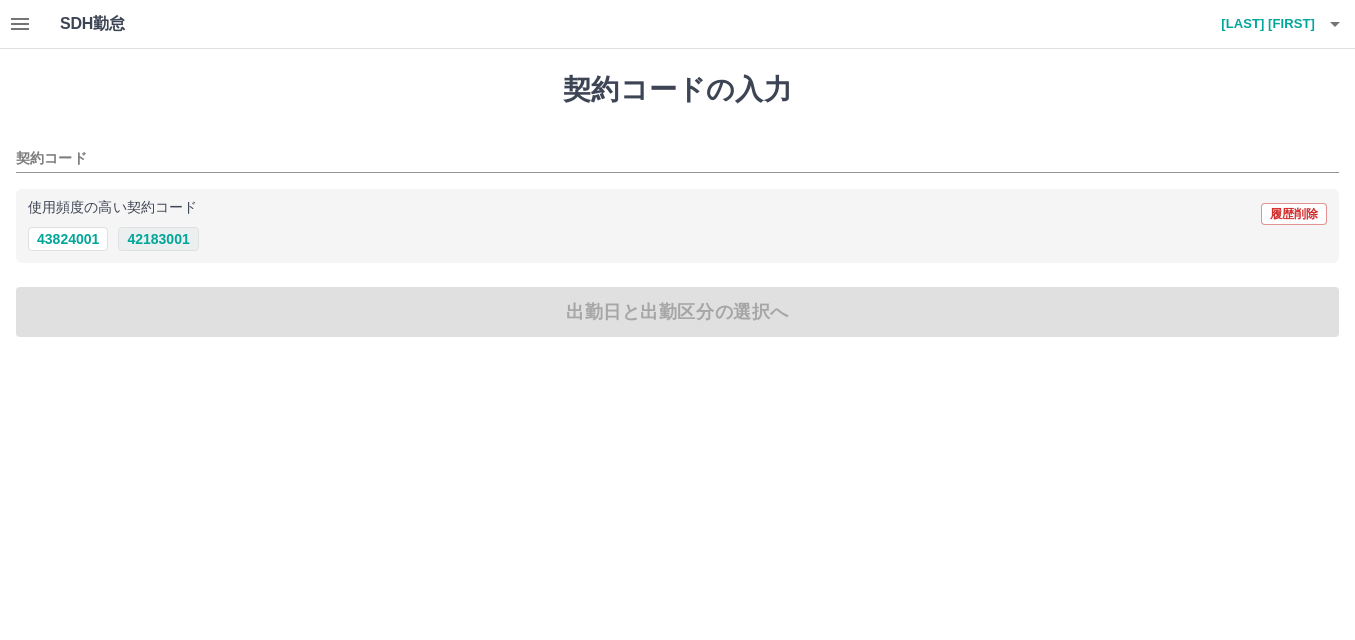 click on "42183001" at bounding box center [158, 239] 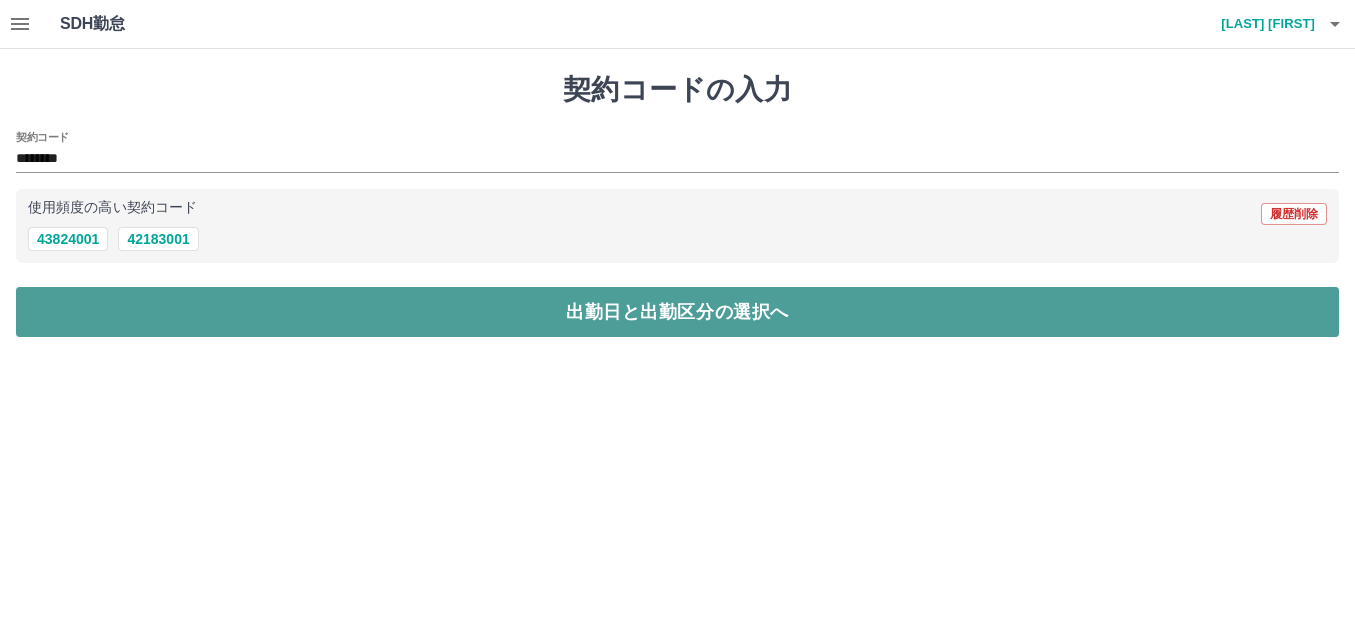 click on "出勤日と出勤区分の選択へ" at bounding box center [677, 312] 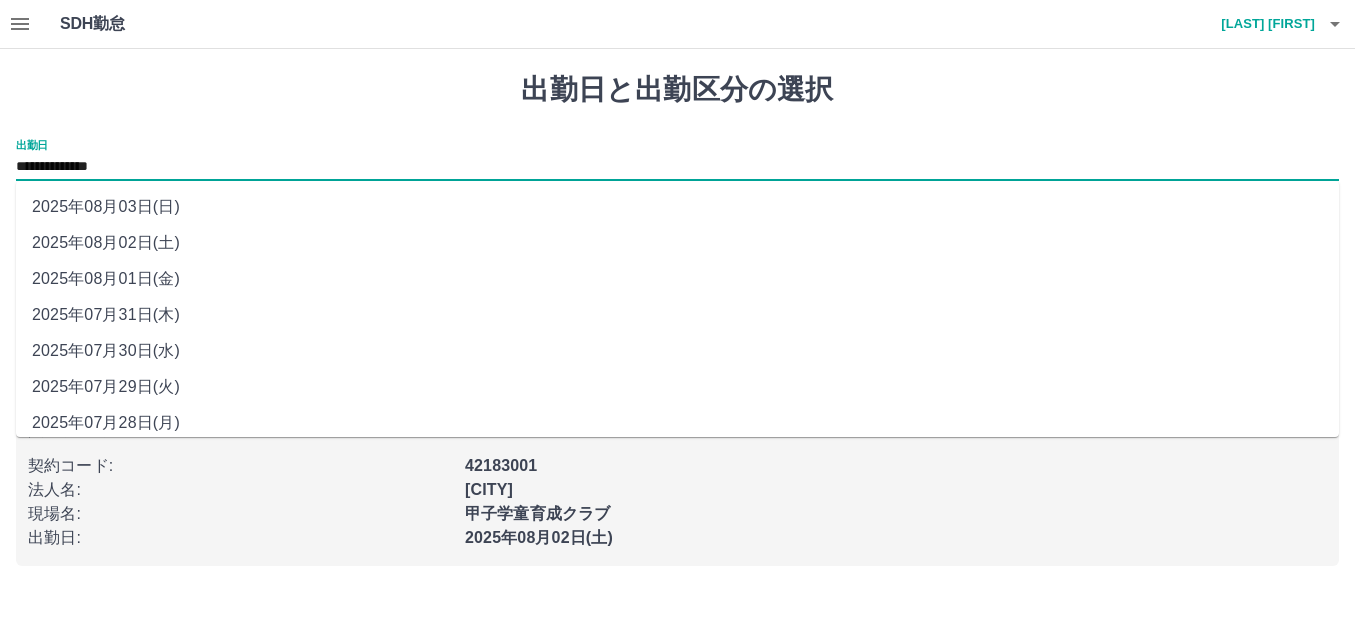 click on "**********" at bounding box center (677, 167) 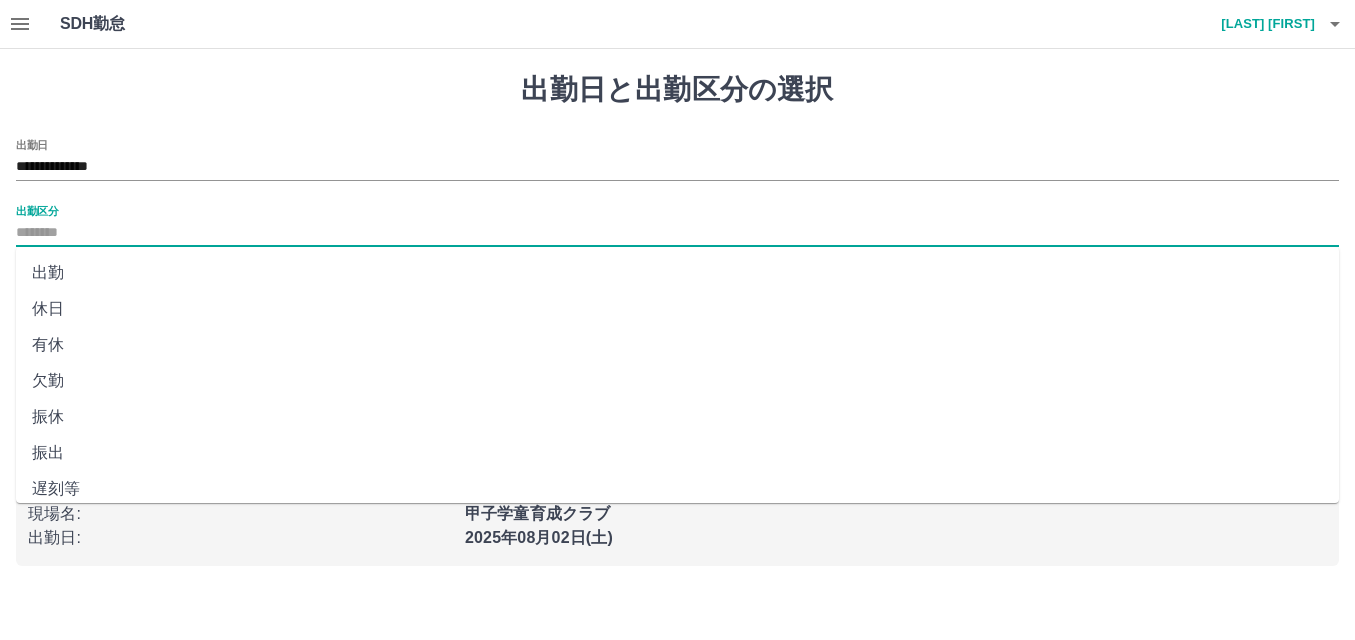 click on "出勤区分" at bounding box center [677, 233] 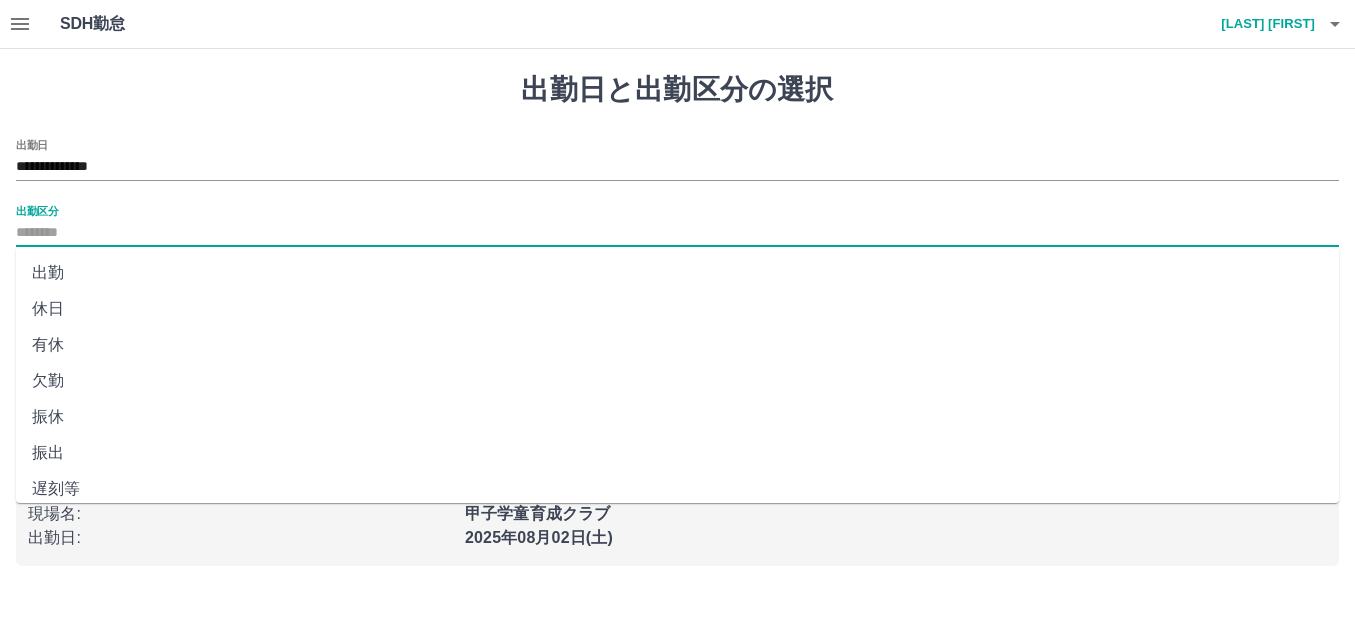 click on "出勤" at bounding box center (677, 273) 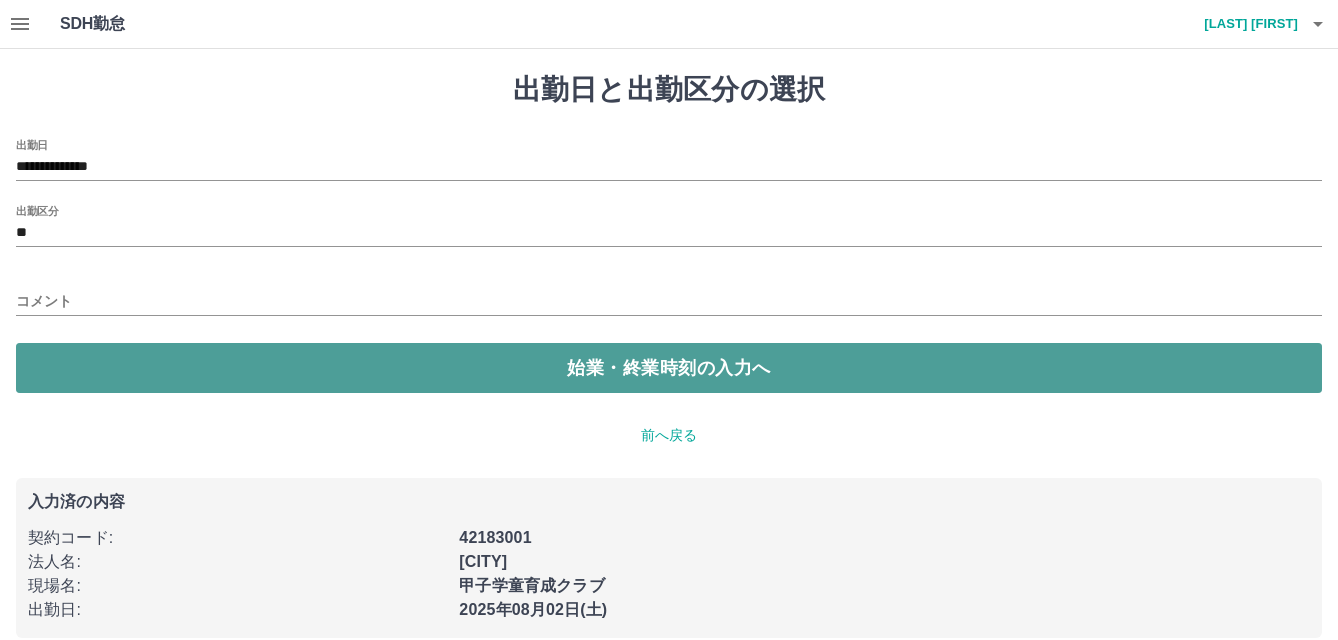 click on "始業・終業時刻の入力へ" at bounding box center [669, 368] 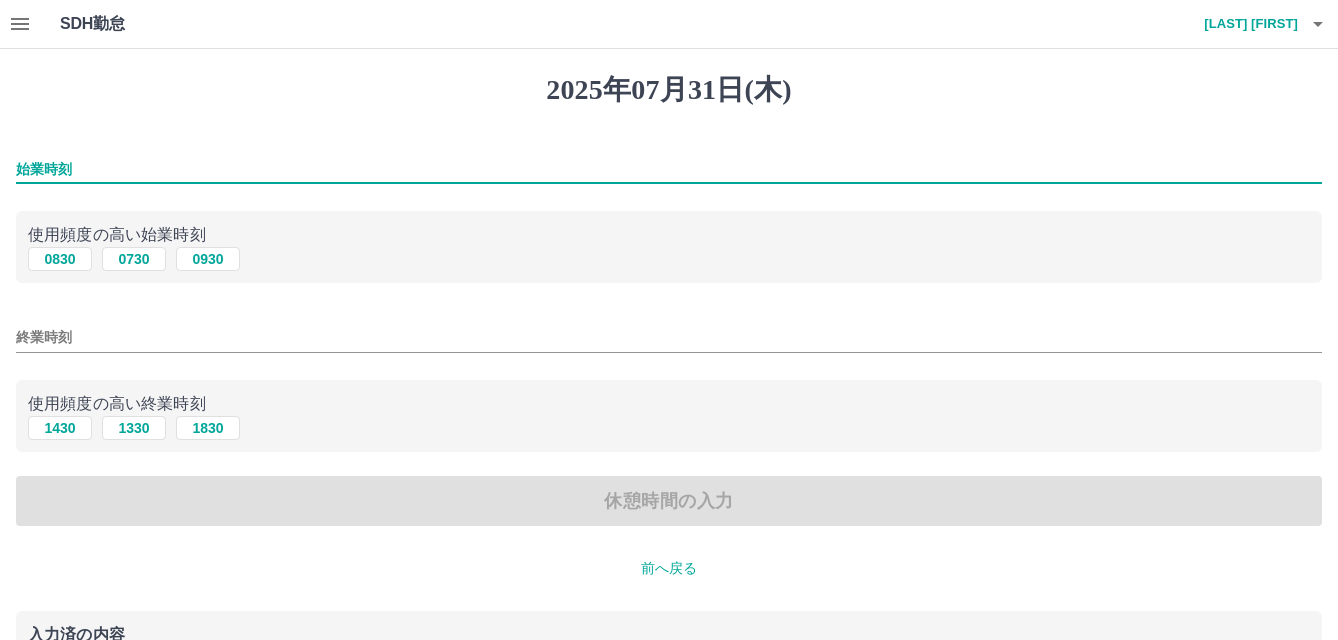 click on "始業時刻" at bounding box center [669, 169] 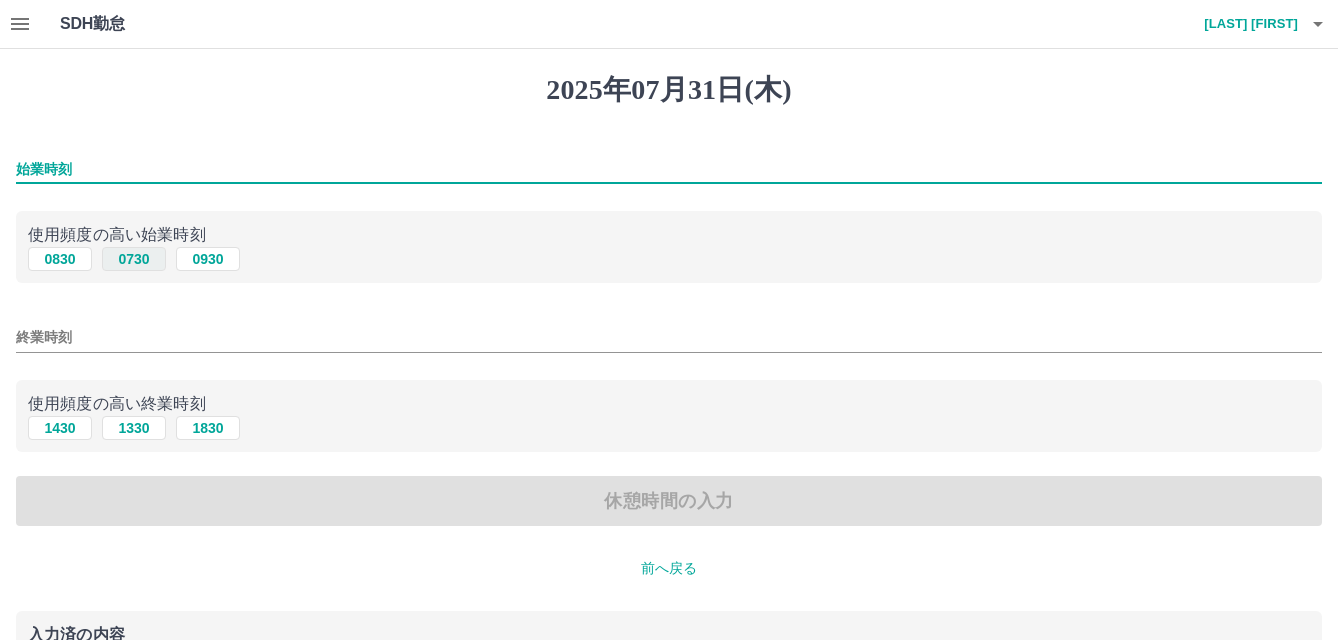 type on "****" 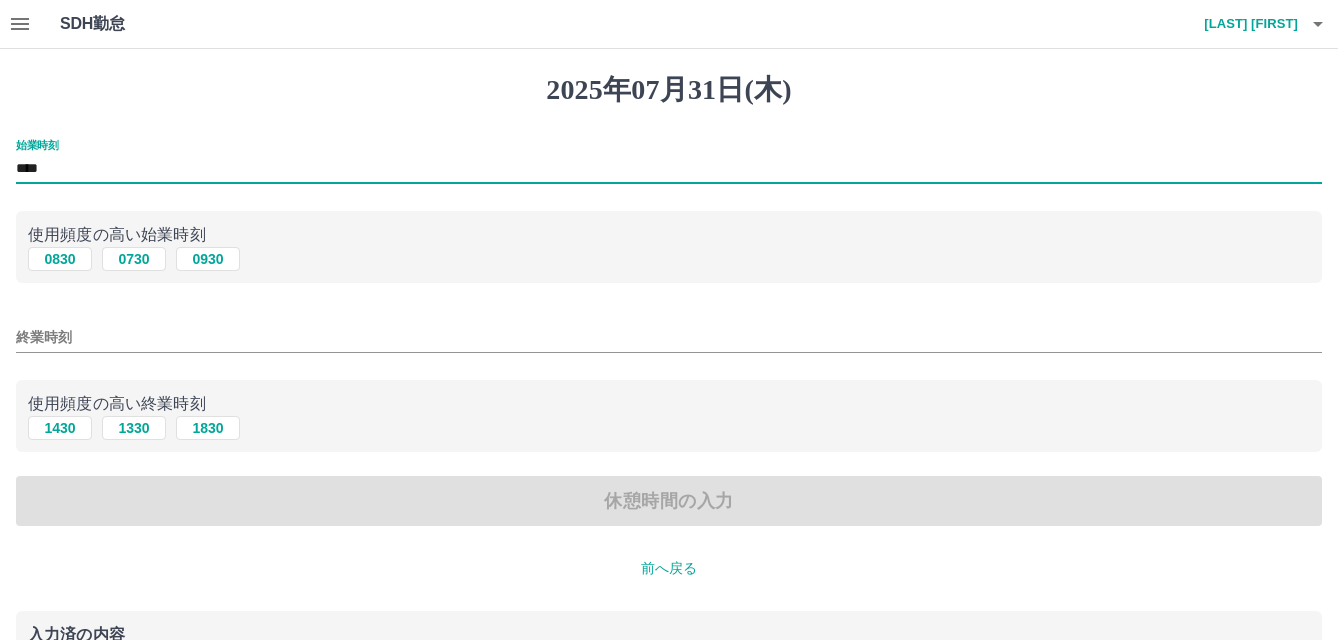 click on "終業時刻" at bounding box center [669, 337] 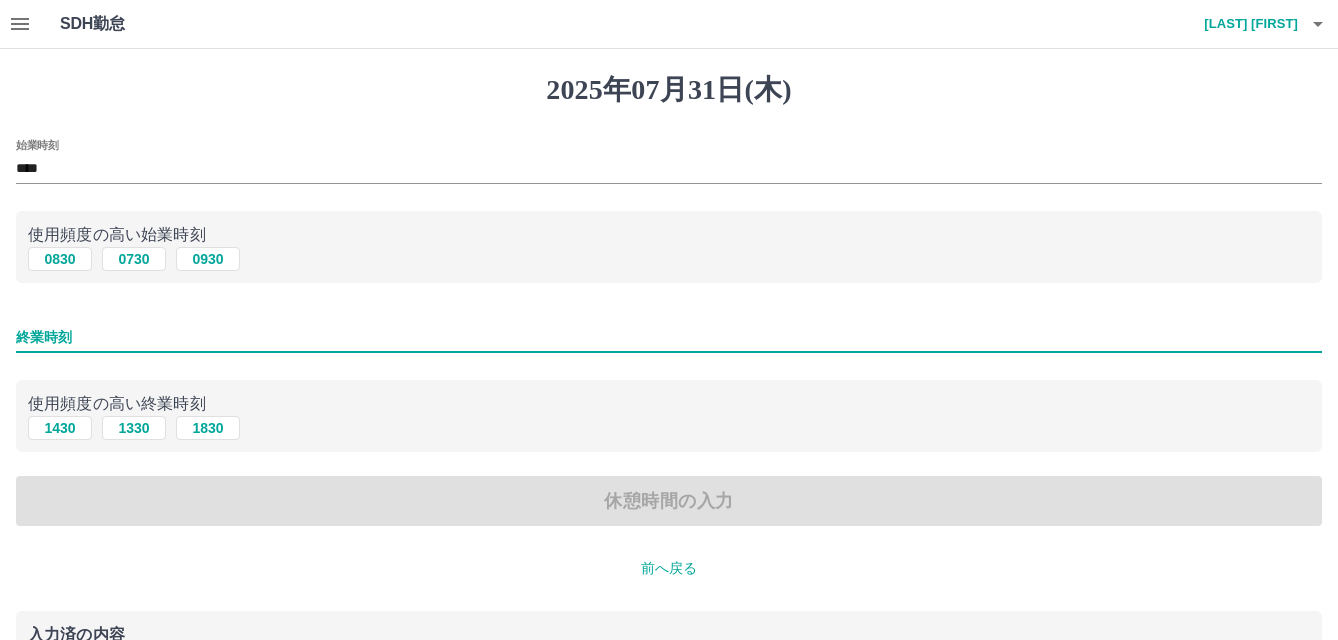 type on "****" 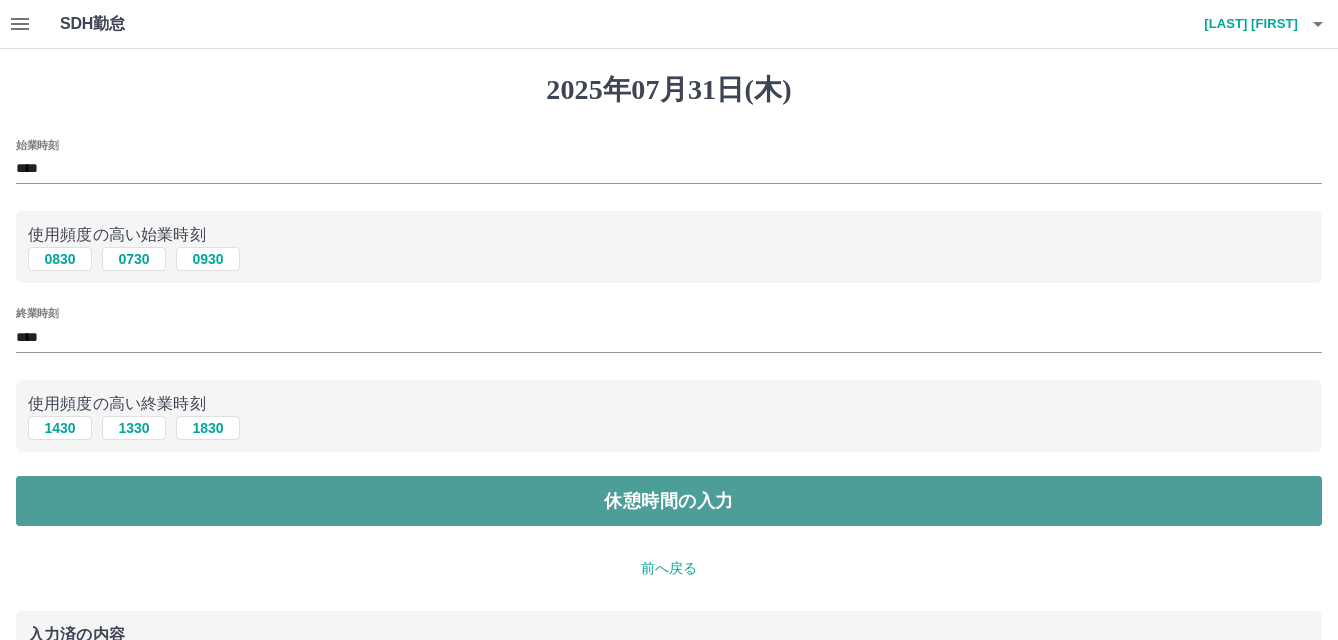 click on "休憩時間の入力" at bounding box center [669, 501] 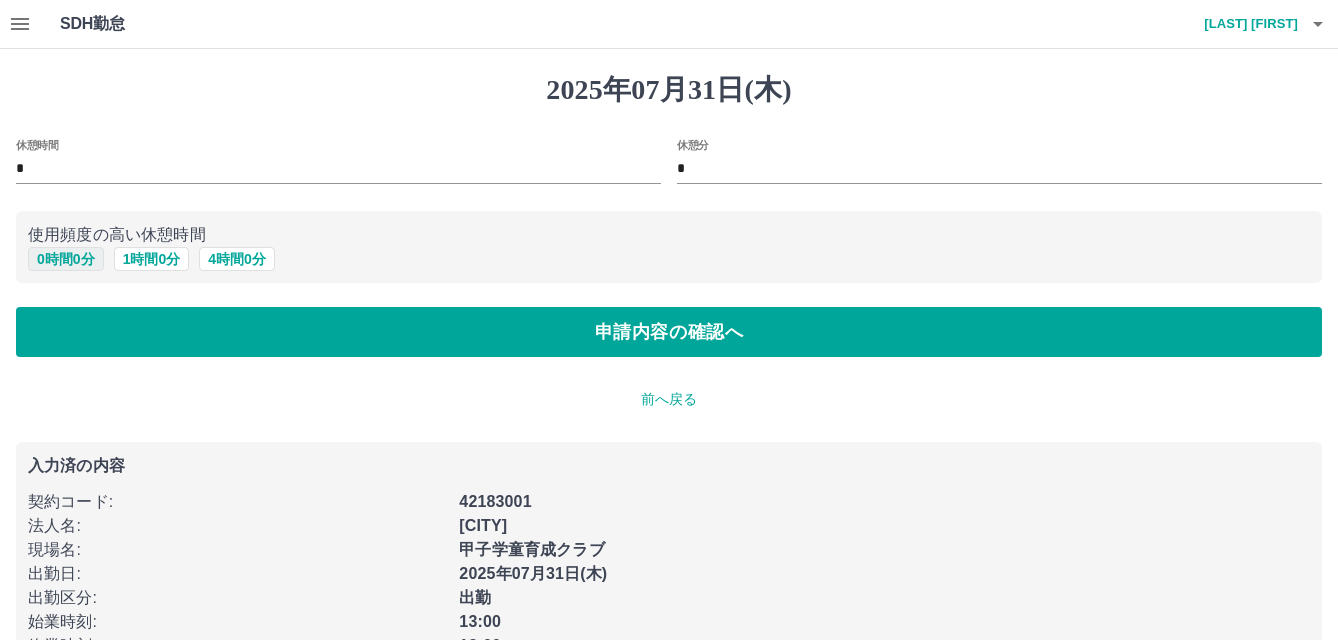 click on "0 時間 0 分" at bounding box center [66, 259] 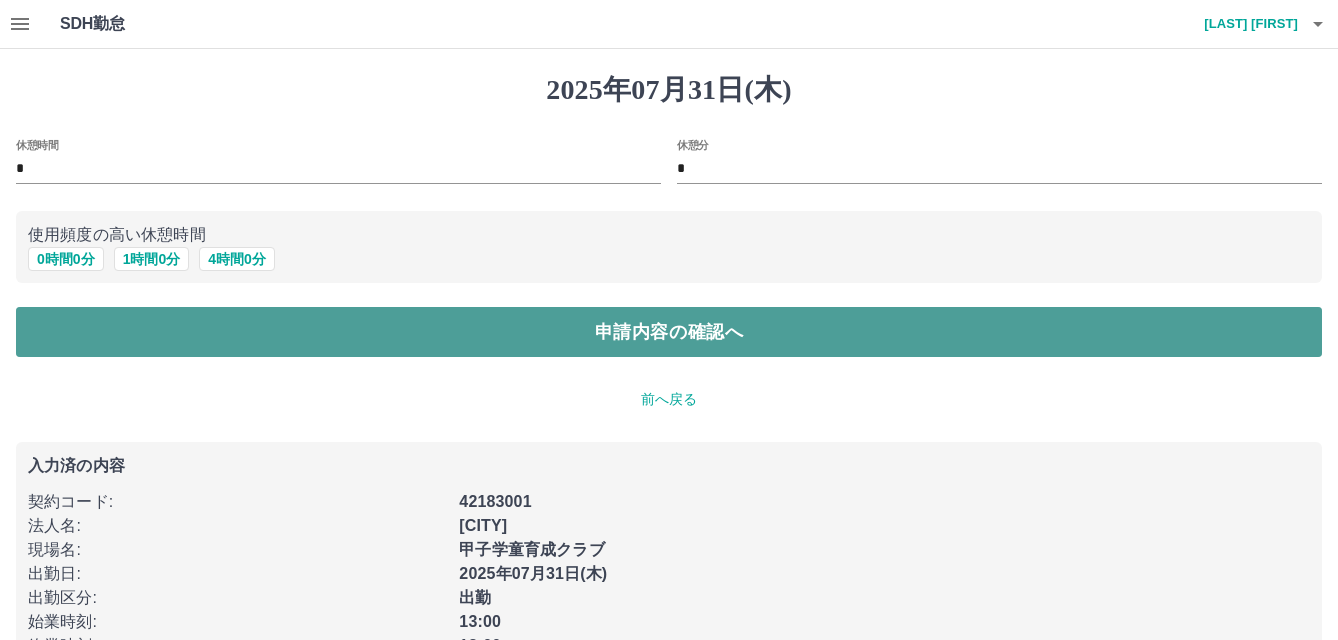 click on "申請内容の確認へ" at bounding box center (669, 332) 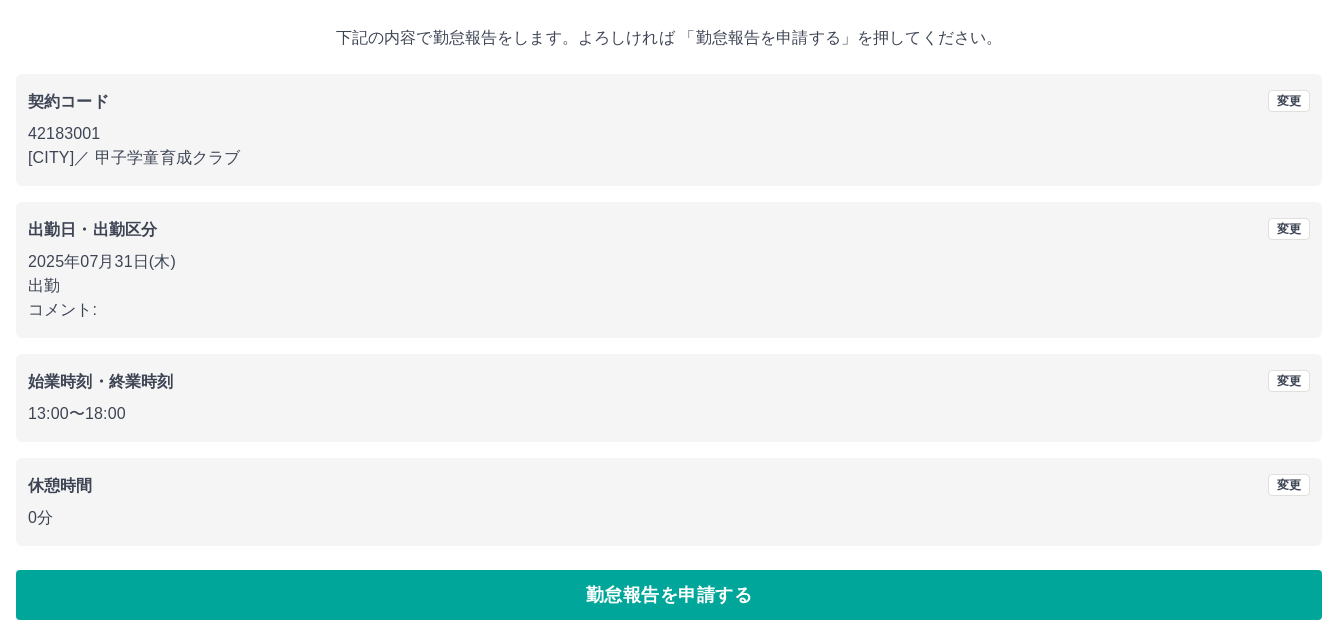 scroll, scrollTop: 109, scrollLeft: 0, axis: vertical 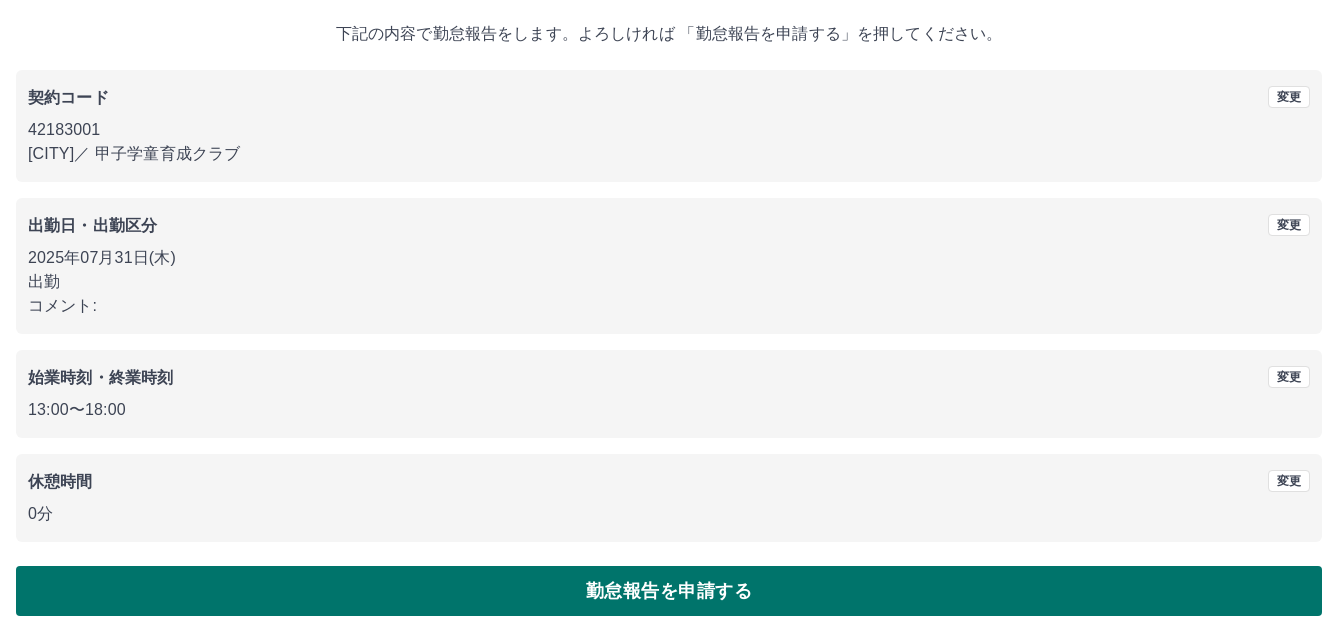 click on "勤怠報告を申請する" at bounding box center (669, 591) 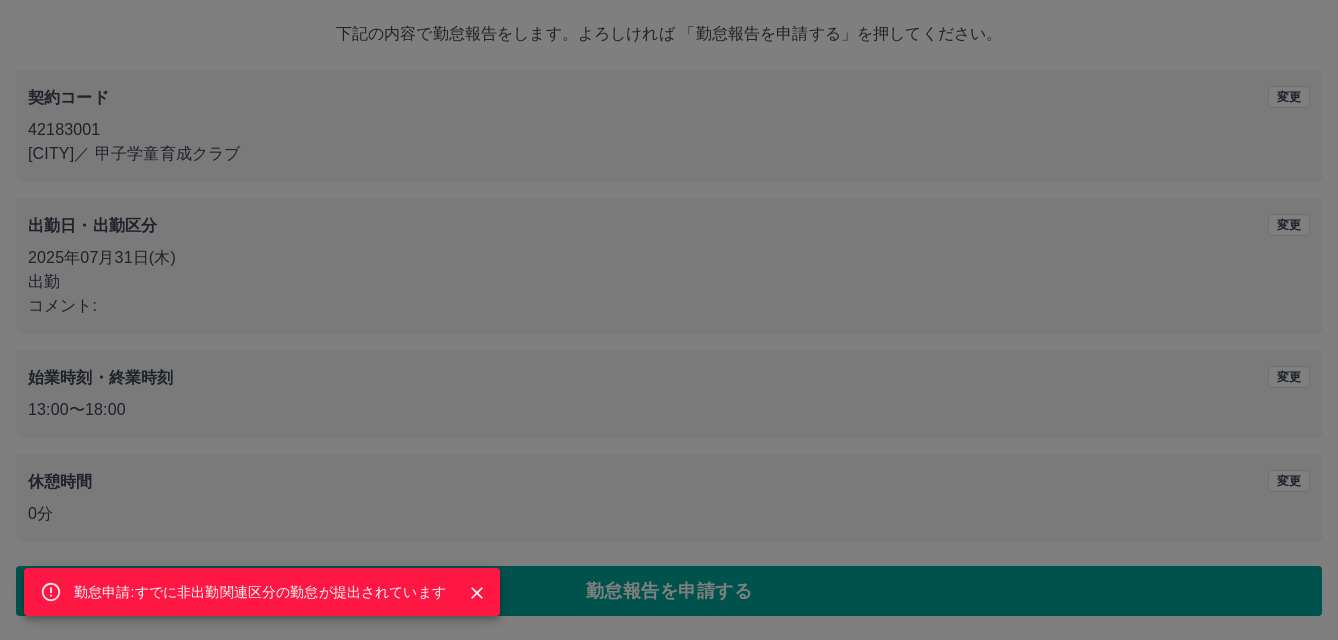 click 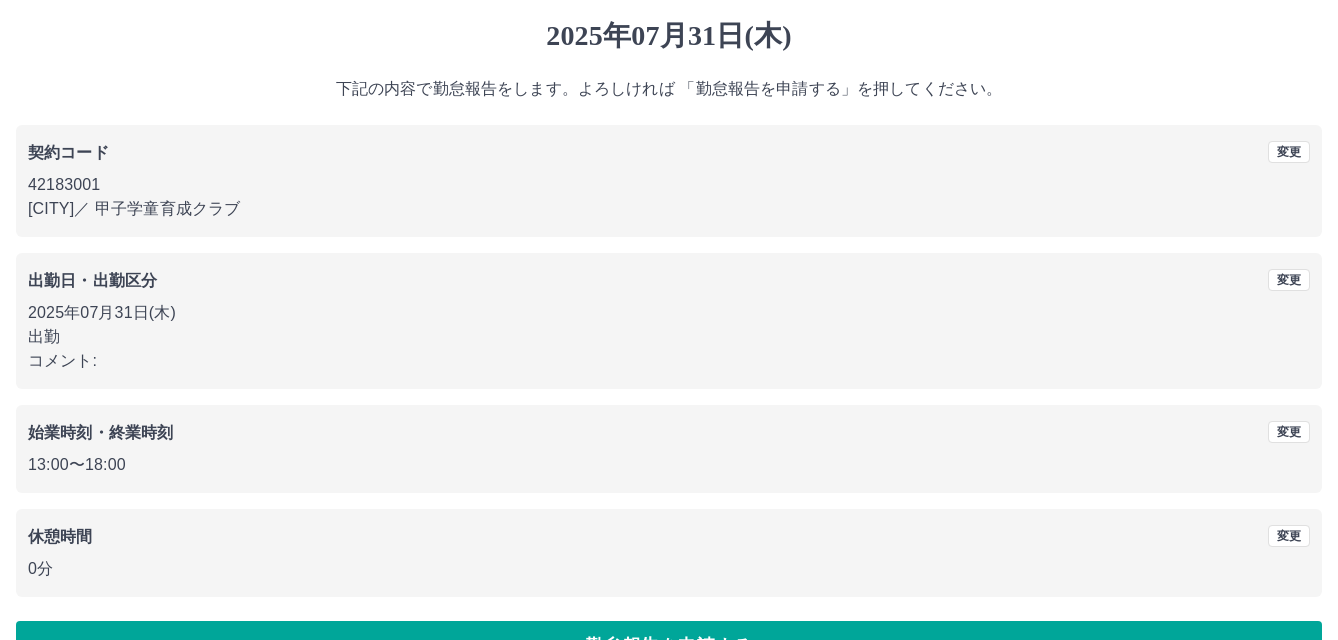 scroll, scrollTop: 0, scrollLeft: 0, axis: both 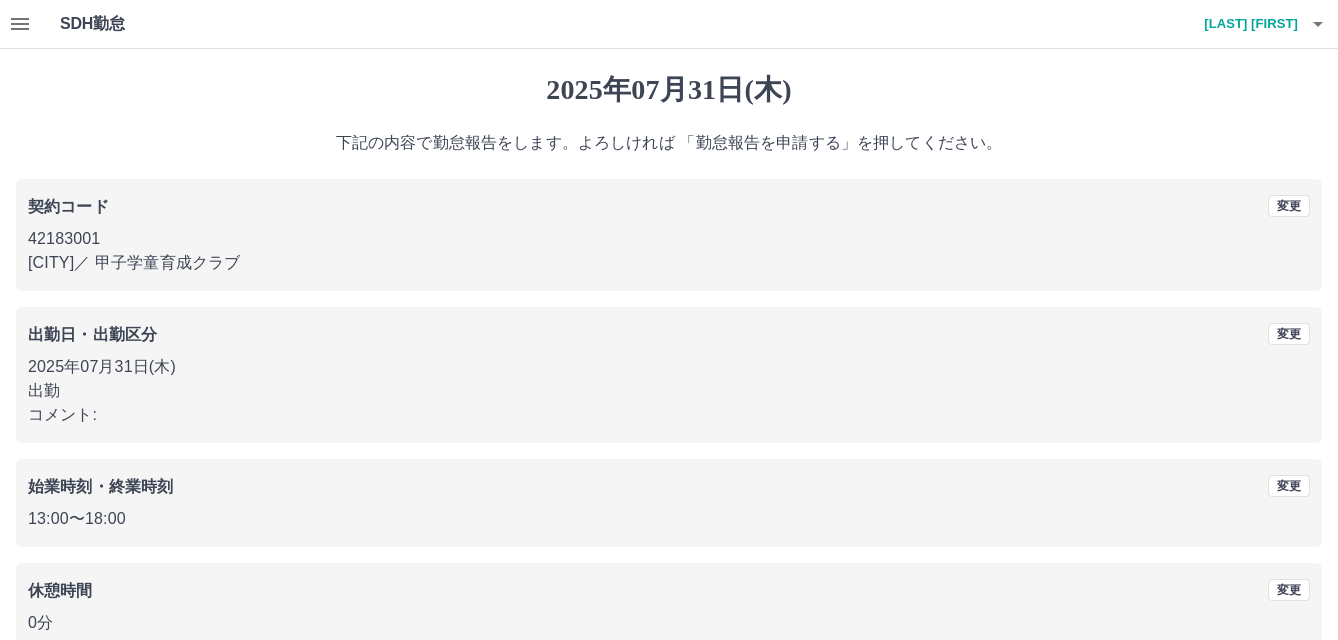 click 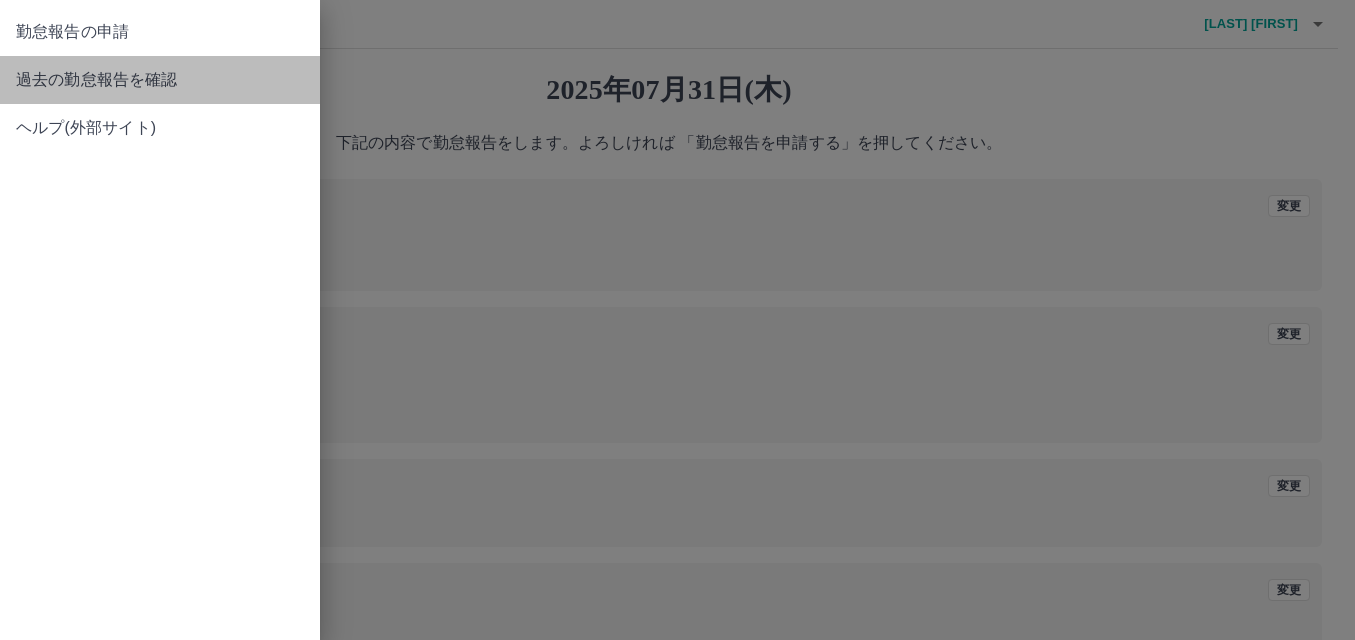 click on "過去の勤怠報告を確認" at bounding box center [160, 80] 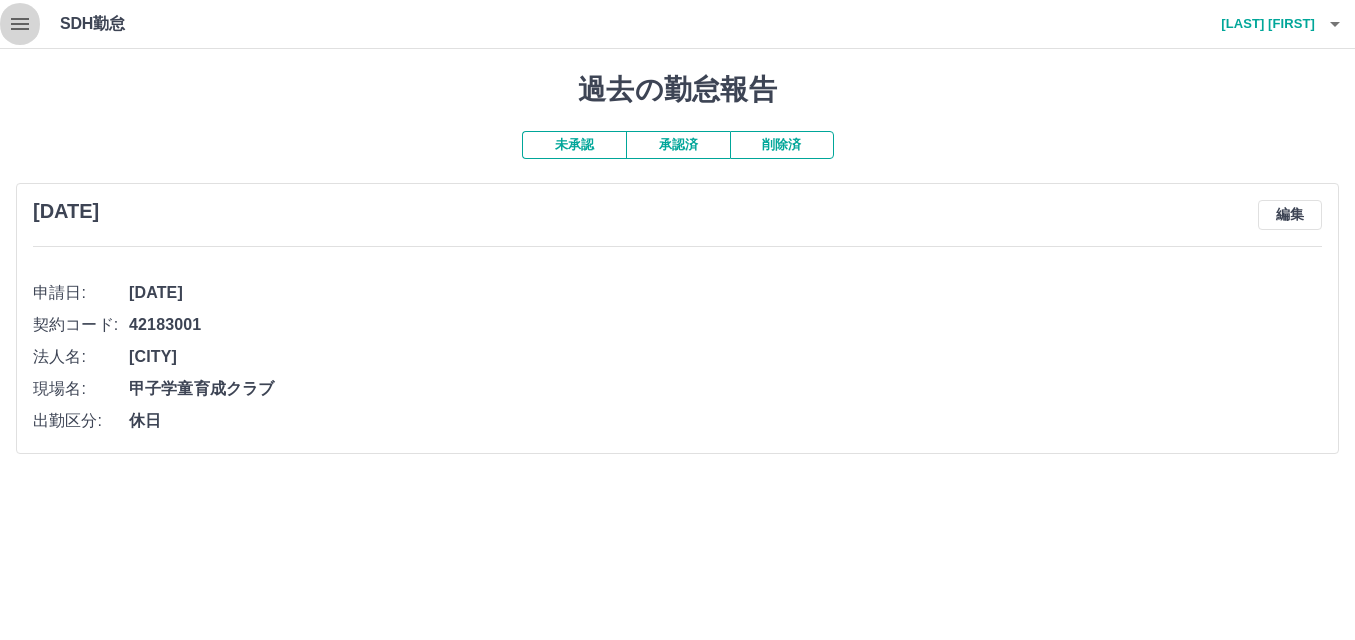 click 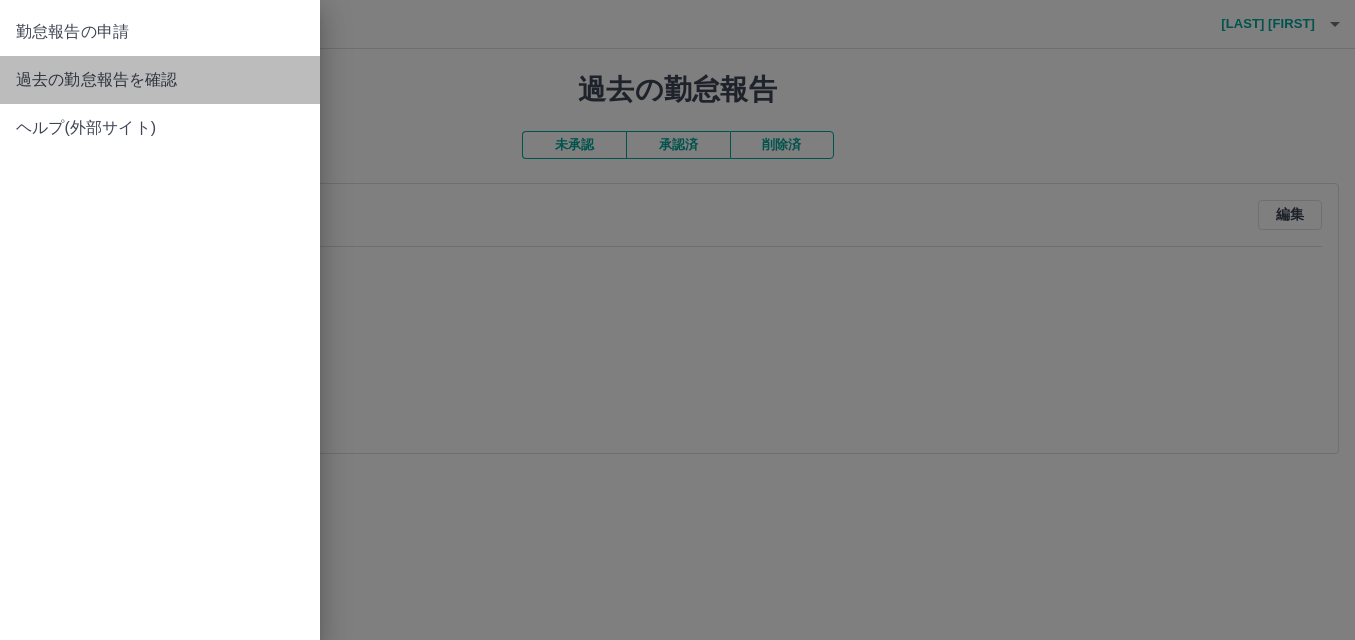 click on "過去の勤怠報告を確認" at bounding box center (160, 80) 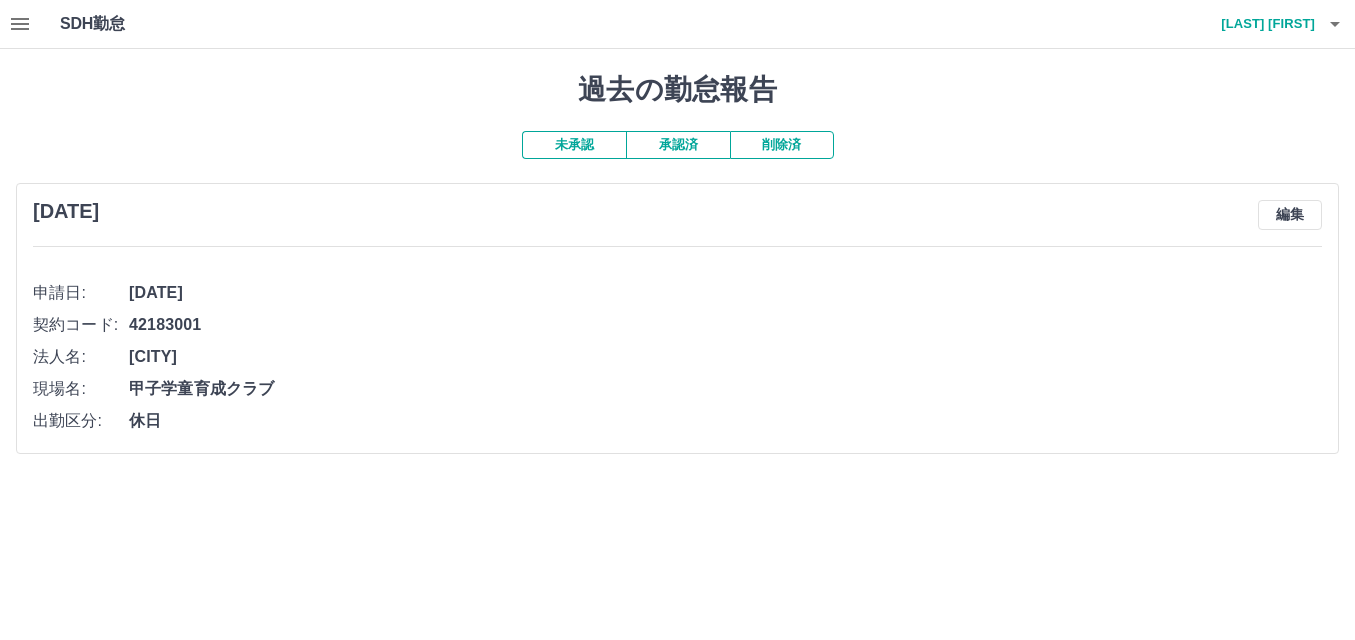 click on "未承認" at bounding box center (574, 145) 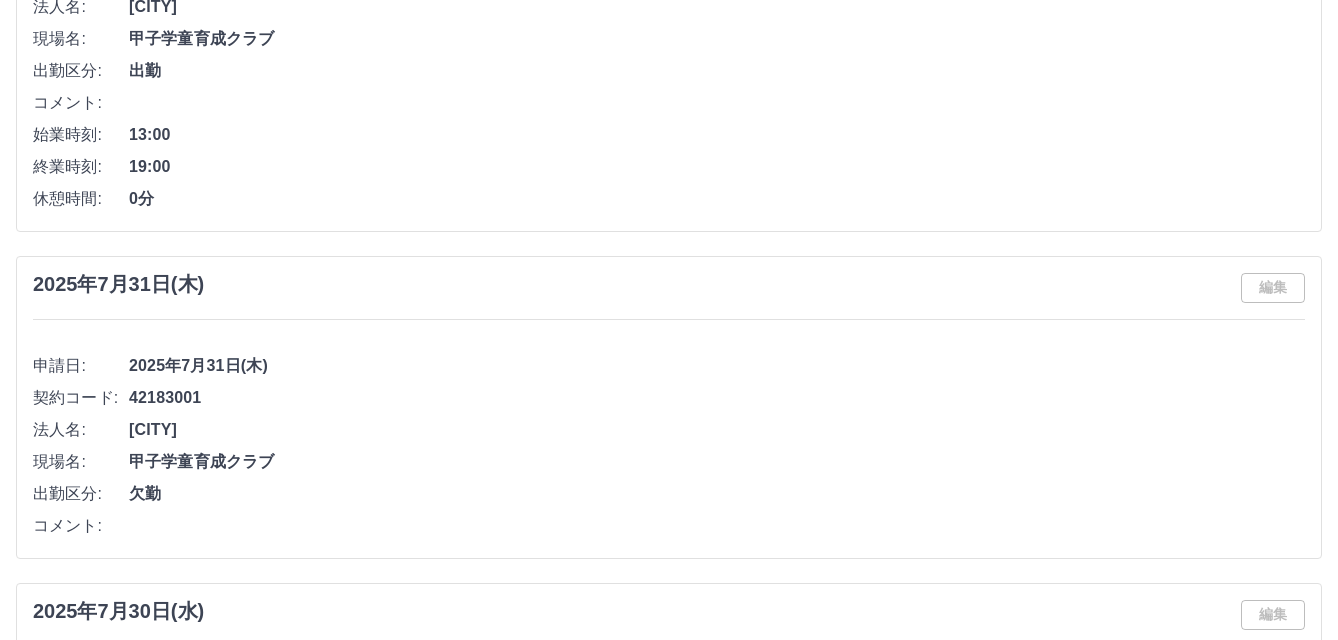 scroll, scrollTop: 700, scrollLeft: 0, axis: vertical 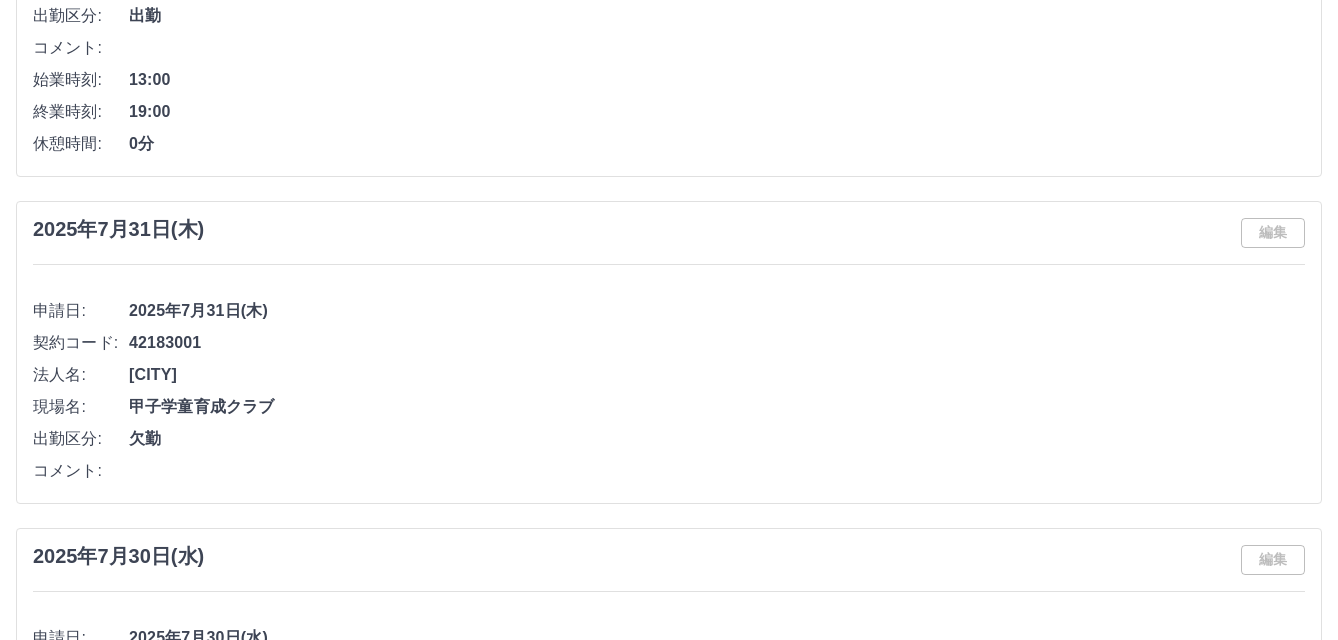 click on "編集" at bounding box center [1273, 233] 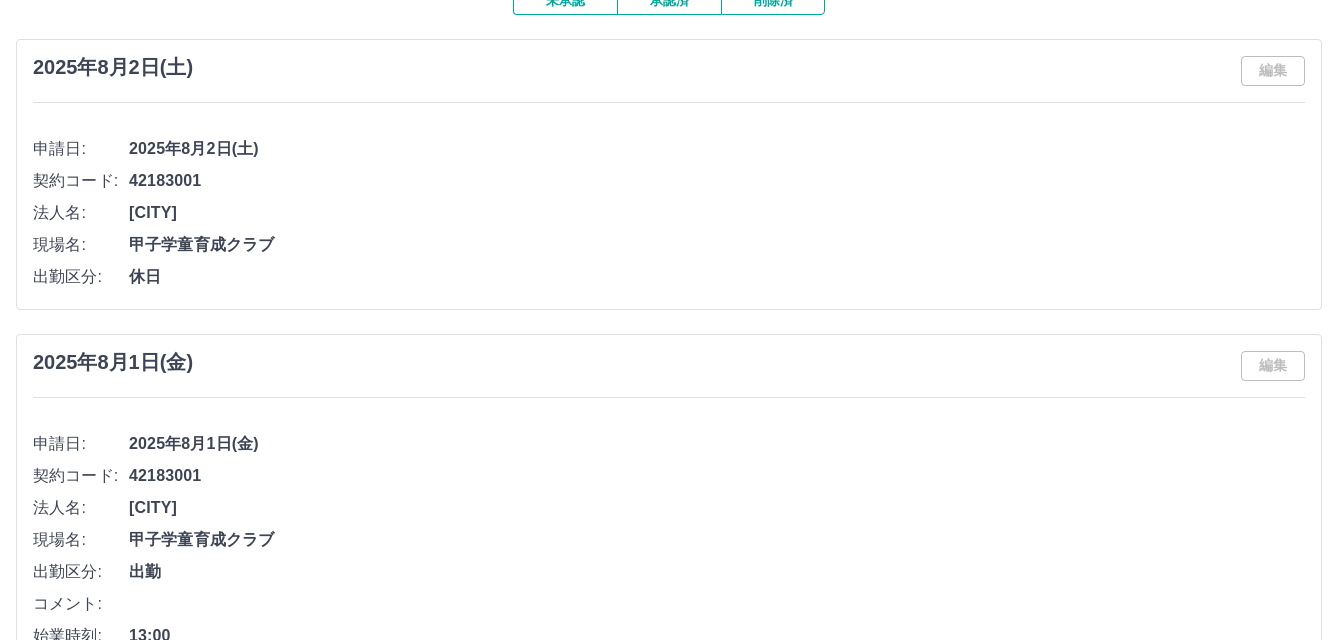 scroll, scrollTop: 0, scrollLeft: 0, axis: both 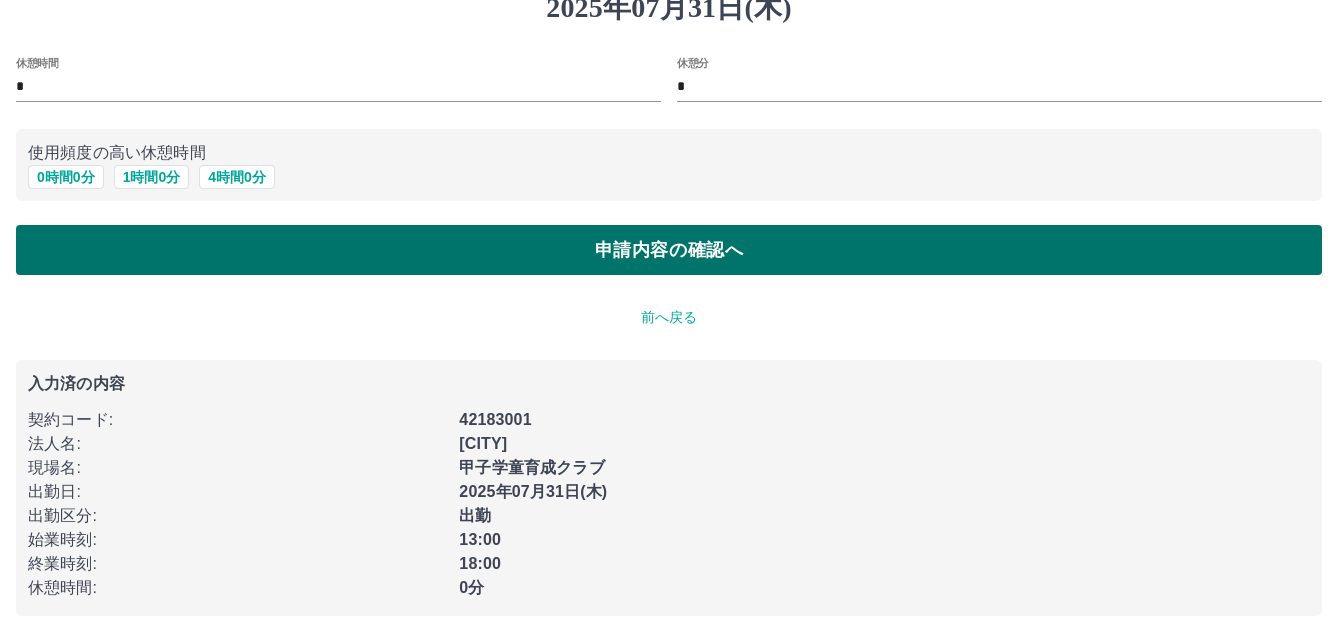 click on "申請内容の確認へ" at bounding box center [669, 250] 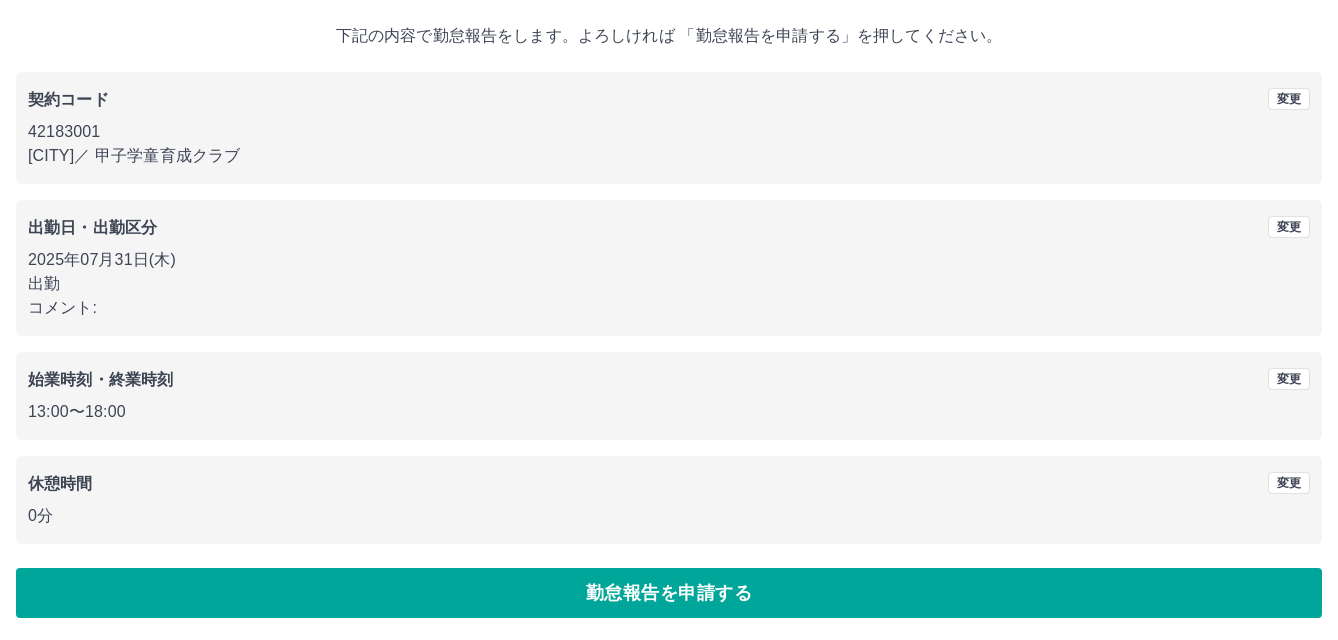 scroll, scrollTop: 109, scrollLeft: 0, axis: vertical 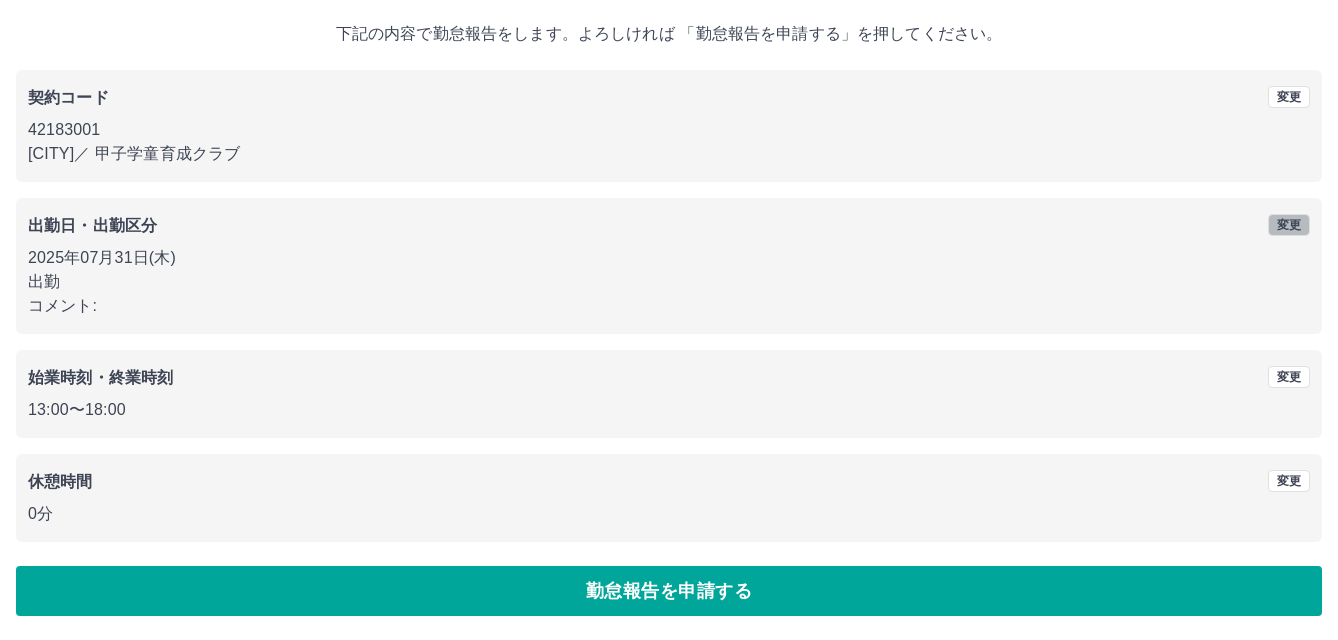 click on "変更" at bounding box center (1289, 225) 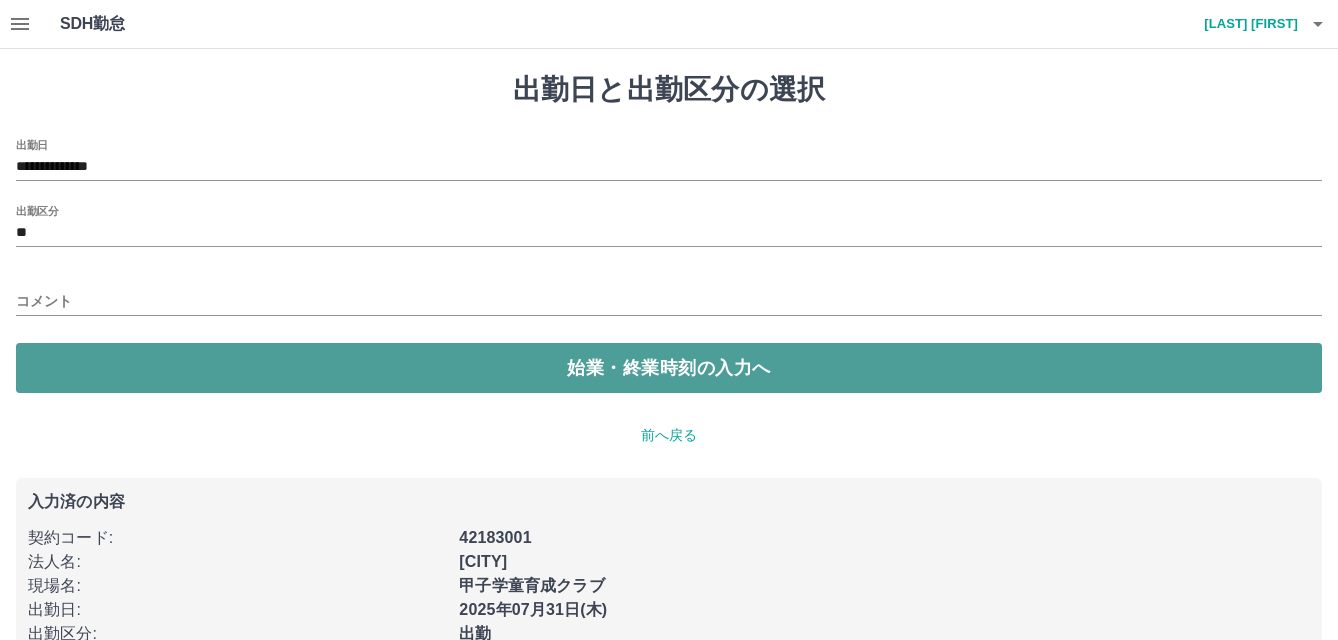 click on "始業・終業時刻の入力へ" at bounding box center (669, 368) 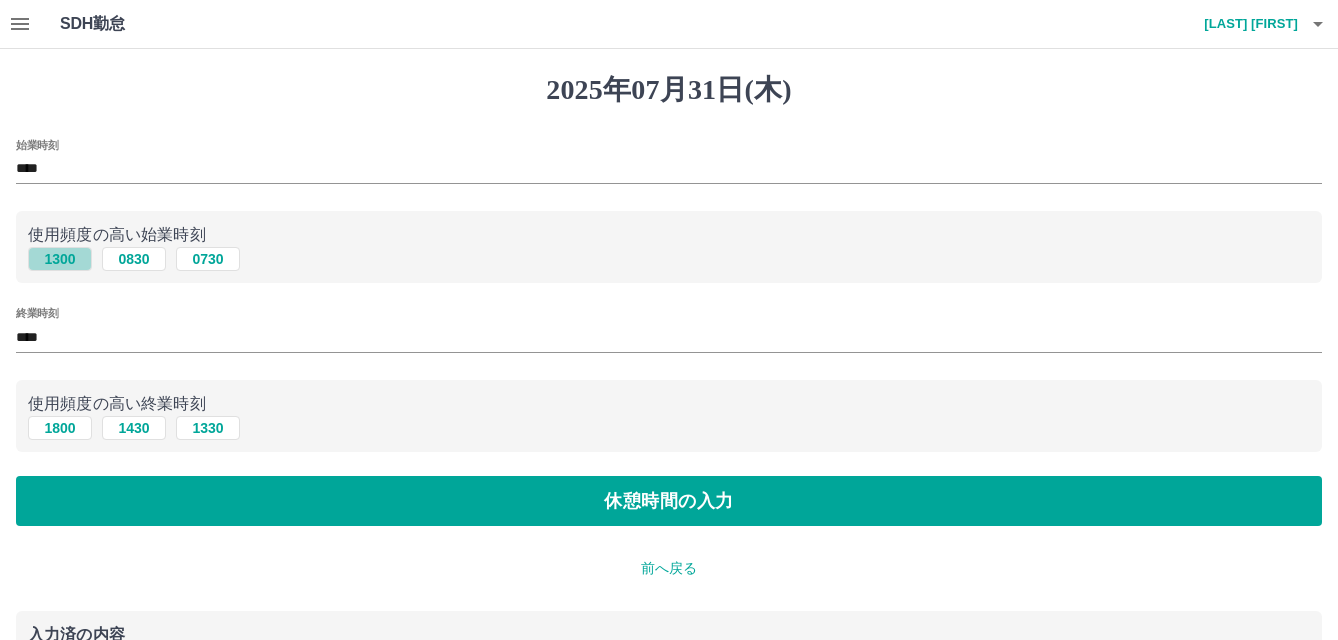 click on "1300" at bounding box center (60, 259) 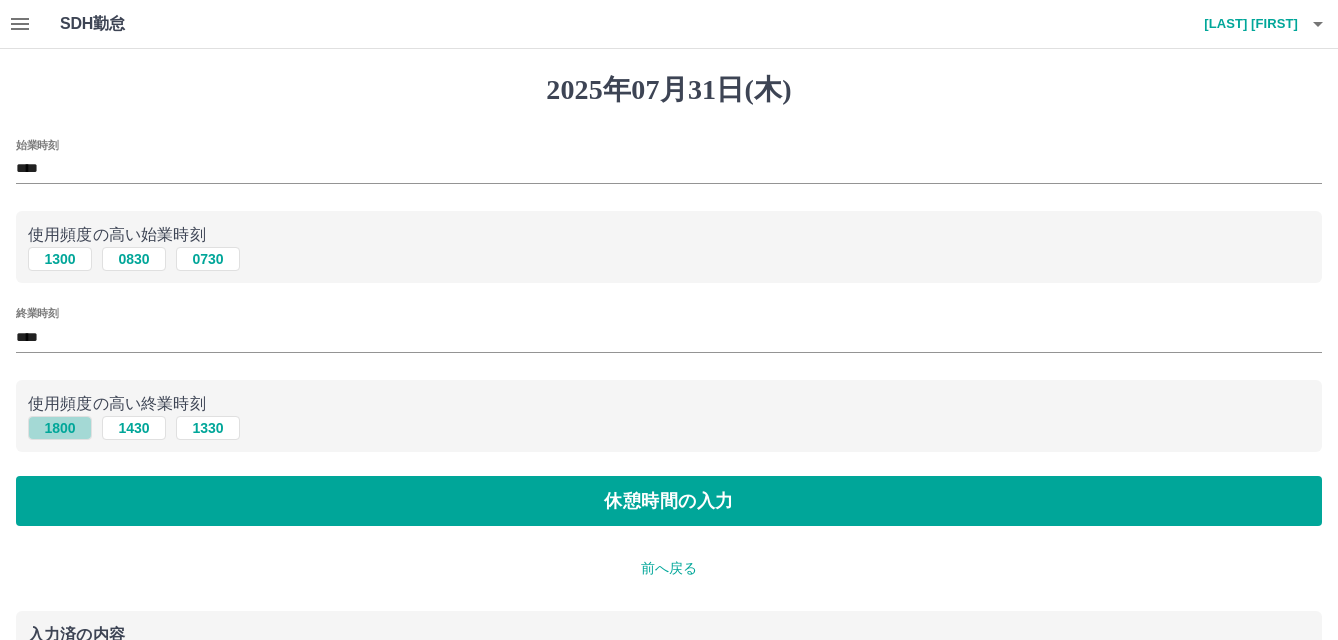 click on "1800" at bounding box center [60, 428] 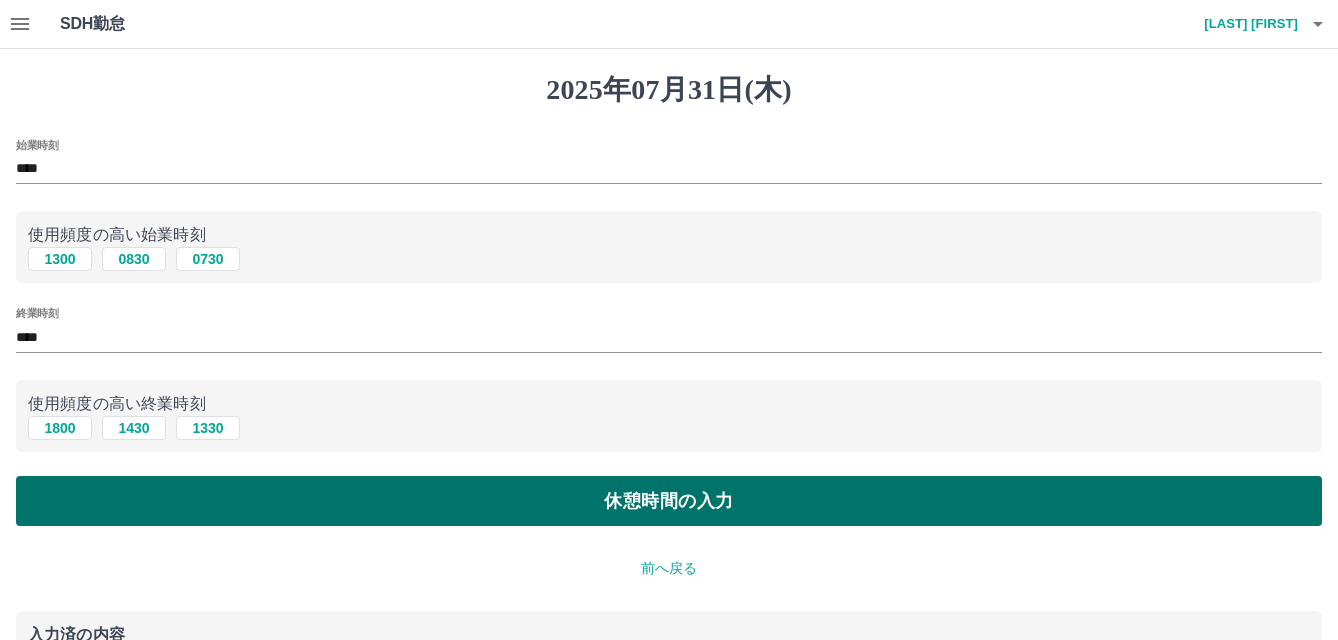 click on "休憩時間の入力" at bounding box center (669, 501) 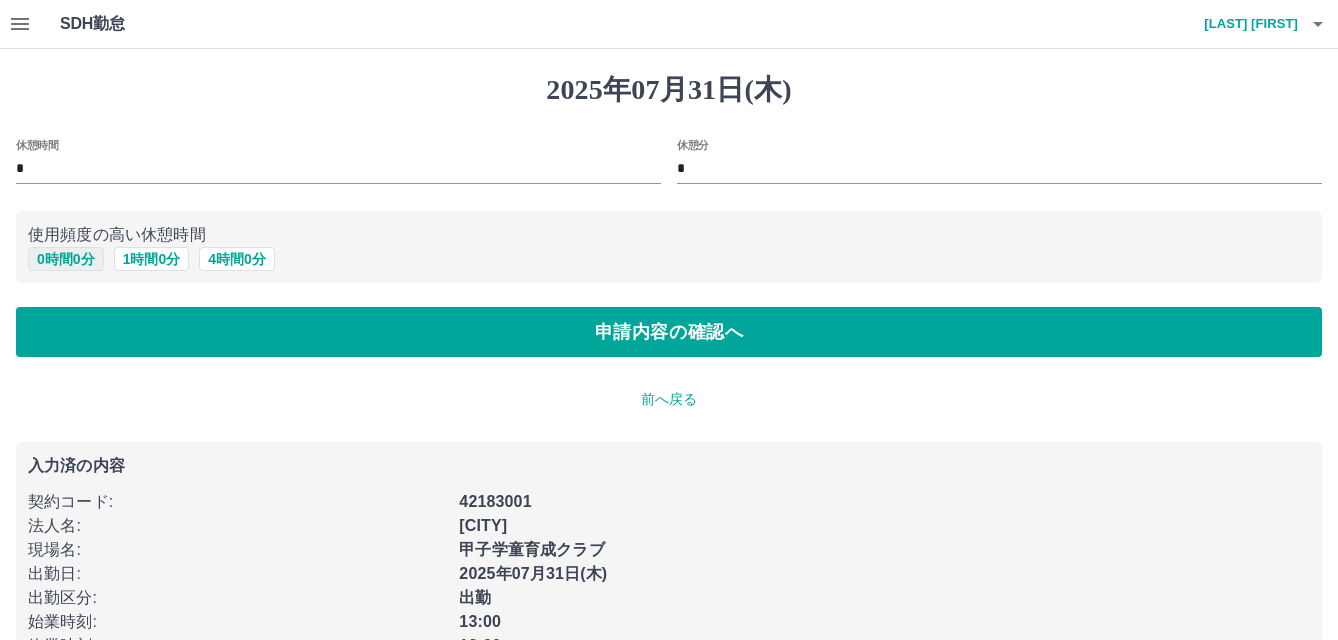 click on "0 時間 0 分" at bounding box center [66, 259] 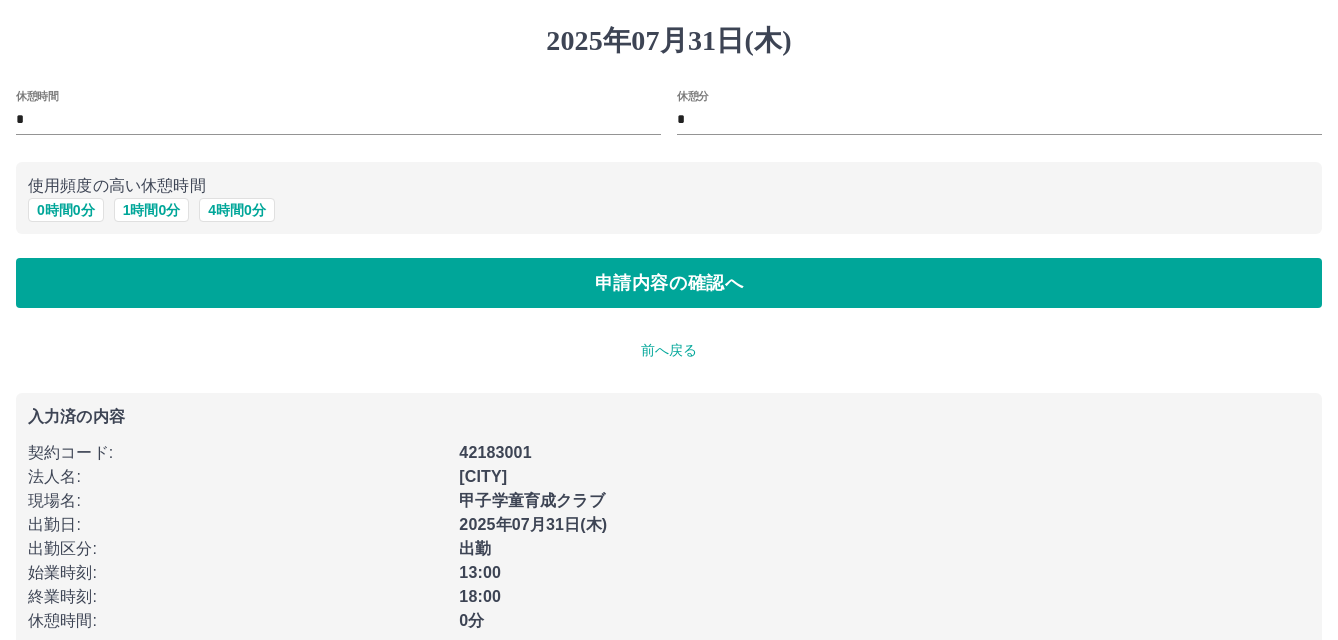 scroll, scrollTop: 83, scrollLeft: 0, axis: vertical 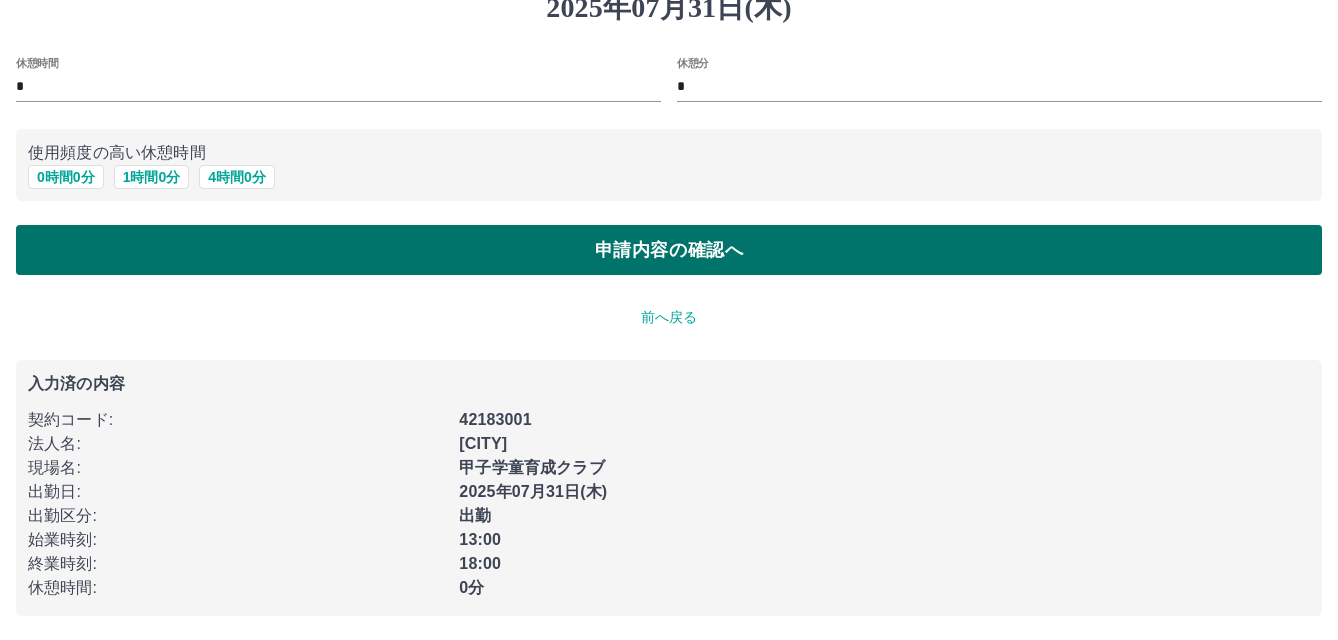 click on "申請内容の確認へ" at bounding box center (669, 250) 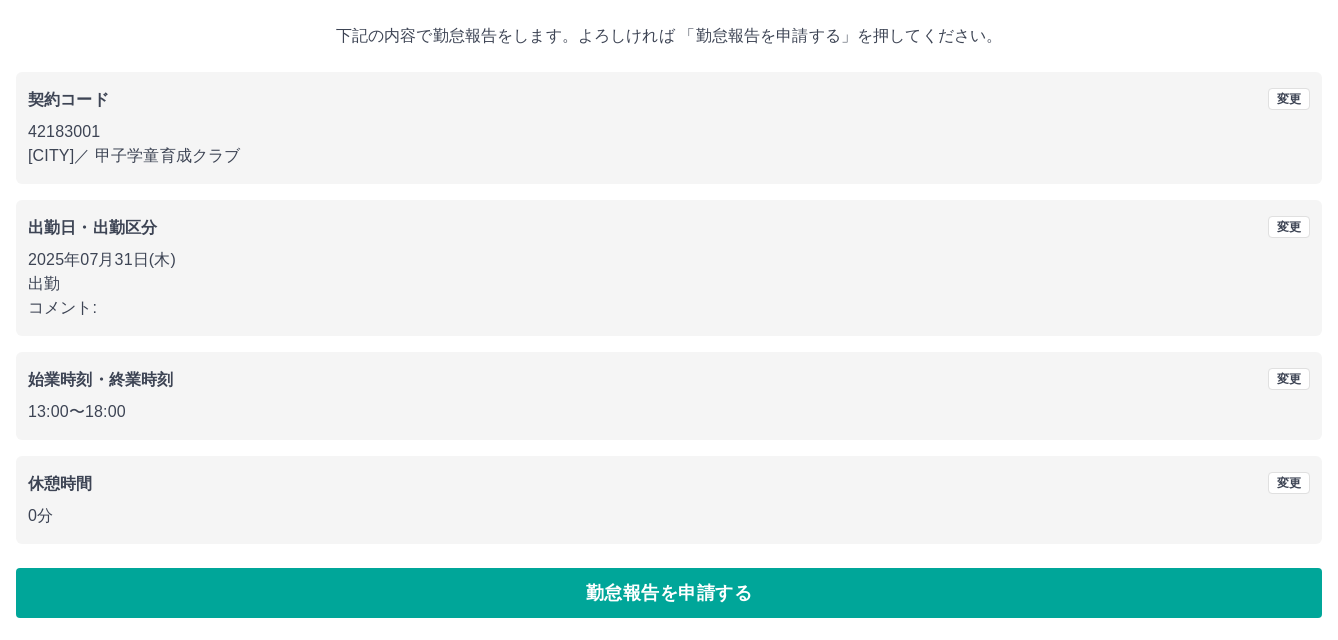 scroll, scrollTop: 109, scrollLeft: 0, axis: vertical 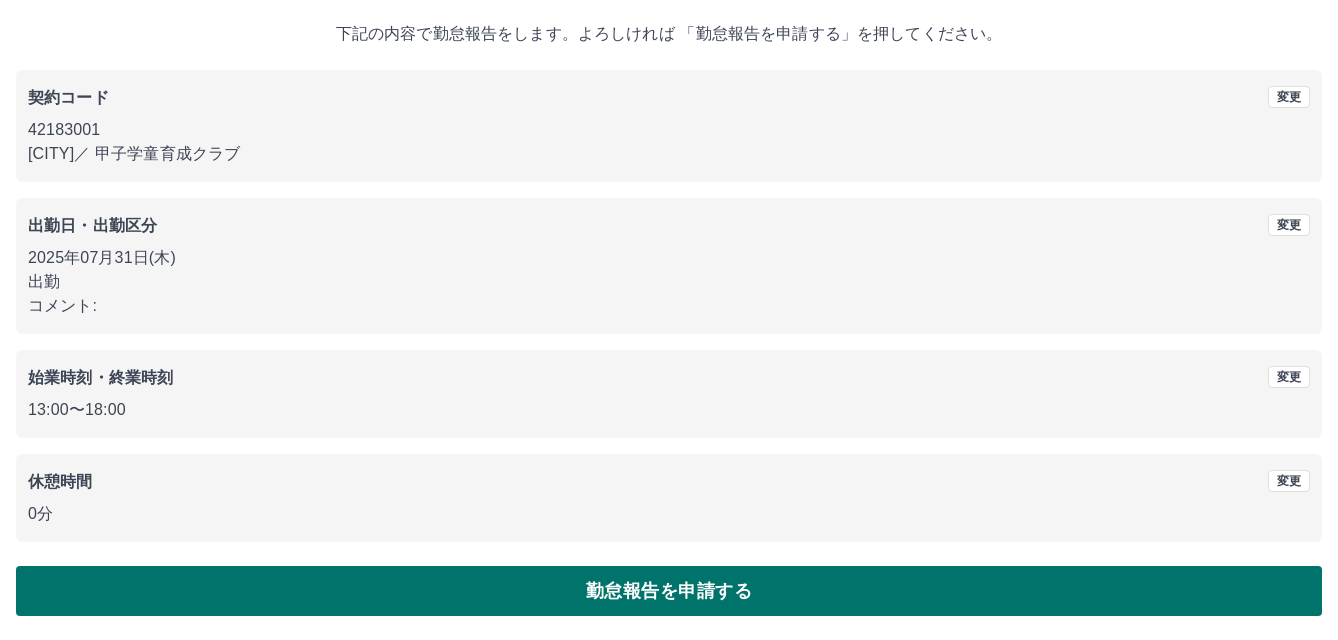 click on "勤怠報告を申請する" at bounding box center [669, 591] 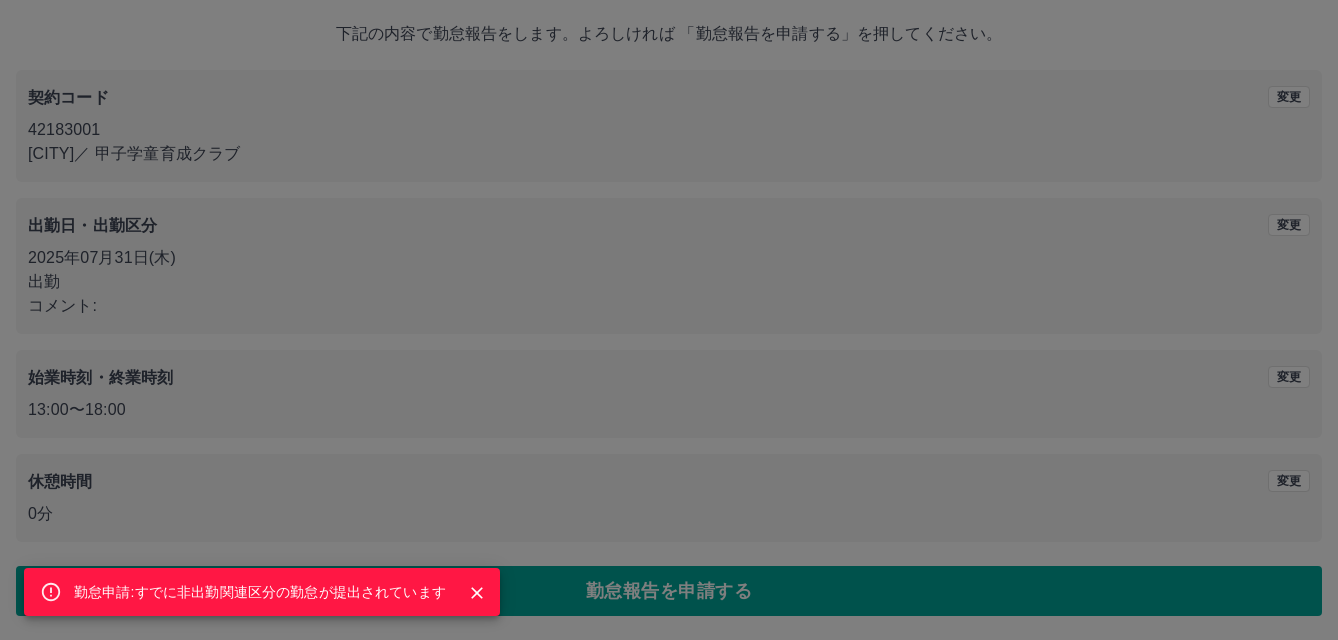 click 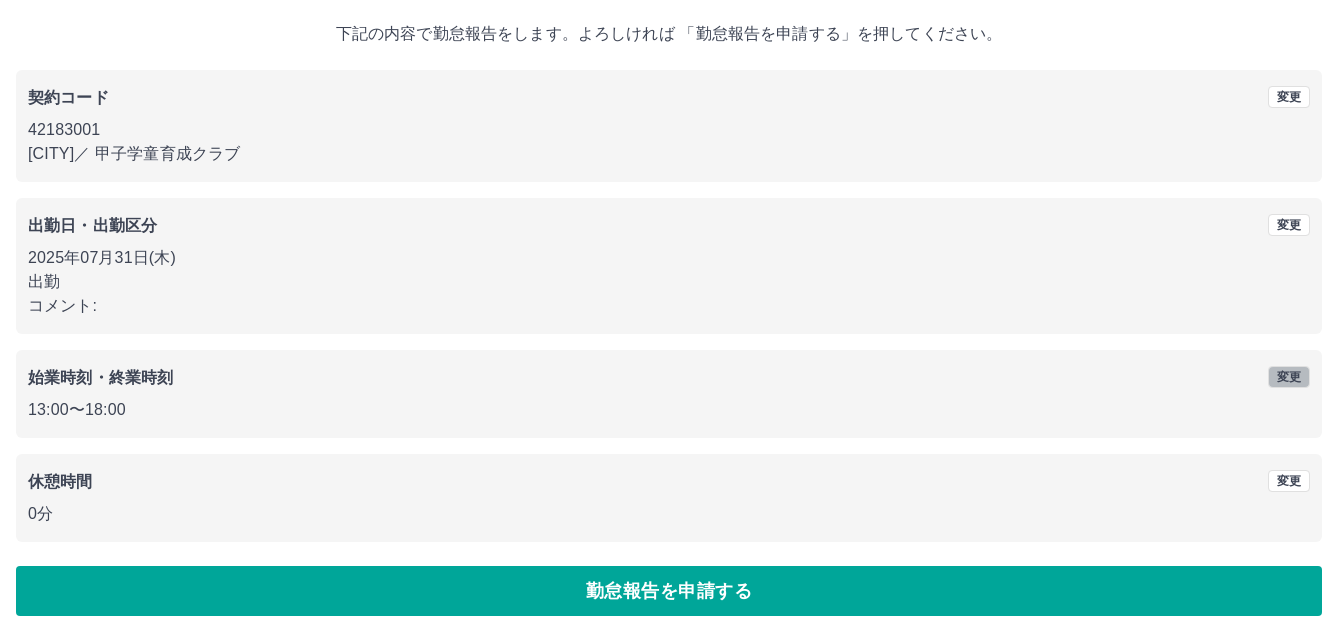 click on "変更" at bounding box center (1289, 377) 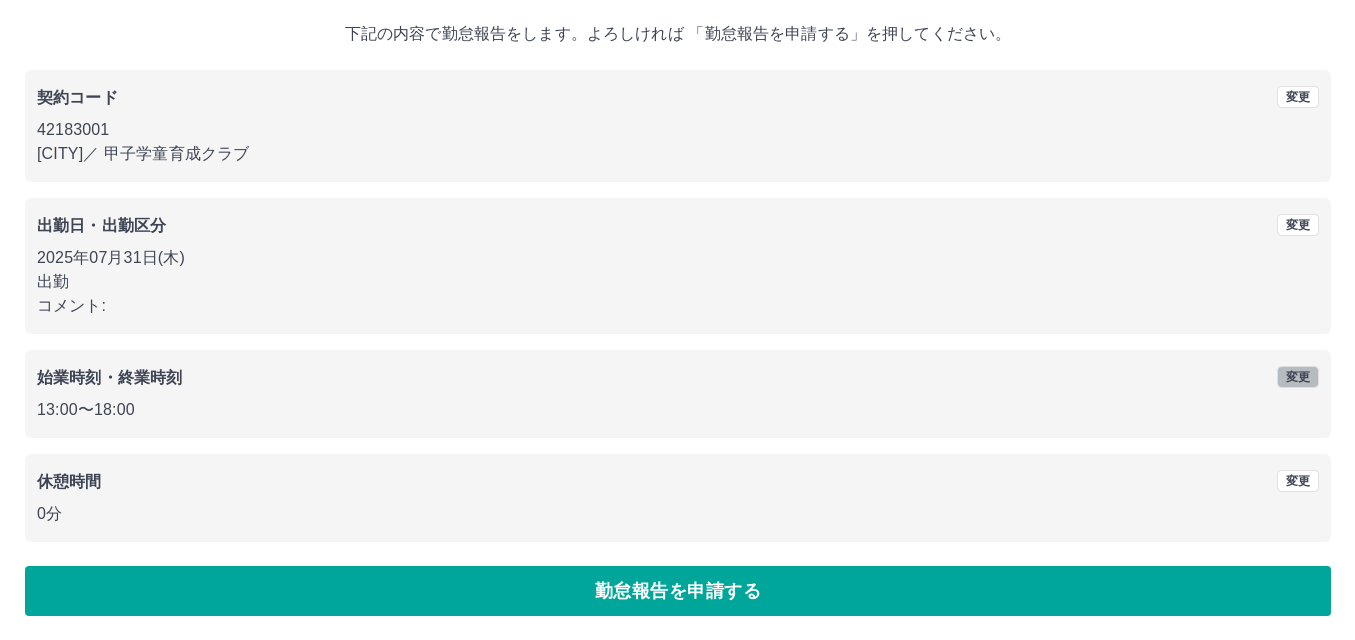 scroll, scrollTop: 0, scrollLeft: 0, axis: both 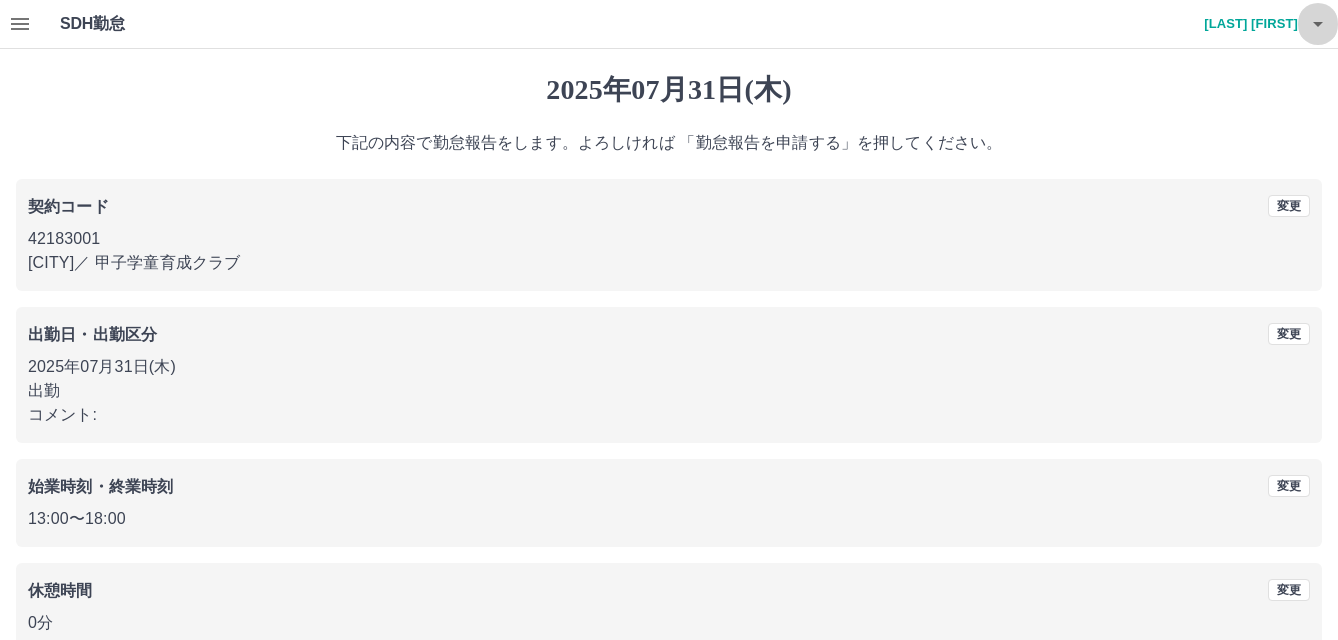 click 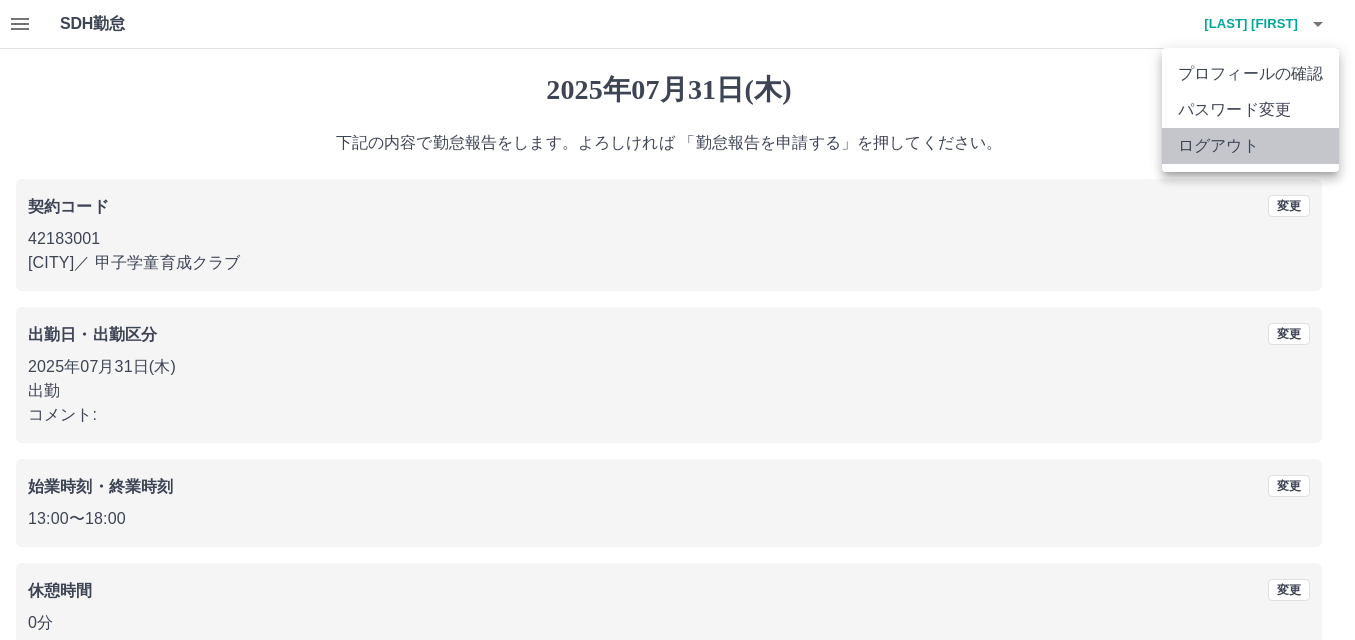 click on "ログアウト" at bounding box center (1250, 146) 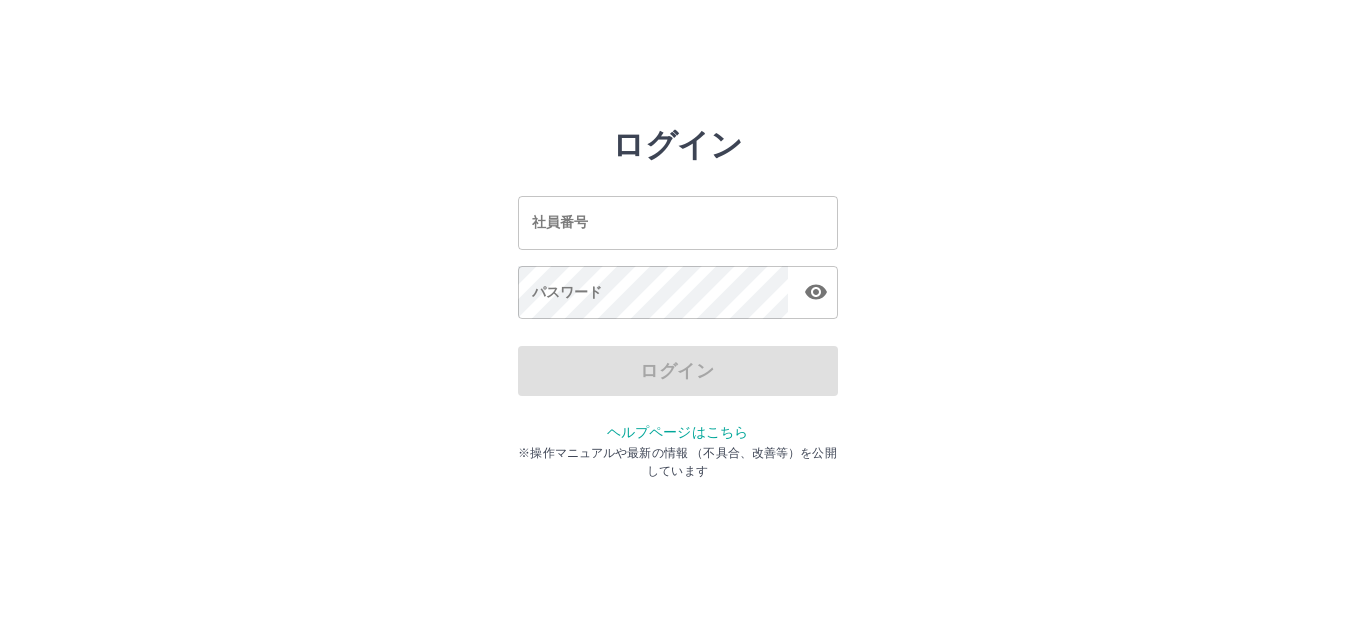 scroll, scrollTop: 0, scrollLeft: 0, axis: both 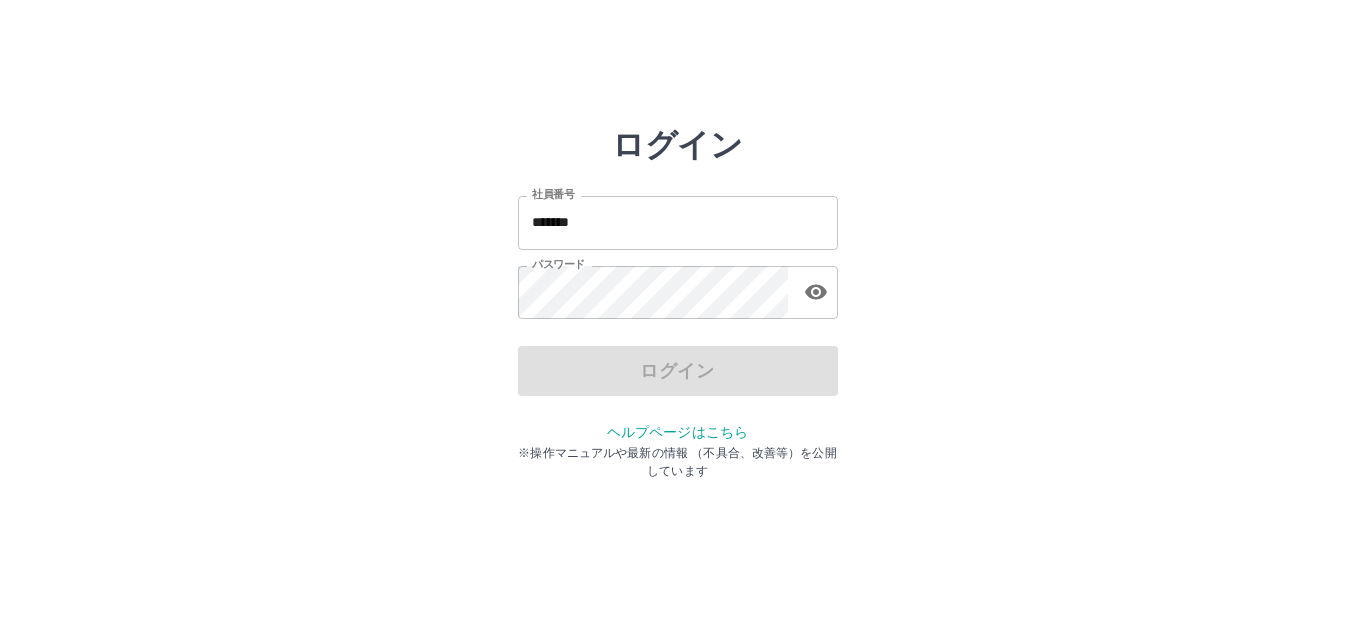 click on "*******" at bounding box center (678, 222) 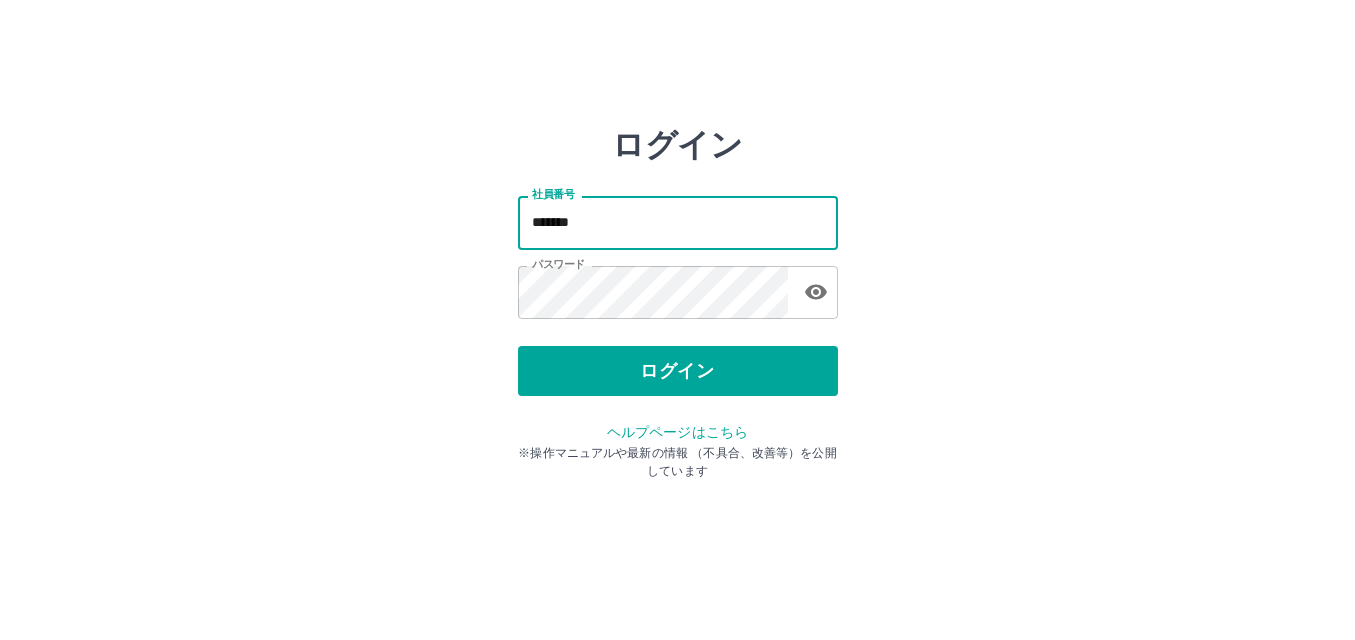 type on "*******" 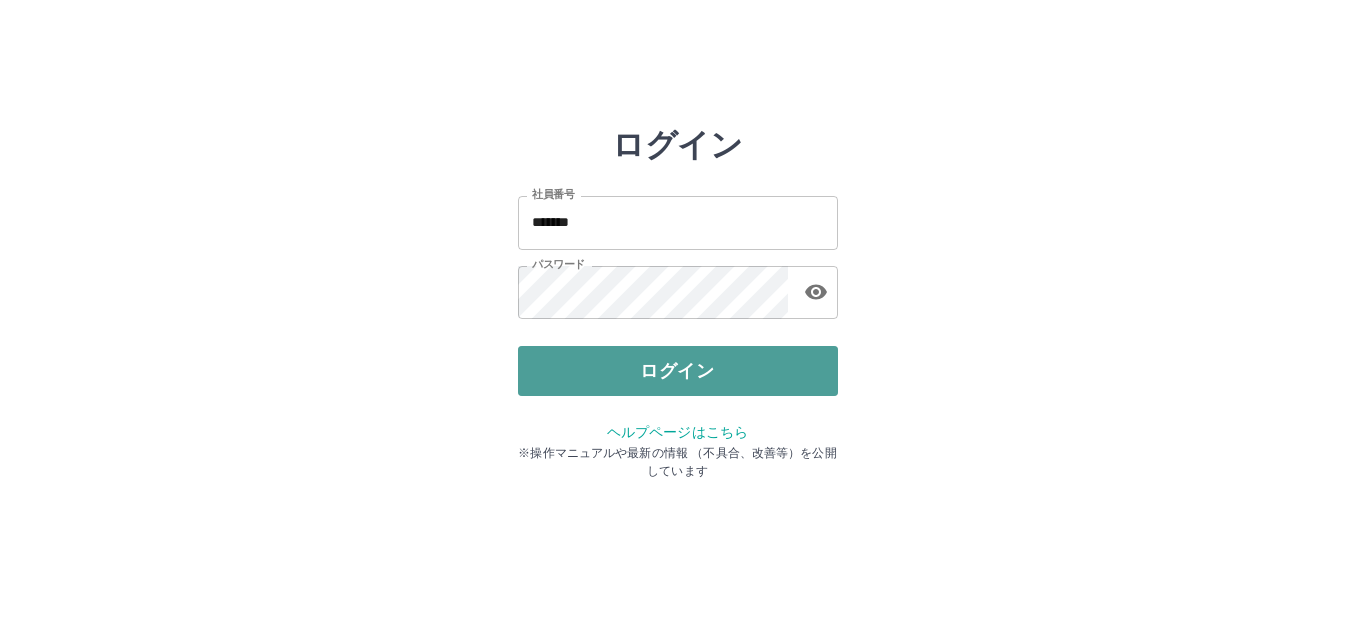 click on "ログイン" at bounding box center (678, 371) 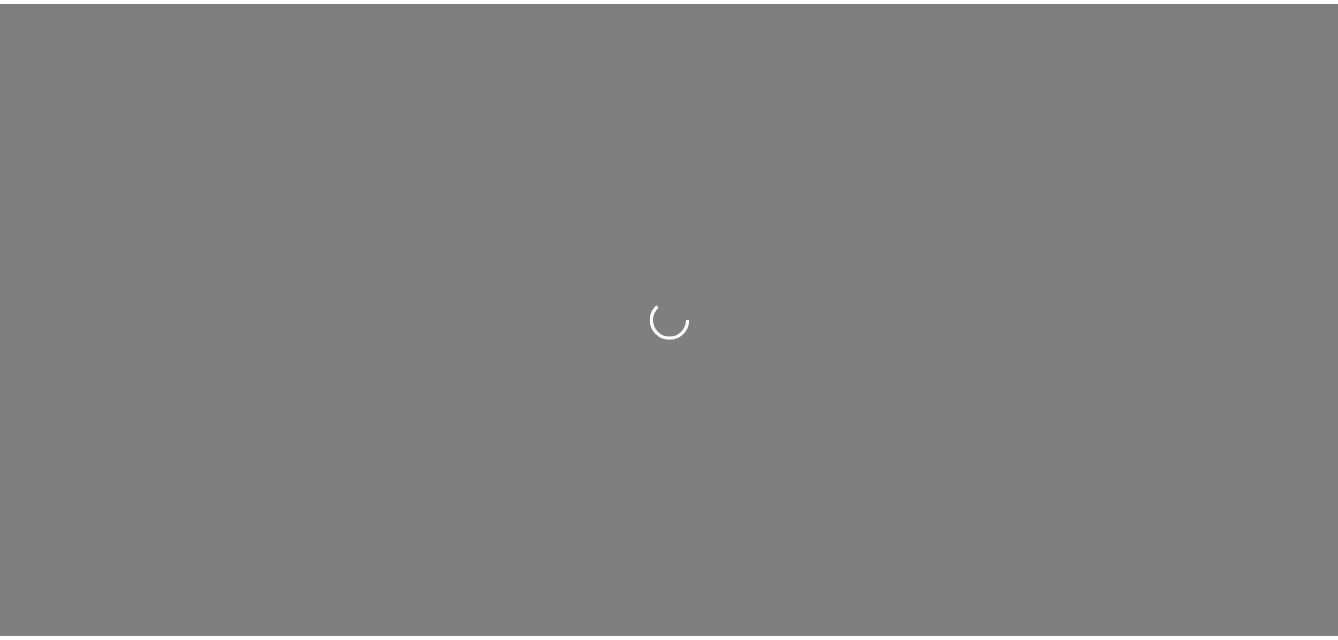 scroll, scrollTop: 0, scrollLeft: 0, axis: both 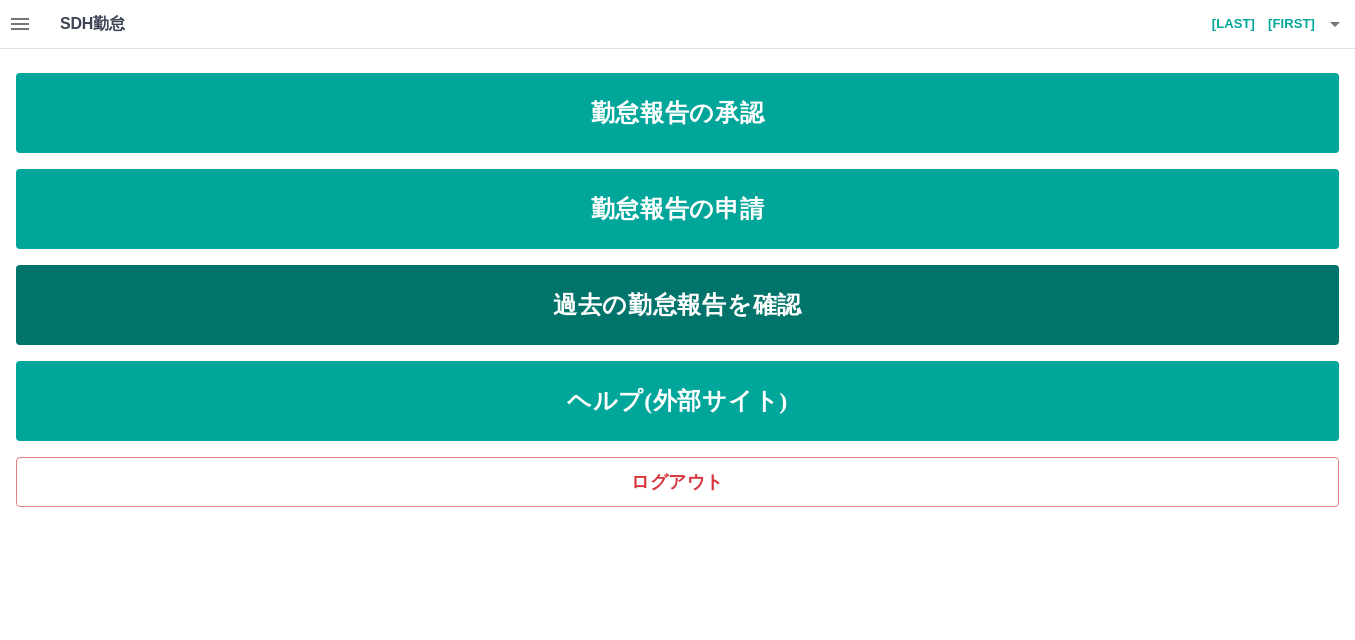 click on "過去の勤怠報告を確認" at bounding box center (677, 305) 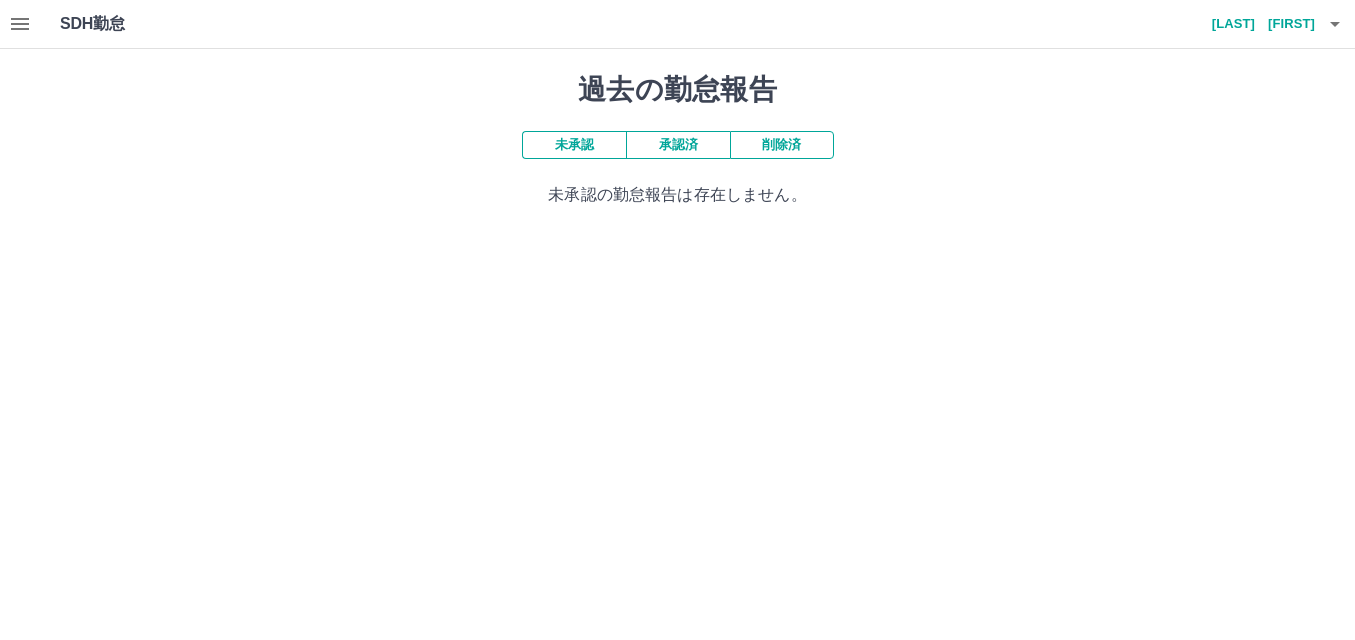 click on "承認済" at bounding box center [678, 145] 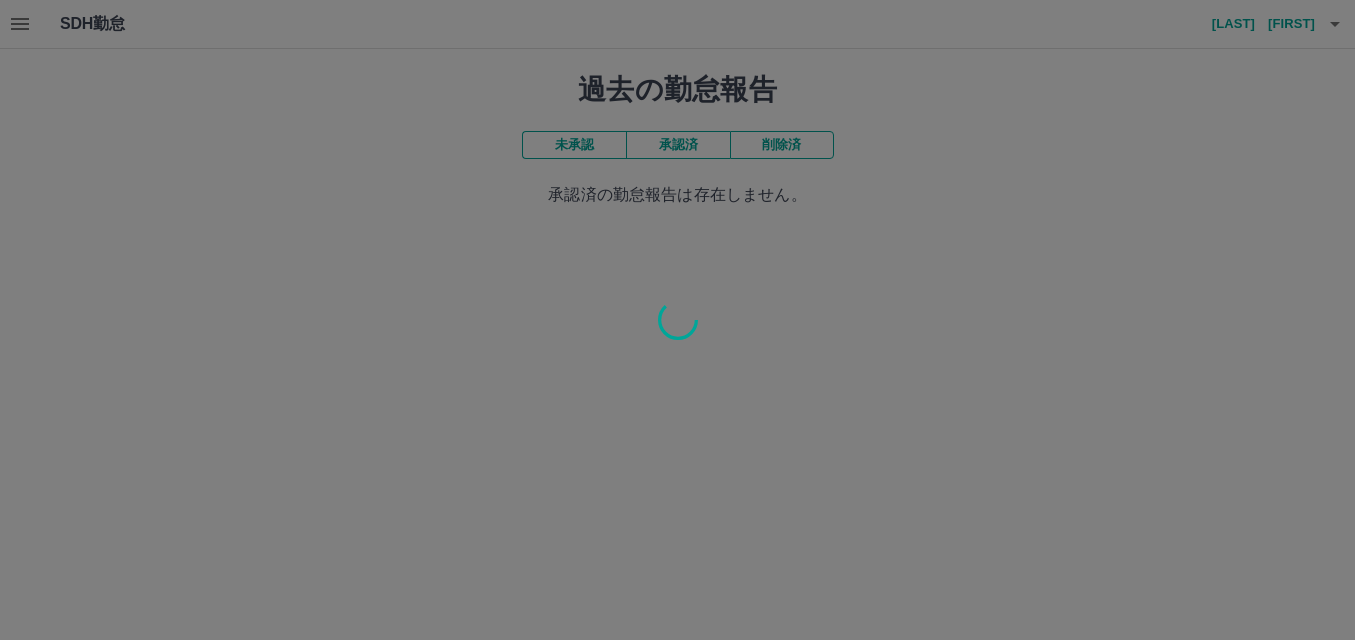 click at bounding box center [677, 320] 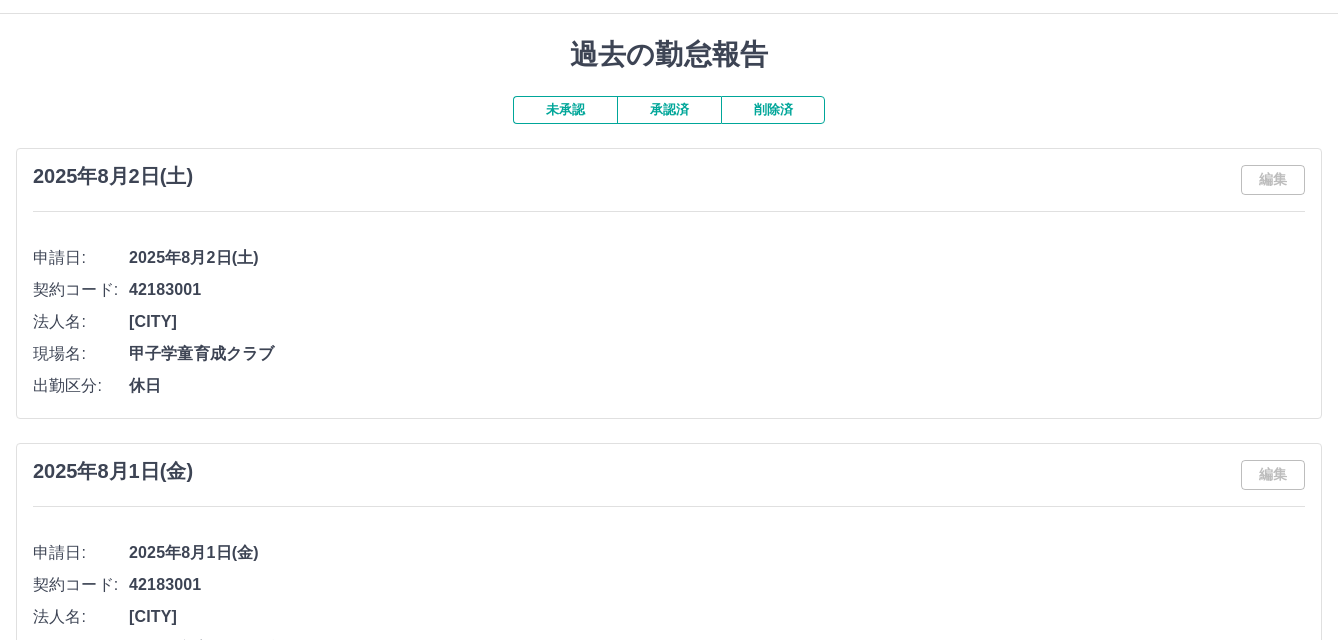 scroll, scrollTop: 0, scrollLeft: 0, axis: both 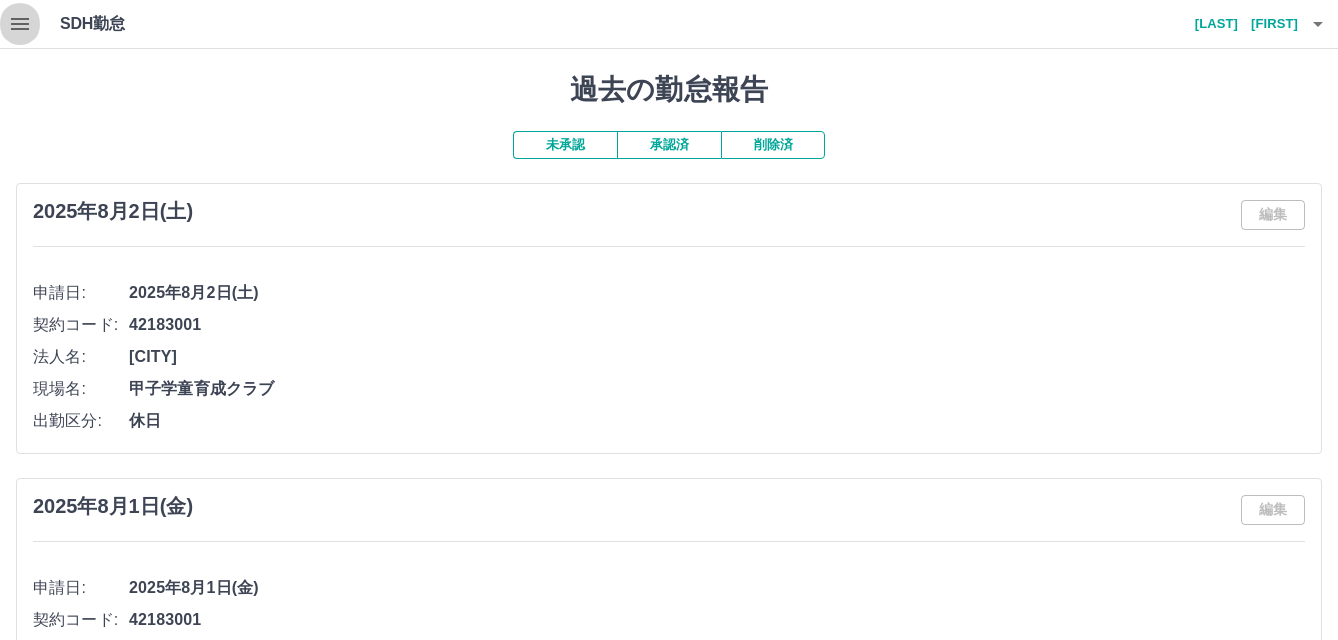 click 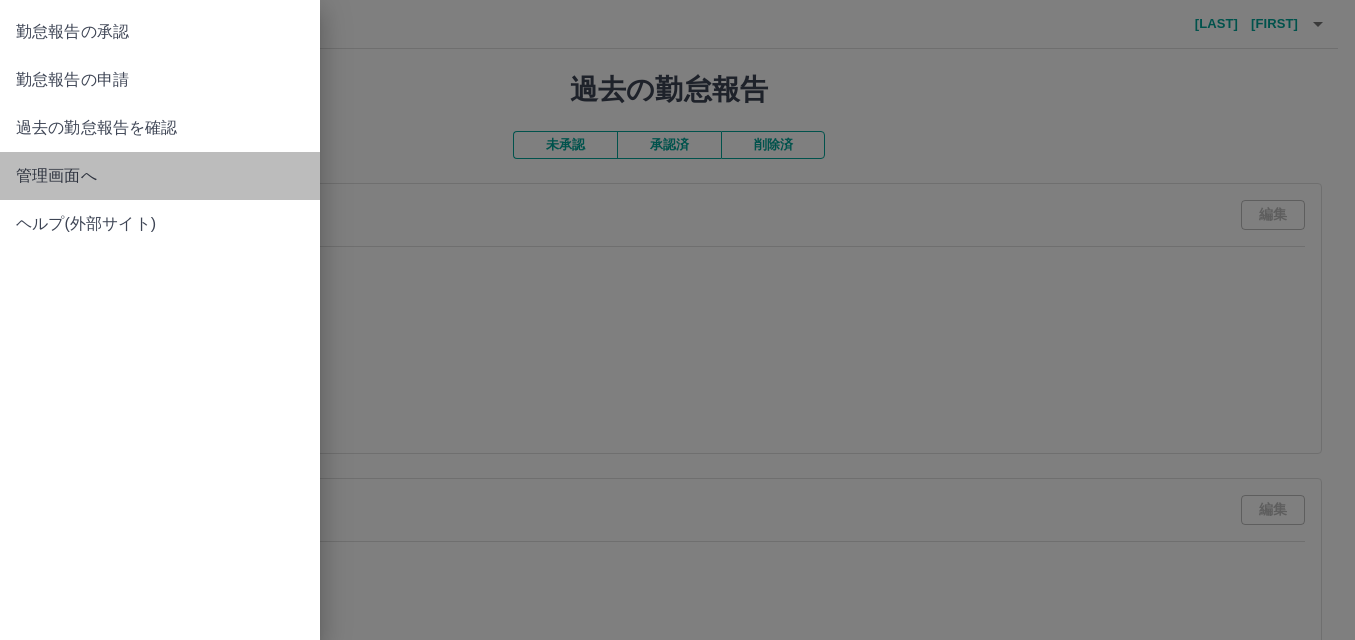 click on "管理画面へ" at bounding box center (160, 176) 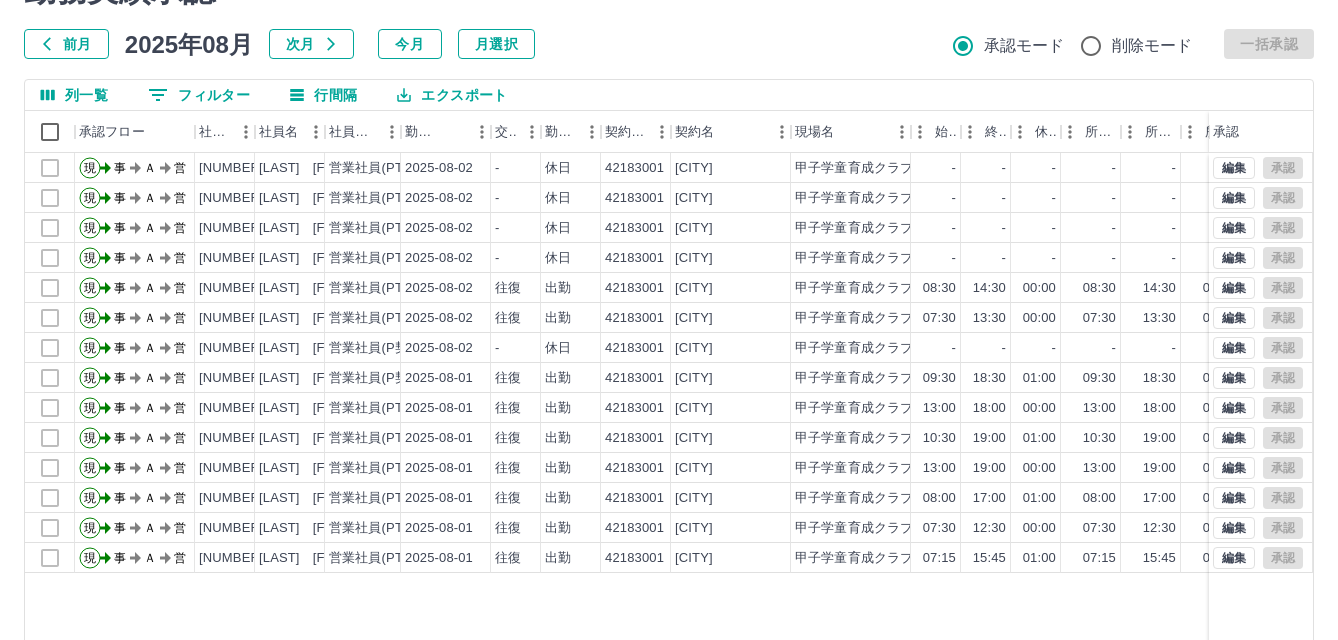 scroll, scrollTop: 0, scrollLeft: 0, axis: both 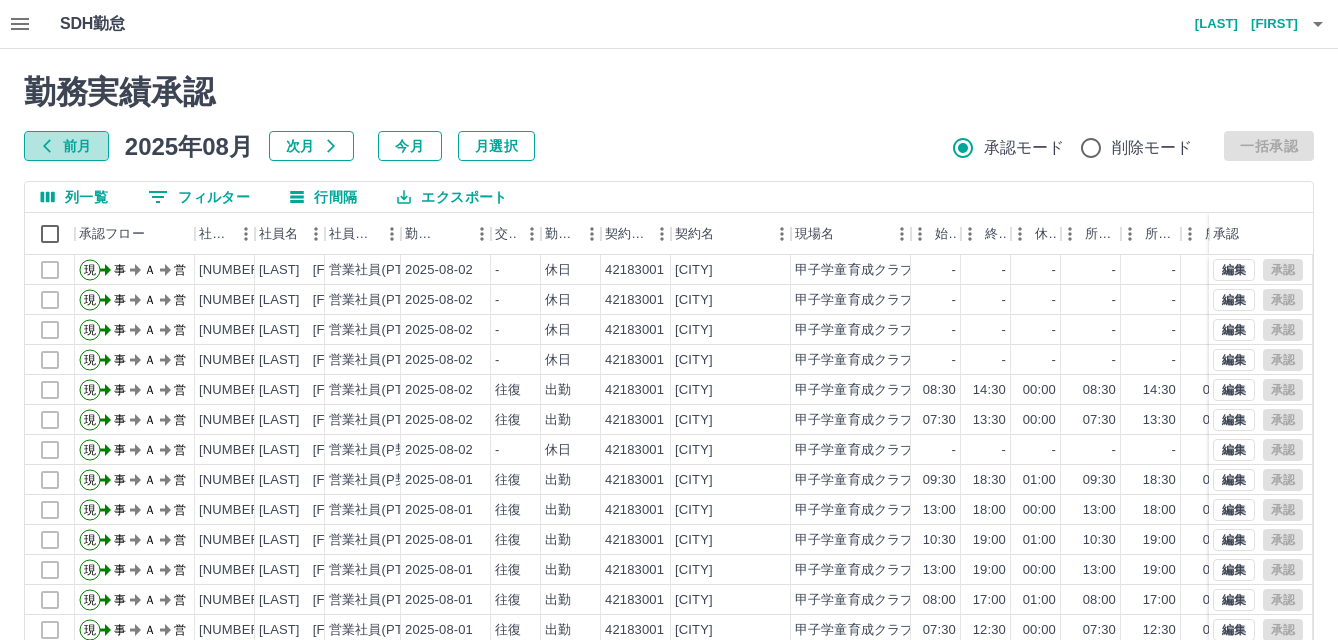 click on "前月" at bounding box center (66, 146) 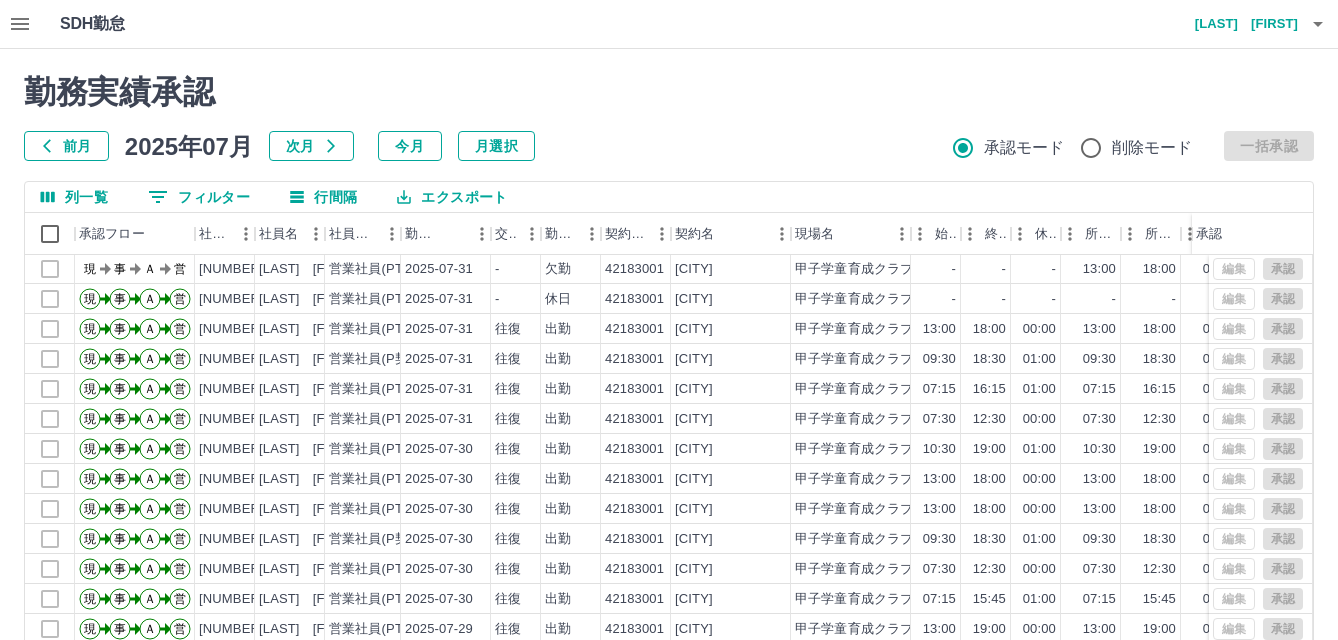 scroll, scrollTop: 0, scrollLeft: 0, axis: both 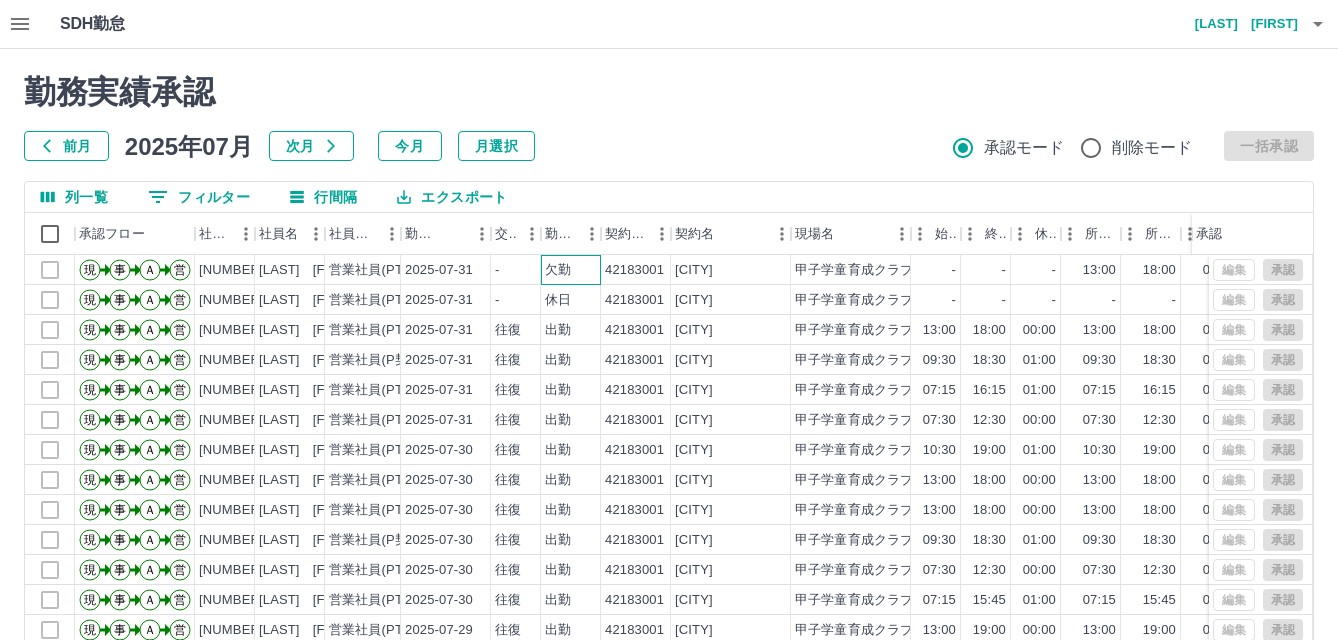 click on "欠勤" at bounding box center [571, 270] 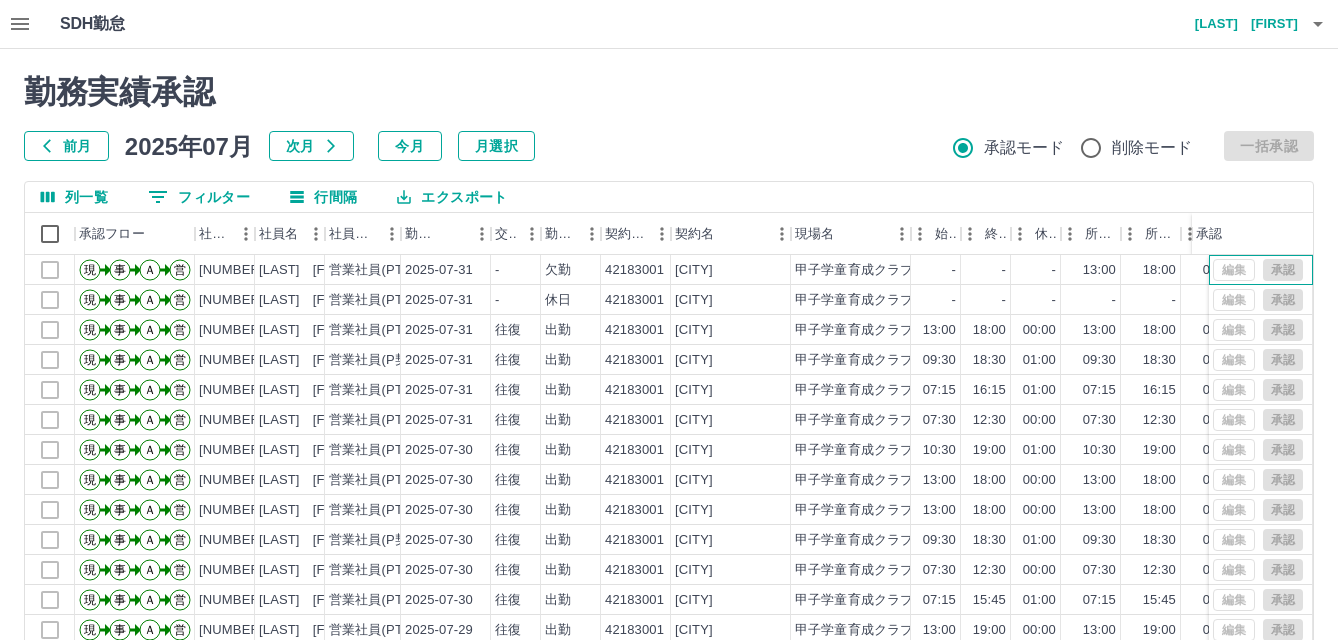 click on "編集 承認" at bounding box center (1258, 270) 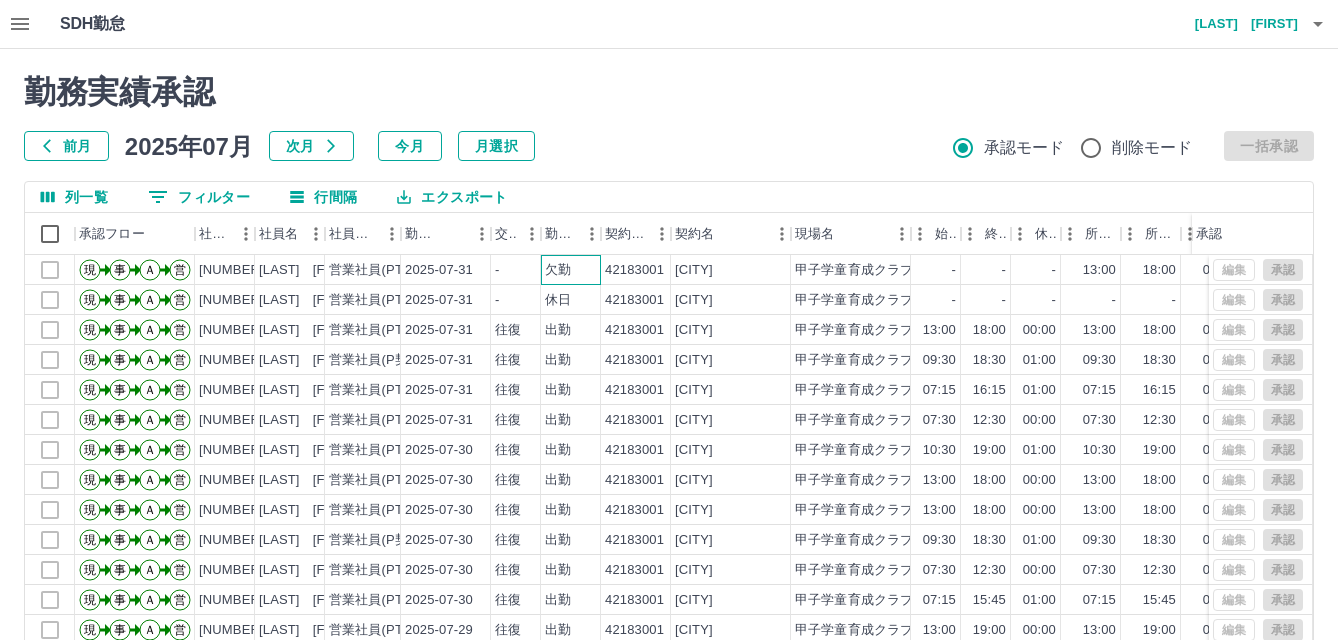 click on "欠勤" at bounding box center (558, 270) 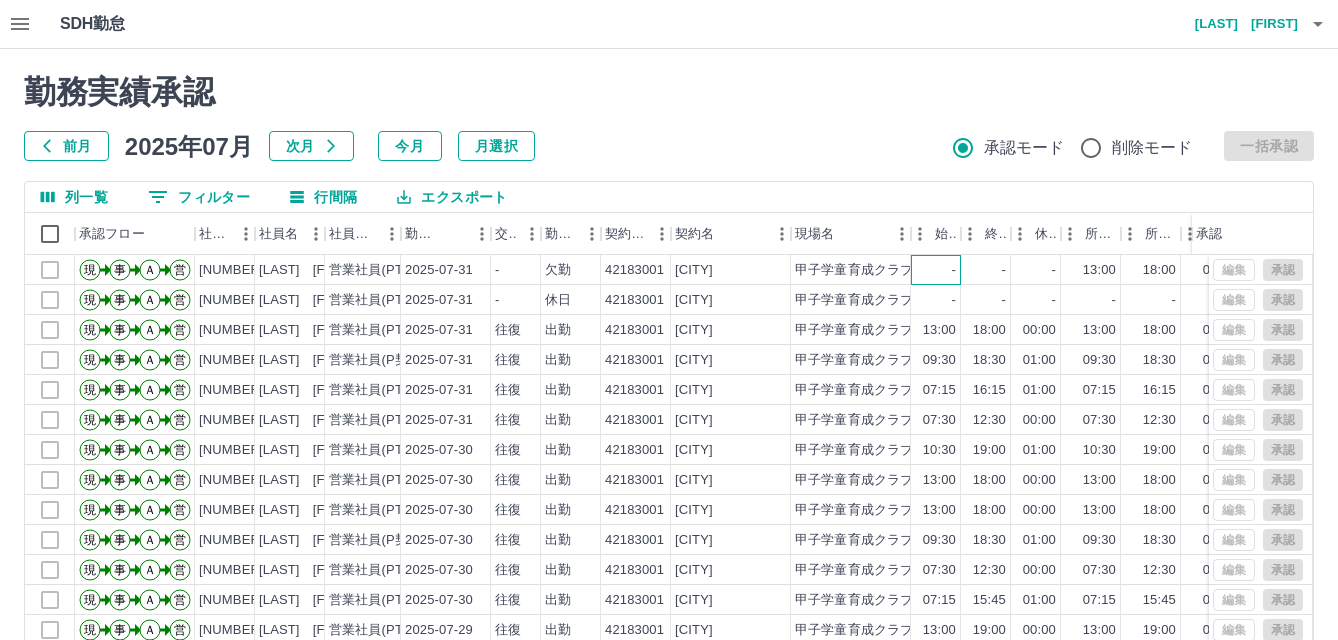 click on "-" at bounding box center [936, 270] 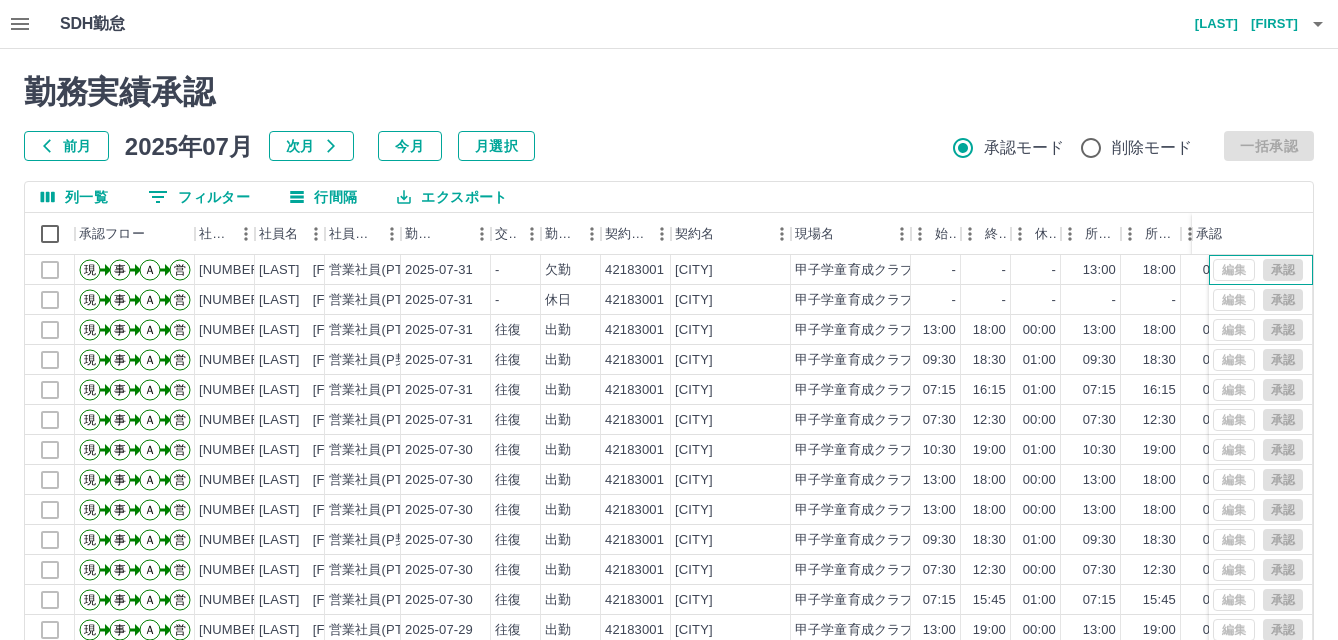 click on "編集 承認" at bounding box center (1258, 270) 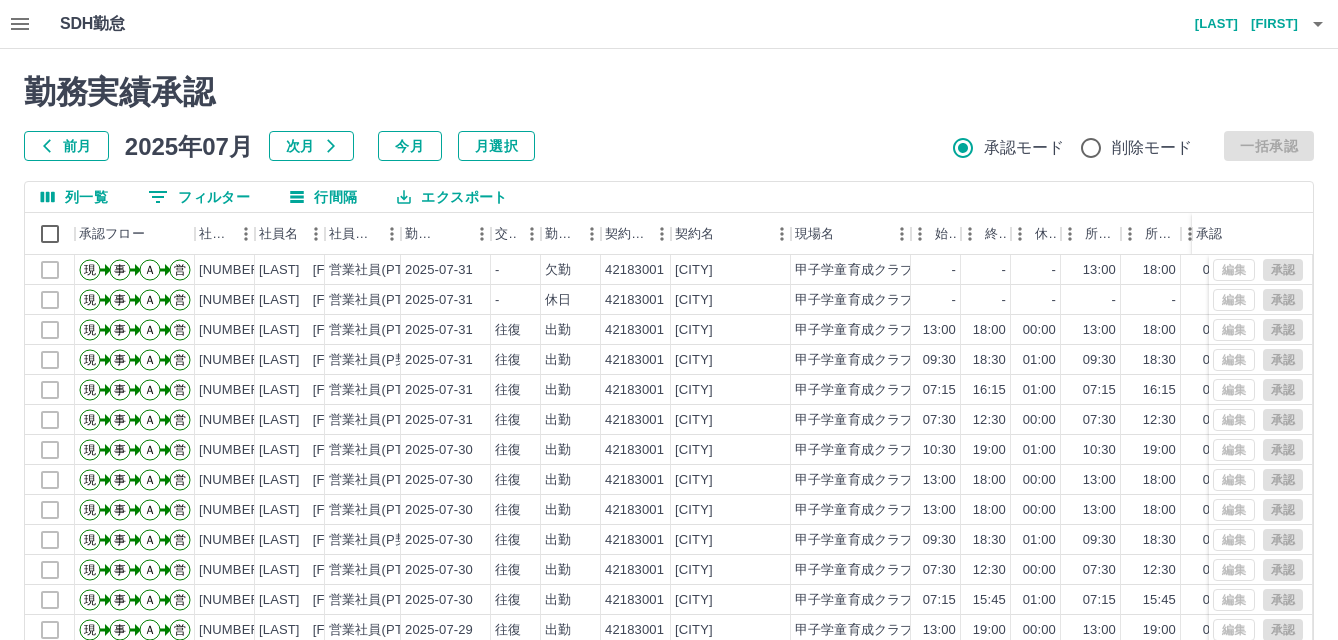 click 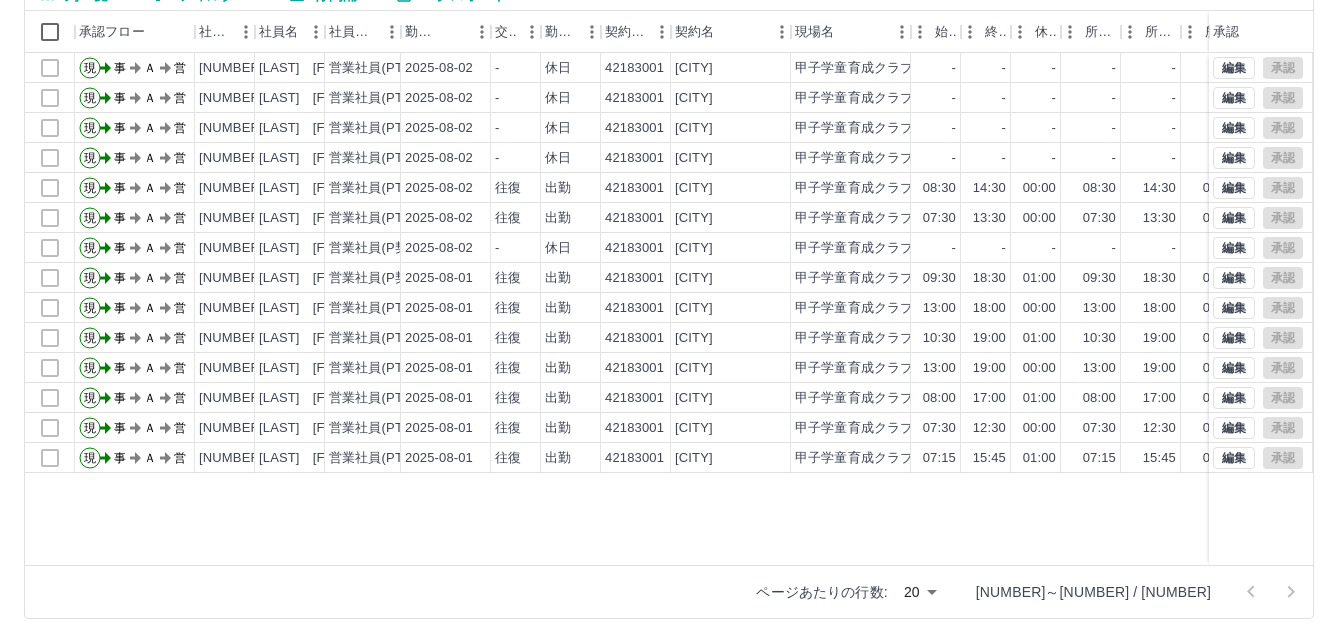 scroll, scrollTop: 205, scrollLeft: 0, axis: vertical 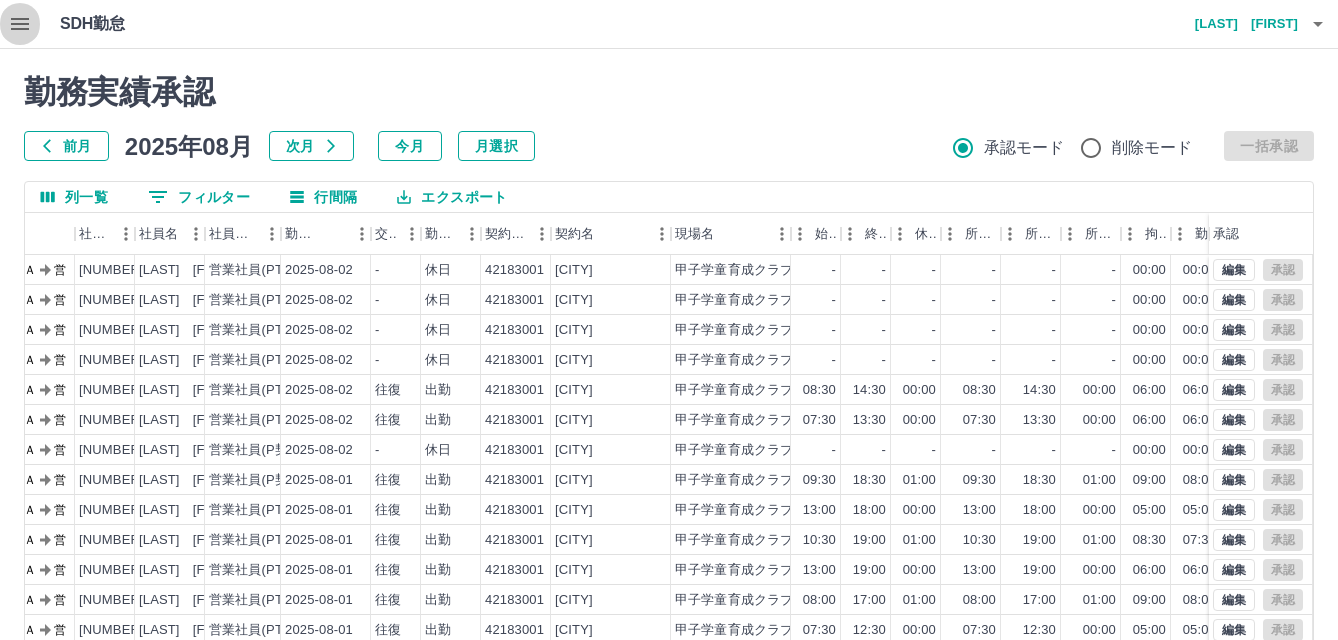 click 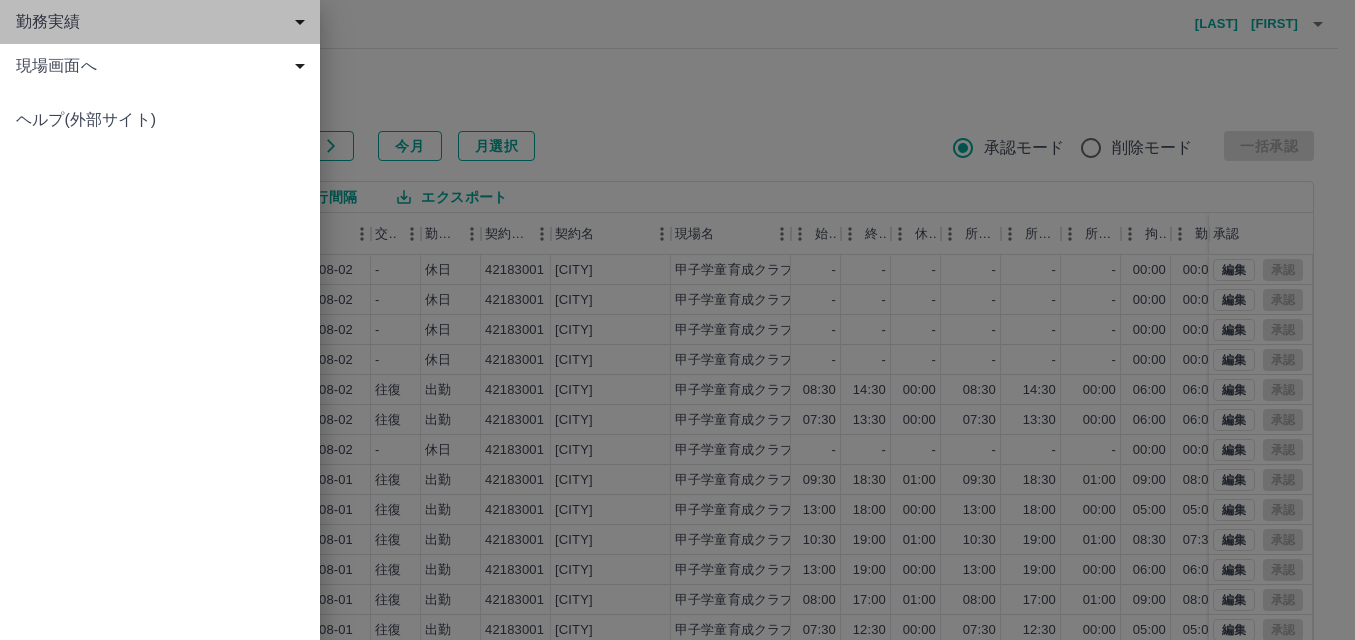 click on "勤務実績" at bounding box center [164, 22] 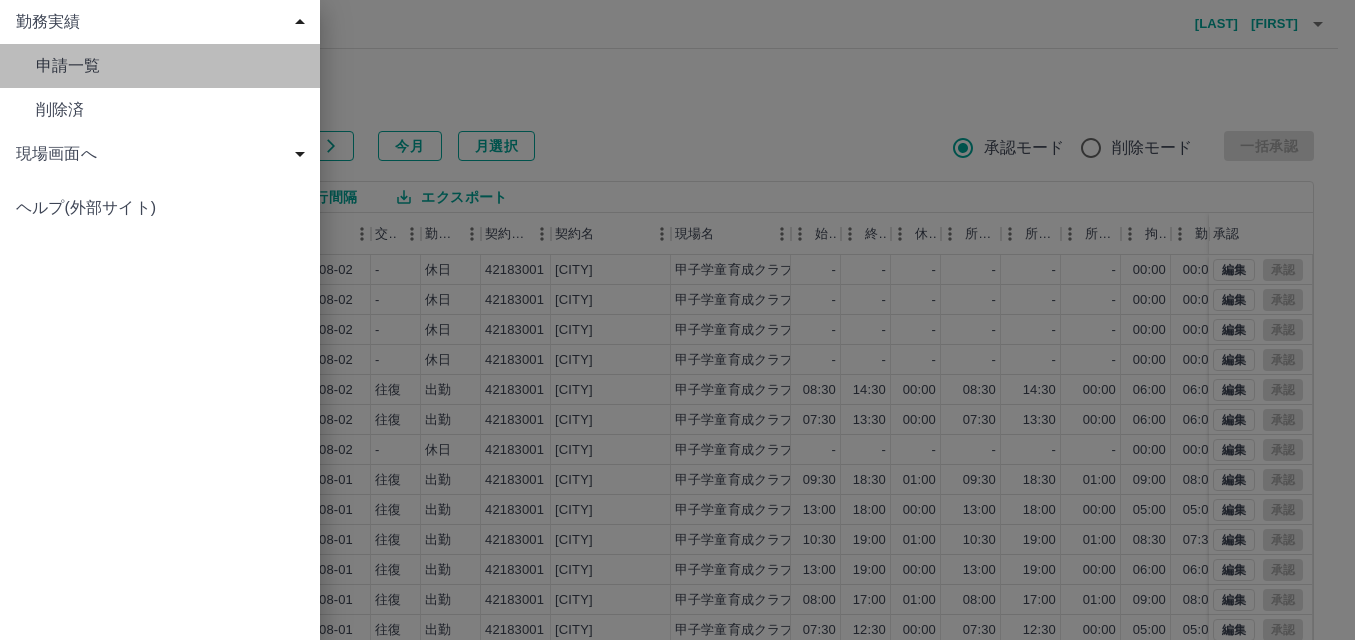 click on "申請一覧" at bounding box center (170, 66) 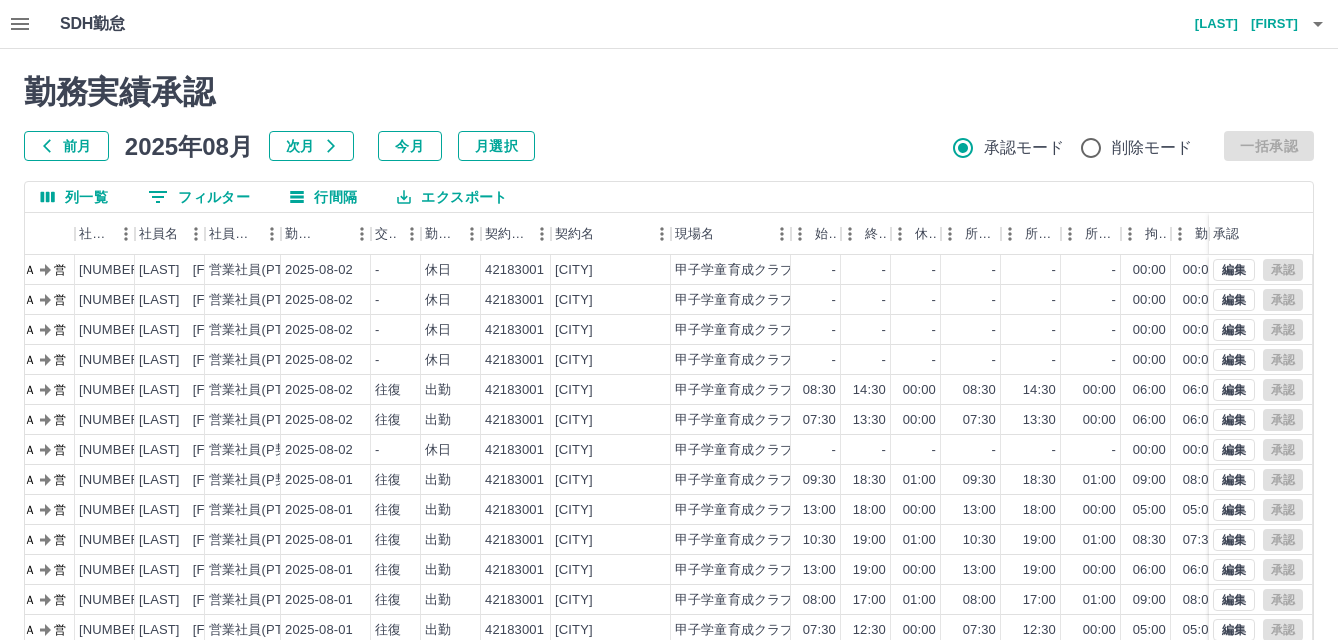 click 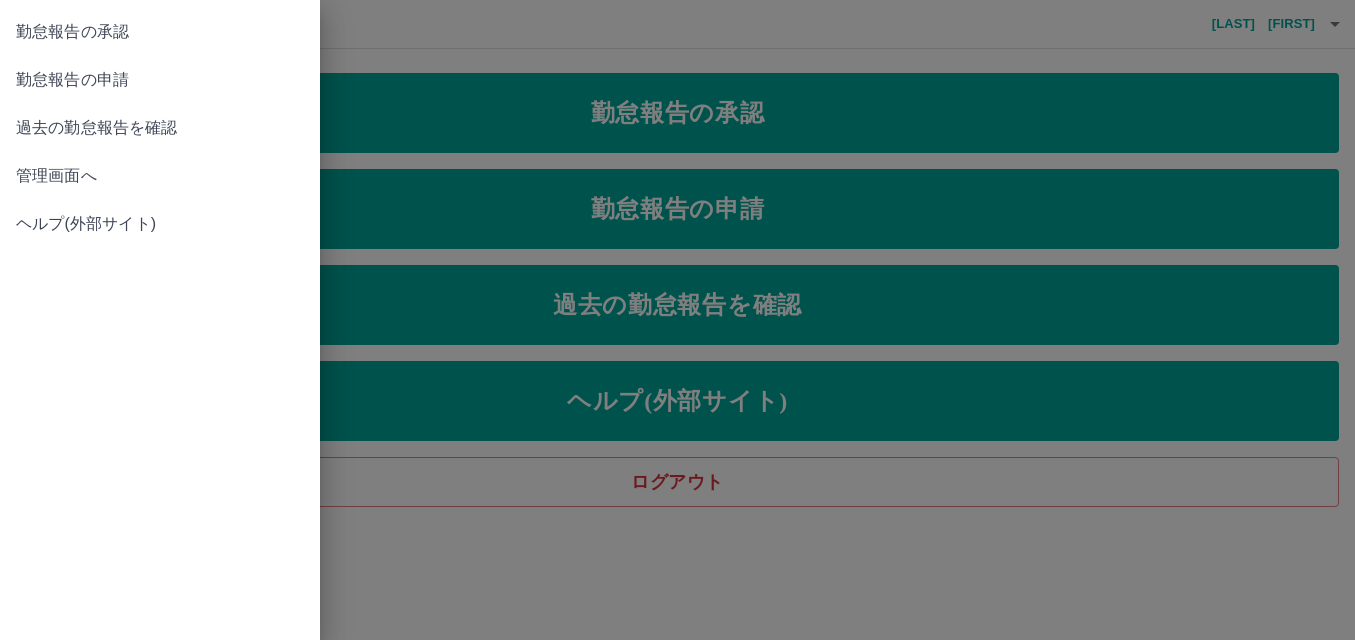 click on "勤怠報告の承認 勤怠報告の申請 過去の勤怠報告を確認 管理画面へ ヘルプ(外部サイト)" at bounding box center (160, 320) 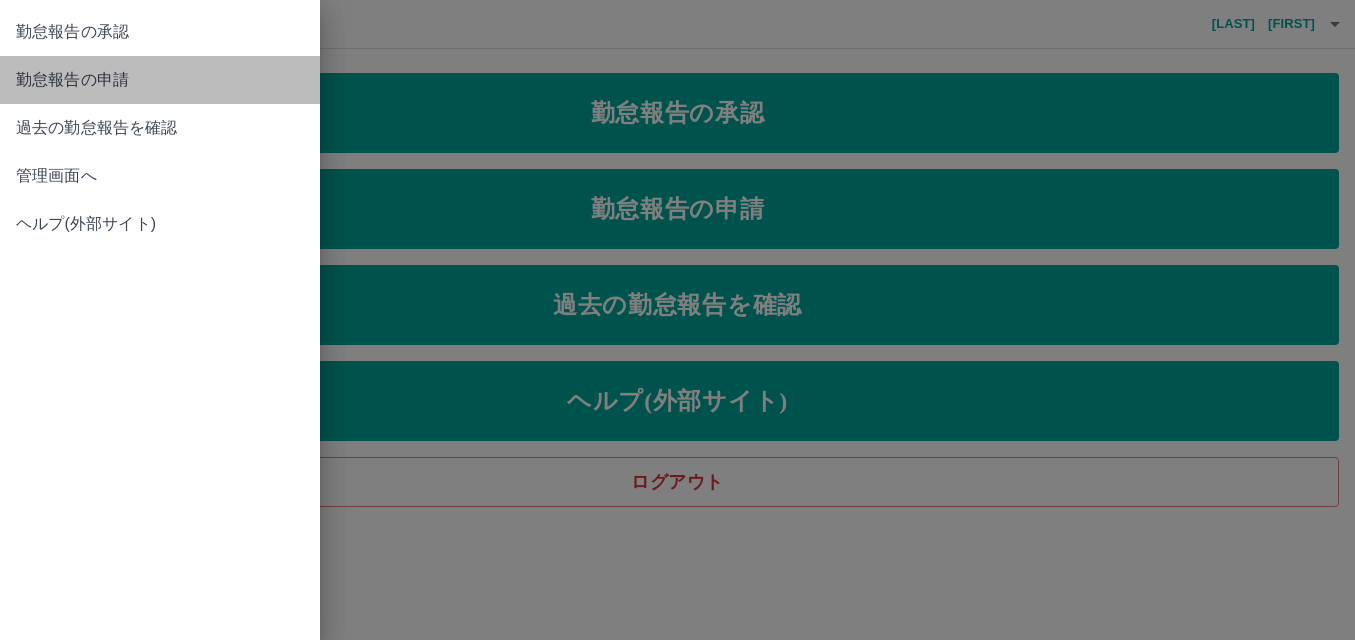 click on "勤怠報告の申請" at bounding box center [160, 80] 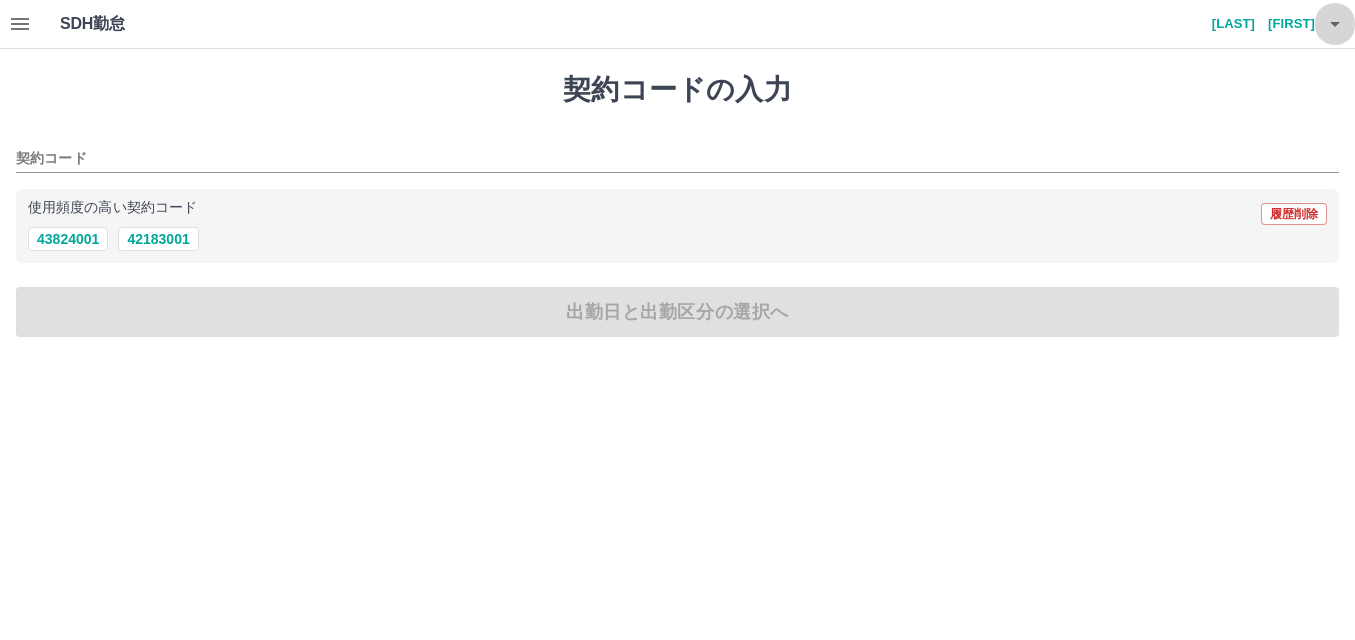 click 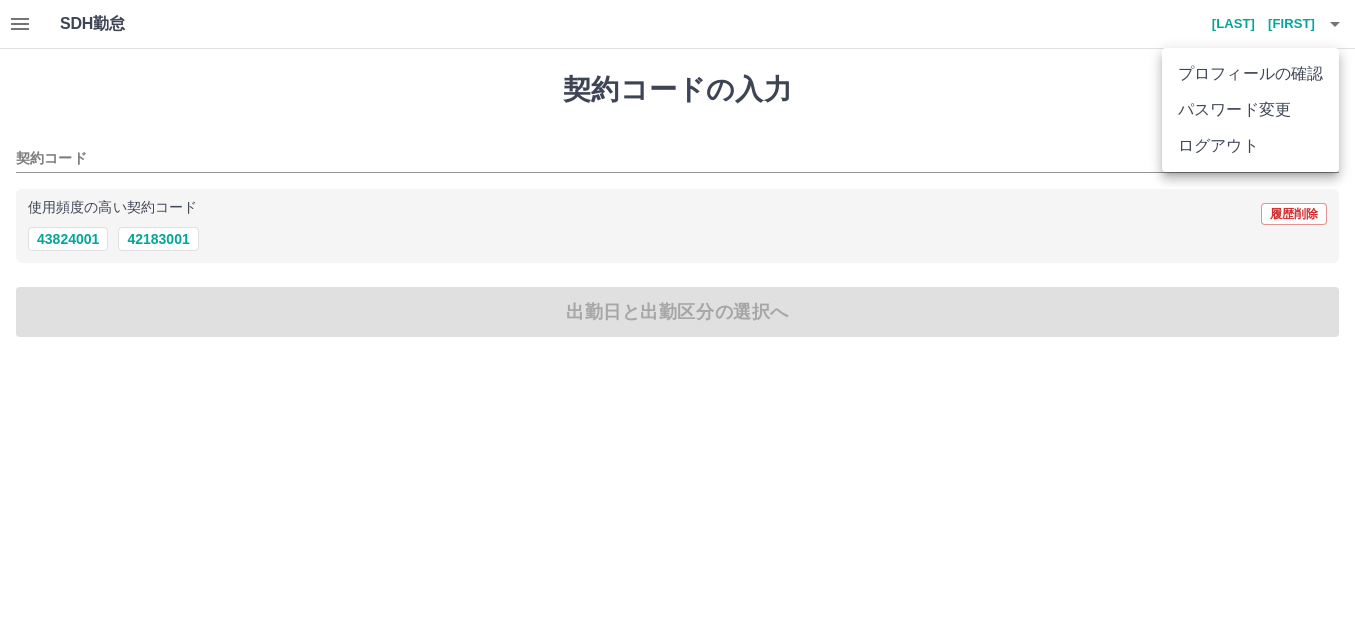 click on "ログアウト" at bounding box center (1250, 146) 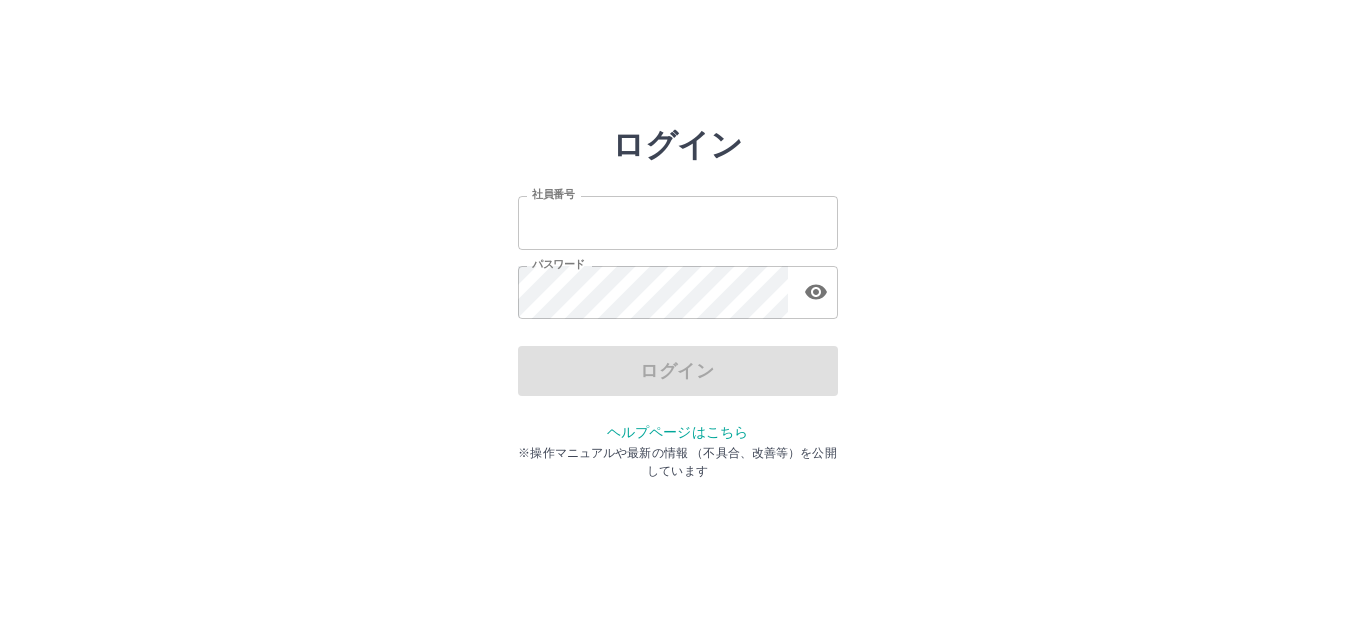 scroll, scrollTop: 0, scrollLeft: 0, axis: both 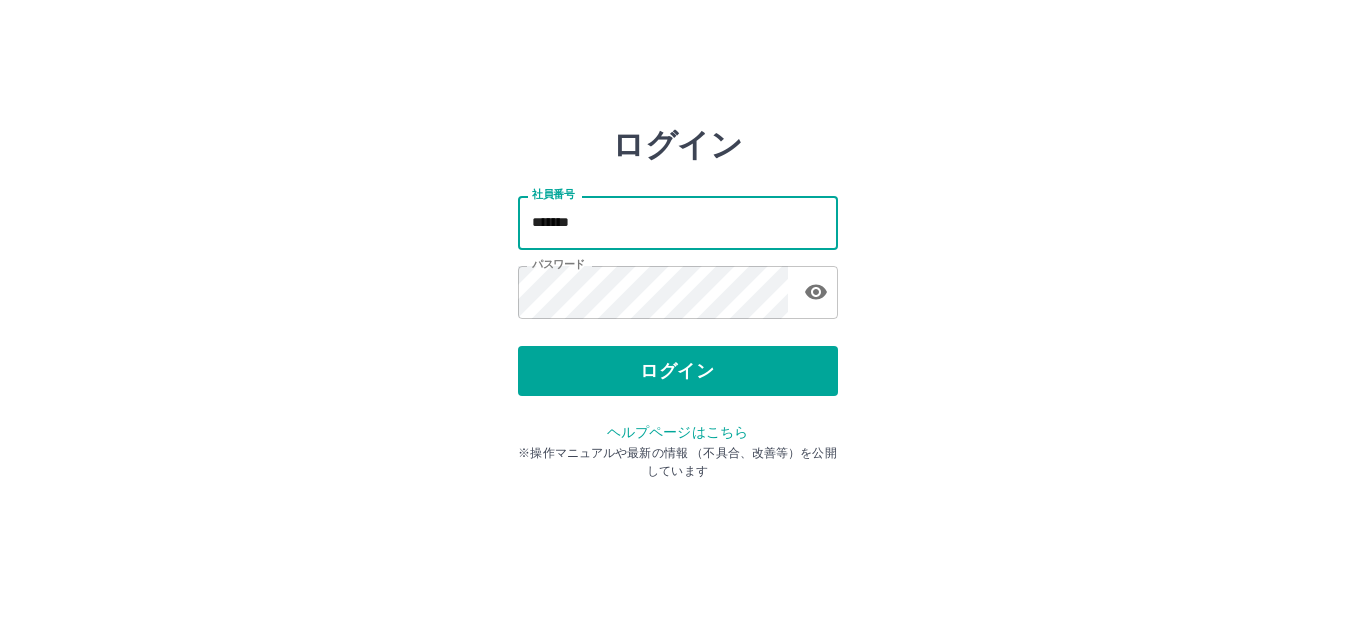 click on "*******" at bounding box center (678, 222) 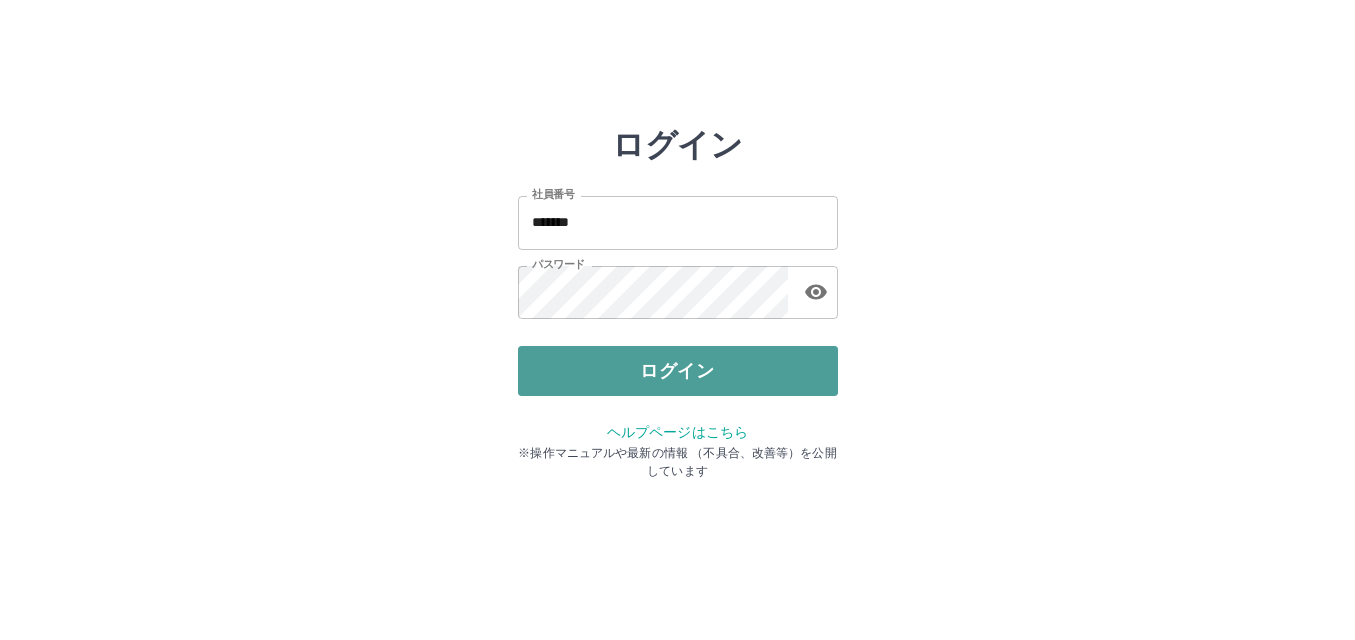 click on "ログイン" at bounding box center (678, 371) 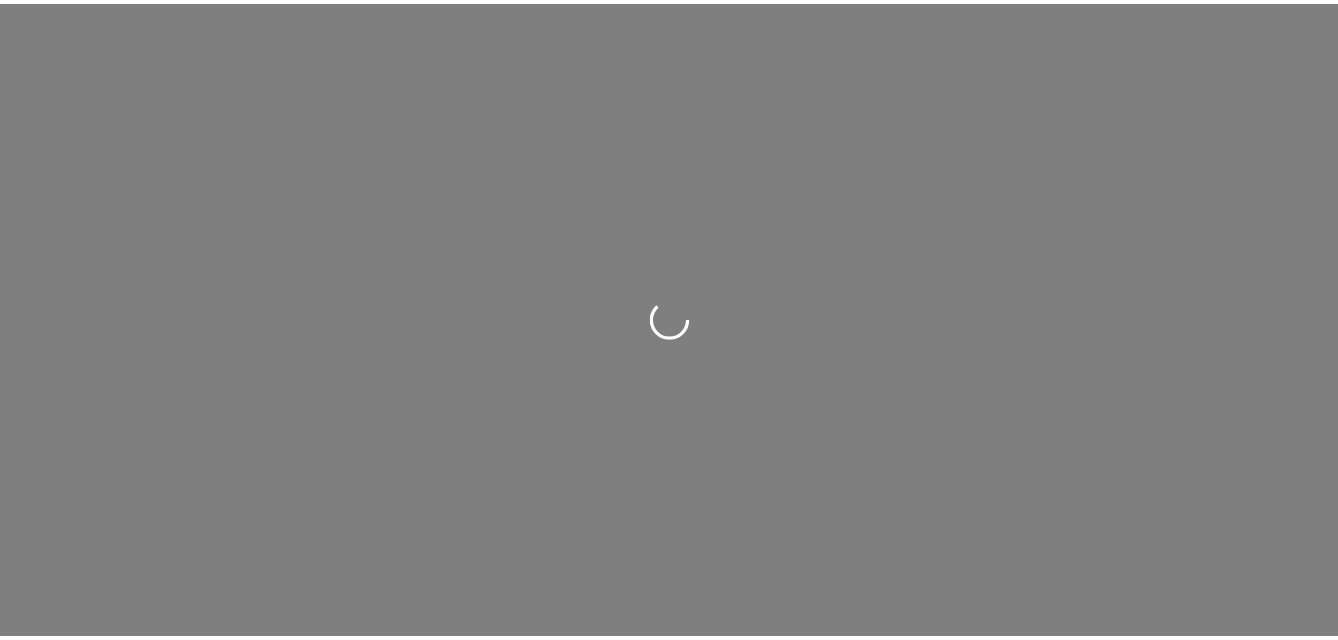 scroll, scrollTop: 0, scrollLeft: 0, axis: both 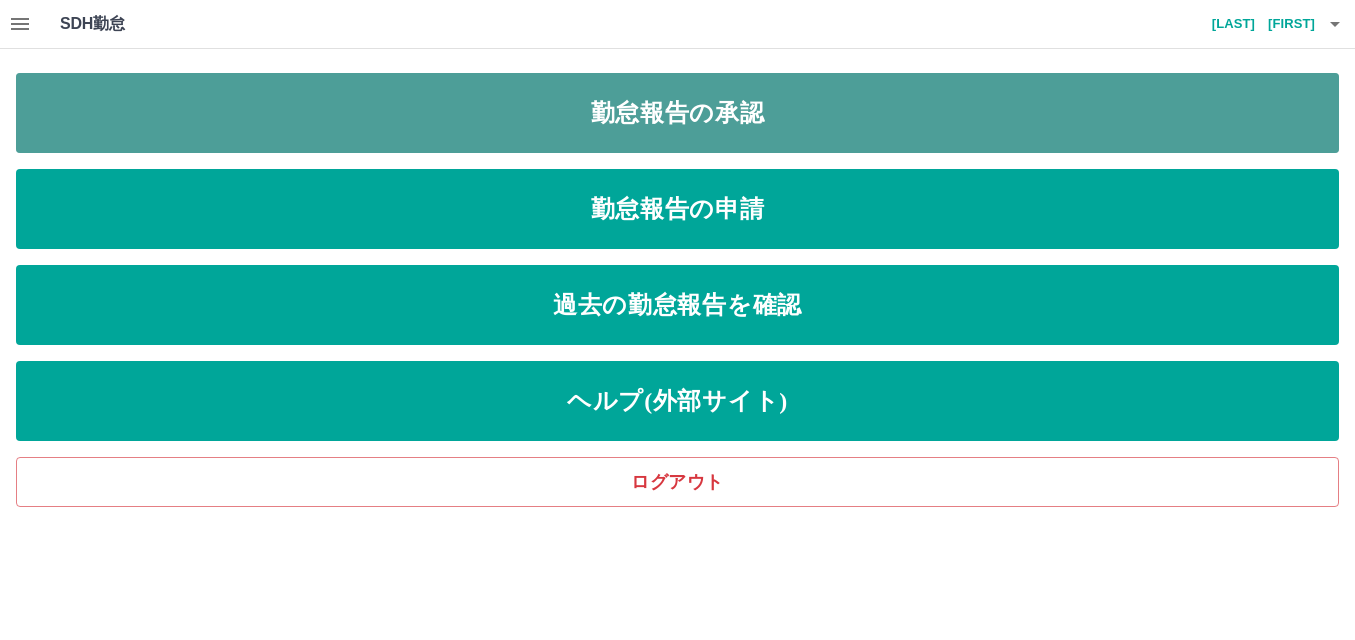 click on "勤怠報告の承認" at bounding box center (677, 113) 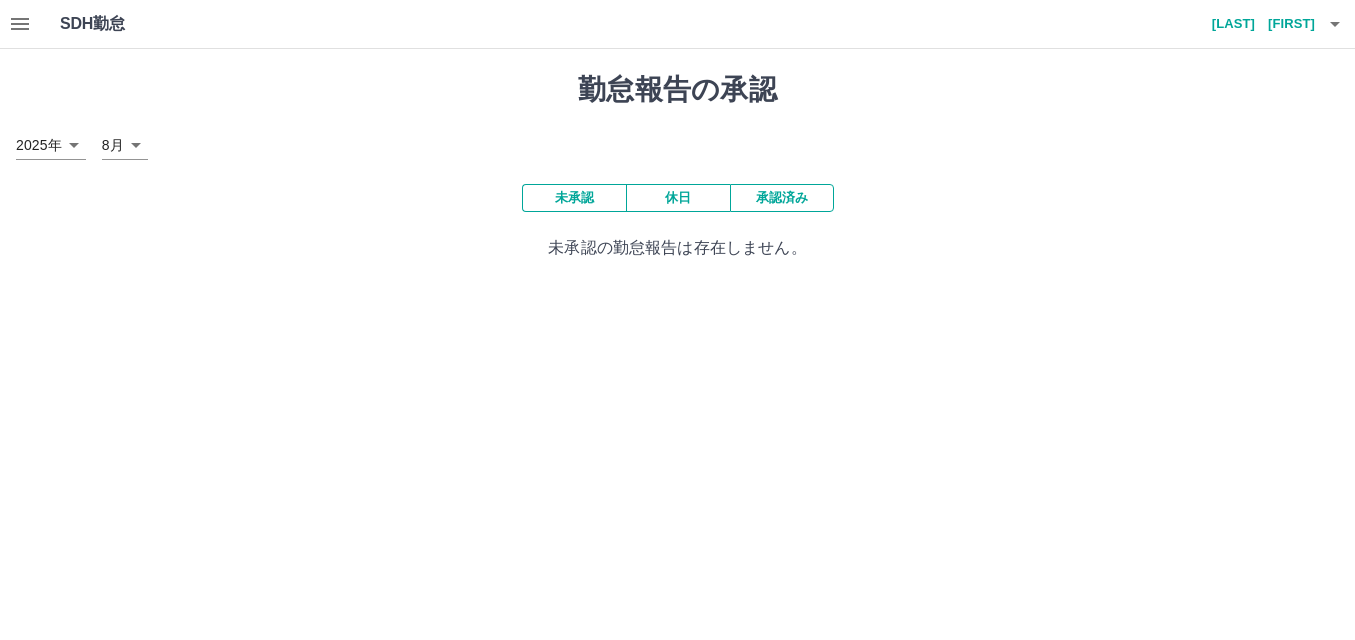 click on "2025年 **** 8月 *" at bounding box center [677, 145] 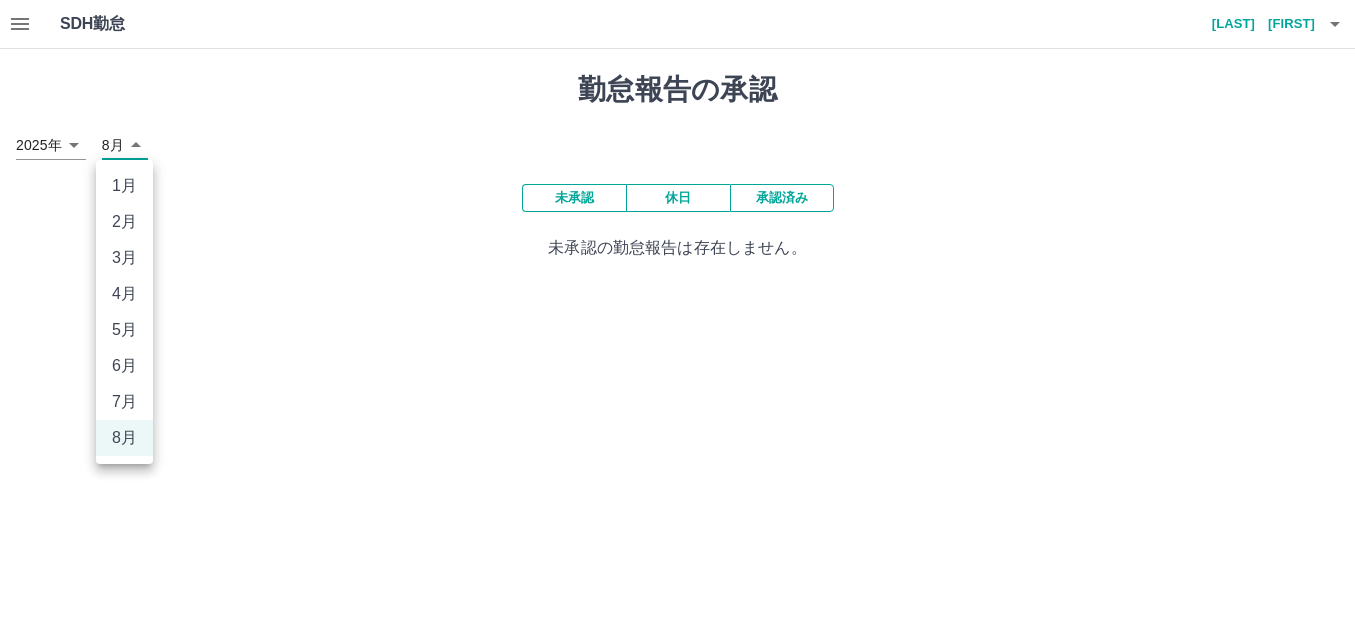 click on "SDH勤怠 [LAST]　[FIRST] 勤怠報告の承認 2025年 **** 8月 * 未承認 休日 承認済み 未承認の勤怠報告は存在しません。 SDH勤怠 1月 2月 3月 4月 5月 6月 7月 8月" at bounding box center [677, 142] 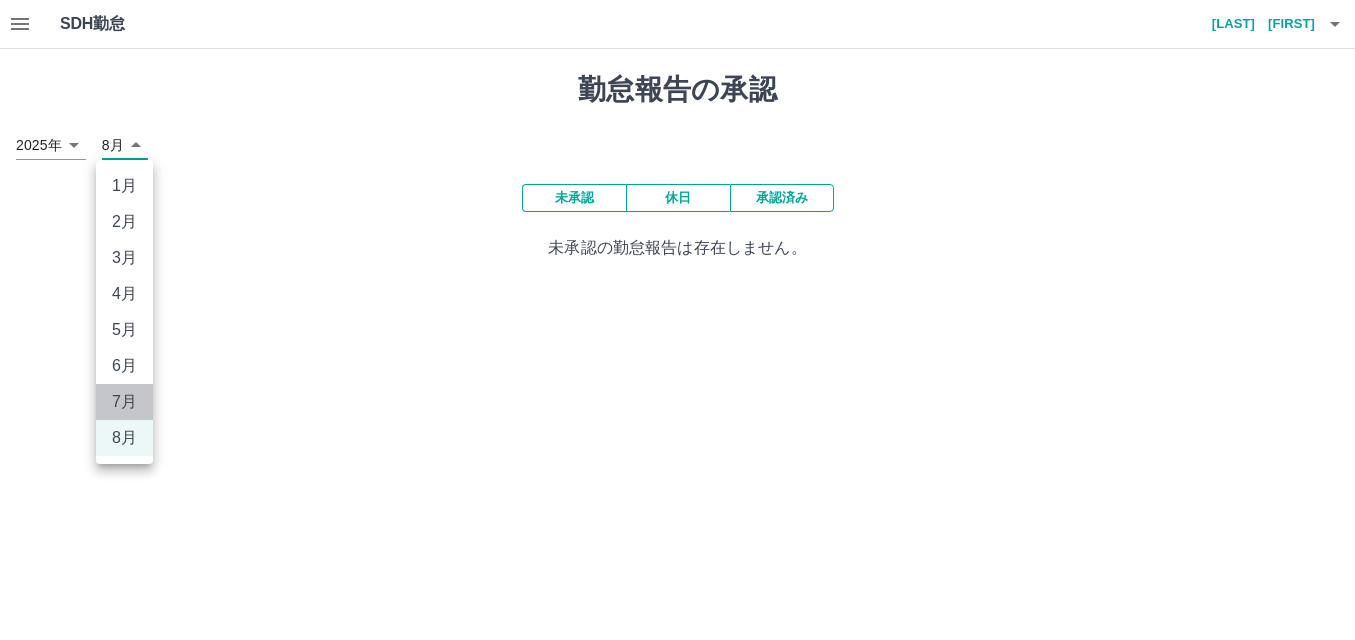 click on "7月" at bounding box center (124, 402) 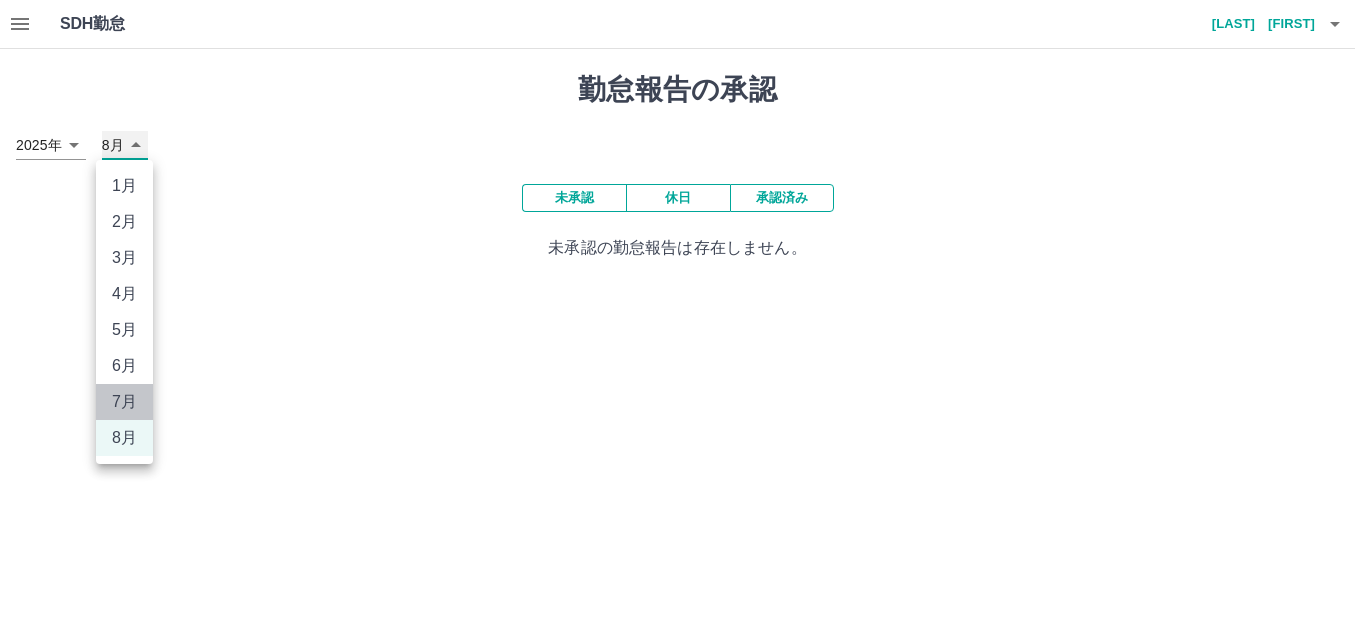 type on "*" 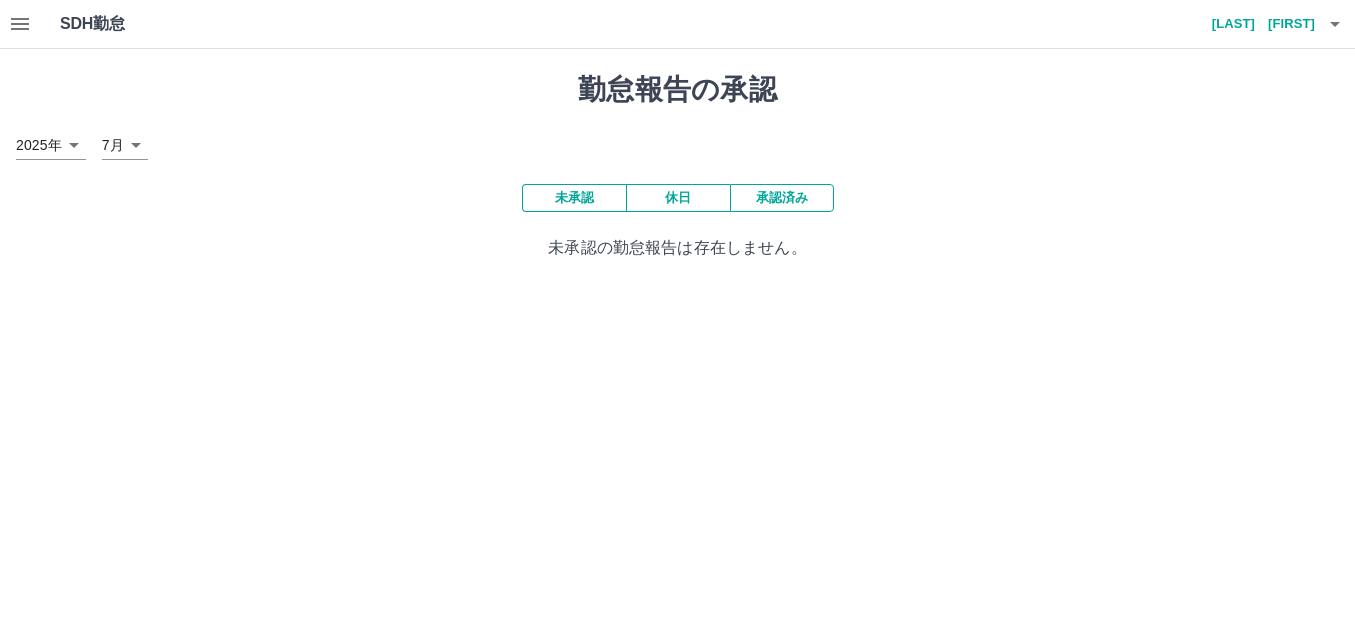 click on "承認済み" at bounding box center (782, 198) 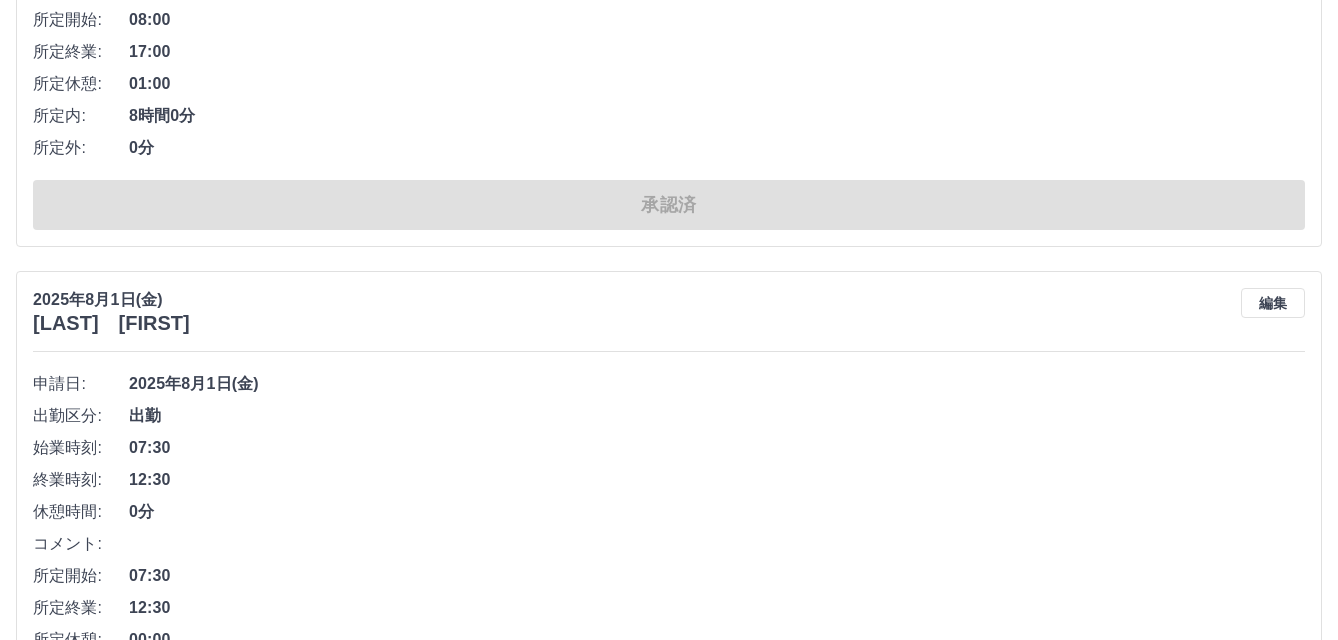 scroll, scrollTop: 5546, scrollLeft: 0, axis: vertical 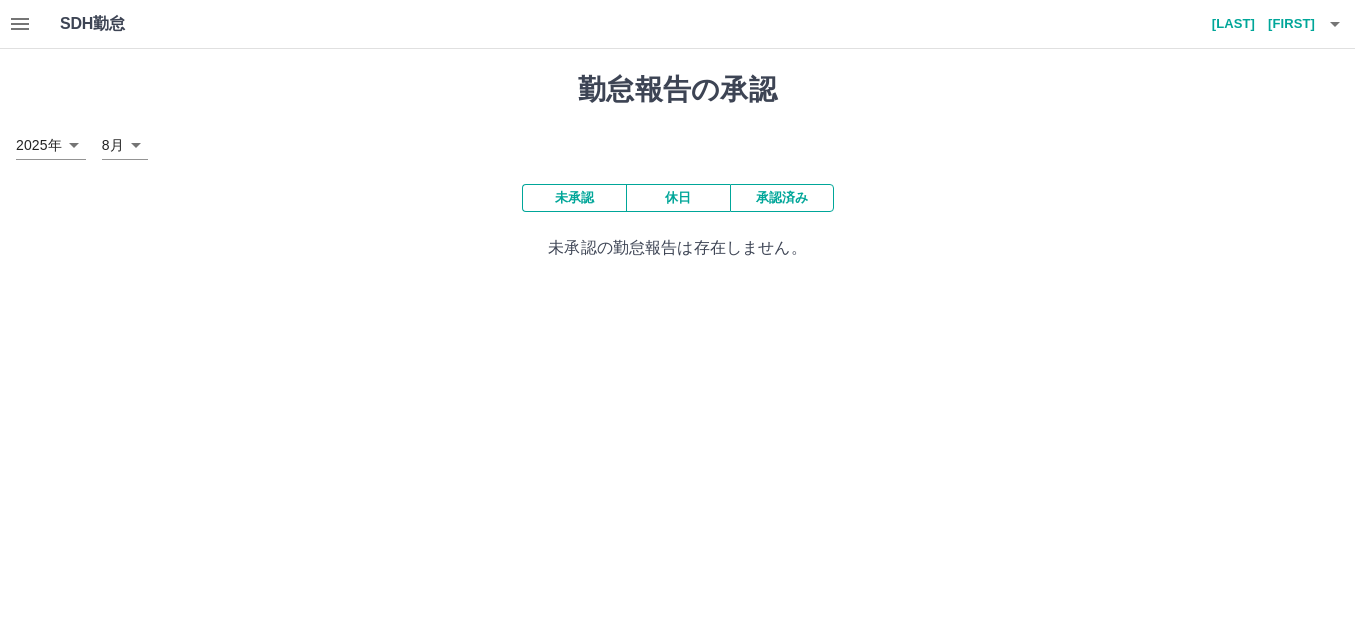 click on "SDH勤怠 [LAST]　[FIRST] 勤怠報告の承認 2025年 **** 8月 * 未承認 休日 承認済み 未承認の勤怠報告は存在しません。 SDH勤怠" at bounding box center (677, 142) 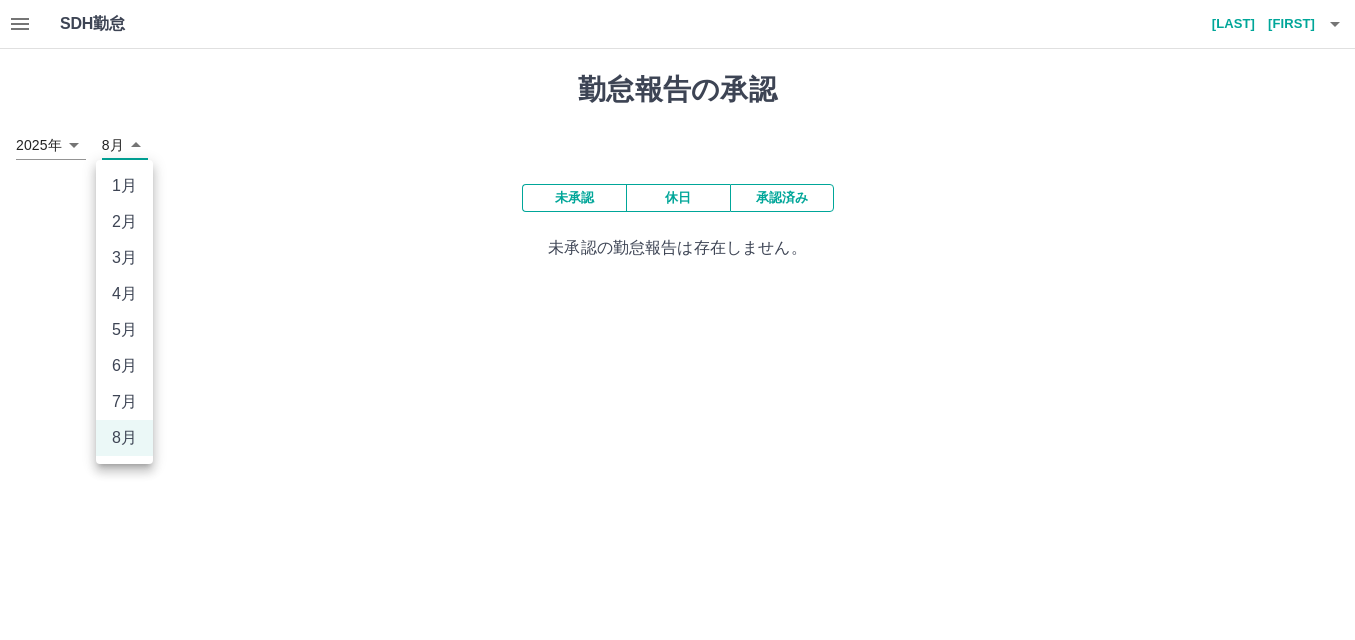 click on "7月" at bounding box center [124, 402] 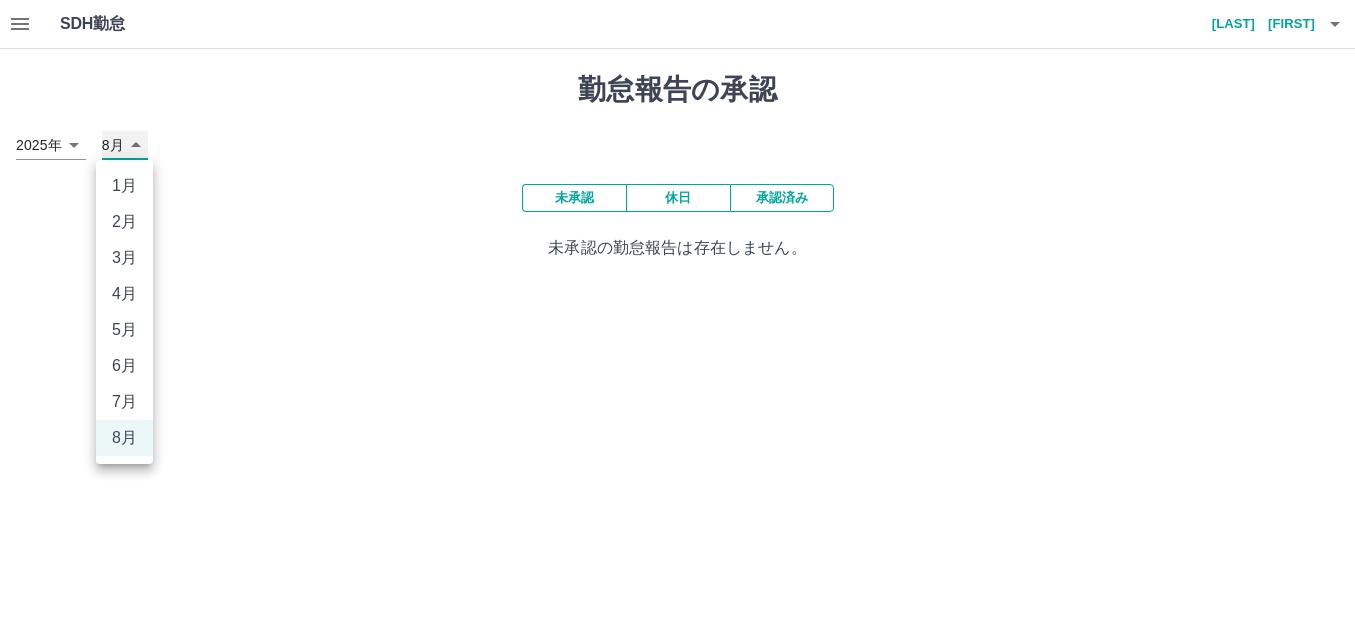 type on "*" 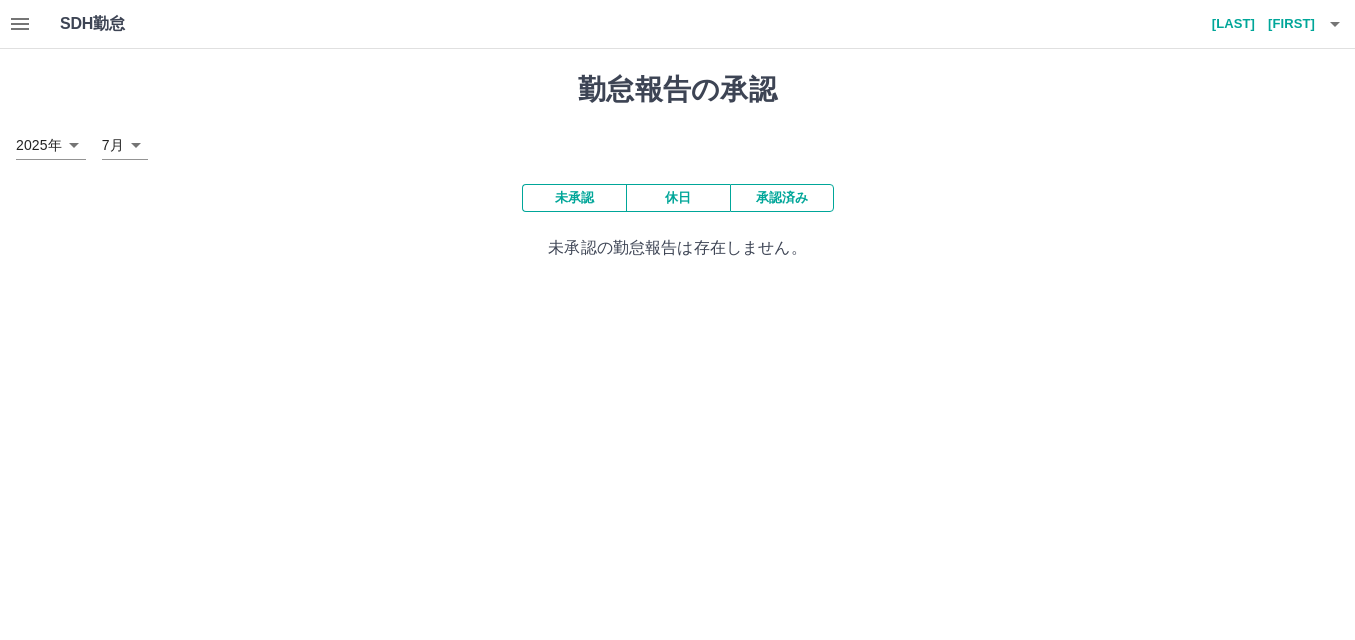 click on "承認済み" at bounding box center (782, 198) 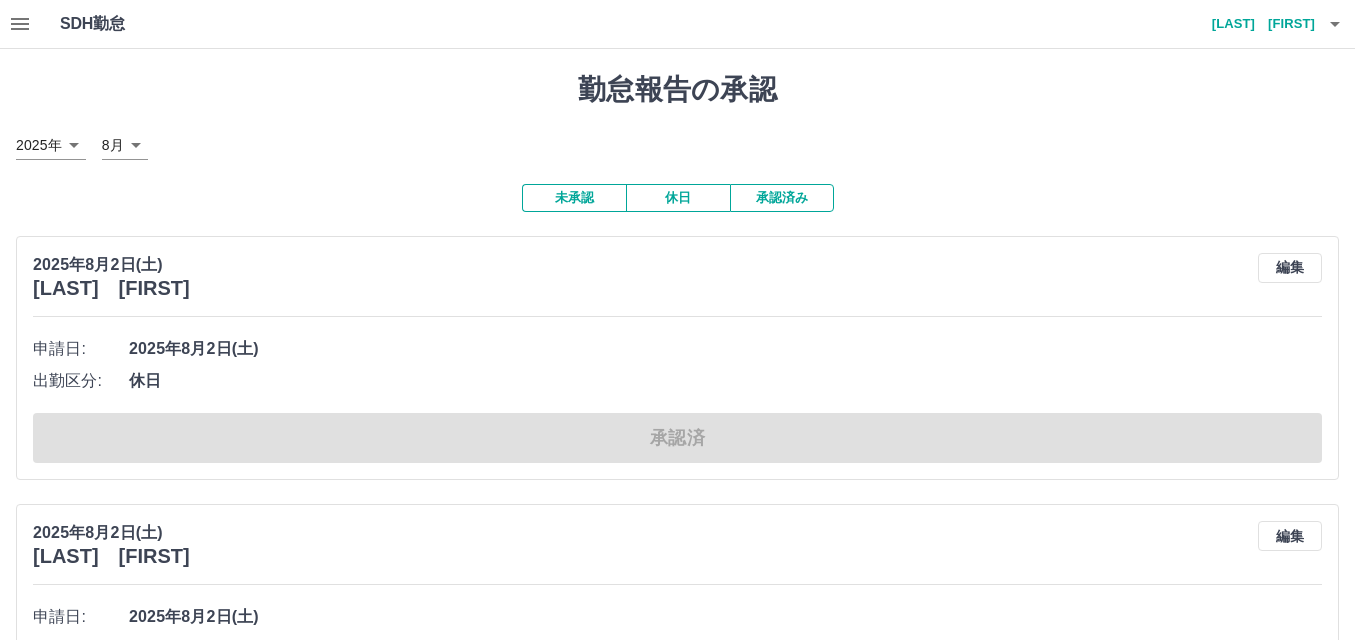 click on "SDH勤怠 [LAST]　[FIRST] 勤怠報告の承認 2025年 **** 8月 * 未承認 休日 承認済み 2025年8月2日(土) [LAST]　[FIRST] 編集 申請日: 2025年8月2日(土) 出勤区分: 休日 承認済 2025年8月2日(土) [LAST]　[FIRST] 編集 申請日: 2025年8月2日(土) 出勤区分: 休日 承認済 2025年8月2日(土) [LAST]　[FIRST] 編集 申請日: 2025年8月2日(土) 出勤区分: 休日 承認済 2025年8月2日(土) [LAST]　[FIRST] 編集 申請日: 2025年8月2日(土) 出勤区分: 出勤 始業時刻: 07:30 終業時刻: 13:30 休憩時間: 0分 コメント: 所定開始: 07:30 所定終業: 13:30 所定休憩: 00:00 所定内: 6時間0分 所定外: 0分 承認済 2025年8月2日(土) [LAST]　[FIRST] 編集 申請日: 2025年8月2日(土) 出勤区分: 休日 承認済 2025年8月2日(土) [LAST]　[FIRST] 編集 申請日: 2025年8月2日(土) 出勤区分: 出勤 始業時刻: 08:30 終業時刻: 14:30 休憩時間: 0分 コメント: 所定開始: 08:30 所定終業:" at bounding box center [677, 3292] 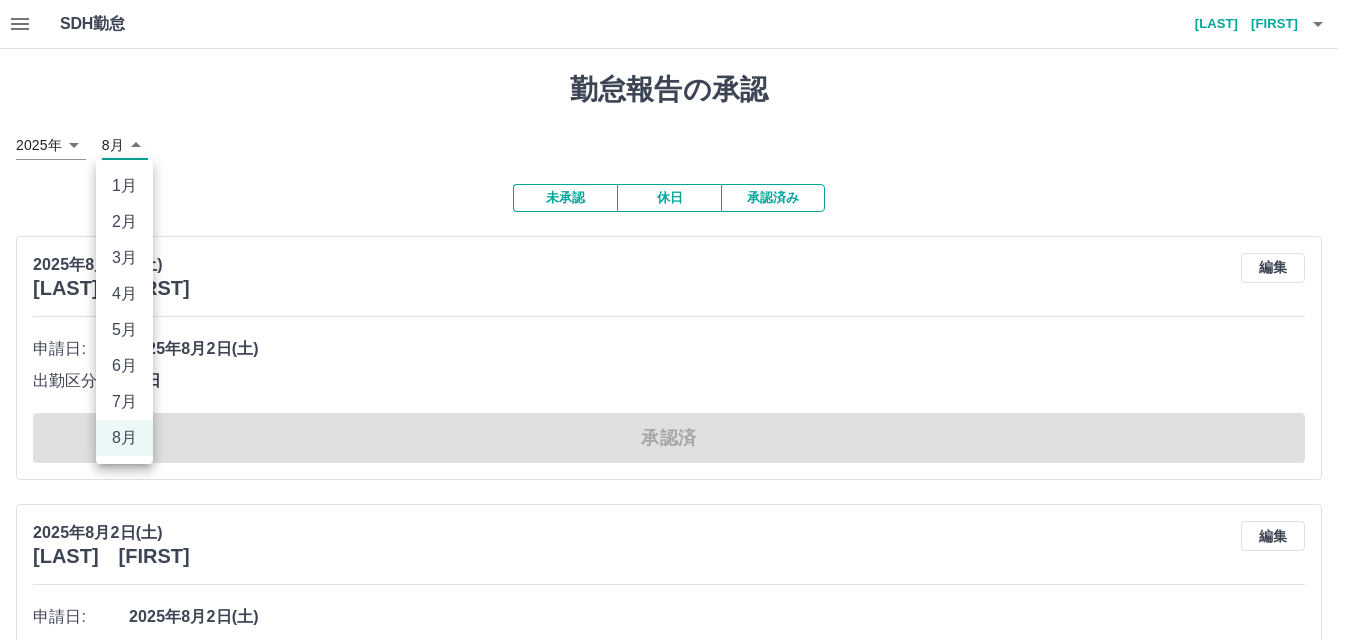 click on "7月" at bounding box center (124, 402) 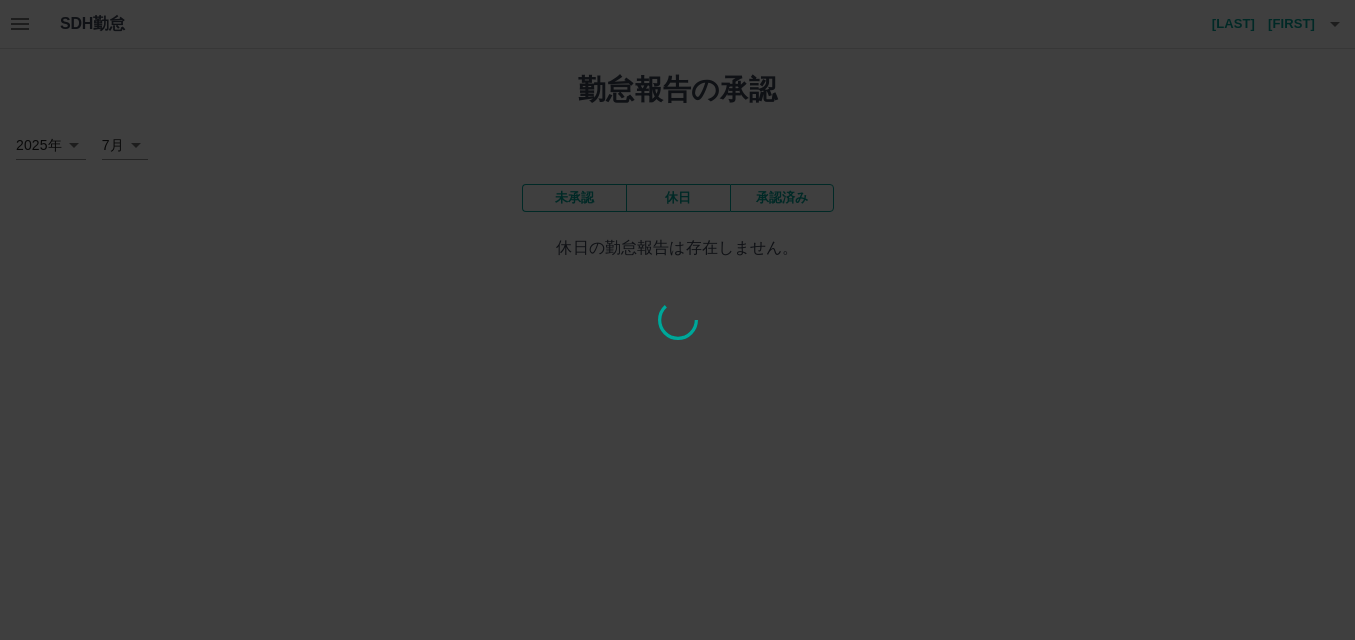 click on "1月 2月 3月 4月 5月 6月 7月 8月" at bounding box center (677, 320) 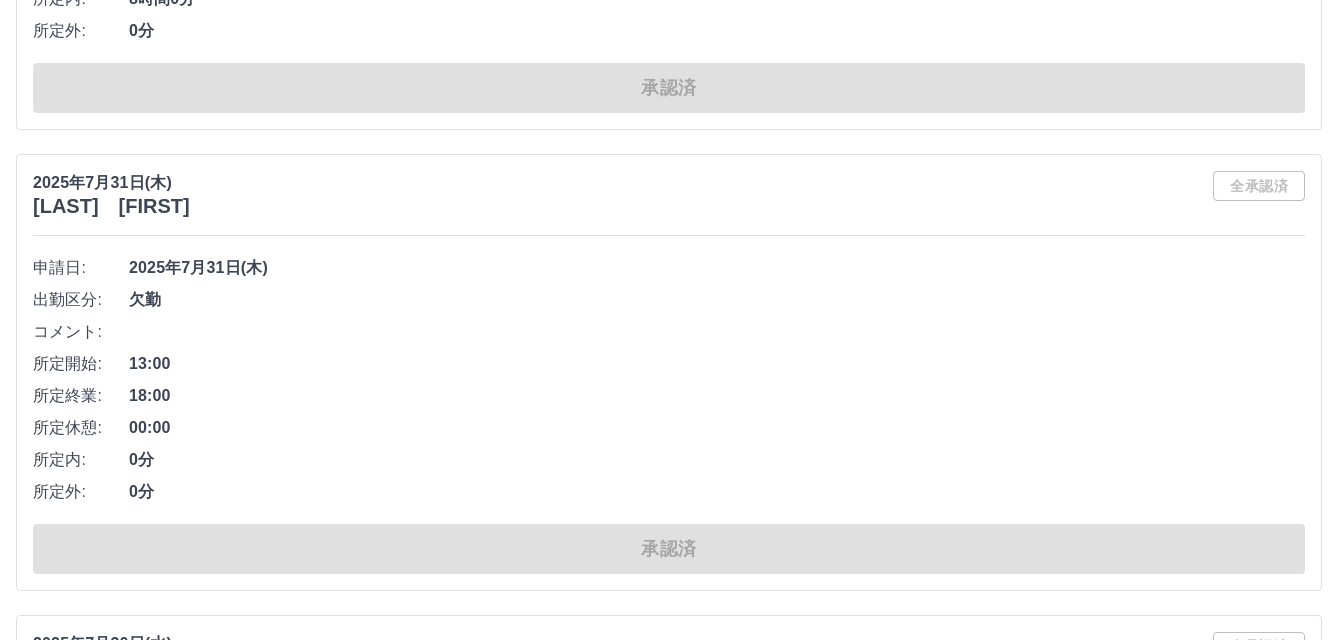 scroll, scrollTop: 2600, scrollLeft: 0, axis: vertical 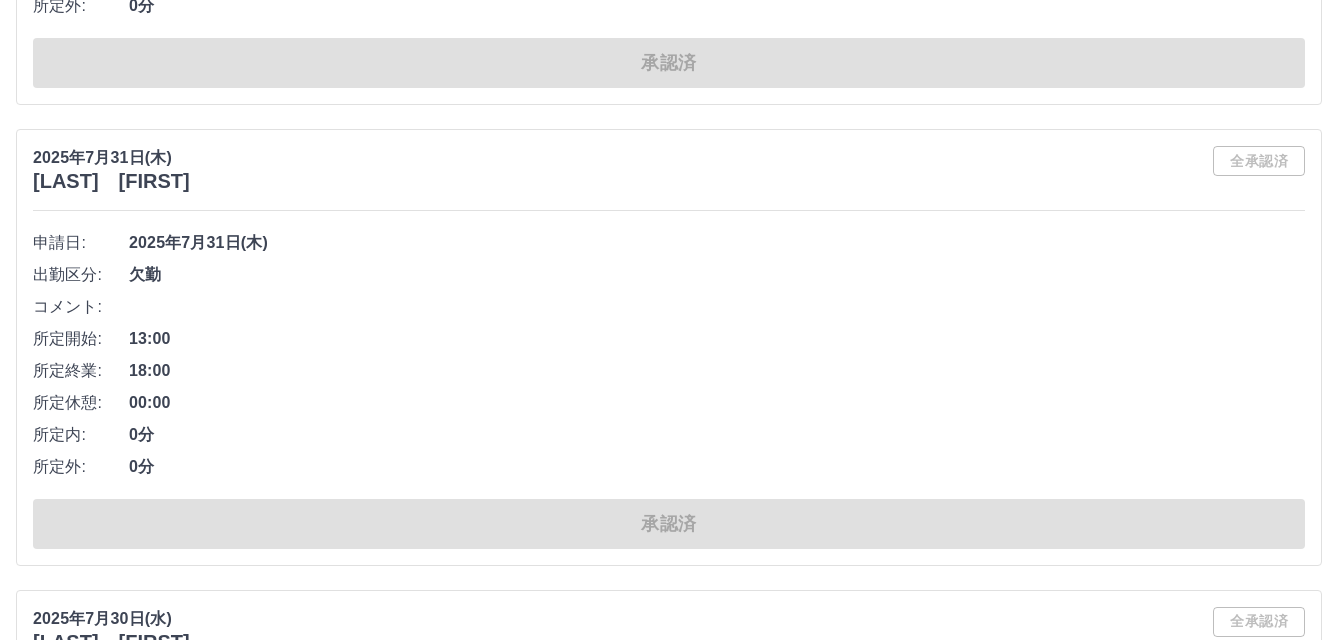 click on "欠勤" at bounding box center [717, 275] 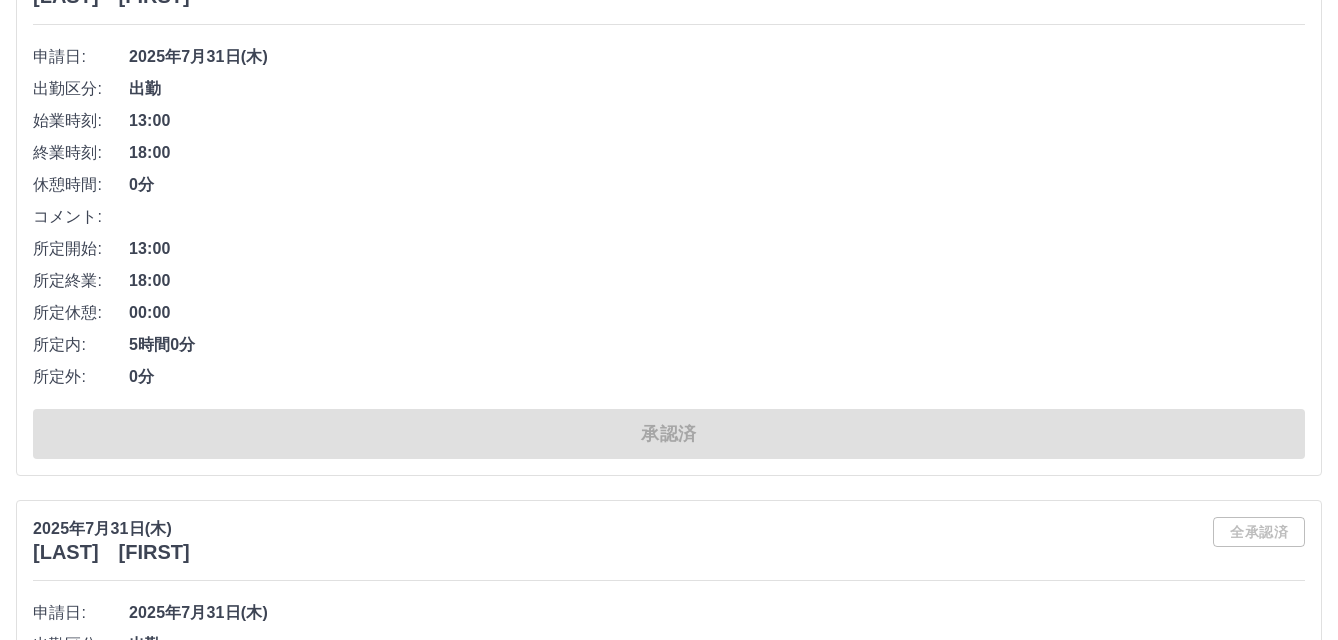 scroll, scrollTop: 100, scrollLeft: 0, axis: vertical 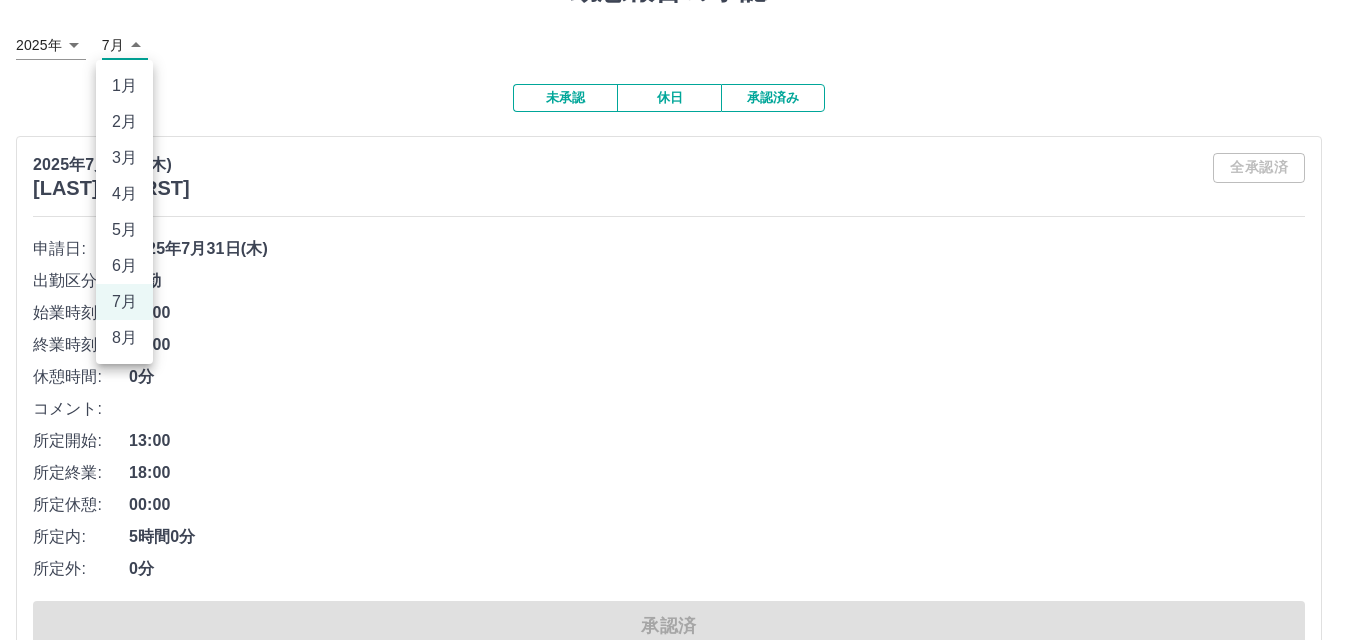 click on "SDH勤怠 [LAST]　[FIRST] 勤怠報告の承認 2025年 **** 7月 * 未承認 休日 承認済み 2025年7月31日(木) [LAST]　[FIRST] 全承認済 申請日: 2025年7月31日(木) 出勤区分: 出勤 始業時刻: 13:00 終業時刻: 18:00 休憩時間: 0分 コメント: 所定開始: 13:00 所定終業: 18:00 所定休憩: 00:00 所定内: 5時間0分 所定外: 0分 承認済 2025年7月31日(木) [LAST]　[FIRST] 全承認済 申請日: 2025年7月31日(木) 出勤区分: 出勤 始業時刻: 09:30 終業時刻: 18:30 休憩時間: 1時間0分 コメント: 所定開始: 09:30 所定終業: 18:30 所定休憩: 01:00 所定内: 8時間0分 所定外: 0分 承認済 2025年7月31日(木) [LAST]　[FIRST] 全承認済 申請日: 2025年7月31日(木) 出勤区分: 出勤 始業時刻: 07:30 終業時刻: 12:30 休憩時間: 0分 コメント: 所定開始: 07:30 所定終業: 12:30 所定休憩: 00:00 所定内: 5時間0分 所定外: 0分 承認済 2025年7月31日(木) [LAST]　[FIRST] 07:15" at bounding box center (677, 6385) 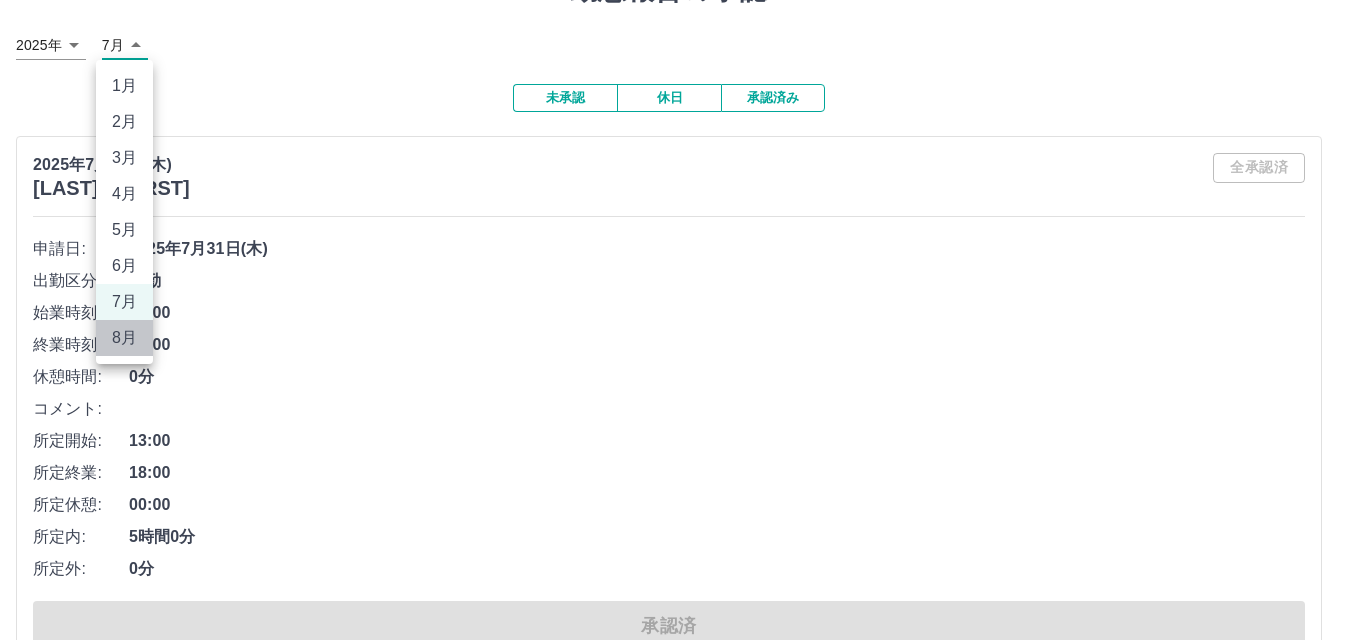 click on "8月" at bounding box center (124, 338) 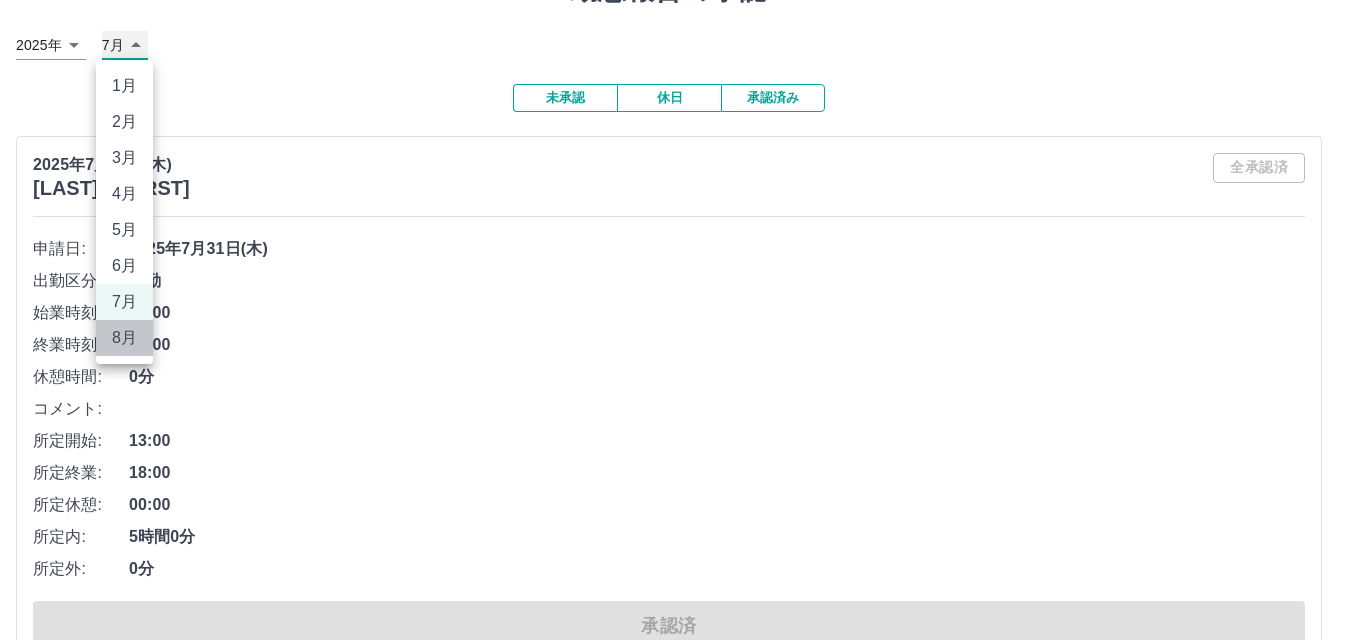 type on "*" 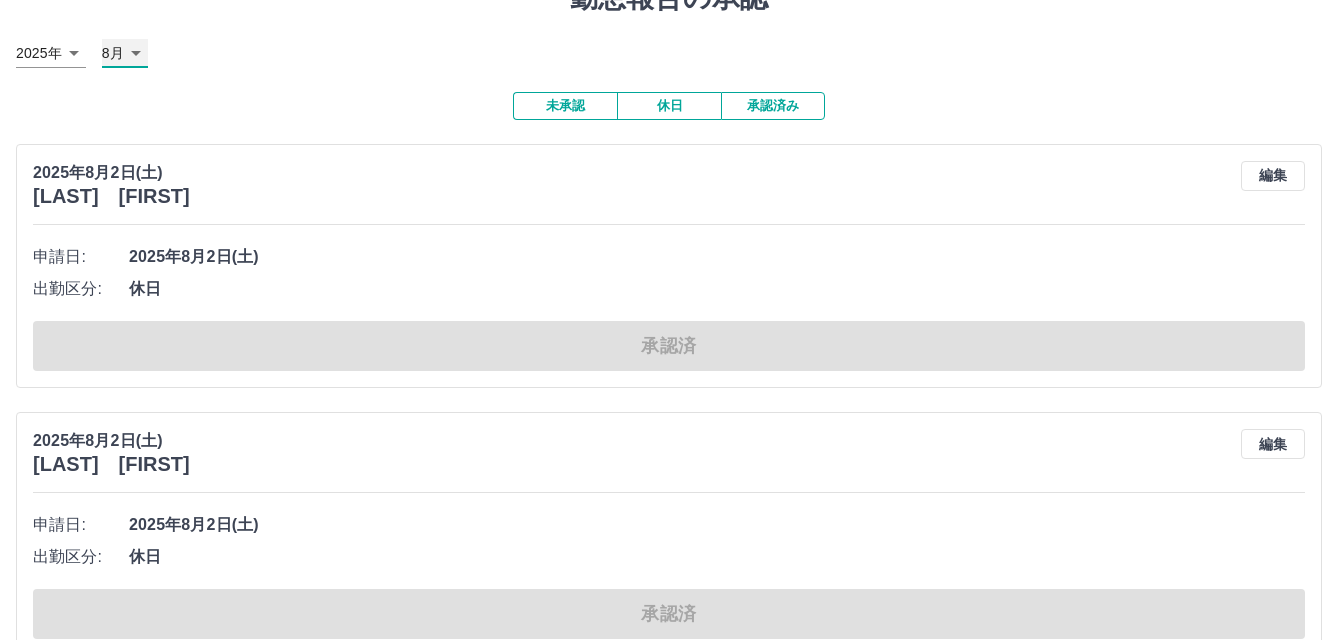 scroll, scrollTop: 0, scrollLeft: 0, axis: both 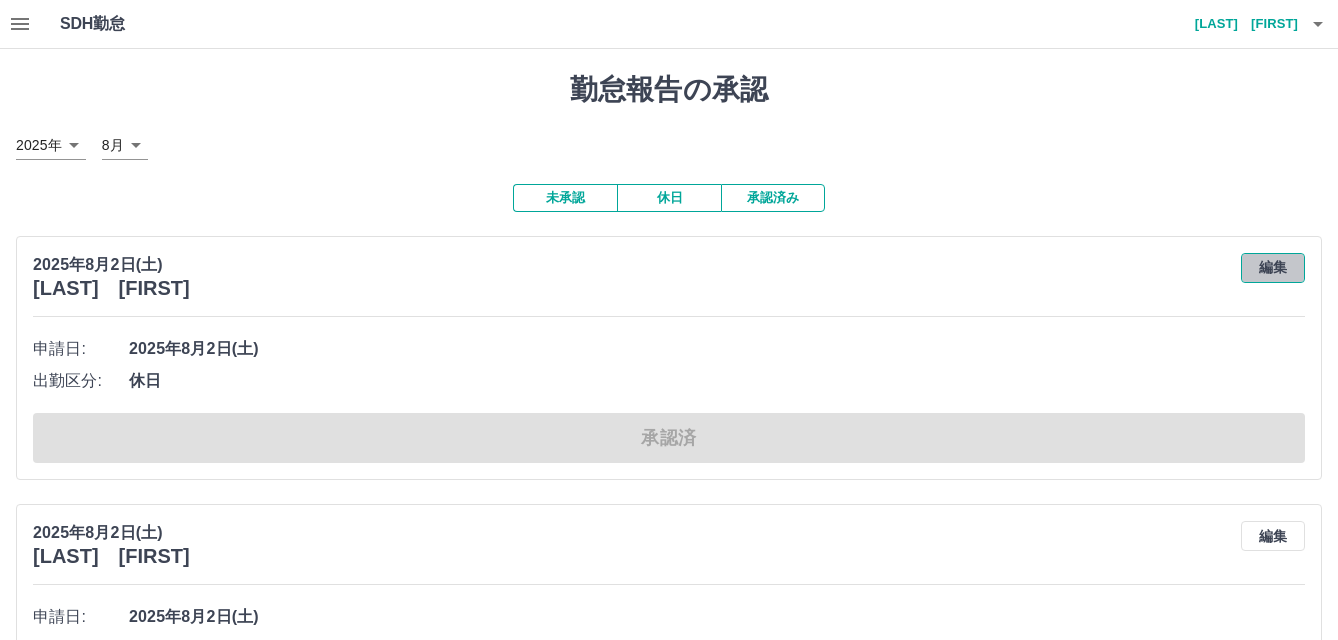 click on "編集" at bounding box center [1273, 268] 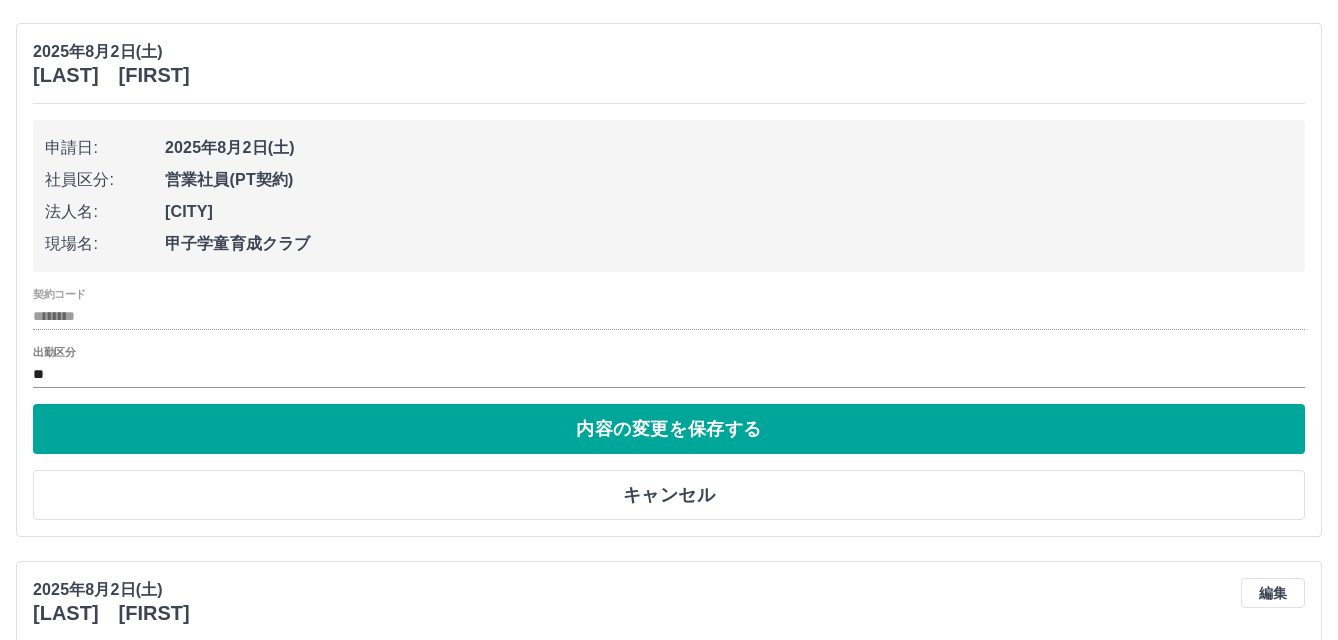 scroll, scrollTop: 200, scrollLeft: 0, axis: vertical 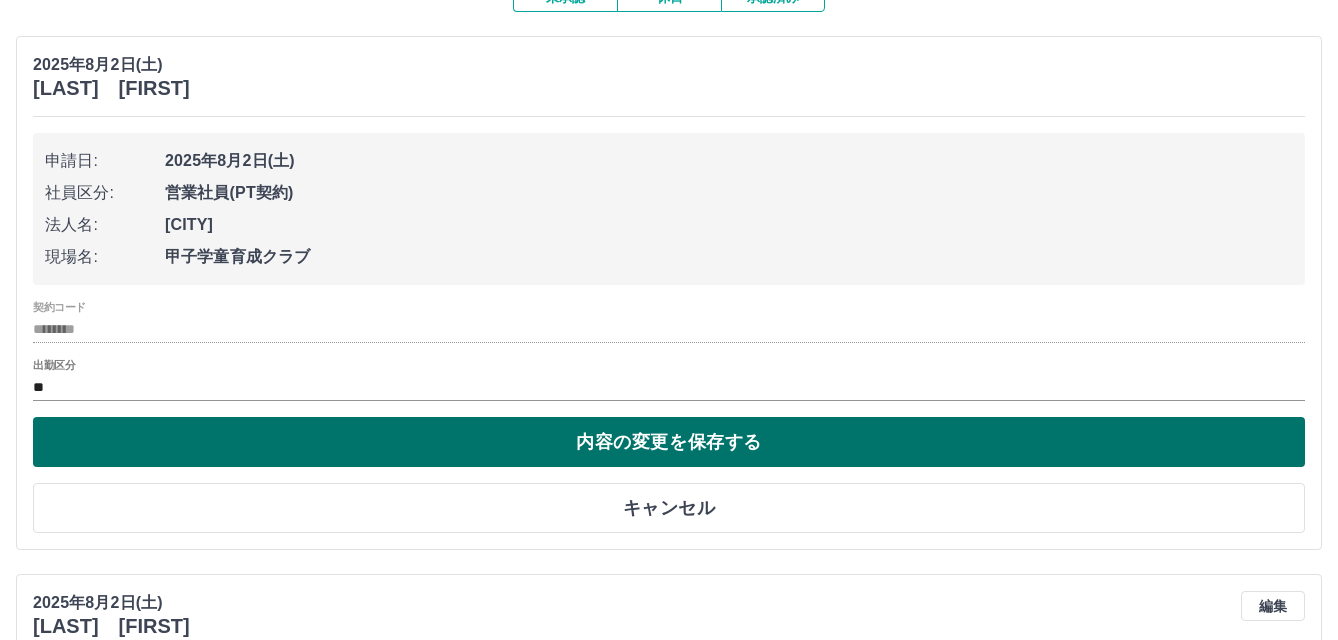 click on "内容の変更を保存する" at bounding box center (669, 442) 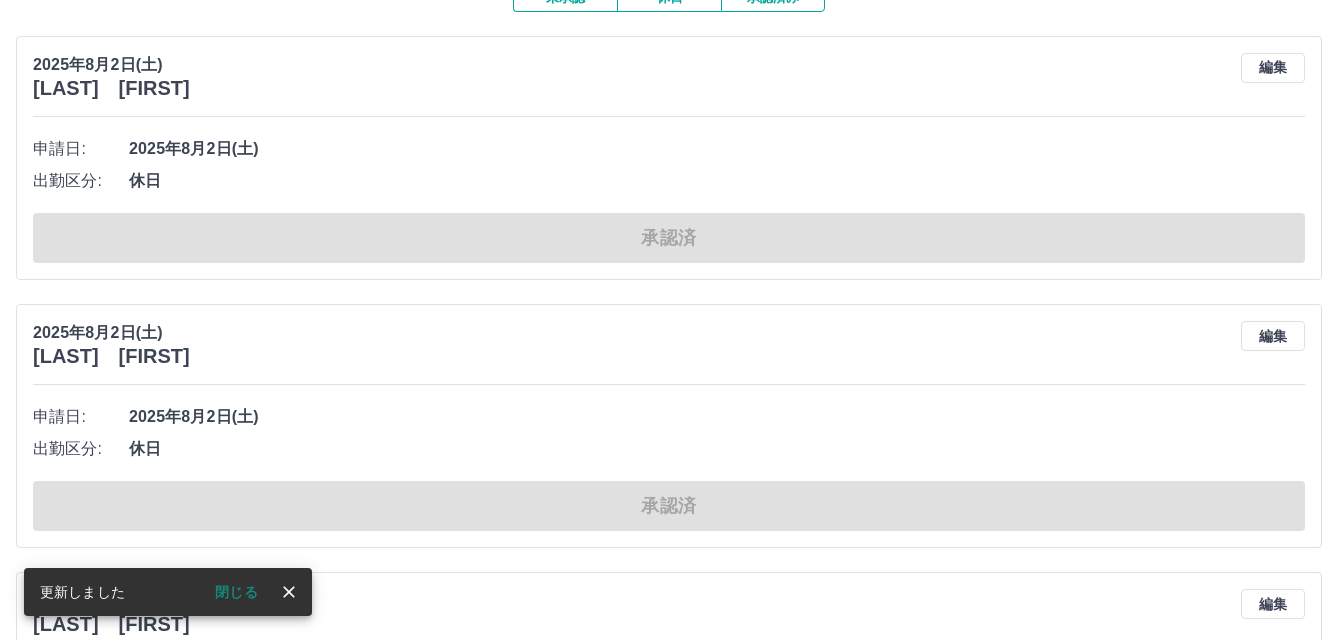 click 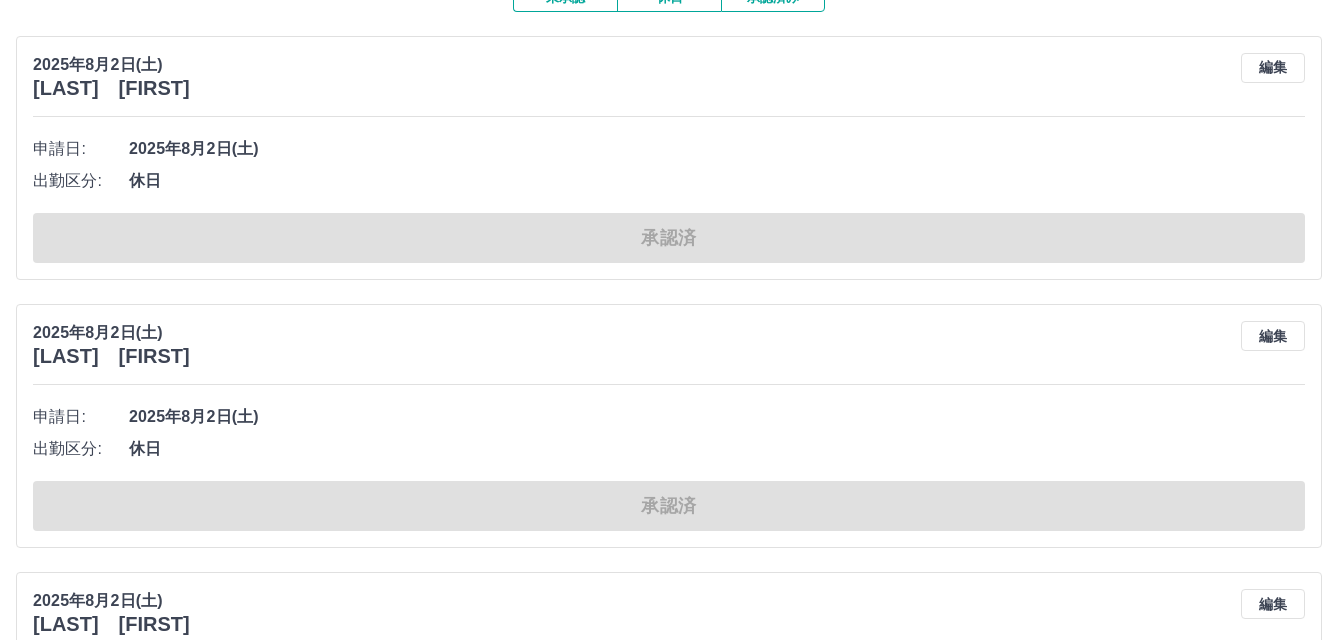 scroll, scrollTop: 0, scrollLeft: 0, axis: both 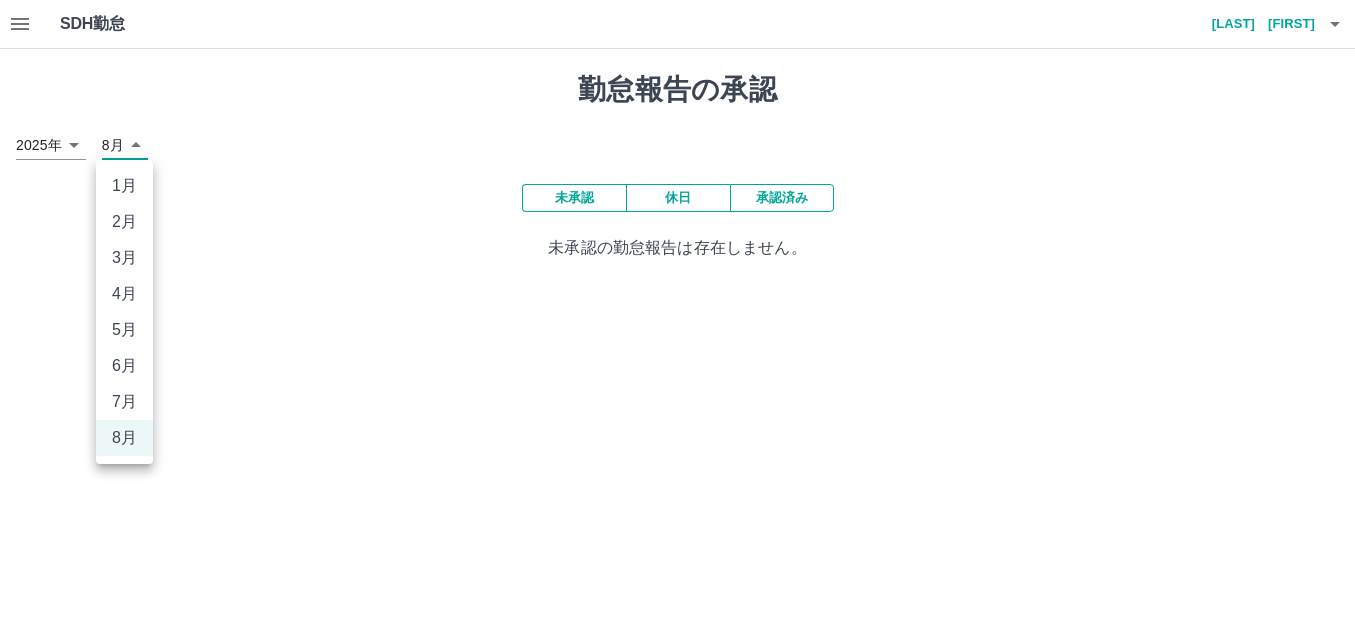 click on "SDH勤怠 [LAST]　[FIRST] 勤怠報告の承認 2025年 **** 8月 * 未承認 休日 承認済み 未承認の勤怠報告は存在しません。 SDH勤怠 1月 2月 3月 4月 5月 6月 7月 8月" at bounding box center [677, 142] 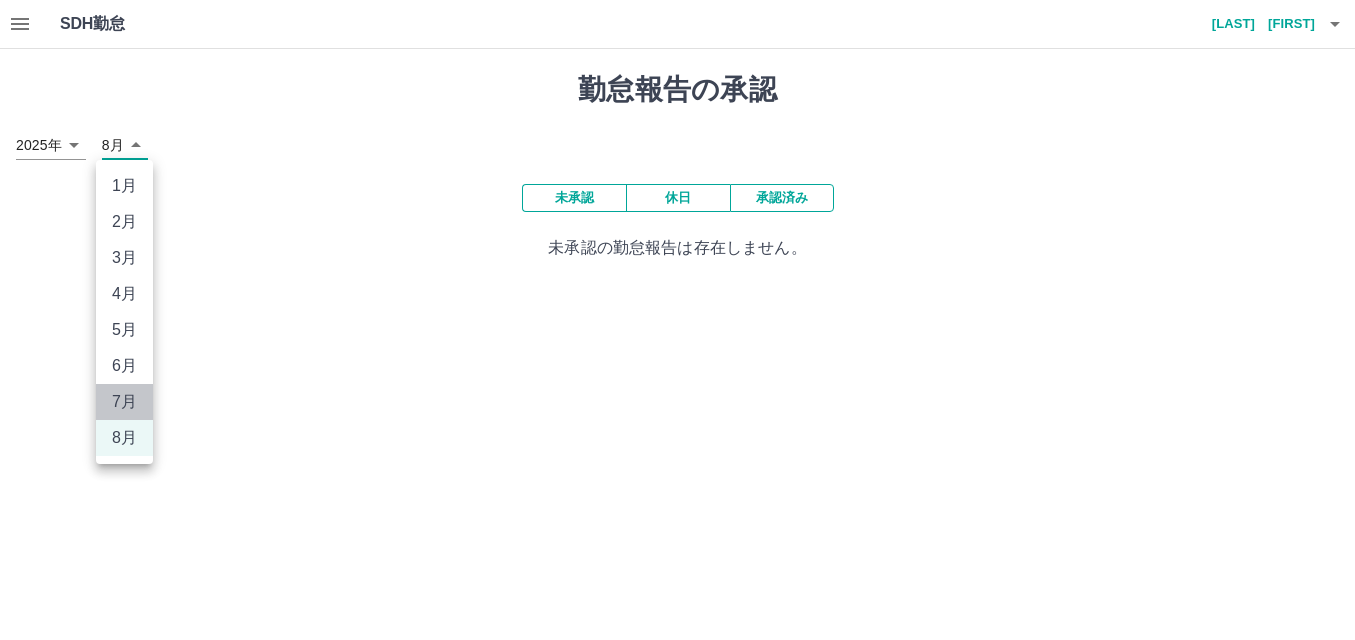 click on "7月" at bounding box center (124, 402) 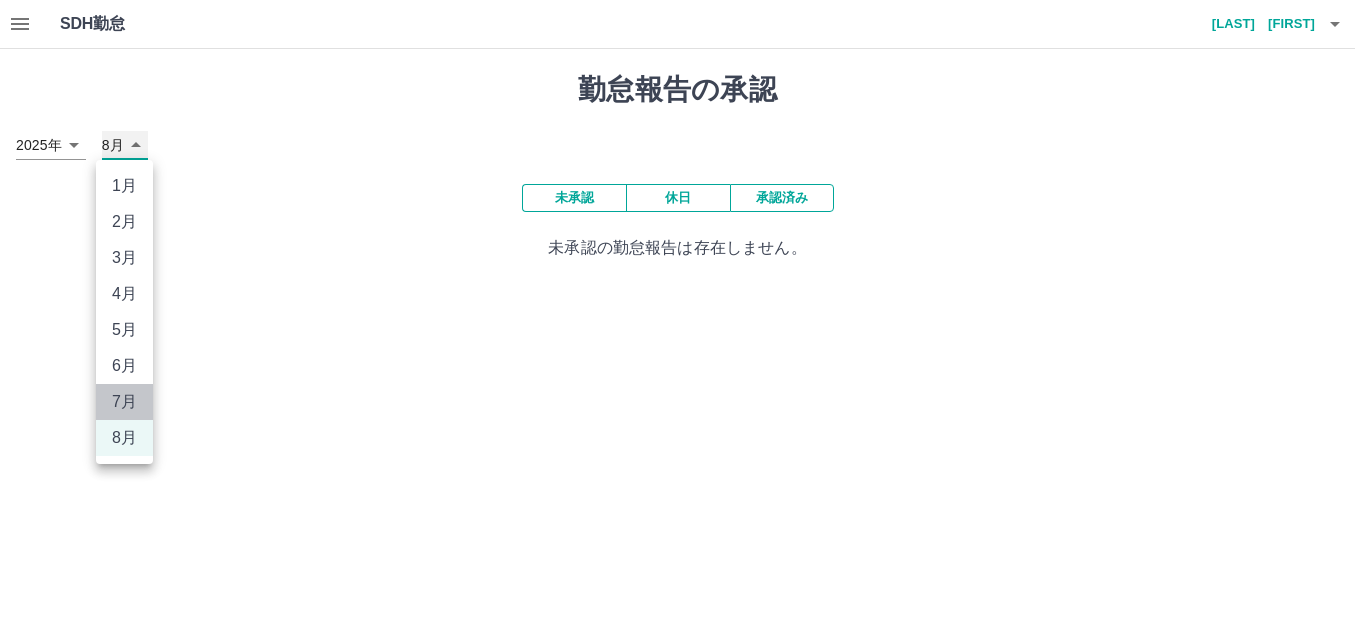 type on "*" 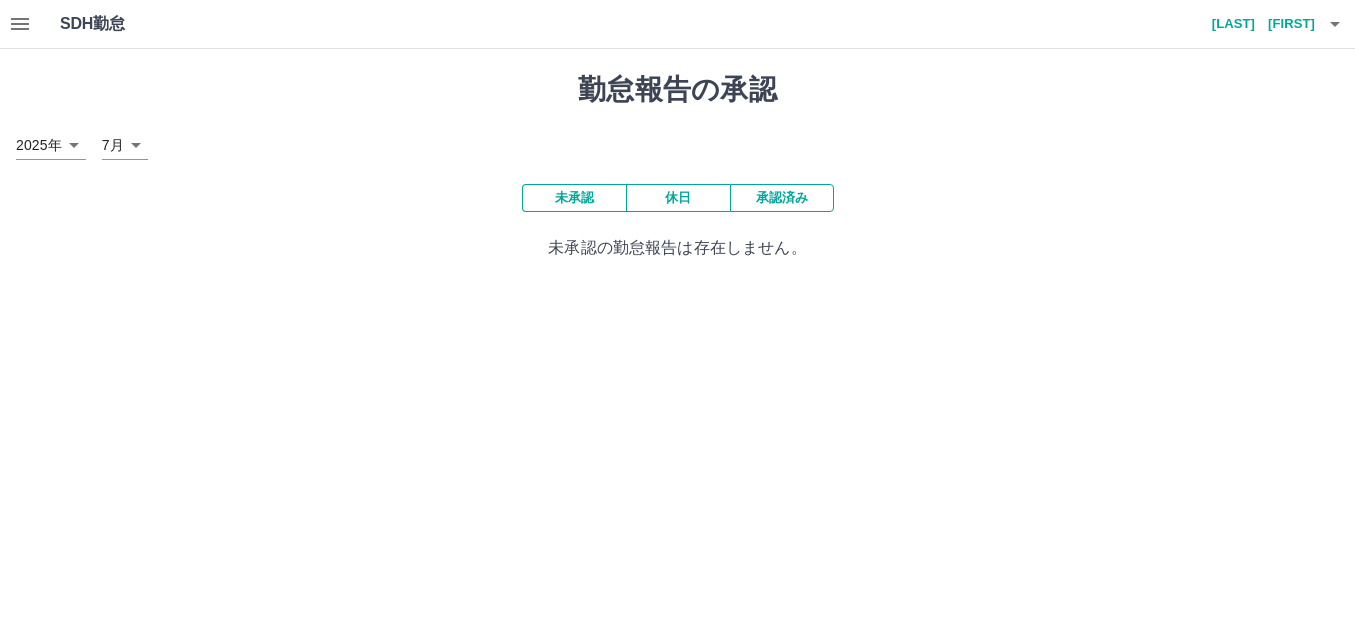 click on "承認済み" at bounding box center (782, 198) 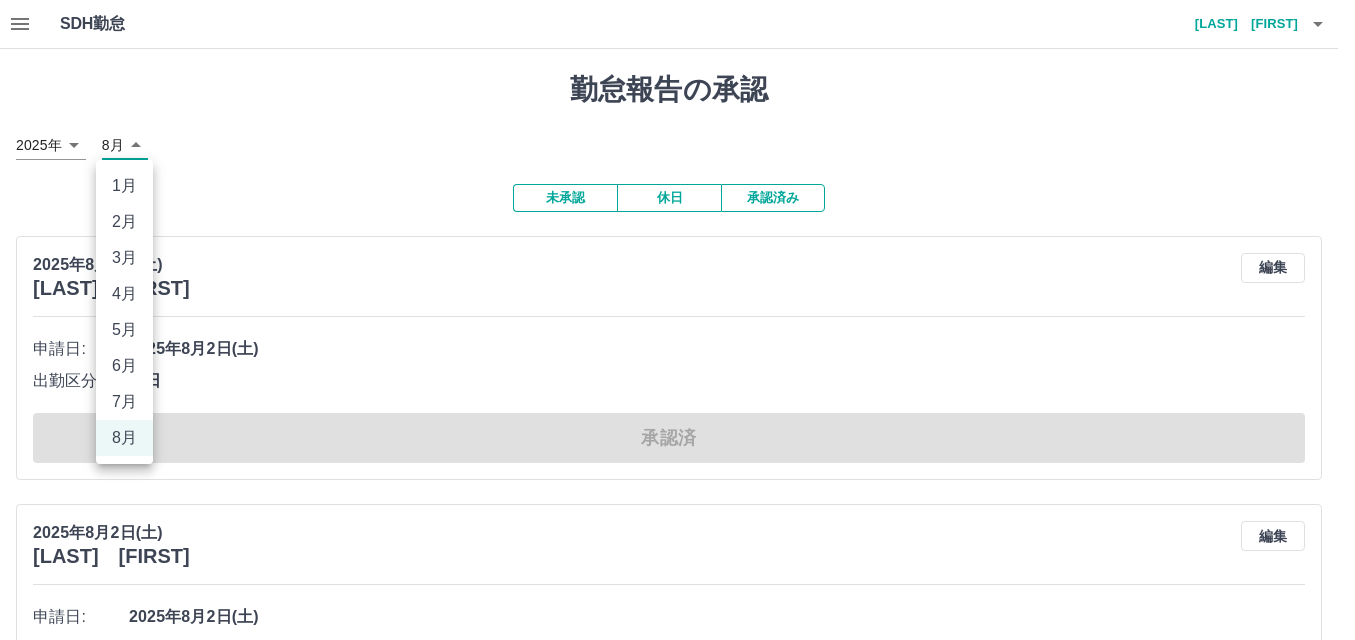 click on "SDH勤怠 [LAST]　[FIRST] 勤怠報告の承認 2025年 **** 8月 * 未承認 休日 承認済み 2025年8月2日(土) [LAST]　[FIRST] 編集 申請日: 2025年8月2日(土) 出勤区分: 休日 承認済 2025年8月2日(土) [LAST]　[FIRST] 編集 申請日: 2025年8月2日(土) 出勤区分: 休日 承認済 2025年8月2日(土) [LAST]　[FIRST] 編集 申請日: 2025年8月2日(土) 出勤区分: 休日 承認済 2025年8月2日(土) [LAST]　[FIRST] 編集 申請日: 2025年8月2日(土) 出勤区分: 出勤 始業時刻: 07:30 終業時刻: 13:30 休憩時間: 0分 コメント: 所定開始: 07:30 所定終業: 13:30 所定休憩: 00:00 所定内: 6時間0分 所定外: 0分 承認済 2025年8月2日(土) [LAST]　[FIRST] 編集 申請日: 2025年8月2日(土) 出勤区分: 休日 承認済 2025年8月2日(土) [LAST]　[FIRST] 編集 申請日: 2025年8月2日(土) 出勤区分: 出勤 始業時刻: 08:30 終業時刻: 14:30 休憩時間: 0分 コメント: 所定開始: 08:30 所定終業:" at bounding box center (677, 3292) 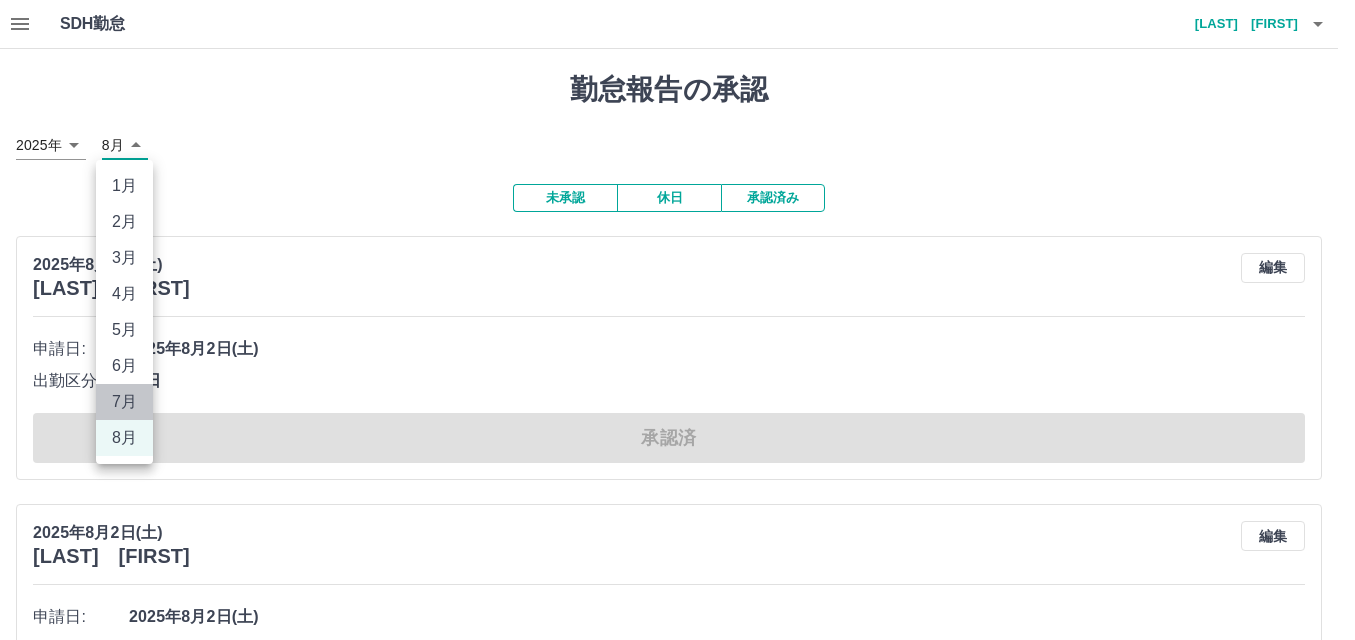 click on "7月" at bounding box center [124, 402] 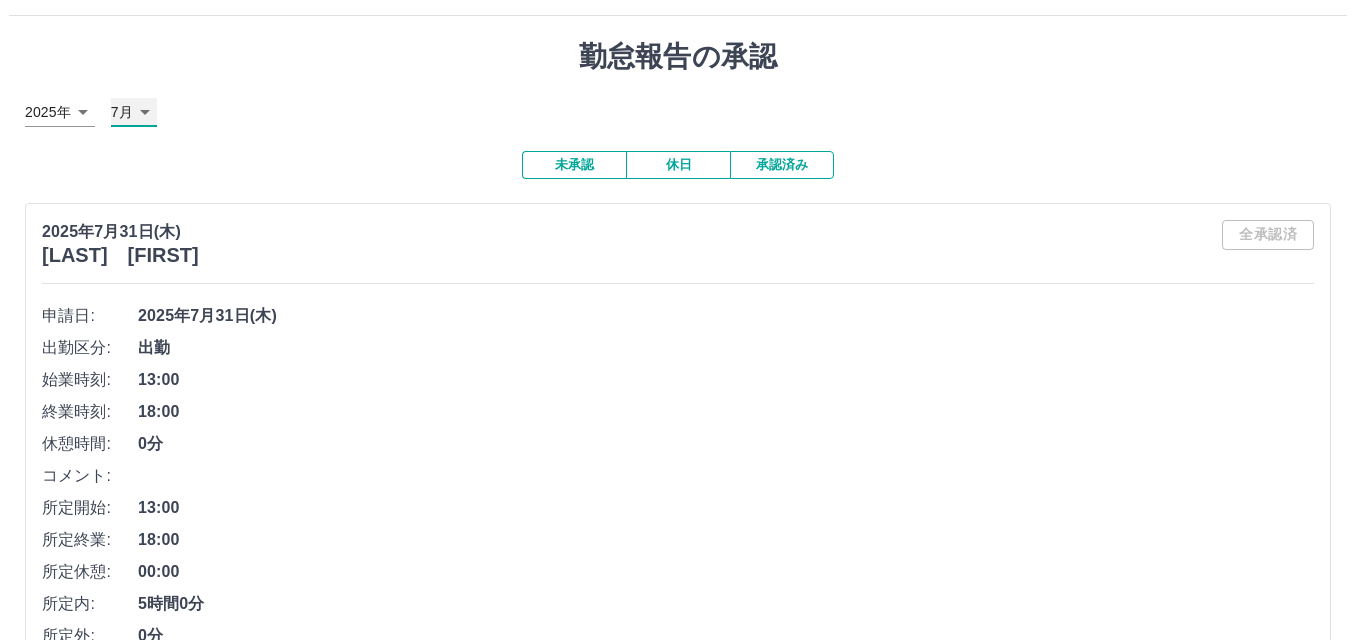 scroll, scrollTop: 0, scrollLeft: 0, axis: both 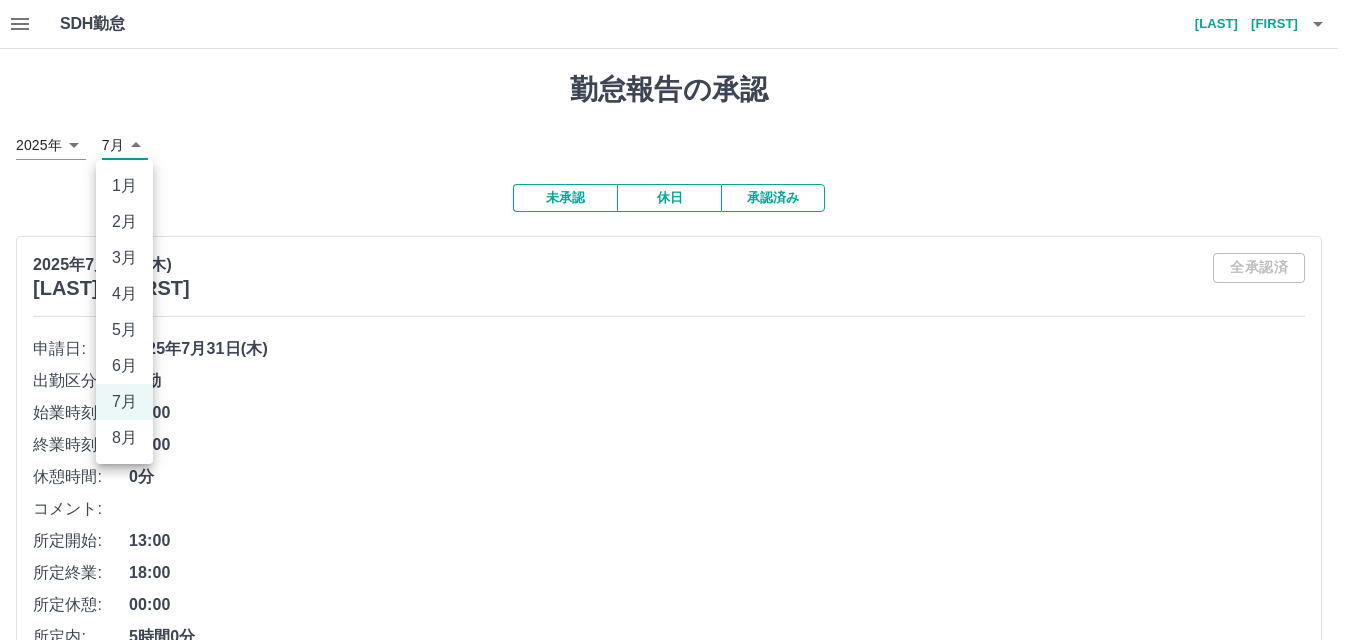 click on "SDH勤怠 大上　真由美 勤怠報告の承認 2025年 **** 7月 * 未承認 休日 承認済み 2025年7月31日(木) 熊谷　由美子 全承認済 申請日: 2025年7月31日(木) 出勤区分: 出勤 始業時刻: 13:00 終業時刻: 18:00 休憩時間: 0分 コメント: 所定開始: 13:00 所定終業: 18:00 所定休憩: 00:00 所定内: 5時間0分 所定外: 0分 承認済 2025年7月31日(木) 大上　真由美 全承認済 申請日: 2025年7月31日(木) 出勤区分: 出勤 始業時刻: 09:30 終業時刻: 18:30 休憩時間: 1時間0分 コメント: 所定開始: 09:30 所定終業: 18:30 所定休憩: 01:00 所定内: 8時間0分 所定外: 0分 承認済 2025年7月31日(木) 笹森　ルミ子 全承認済 申請日: 2025年7月31日(木) 出勤区分: 出勤 始業時刻: 07:30 終業時刻: 12:30 休憩時間: 0分 コメント: 所定開始: 07:30 所定終業: 12:30 所定休憩: 00:00 所定内: 5時間0分 所定外: 0分 承認済 2025年7月31日(木) 植田　由香子 07:15" at bounding box center (677, 6485) 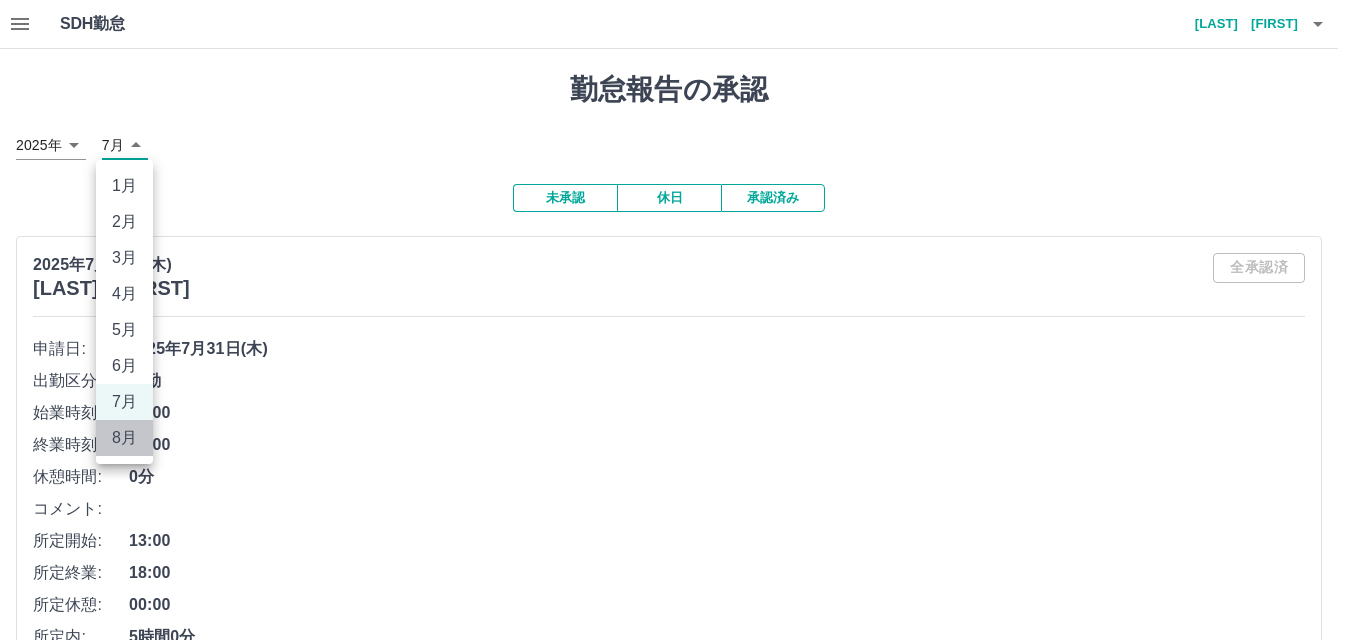 click on "8月" at bounding box center [124, 438] 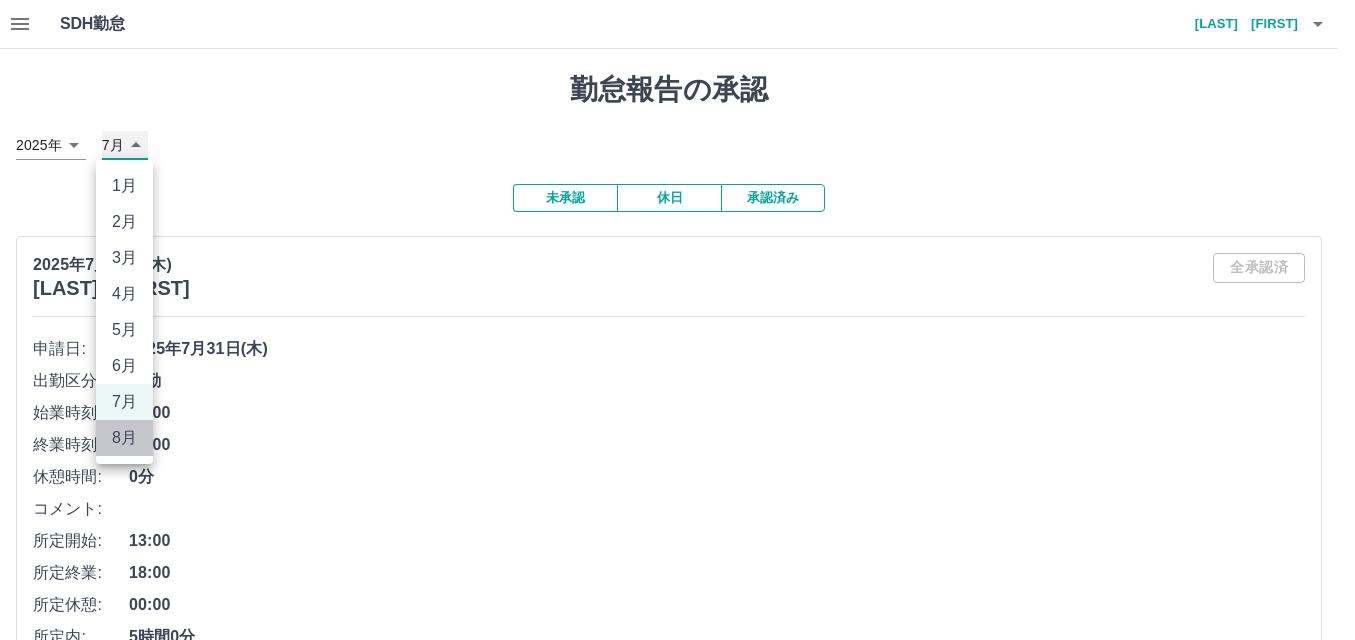type on "*" 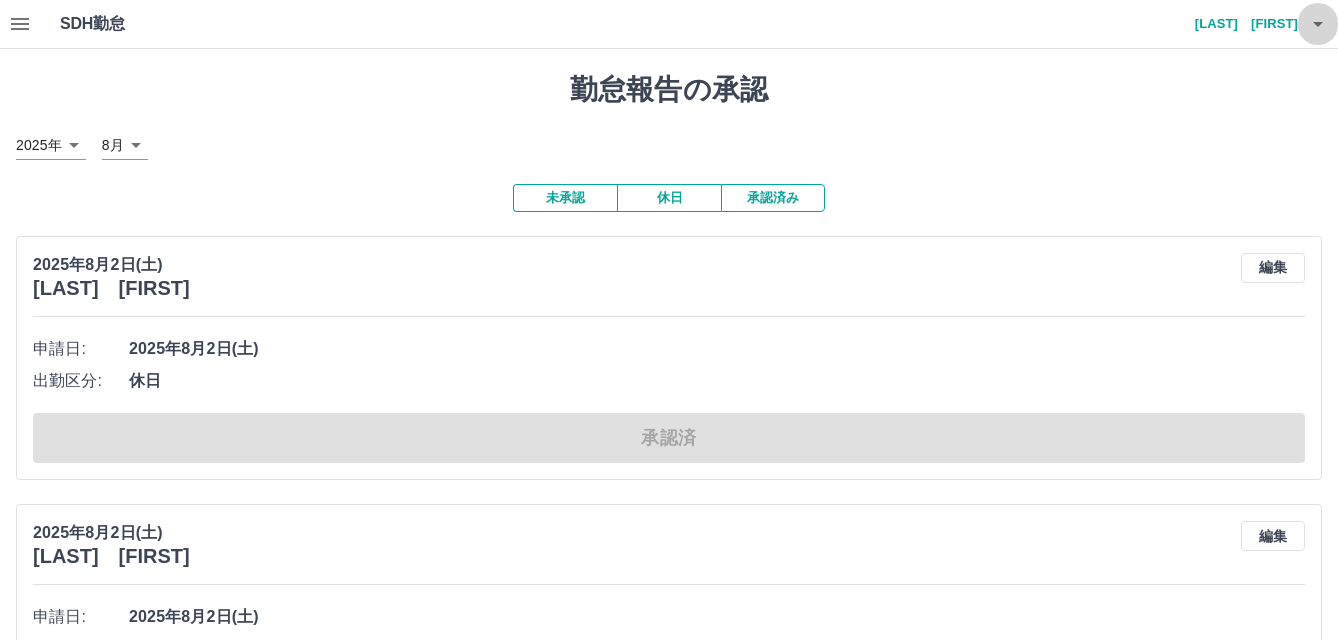 click 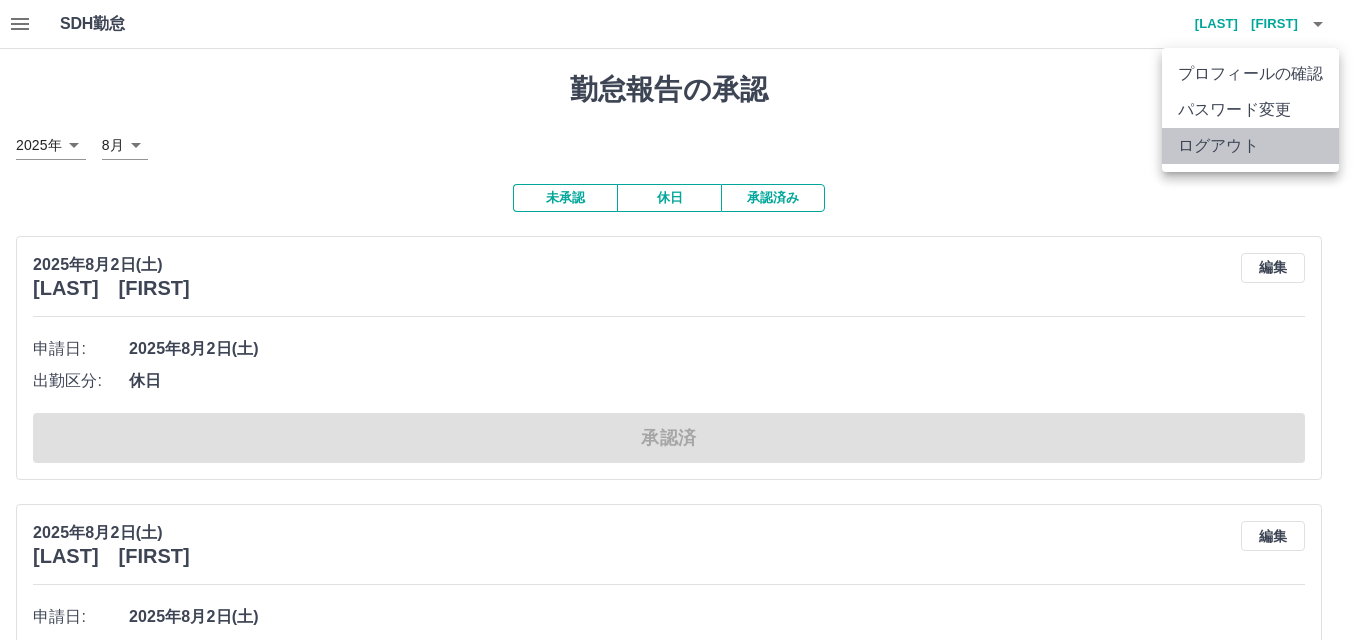 click on "ログアウト" at bounding box center [1250, 146] 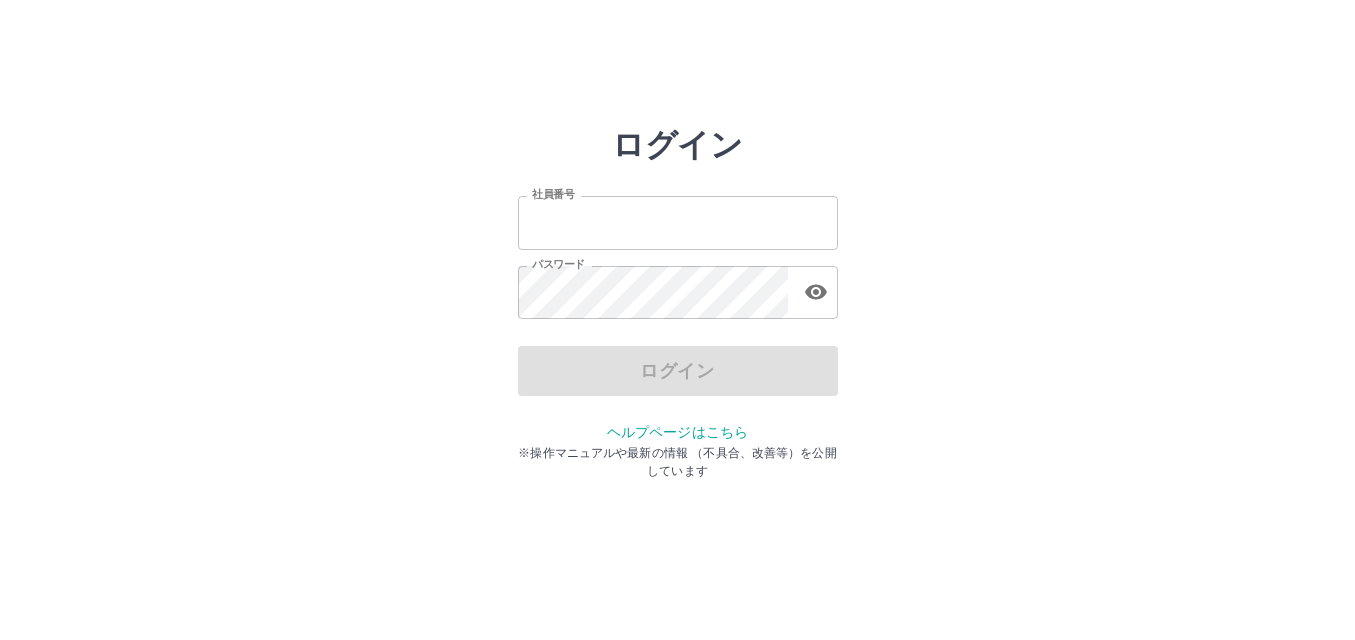 scroll, scrollTop: 0, scrollLeft: 0, axis: both 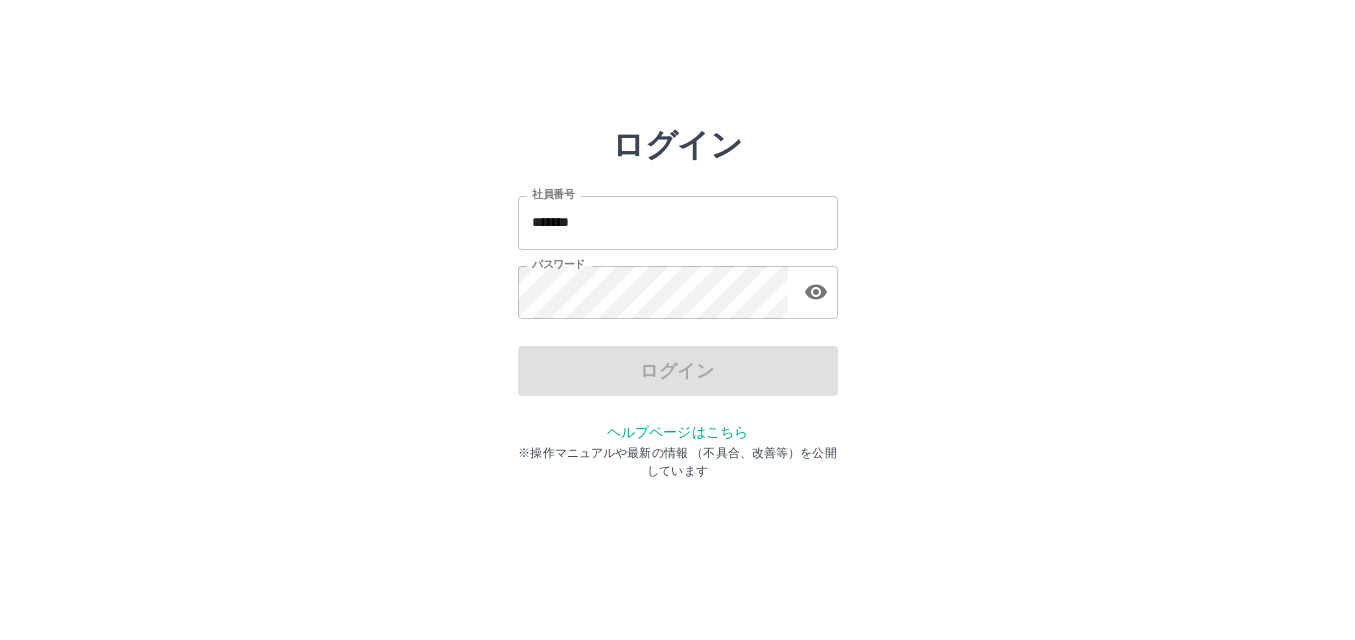 click on "ログイン" at bounding box center [678, 371] 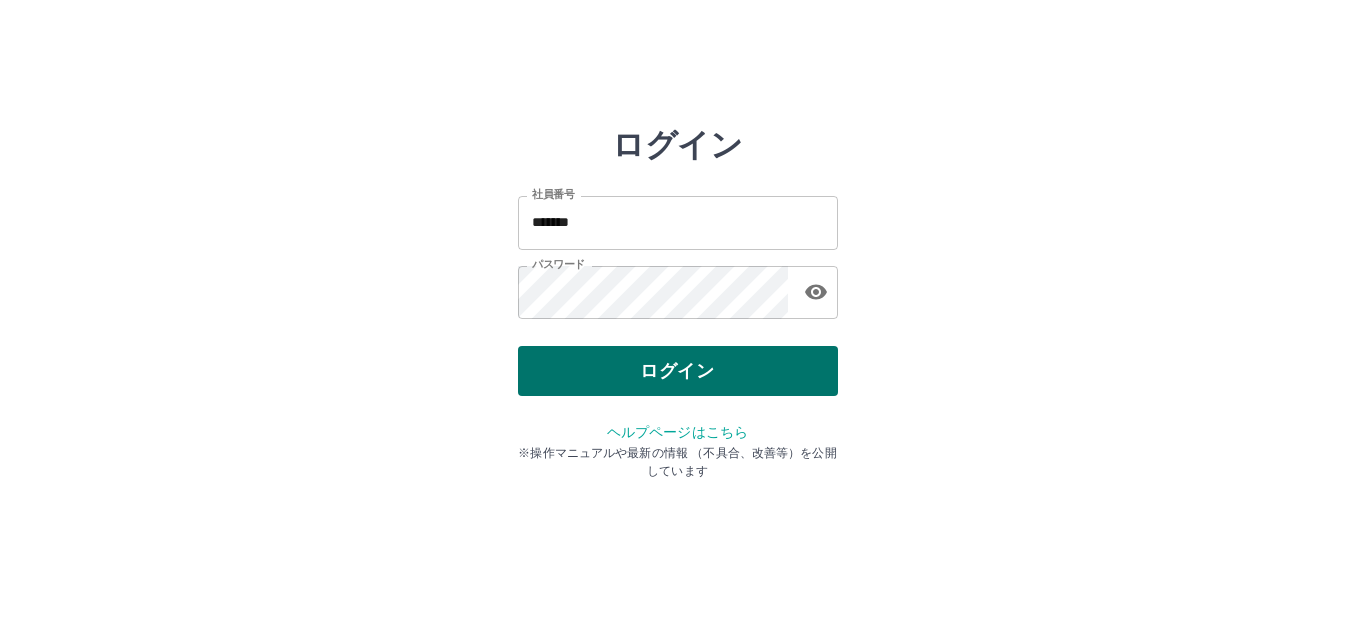 click on "ログイン" at bounding box center [678, 371] 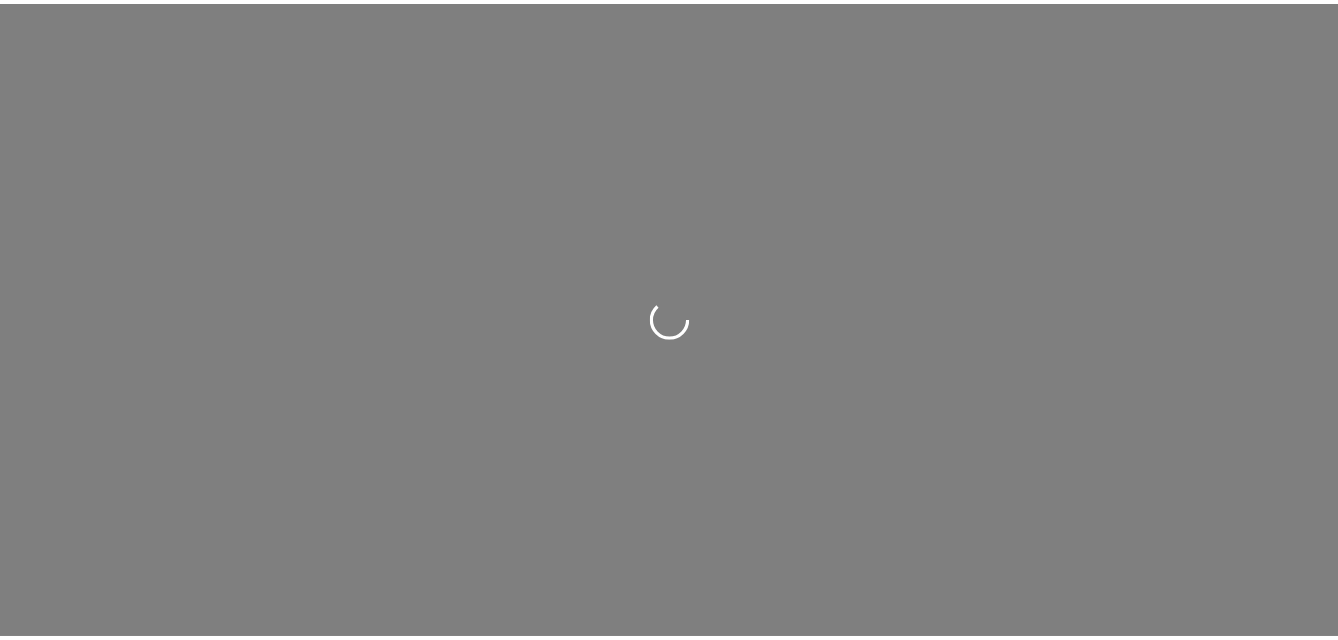 scroll, scrollTop: 0, scrollLeft: 0, axis: both 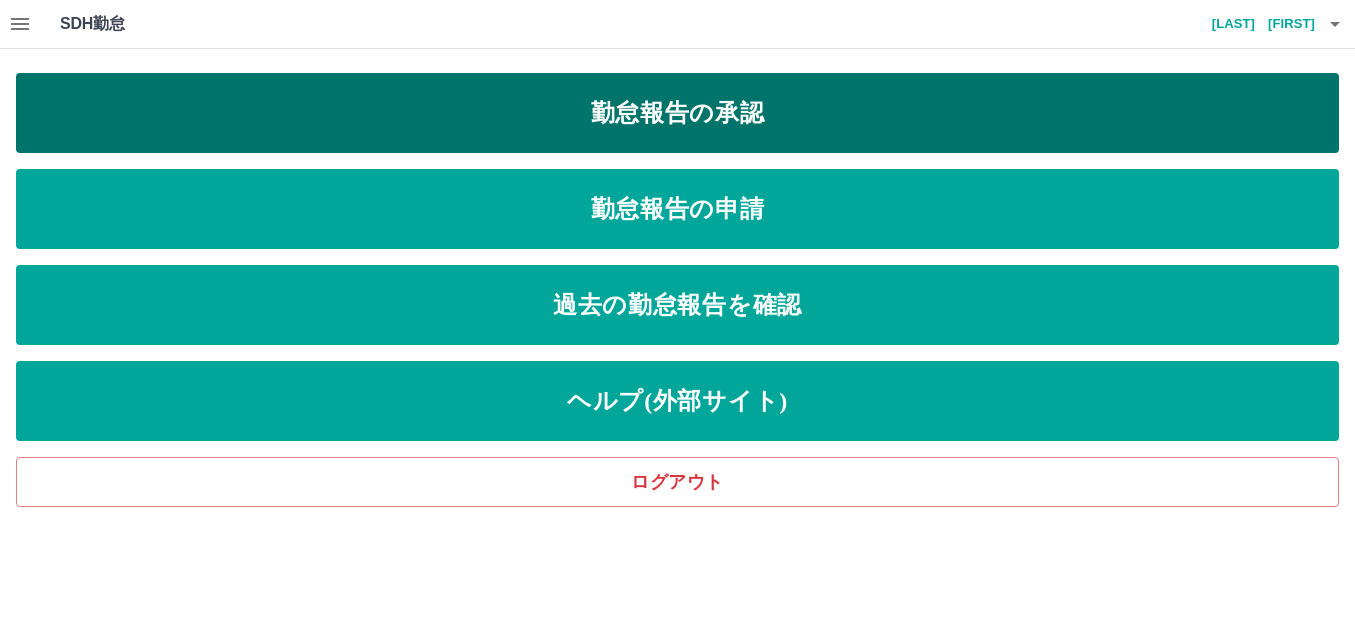 click on "勤怠報告の承認" at bounding box center (677, 113) 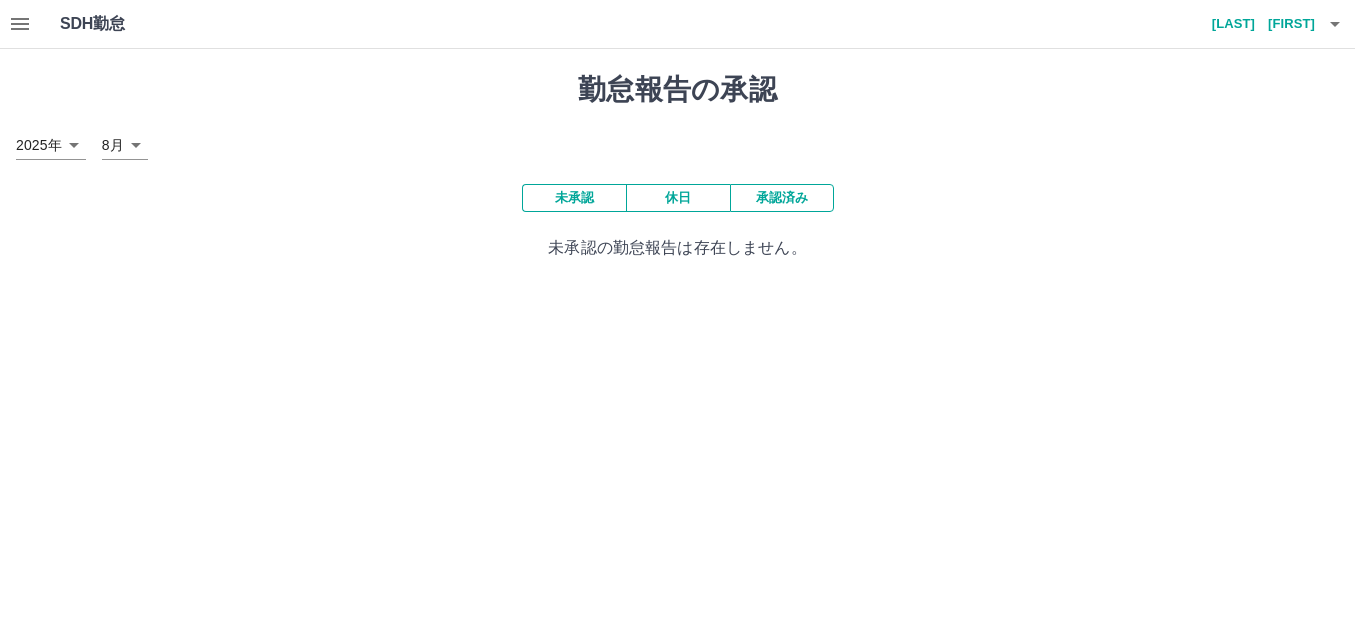 click on "承認済み" at bounding box center [782, 198] 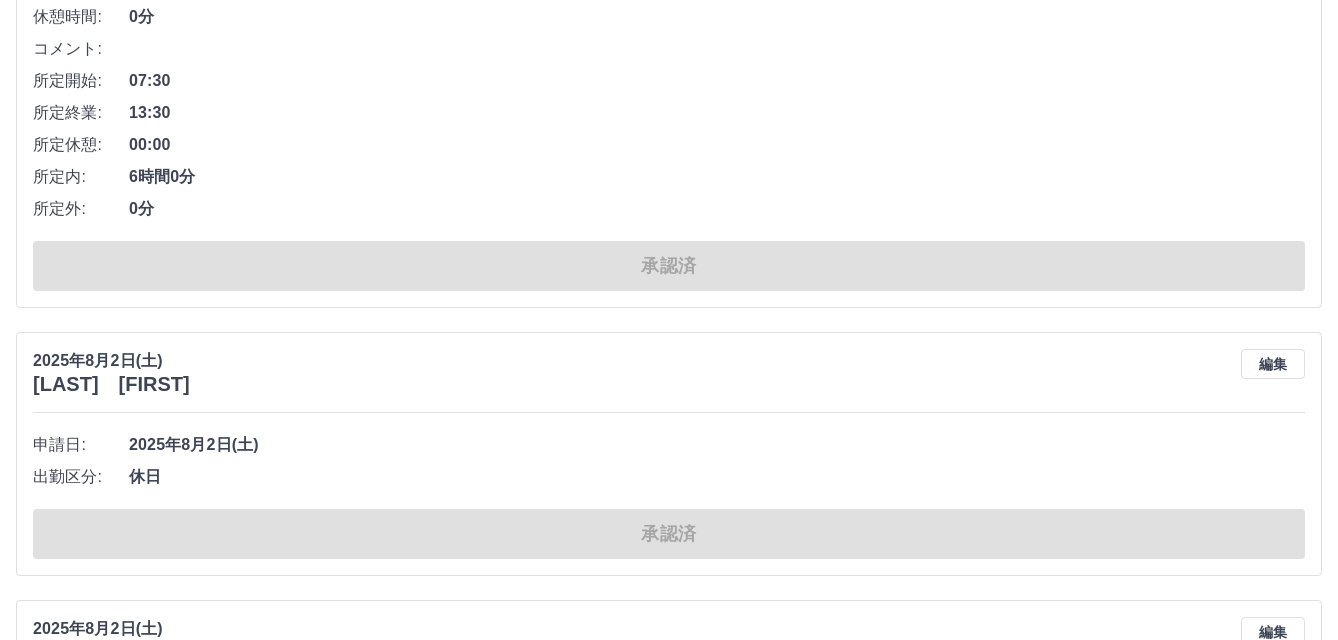 scroll, scrollTop: 1300, scrollLeft: 0, axis: vertical 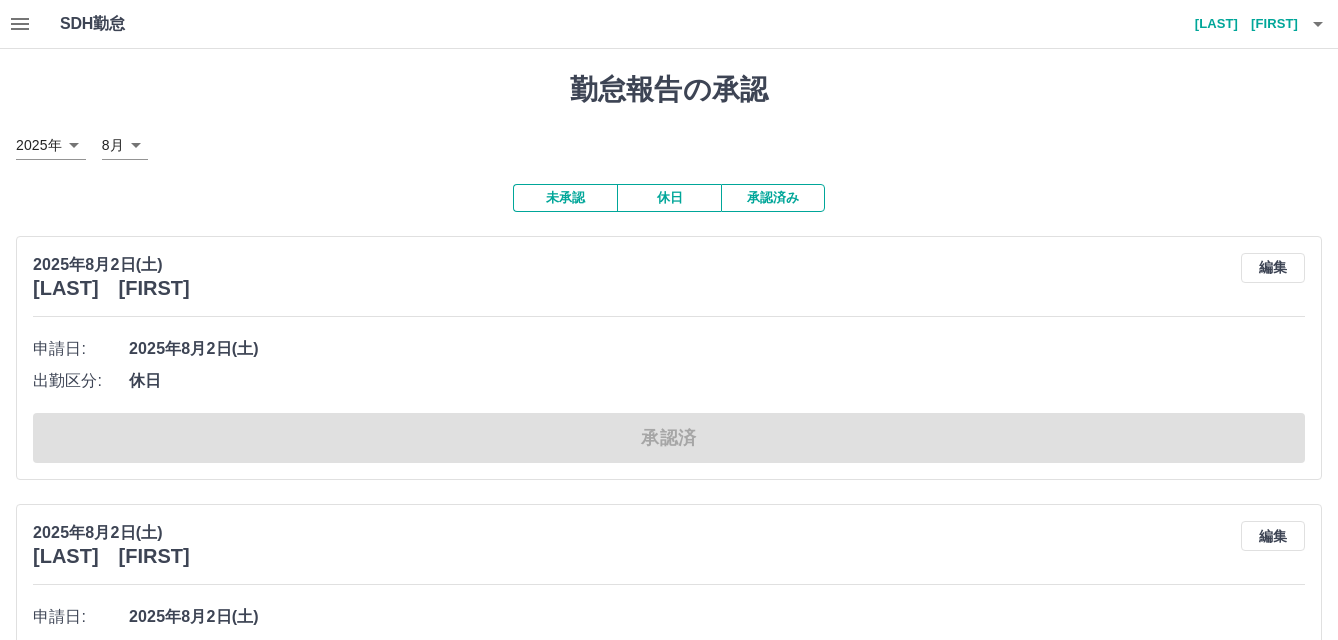 click on "SDH勤怠 [LAST]　[FIRST] 勤怠報告の承認 2025年 **** 8月 * 未承認 休日 承認済み 2025年8月2日(土) [LAST]　[FIRST] 編集 申請日: 2025年8月2日(土) 出勤区分: 休日 承認済 2025年8月2日(土) [LAST]　[FIRST] 編集 申請日: 2025年8月2日(土) 出勤区分: 休日 承認済 2025年8月2日(土) [LAST]　[FIRST] 編集 申請日: 2025年8月2日(土) 出勤区分: 休日 承認済 2025年8月2日(土) [LAST]　[FIRST] 編集 申請日: 2025年8月2日(土) 出勤区分: 出勤 始業時刻: 07:30 終業時刻: 13:30 休憩時間: 0分 コメント: 所定開始: 07:30 所定終業: 13:30 所定休憩: 00:00 所定内: 6時間0分 所定外: 0分 承認済 2025年8月2日(土) [LAST]　[FIRST] 編集 申請日: 2025年8月2日(土) 出勤区分: 休日 承認済 2025年8月2日(土) [LAST]　[FIRST] 編集 申請日: 2025年8月2日(土) 出勤区分: 出勤 始業時刻: 08:30 終業時刻: 14:30 休憩時間: 0分 コメント: 所定開始: 08:30 所定終業:" at bounding box center (669, 3292) 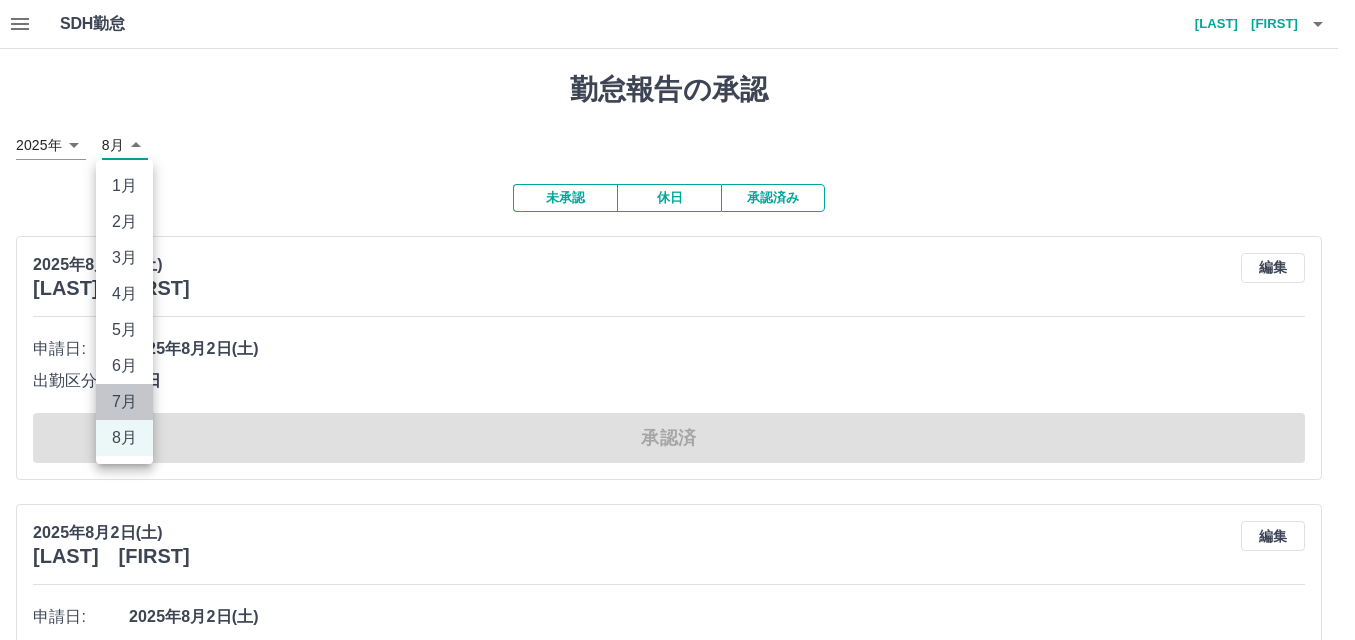 click on "7月" at bounding box center (124, 402) 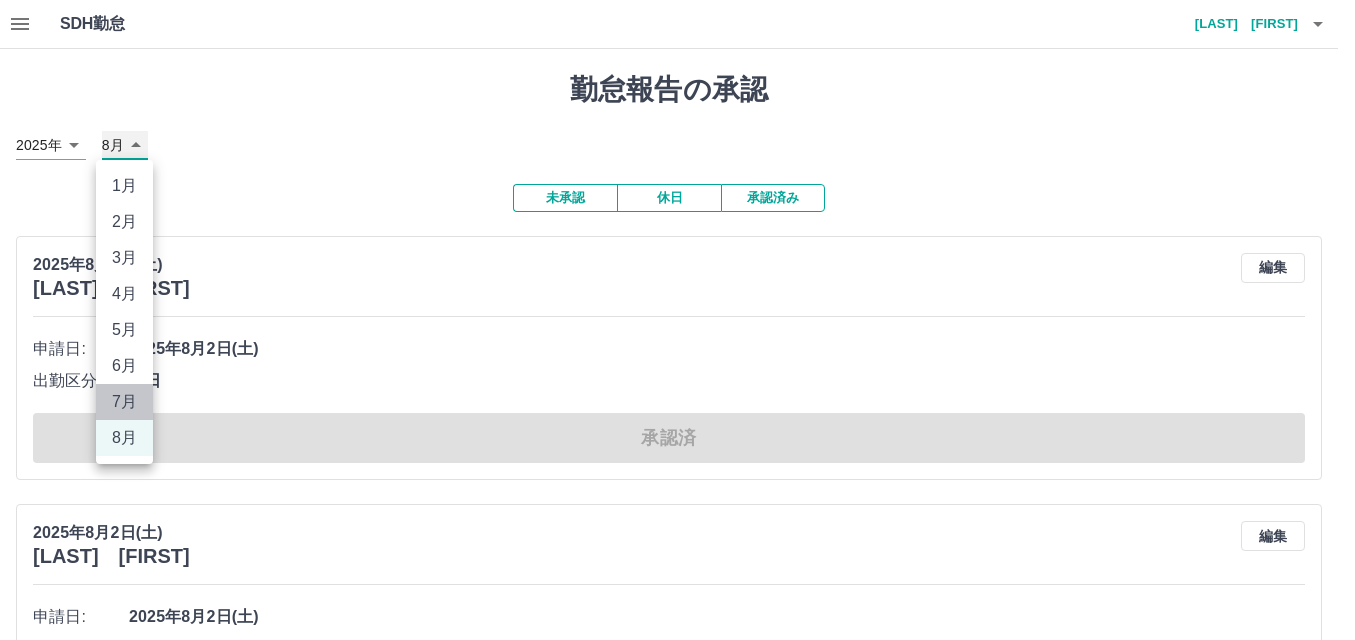 type on "*" 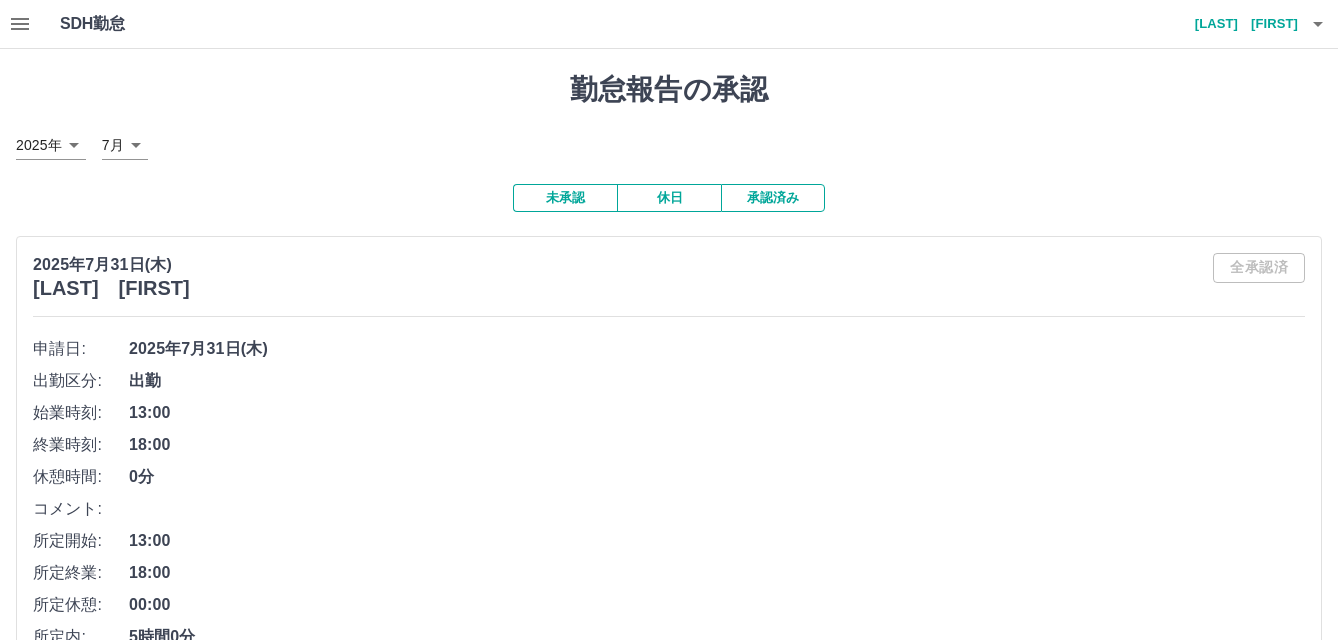 click on "承認済み" at bounding box center (773, 198) 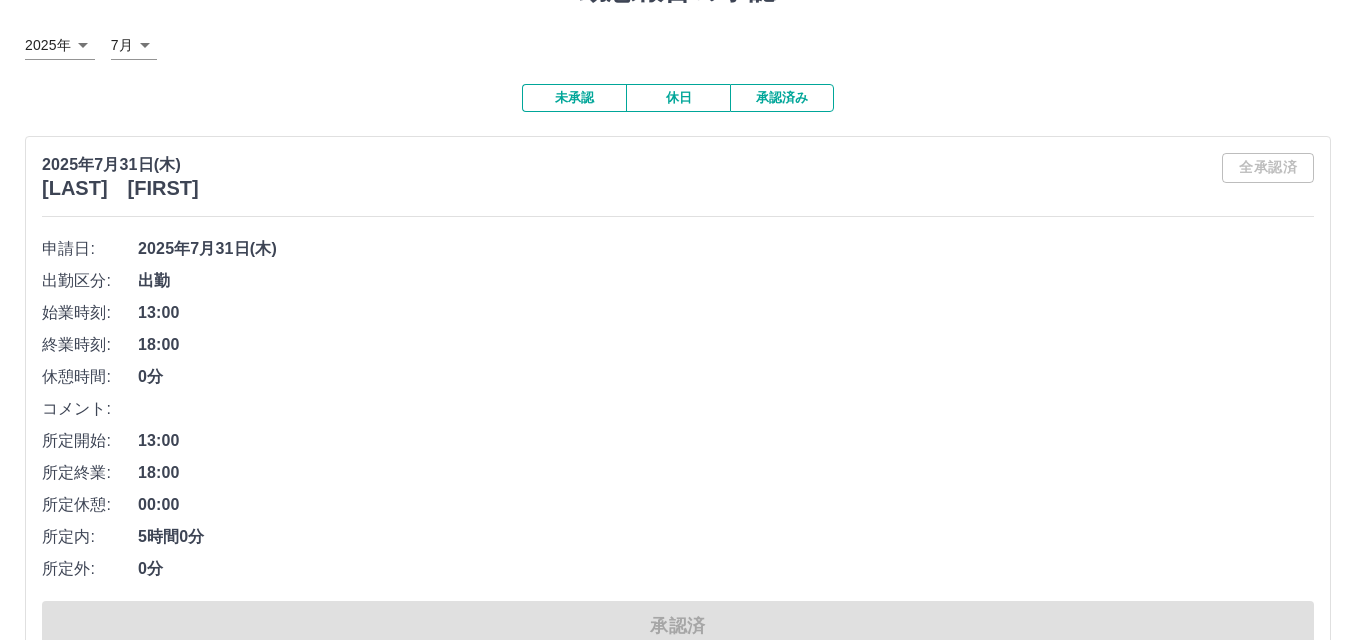scroll, scrollTop: 0, scrollLeft: 0, axis: both 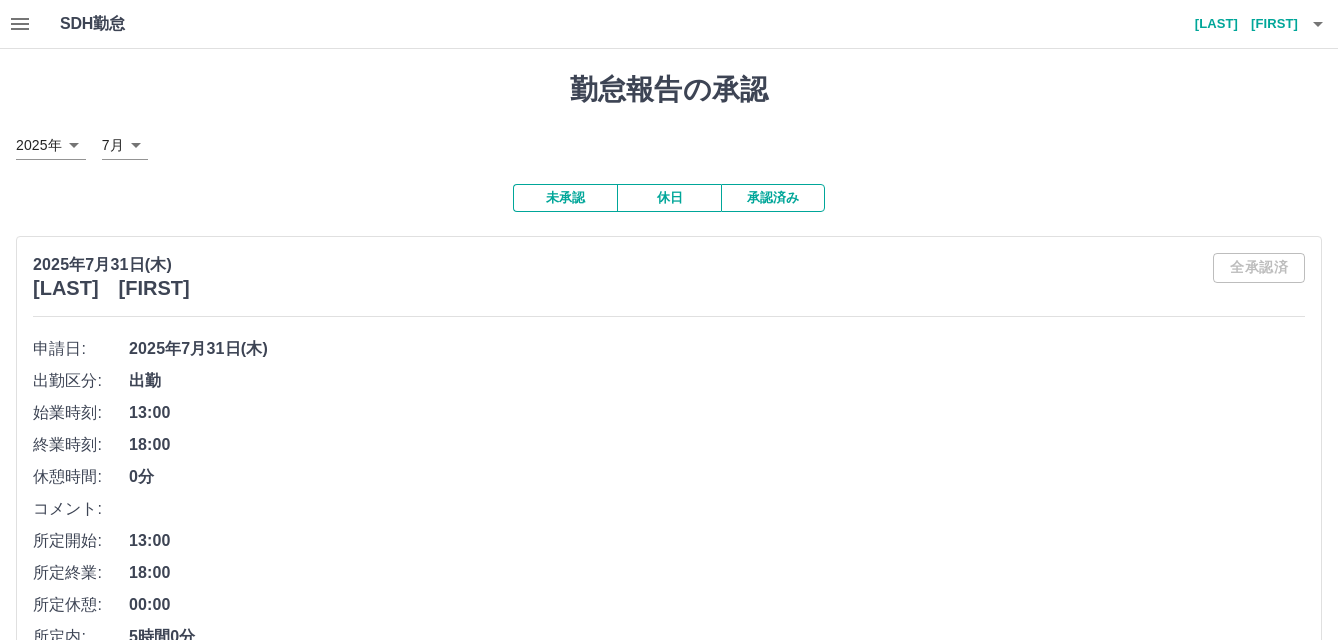 click 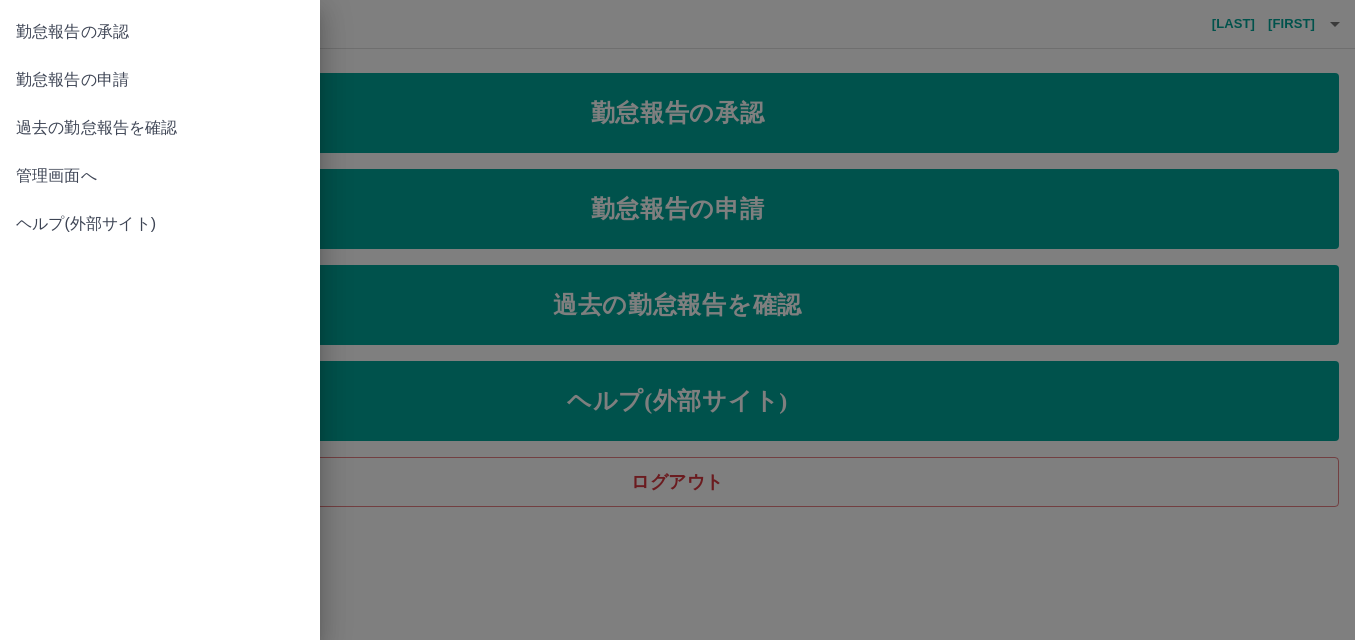 click on "勤怠報告の承認 勤怠報告の申請 過去の勤怠報告を確認 管理画面へ ヘルプ(外部サイト)" at bounding box center (160, 320) 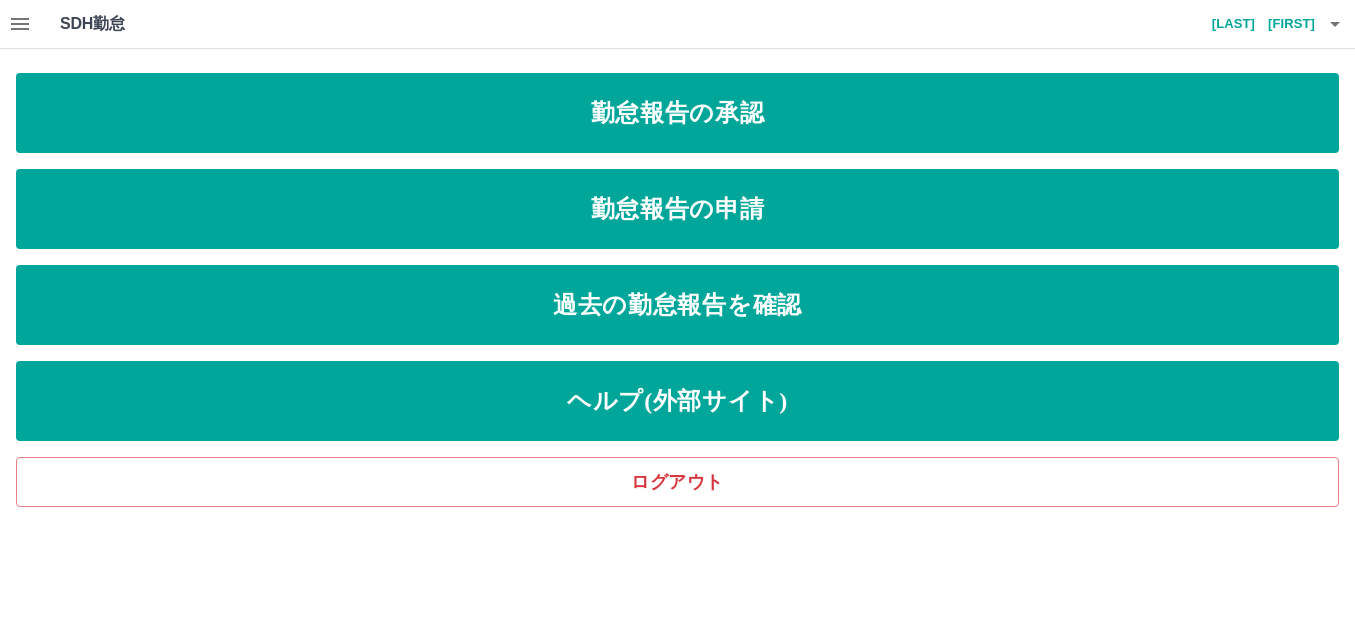 click 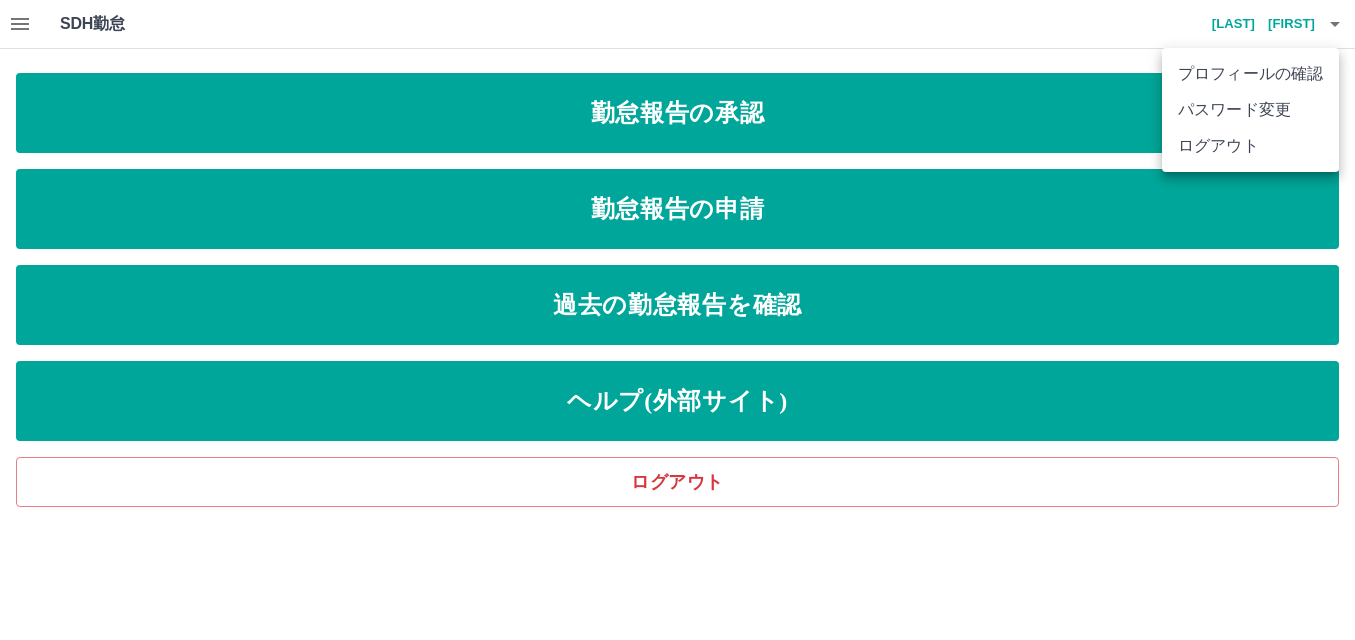 click on "ログアウト" at bounding box center [1250, 146] 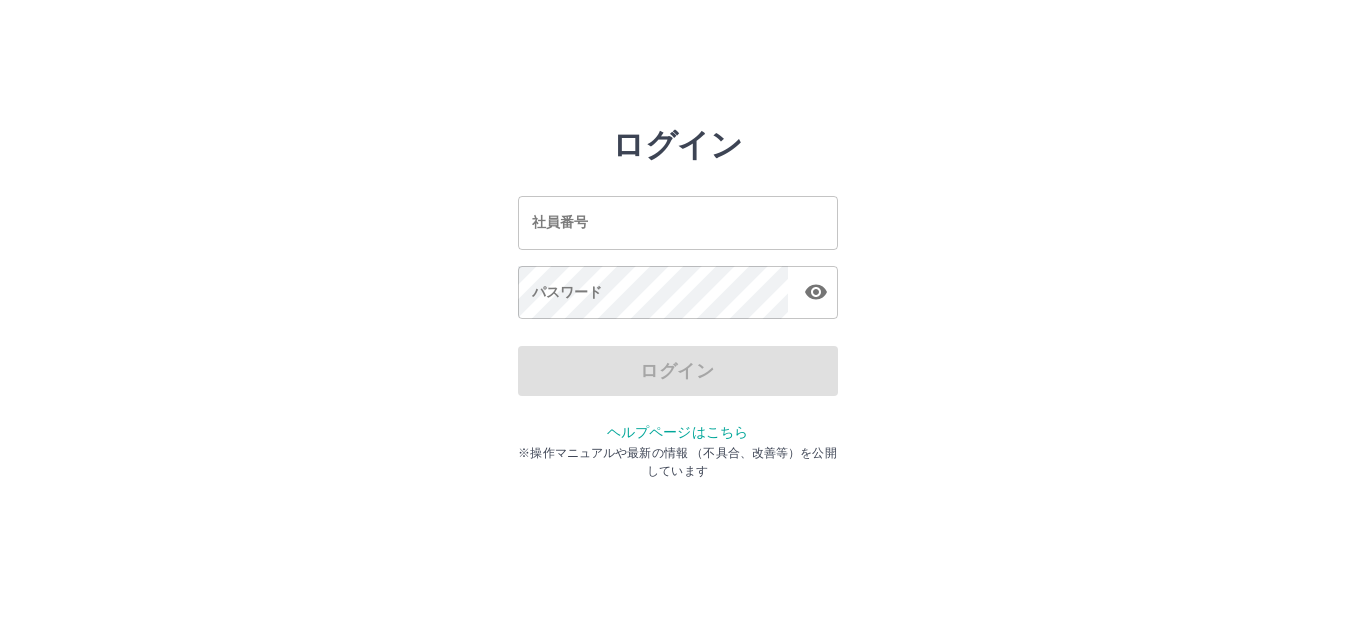 scroll, scrollTop: 0, scrollLeft: 0, axis: both 